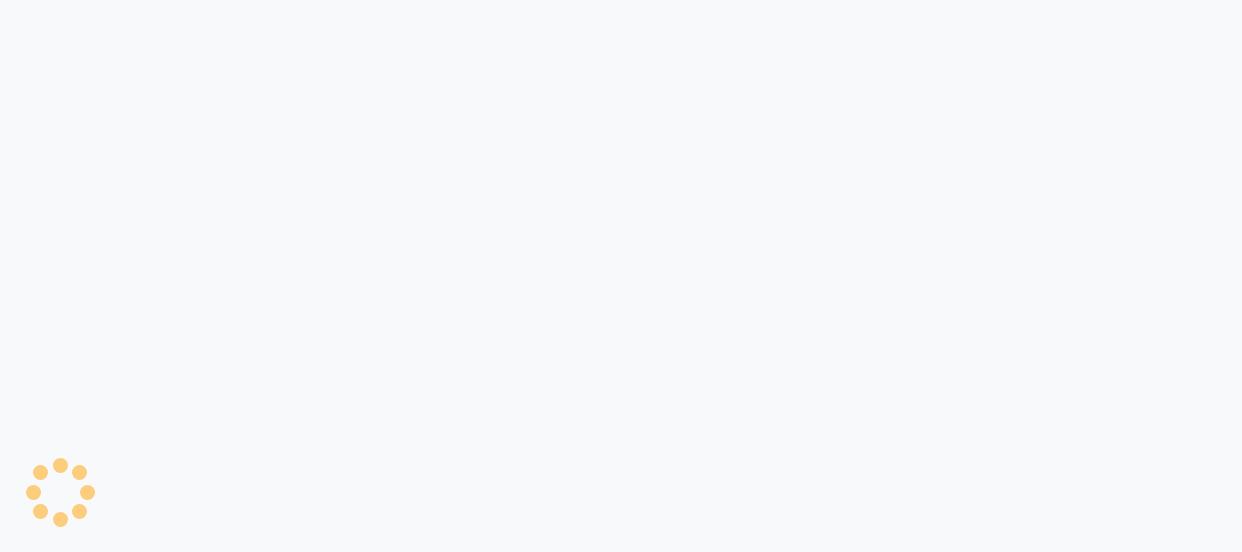 scroll, scrollTop: 0, scrollLeft: 0, axis: both 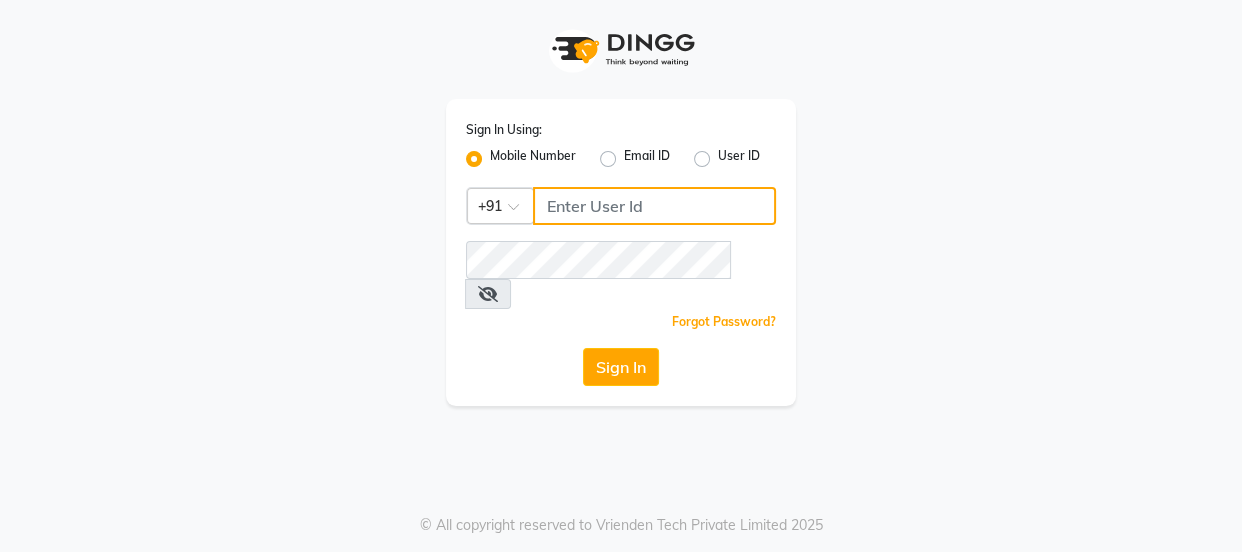 click 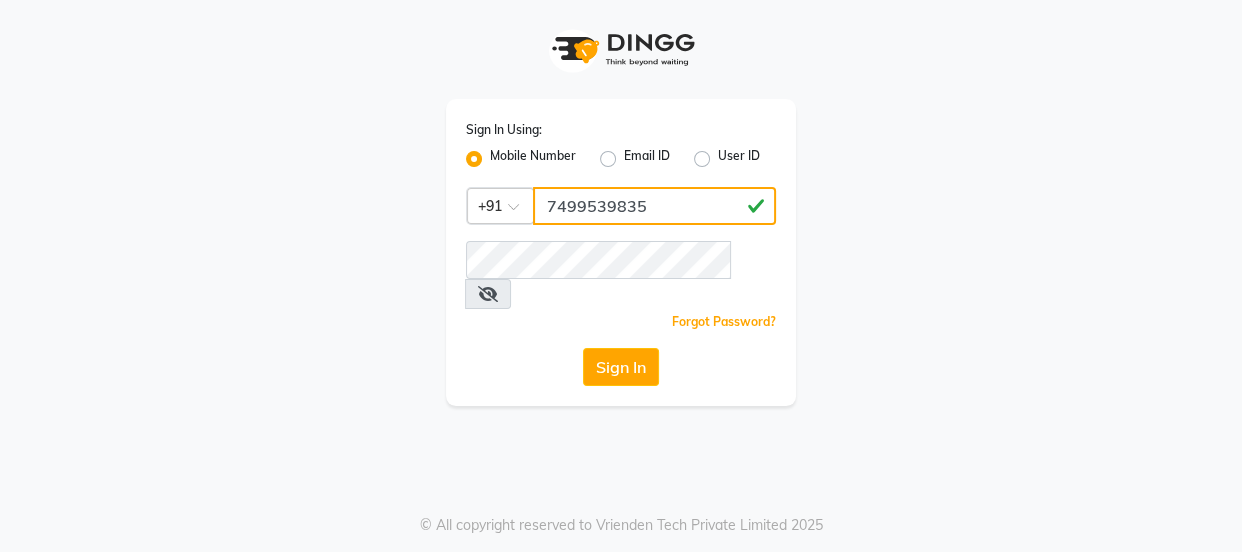 type on "7499539835" 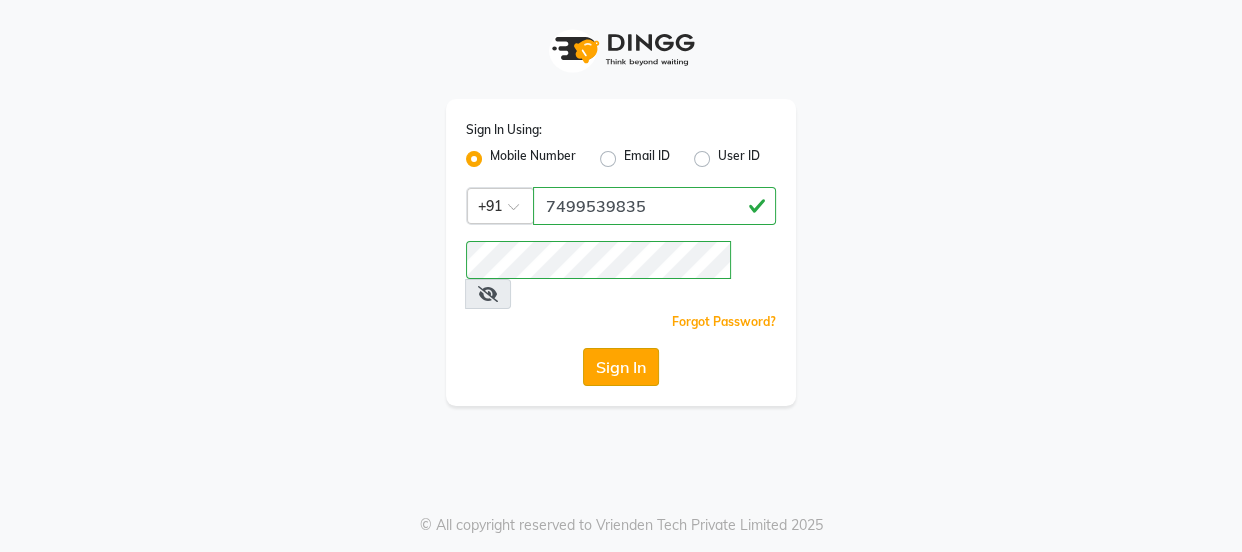 click on "Sign In" 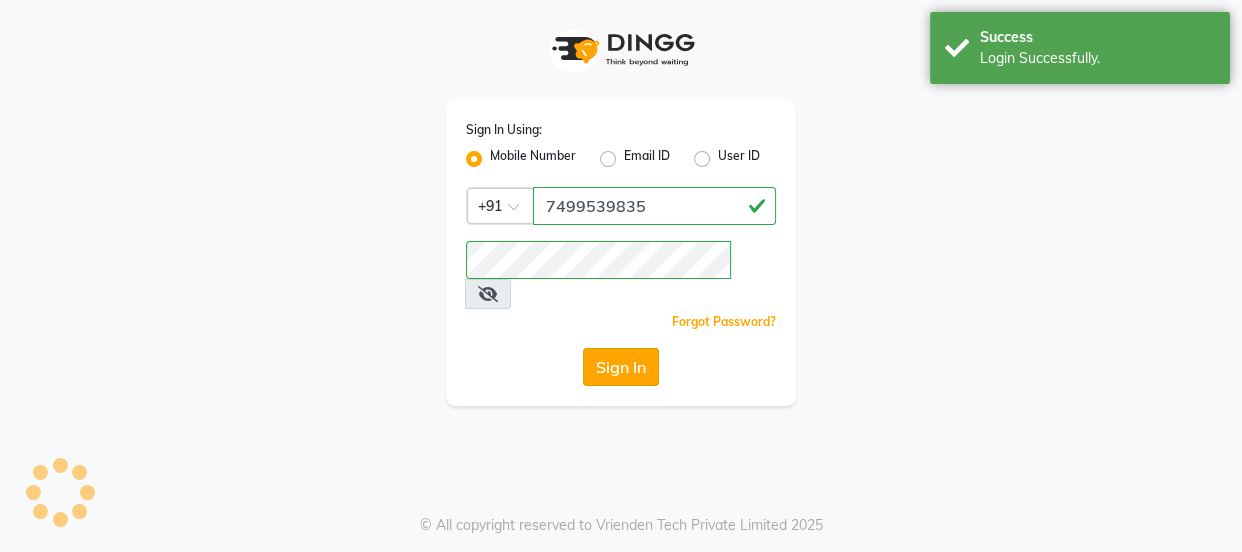 select on "3729" 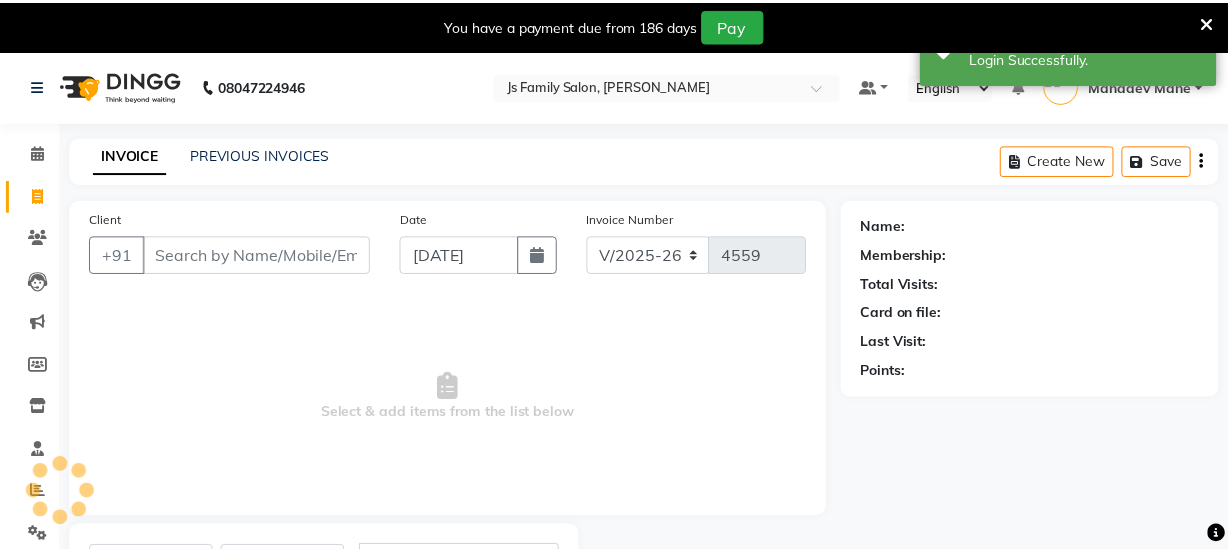 scroll, scrollTop: 18, scrollLeft: 0, axis: vertical 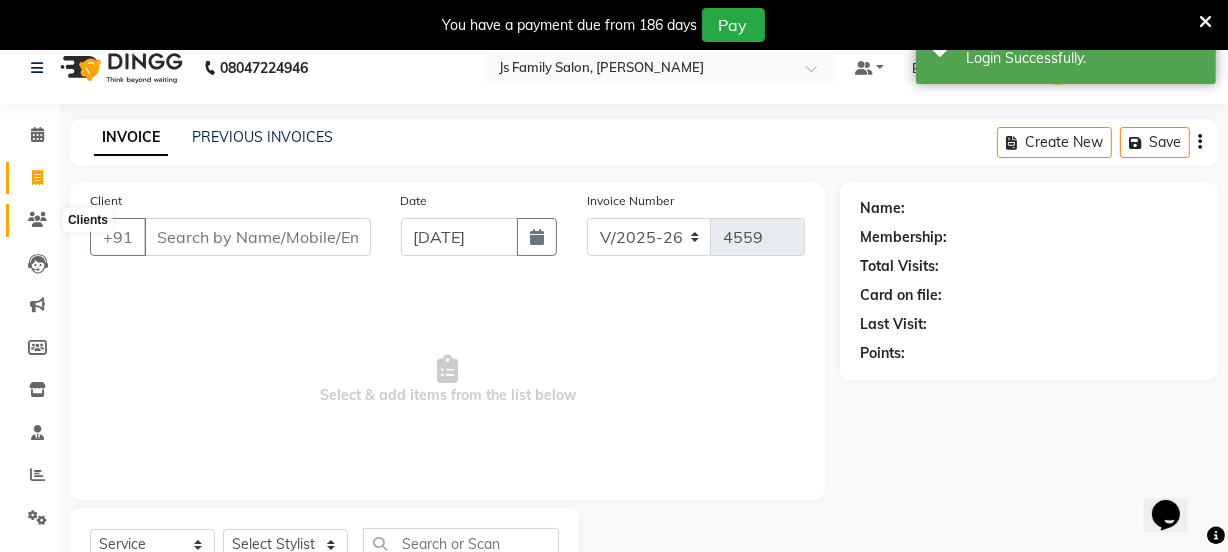 click 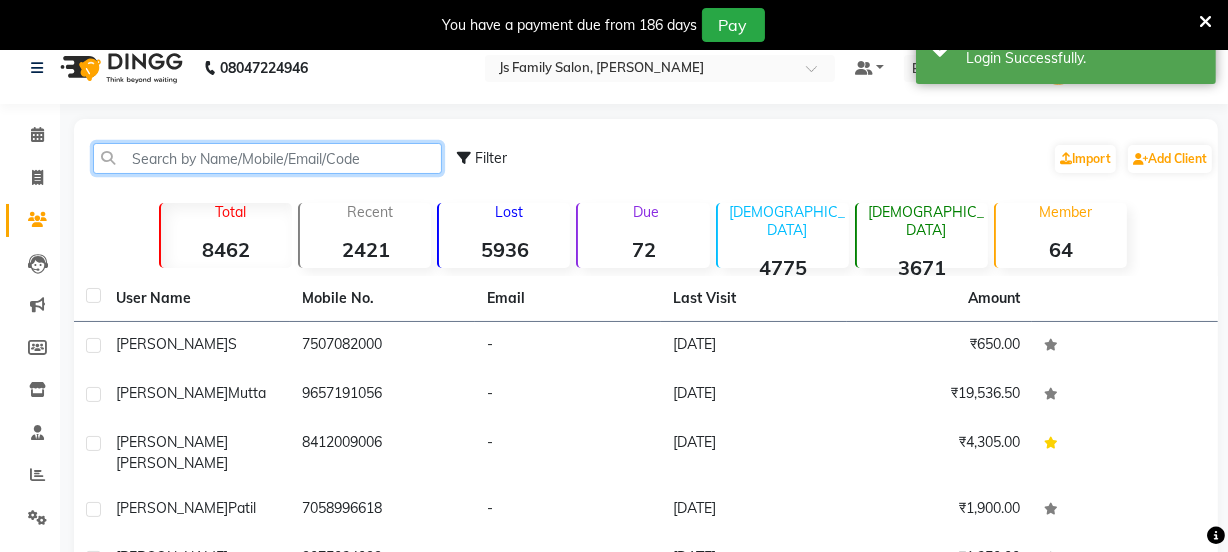 click 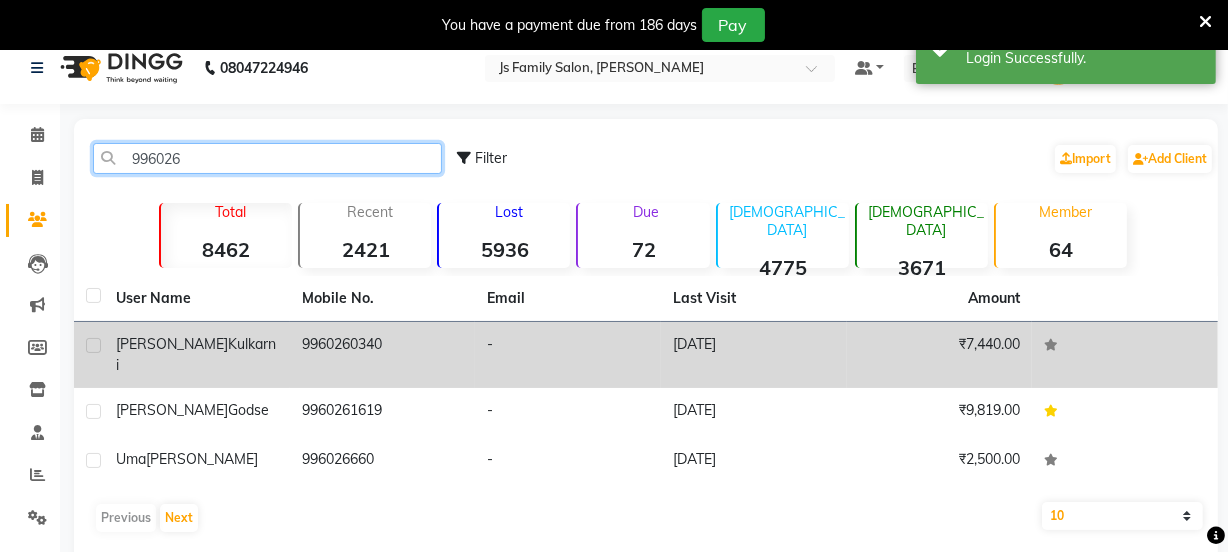 type on "996026" 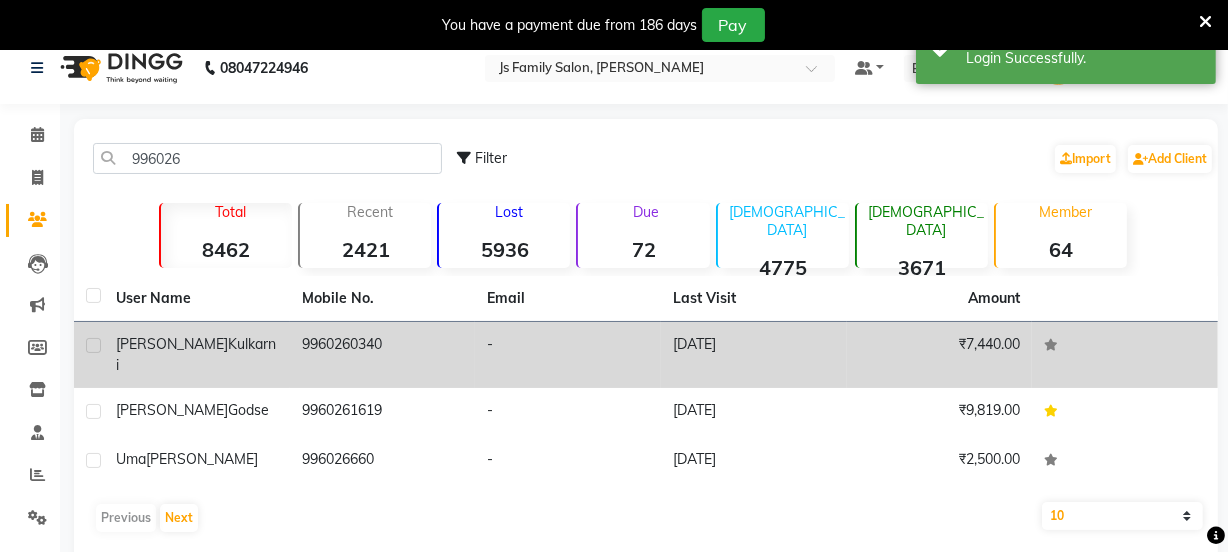 click on "Kulkarni" 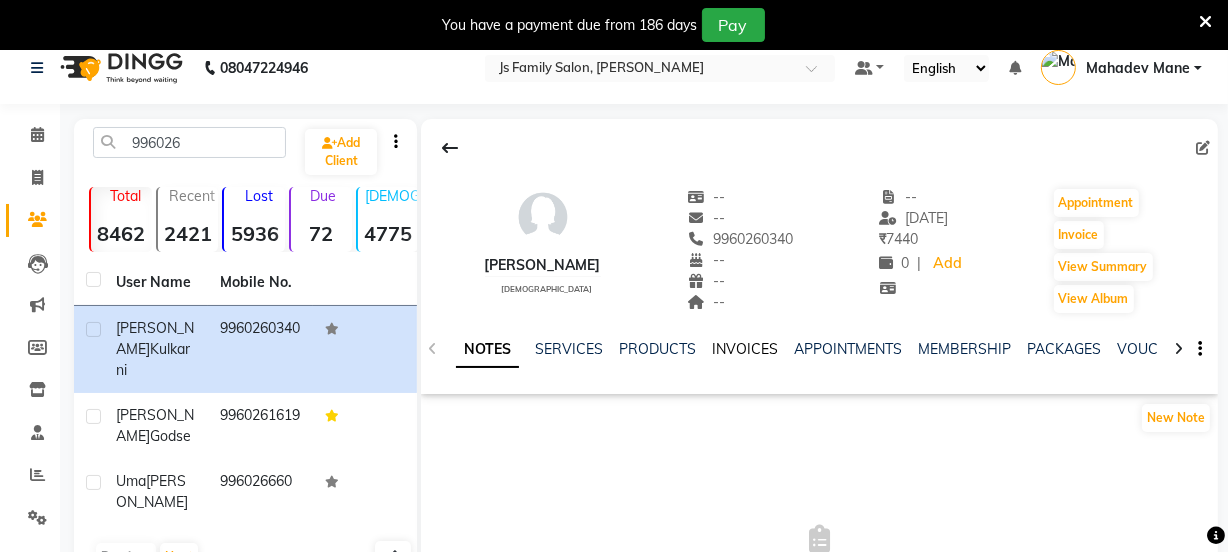 click on "INVOICES" 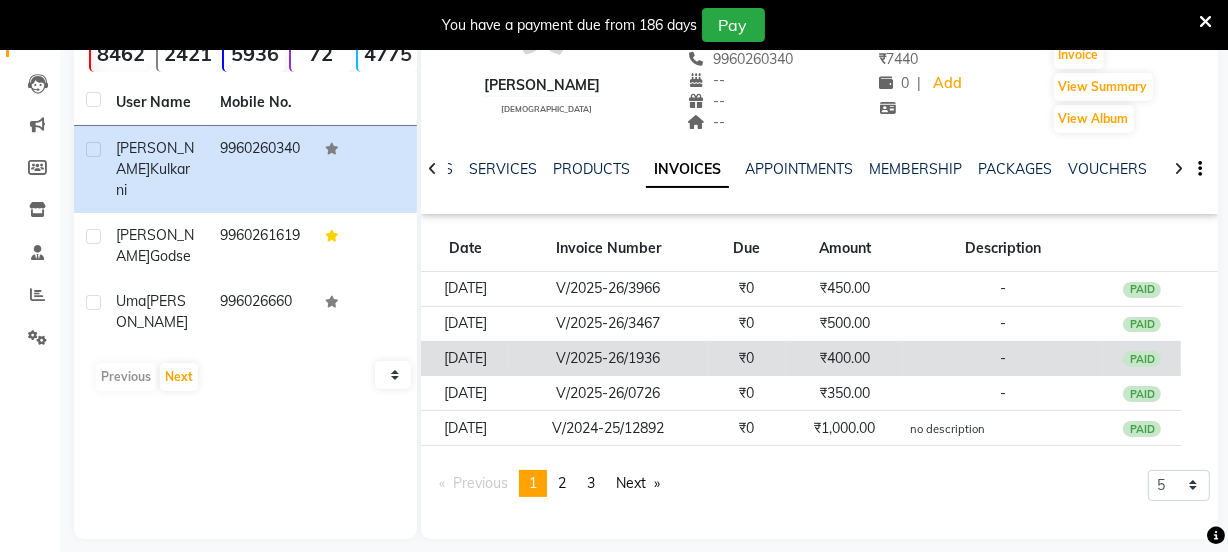 scroll, scrollTop: 215, scrollLeft: 0, axis: vertical 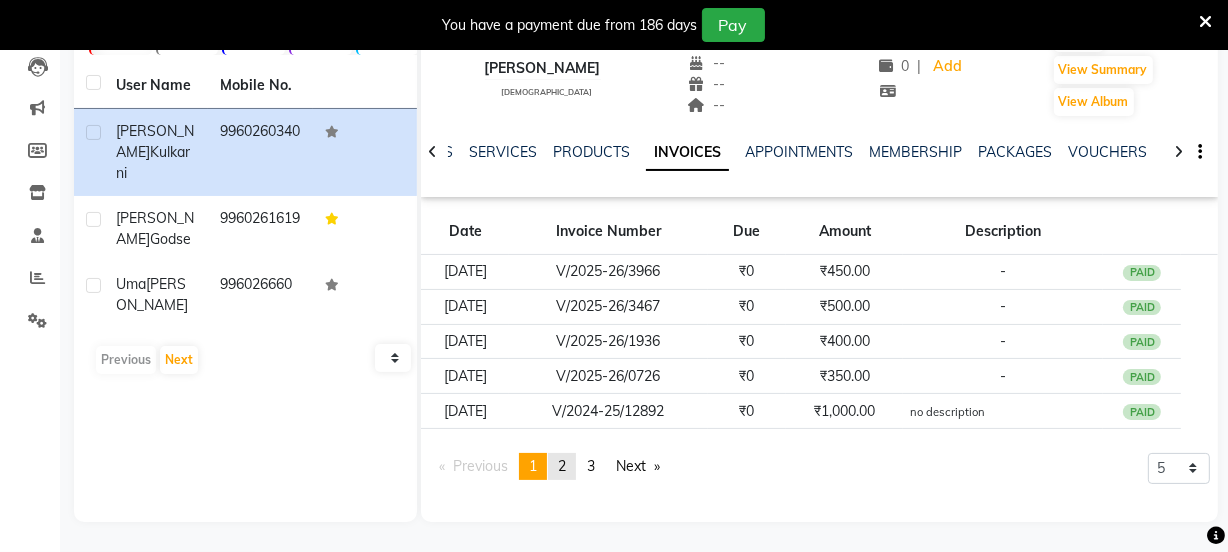 click on "page  2" 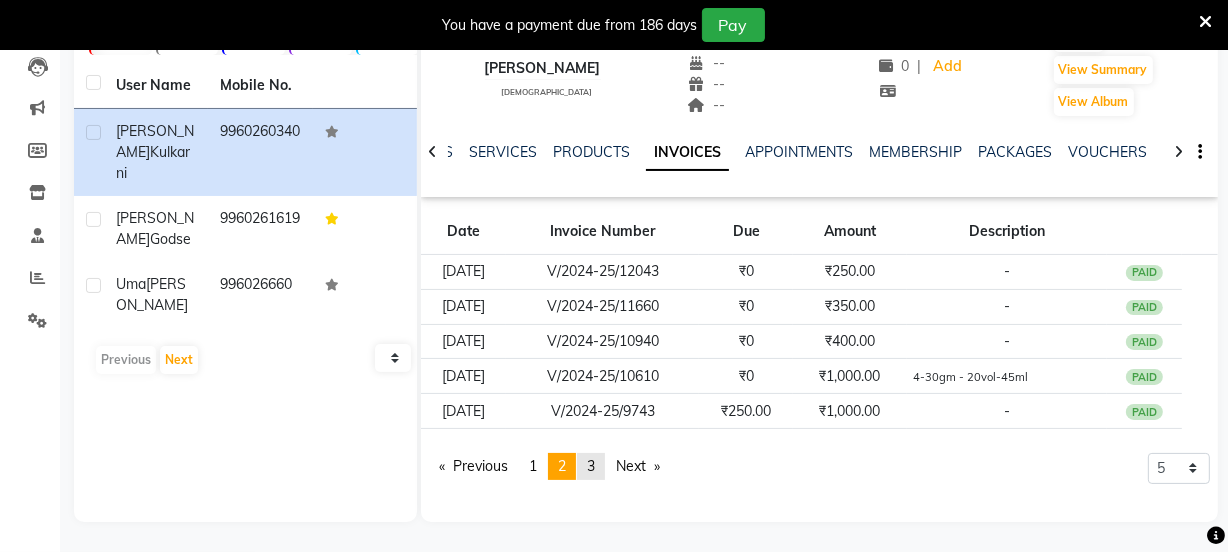 click on "3" 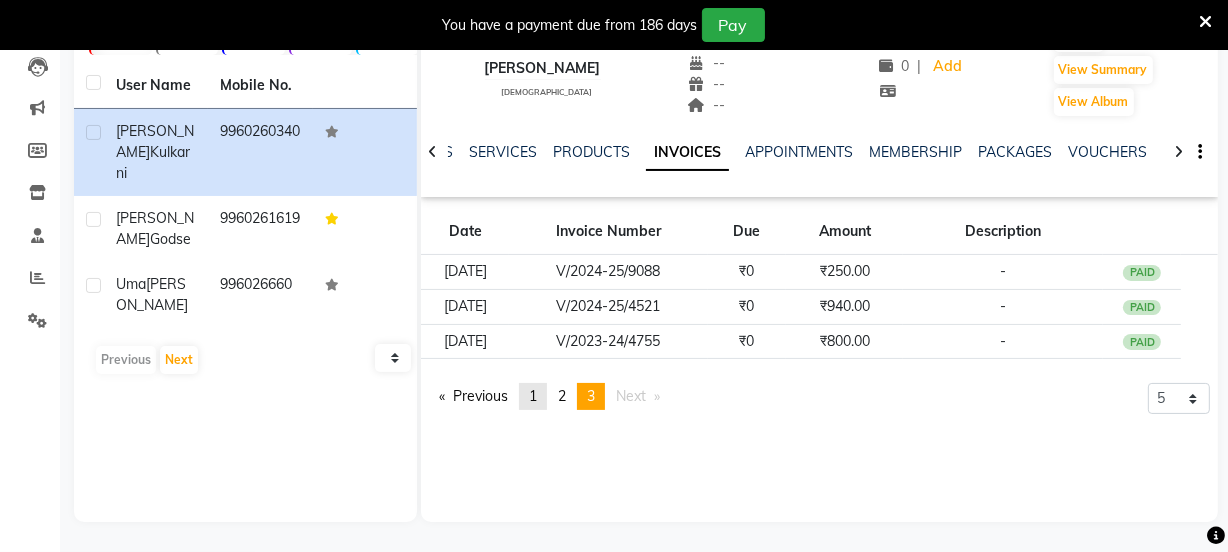 click on "1" 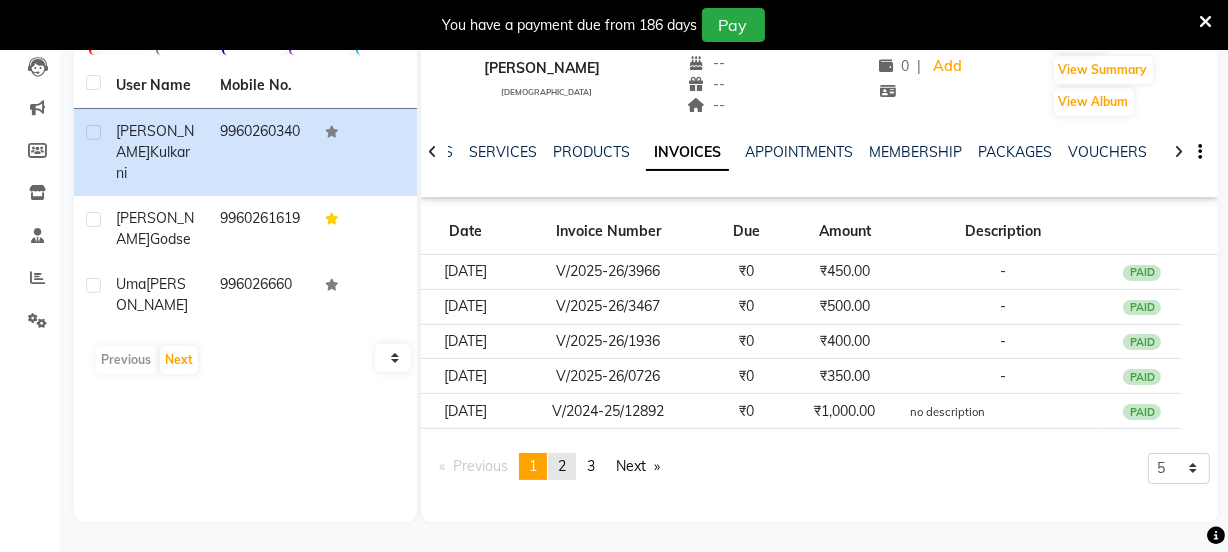 click on "page  2" 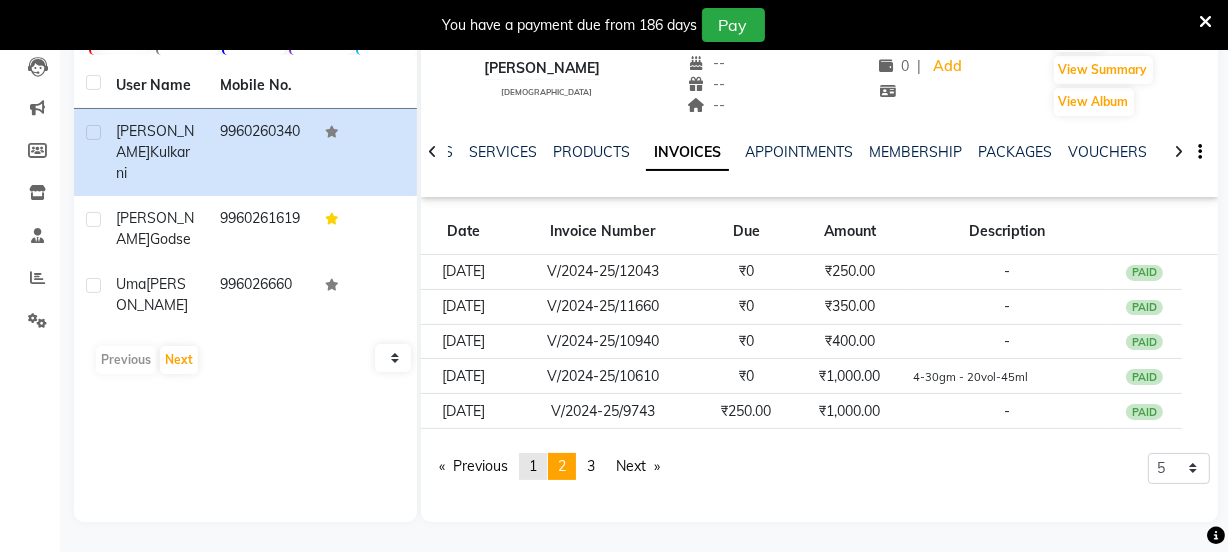 click on "1" 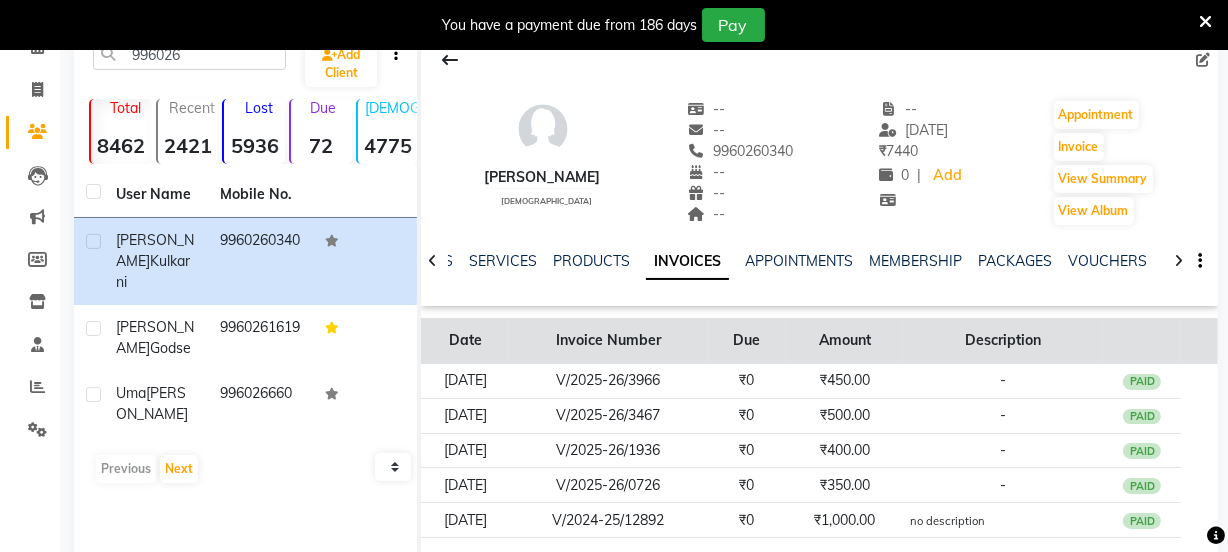 scroll, scrollTop: 0, scrollLeft: 0, axis: both 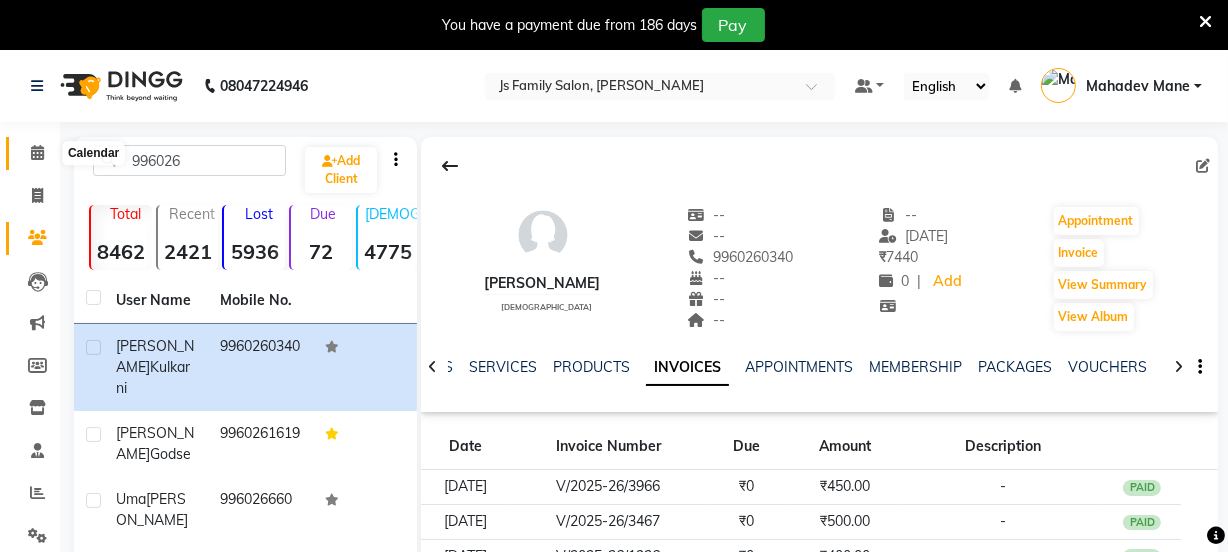 click 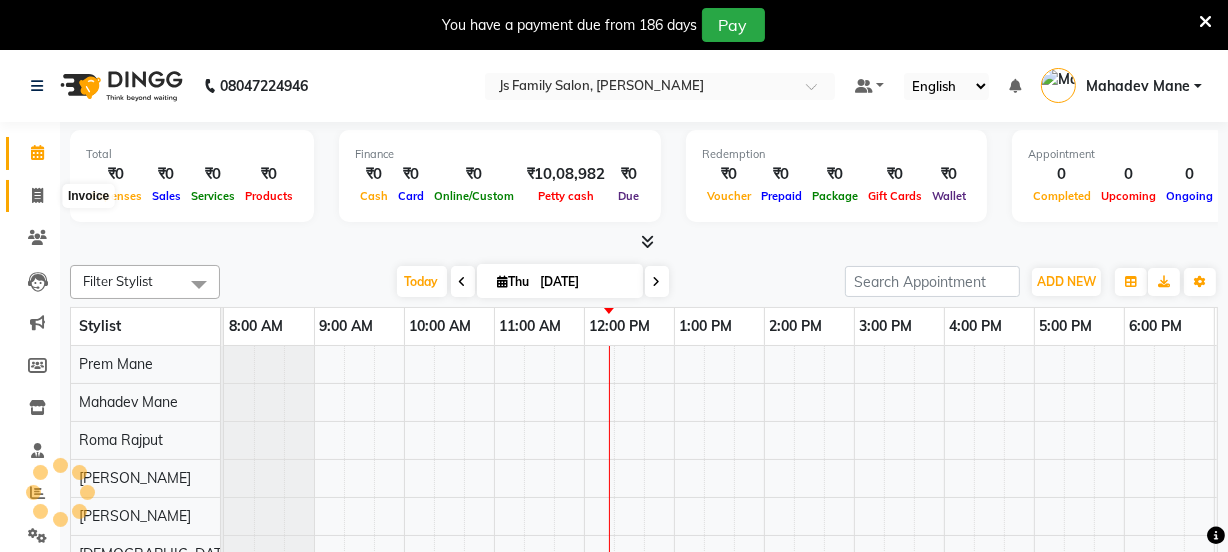 scroll, scrollTop: 0, scrollLeft: 176, axis: horizontal 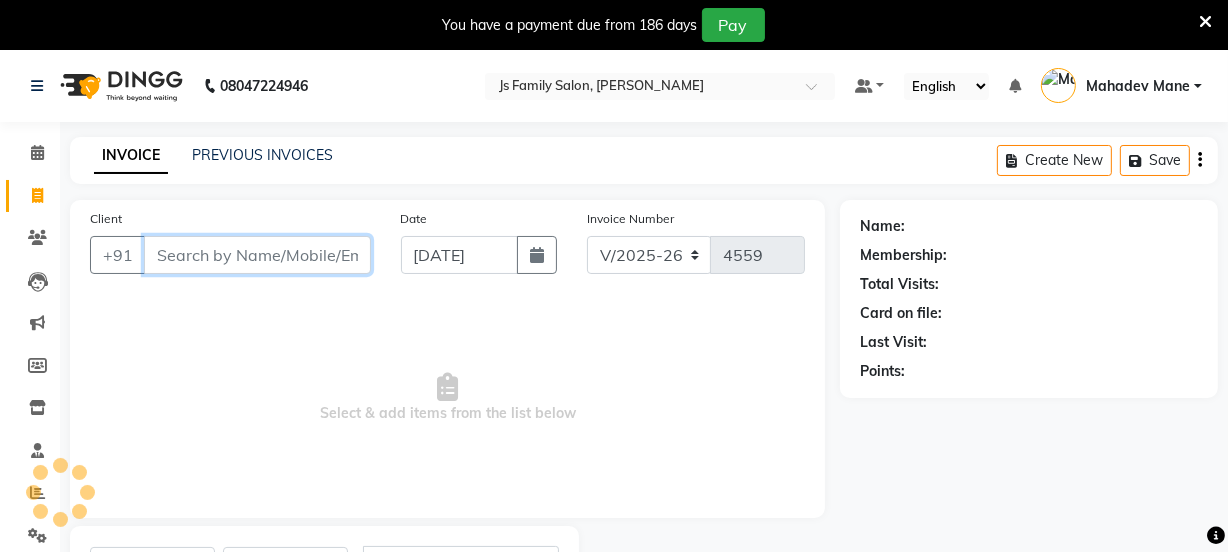 click on "Client" at bounding box center (257, 255) 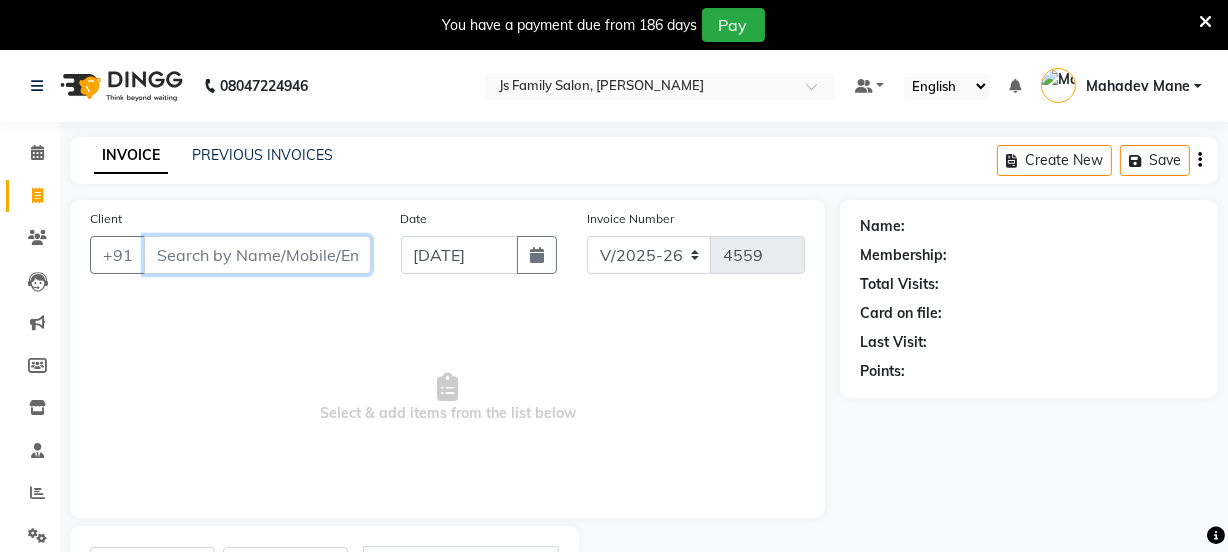 click on "Client" at bounding box center [257, 255] 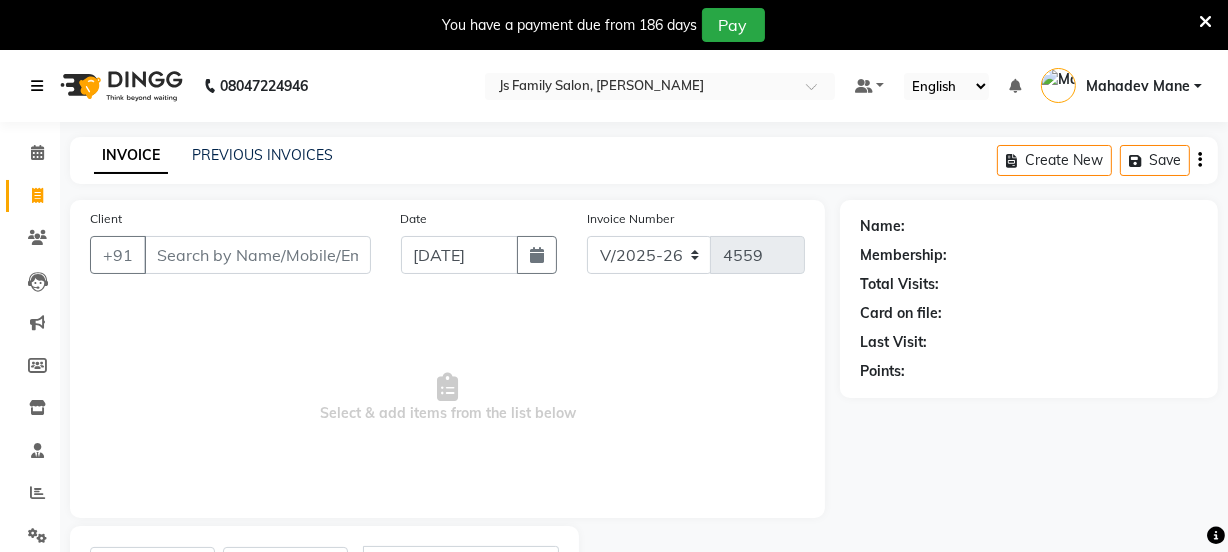 click at bounding box center [41, 86] 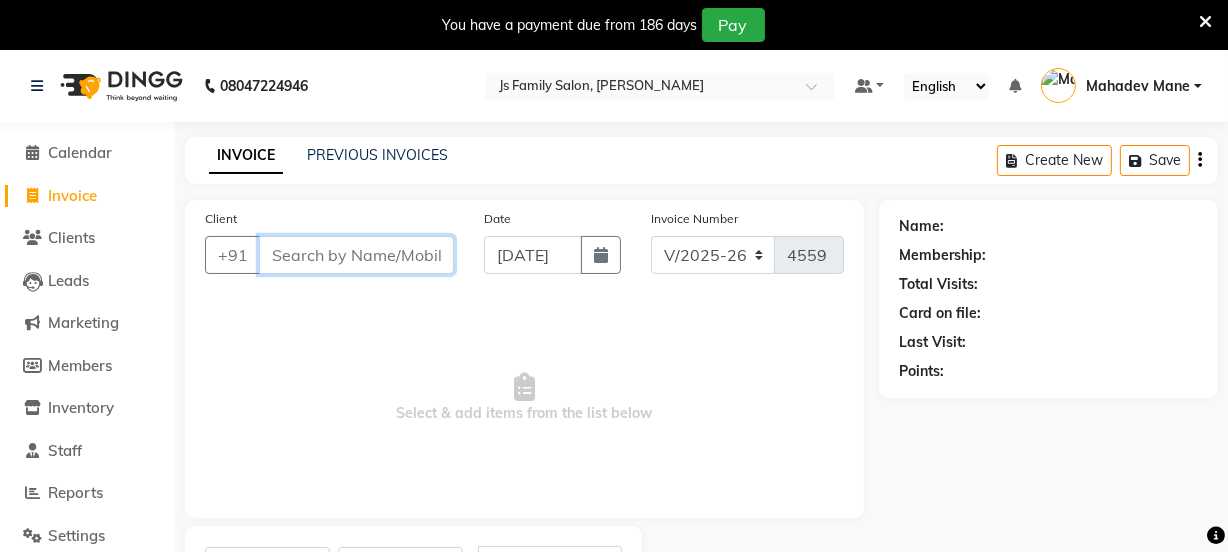 click on "Client" at bounding box center [356, 255] 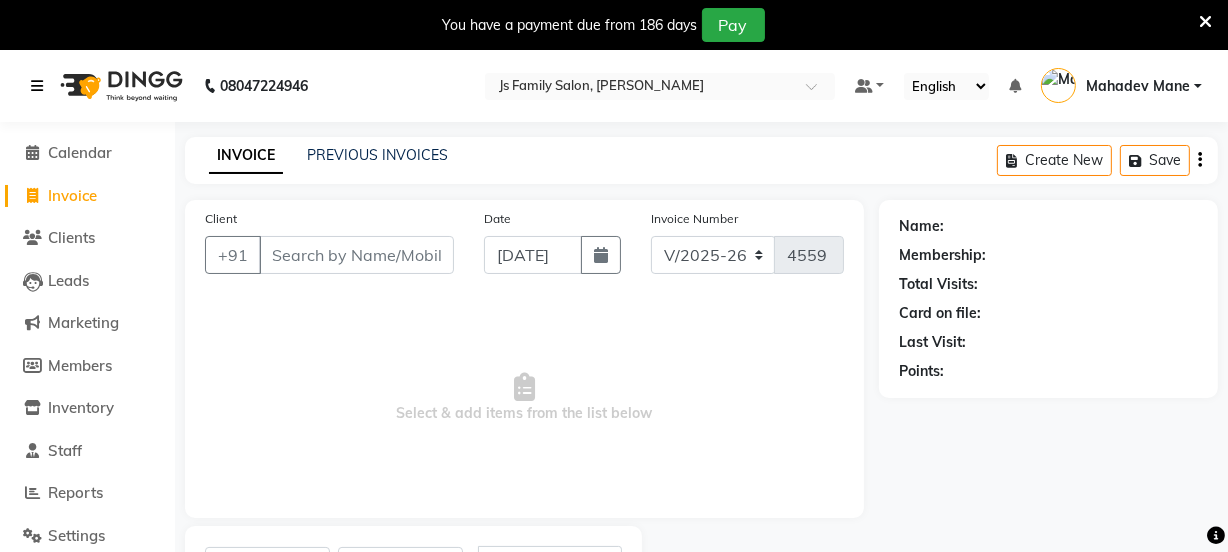 click on "08047224946" 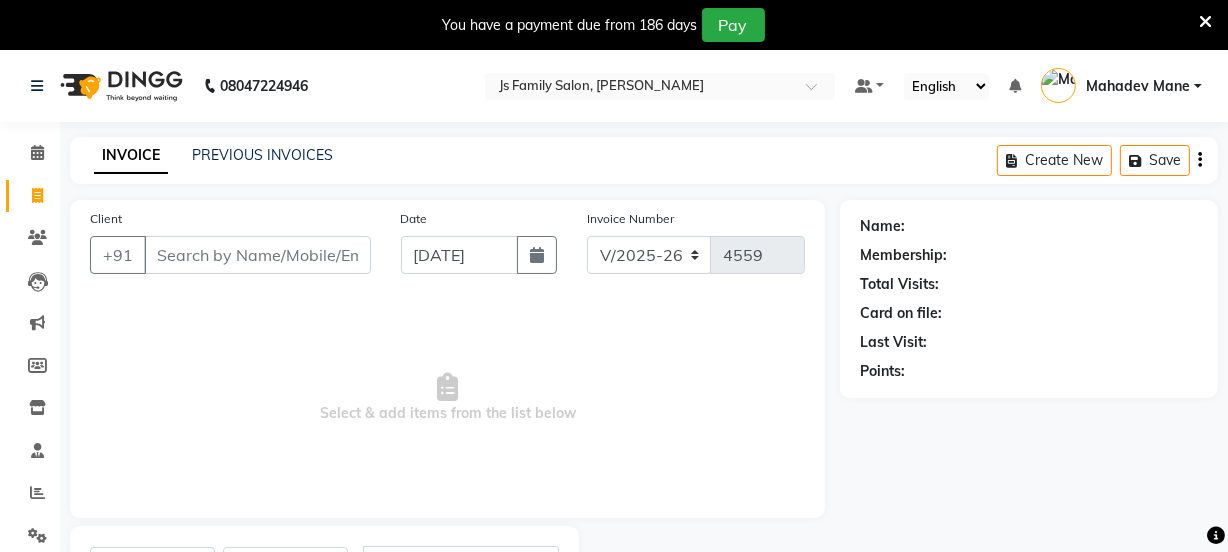 click on "Client +91" 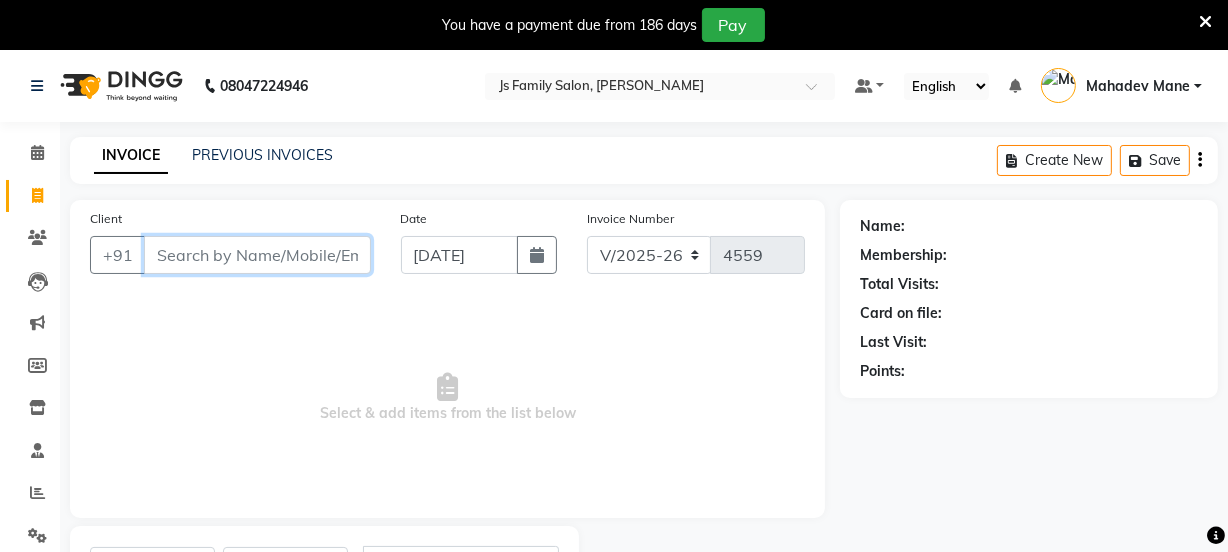 click on "Client" at bounding box center (257, 255) 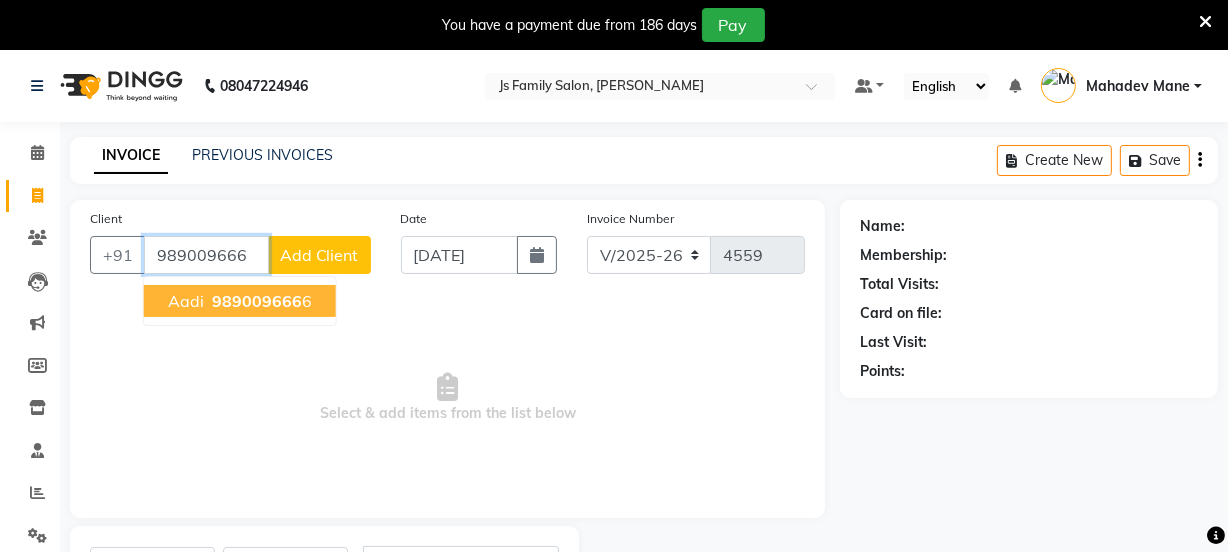 click on "989009666" at bounding box center [257, 301] 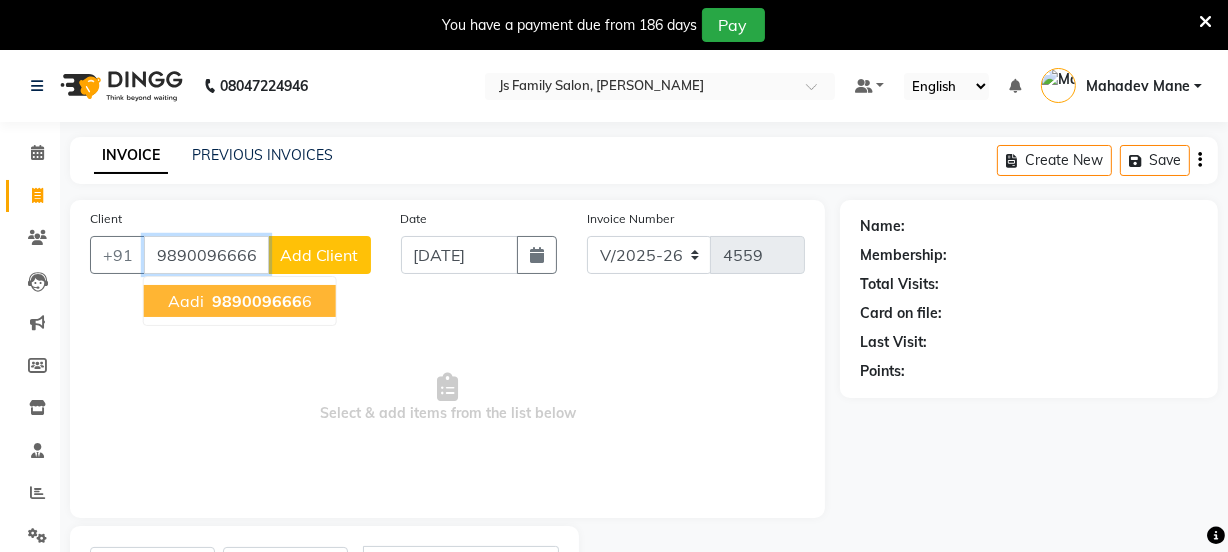 type on "9890096666" 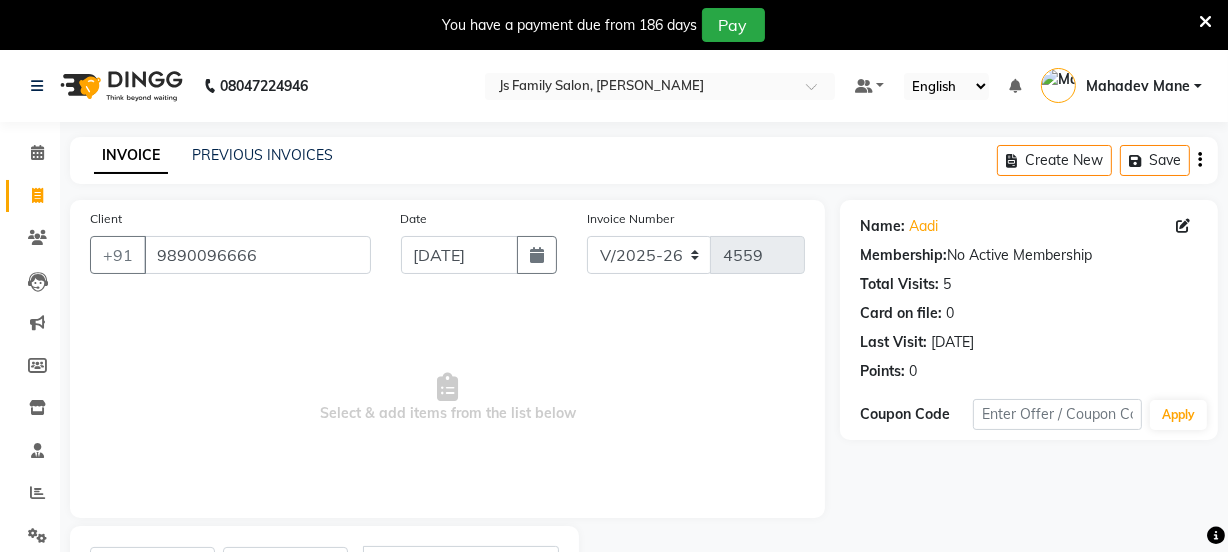 scroll, scrollTop: 100, scrollLeft: 0, axis: vertical 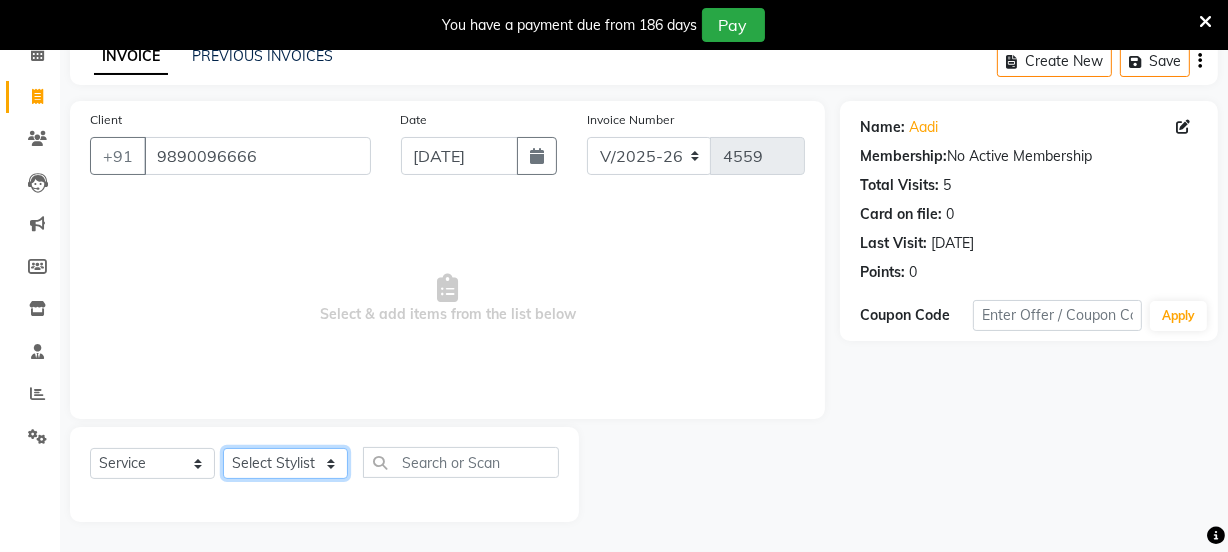 click on "Select Stylist [PERSON_NAME] Vaidyakar kokan  n Mahadev [PERSON_NAME] [PERSON_NAME] [PERSON_NAME]  Prem Mane Rajan Roma Rajput Sai [PERSON_NAME] Shop [PERSON_NAME] [PERSON_NAME] suport staff [PERSON_NAME]  [PERSON_NAME] [PERSON_NAME] [PERSON_NAME]" 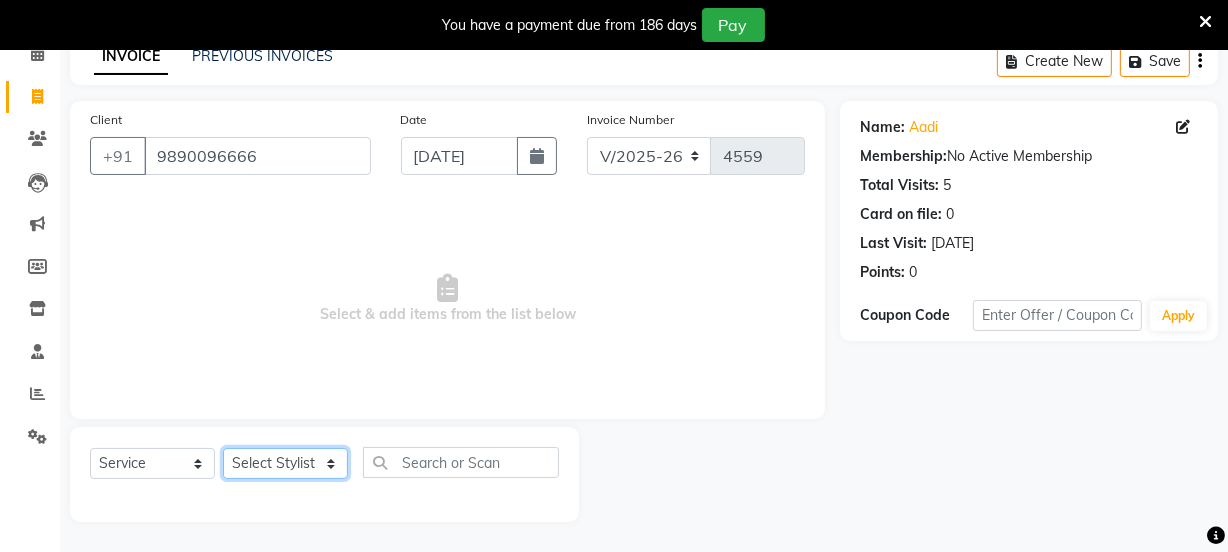 select on "33251" 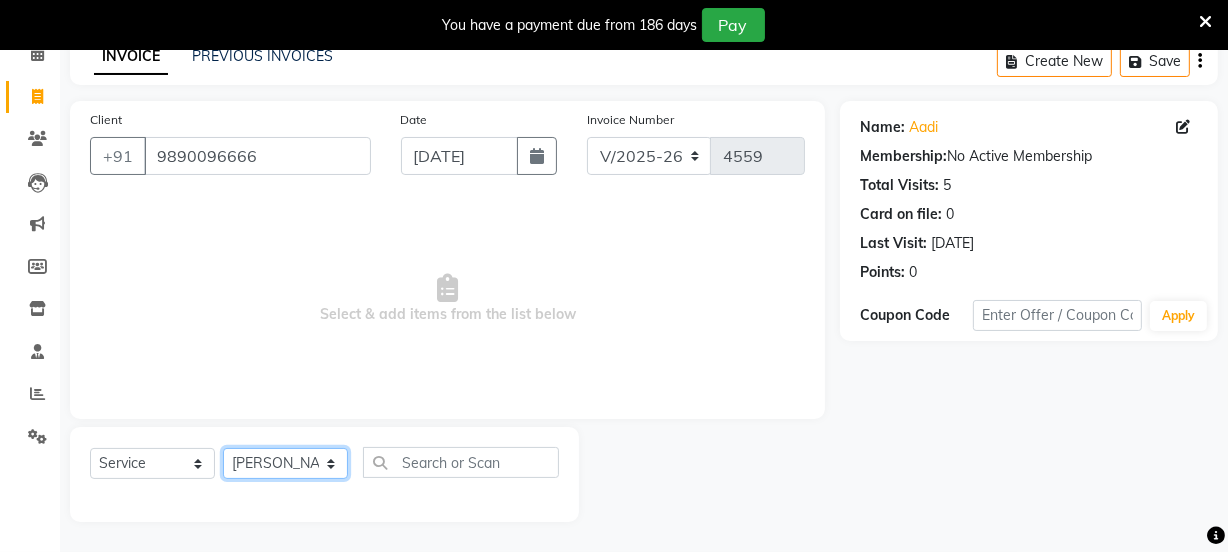 click on "Select Stylist [PERSON_NAME] Vaidyakar kokan  n Mahadev [PERSON_NAME] [PERSON_NAME] [PERSON_NAME]  Prem Mane Rajan Roma Rajput Sai [PERSON_NAME] Shop [PERSON_NAME] [PERSON_NAME] suport staff [PERSON_NAME]  [PERSON_NAME] [PERSON_NAME] [PERSON_NAME]" 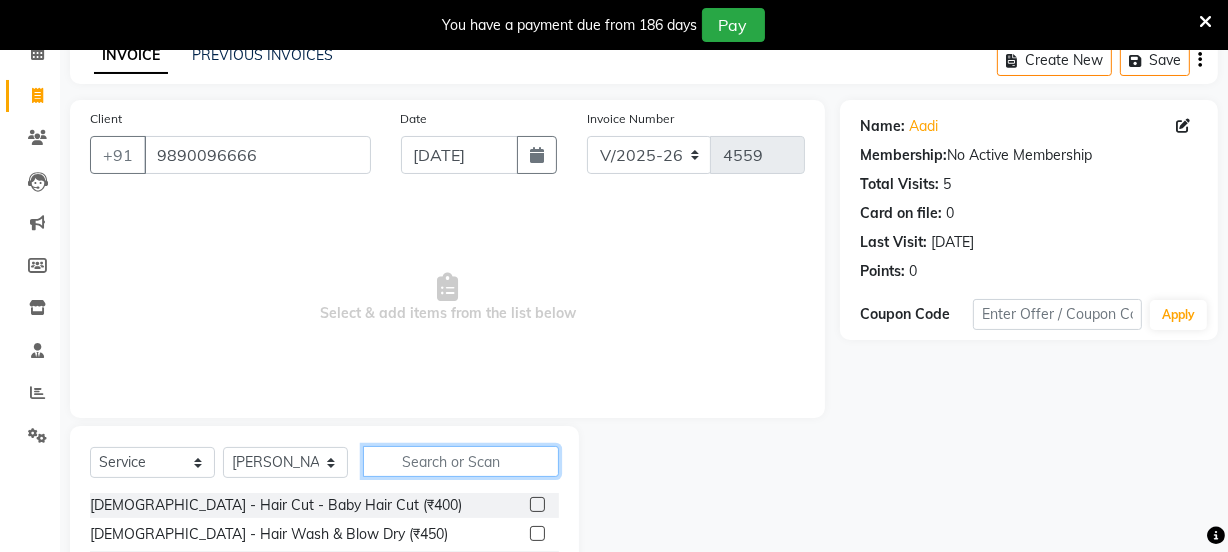 click 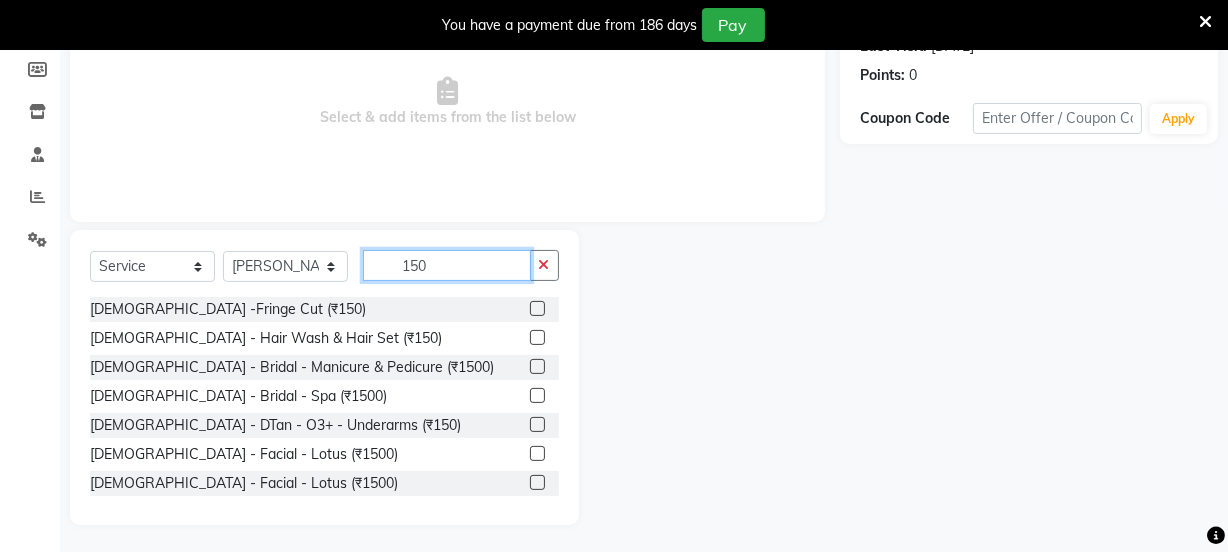 scroll, scrollTop: 300, scrollLeft: 0, axis: vertical 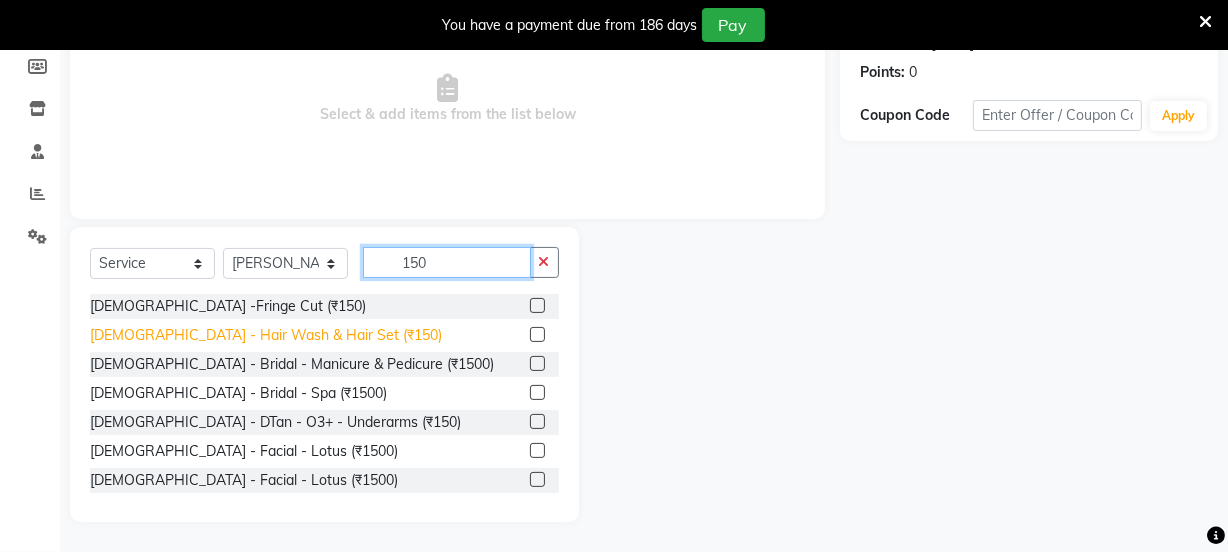 type on "150" 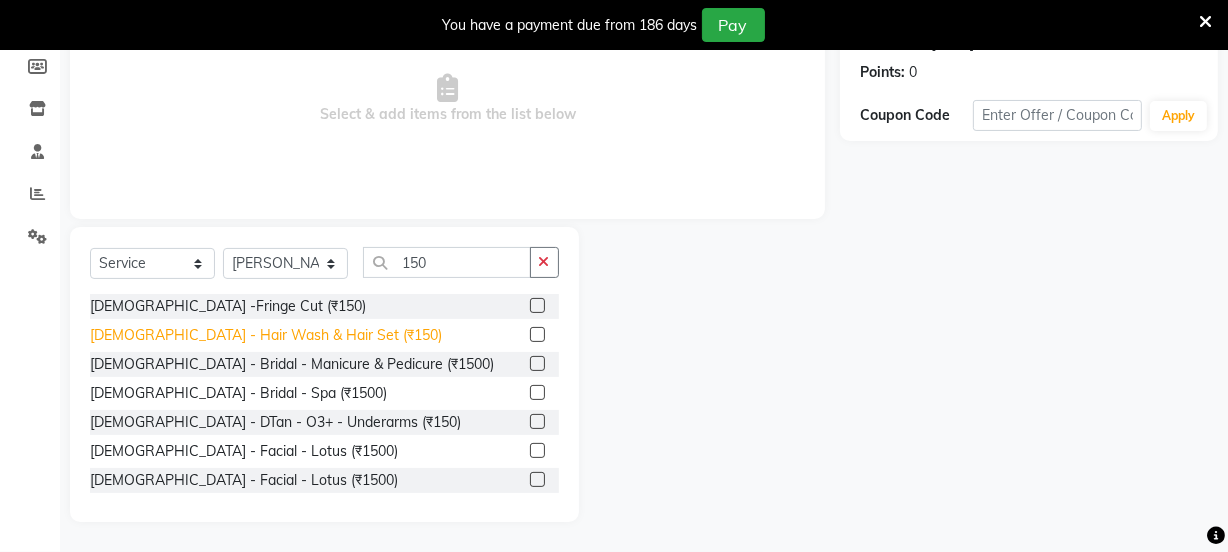 click on "[DEMOGRAPHIC_DATA] - Hair Wash & Hair Set (₹150)" 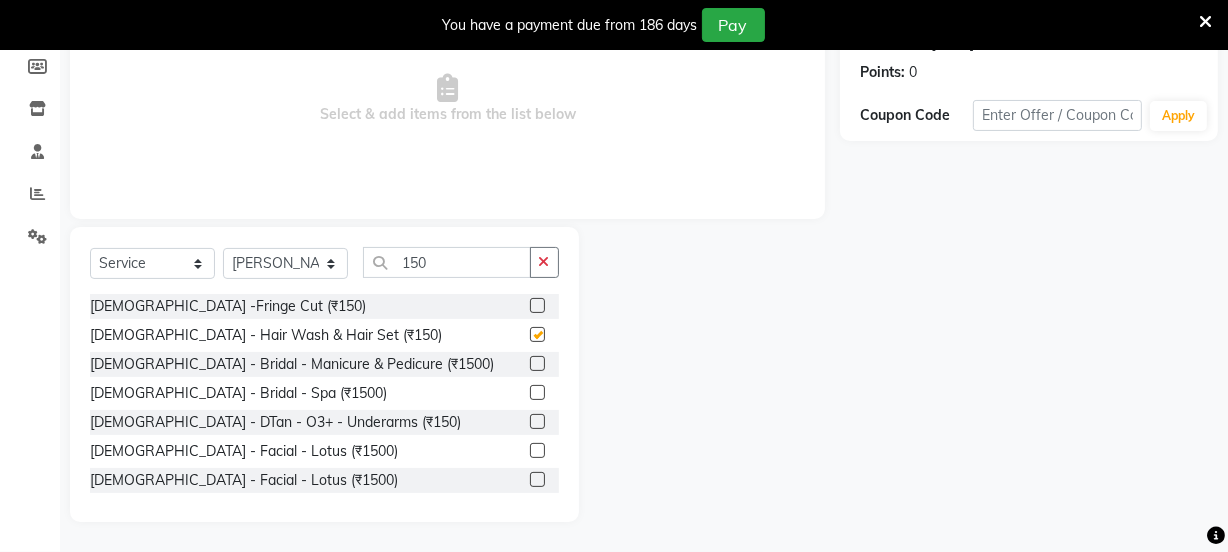 checkbox on "false" 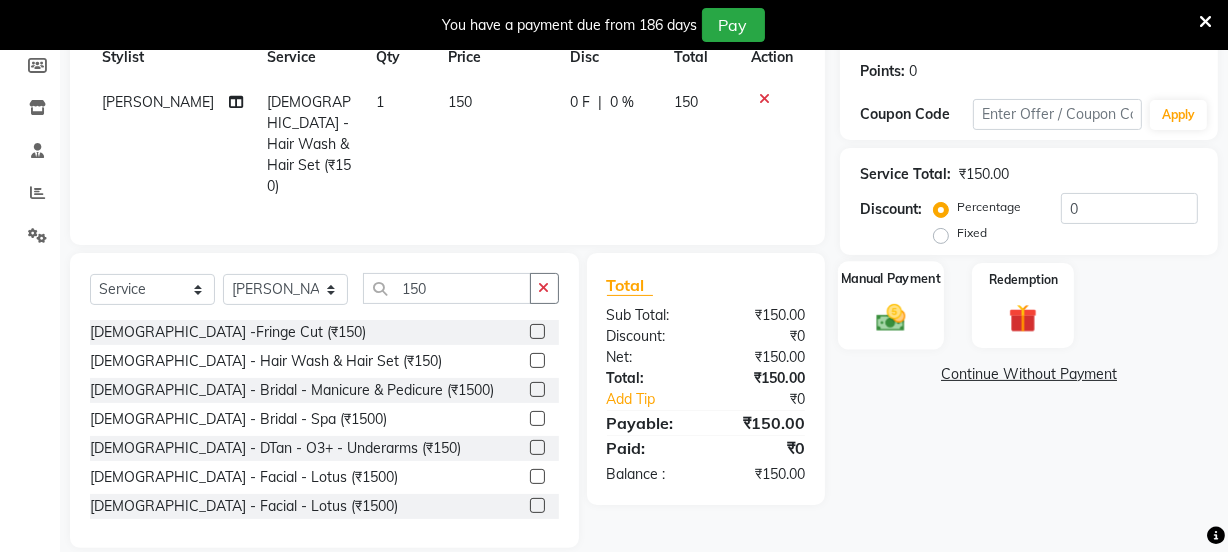 click 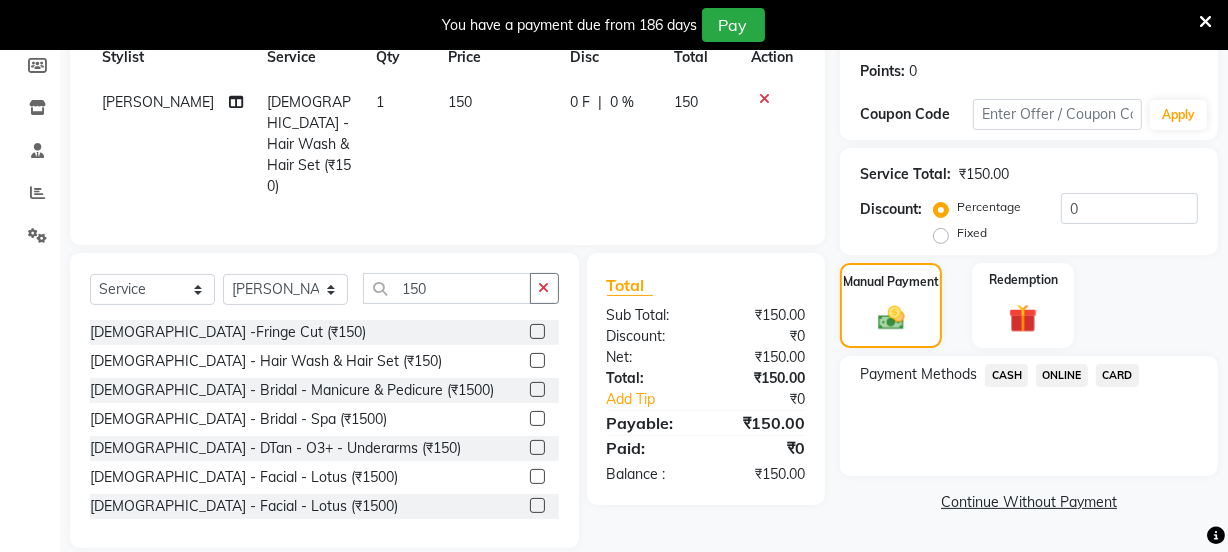 click on "CASH" 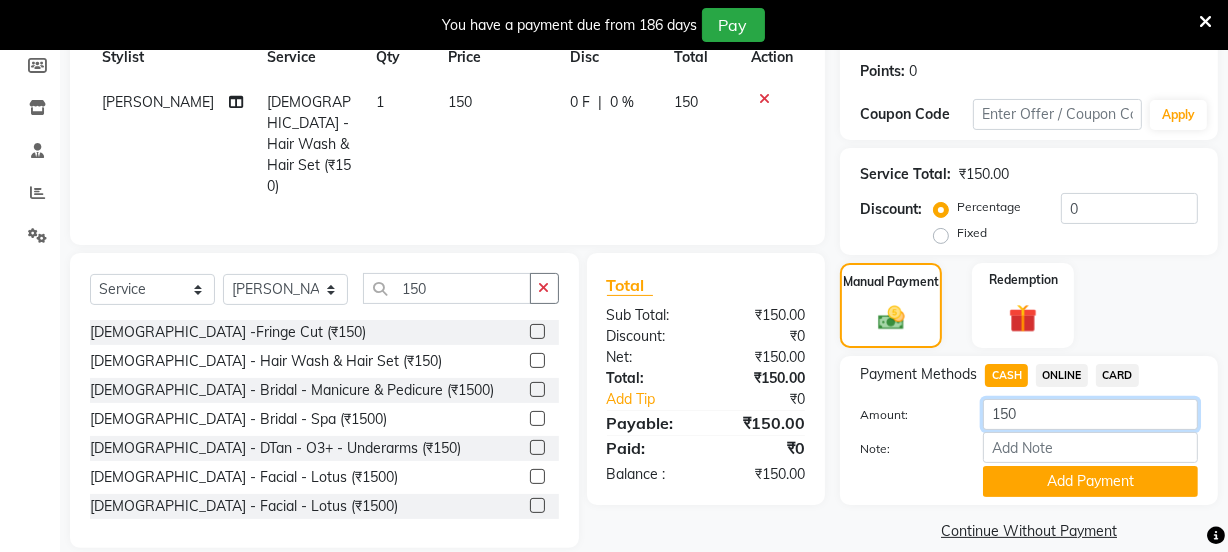 click on "150" 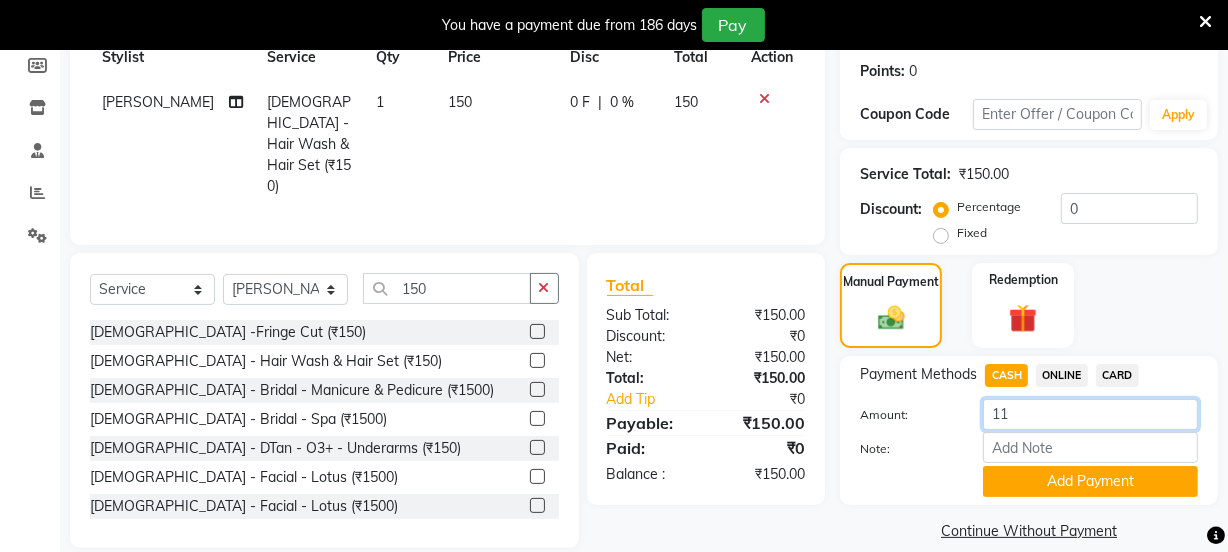 type on "1" 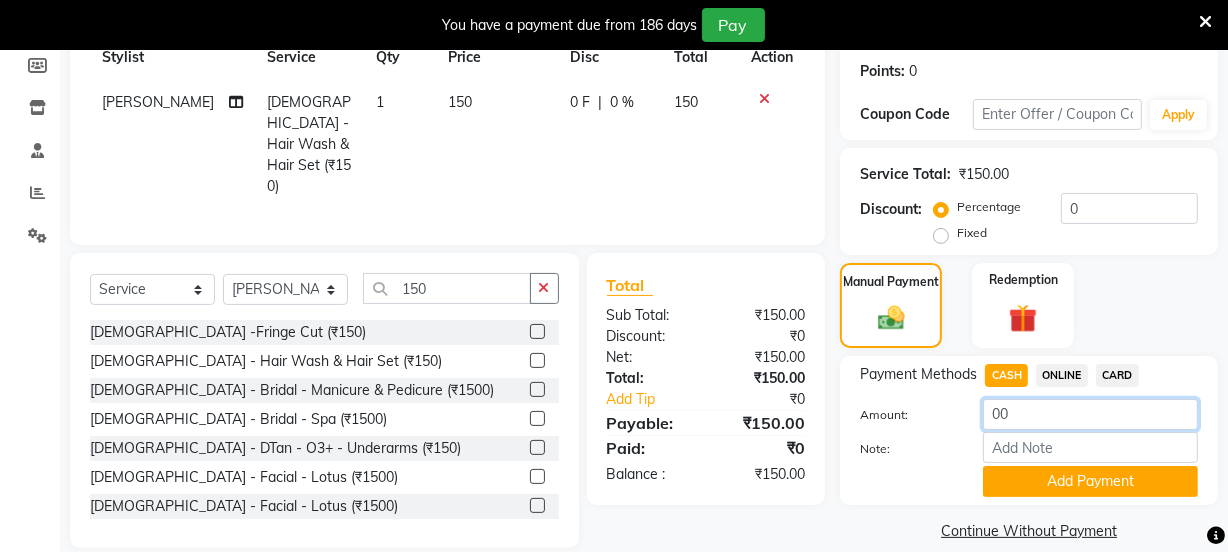 type on "0" 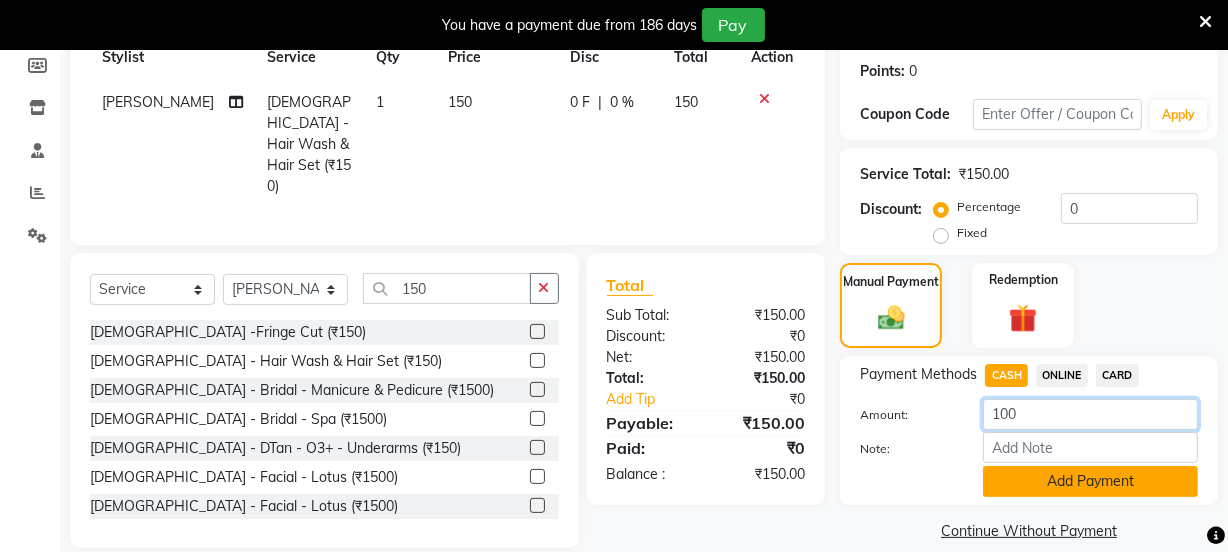 type on "100" 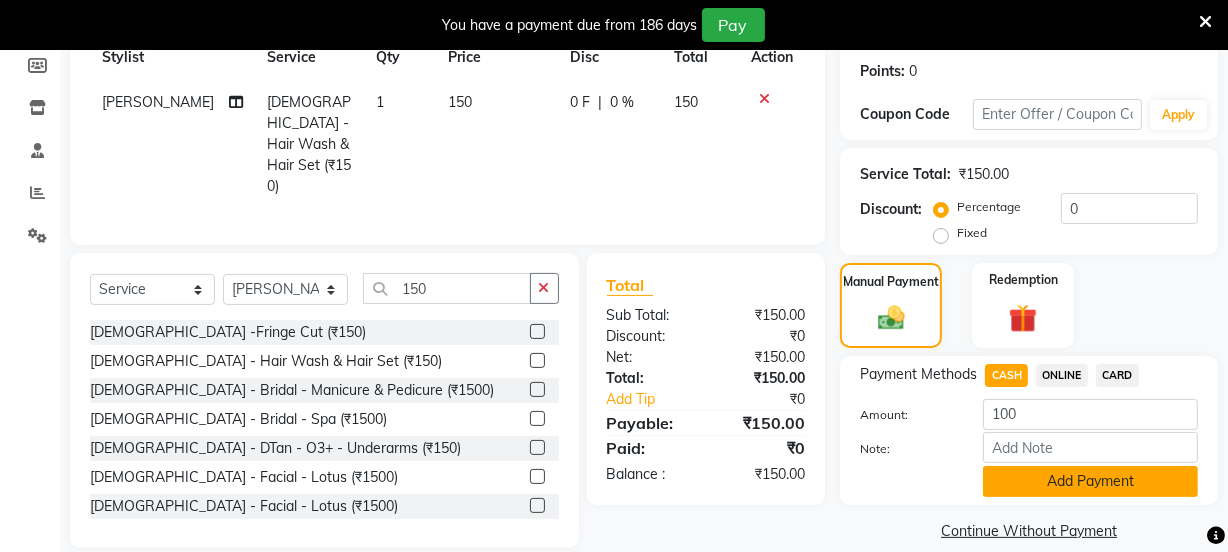 click on "Add Payment" 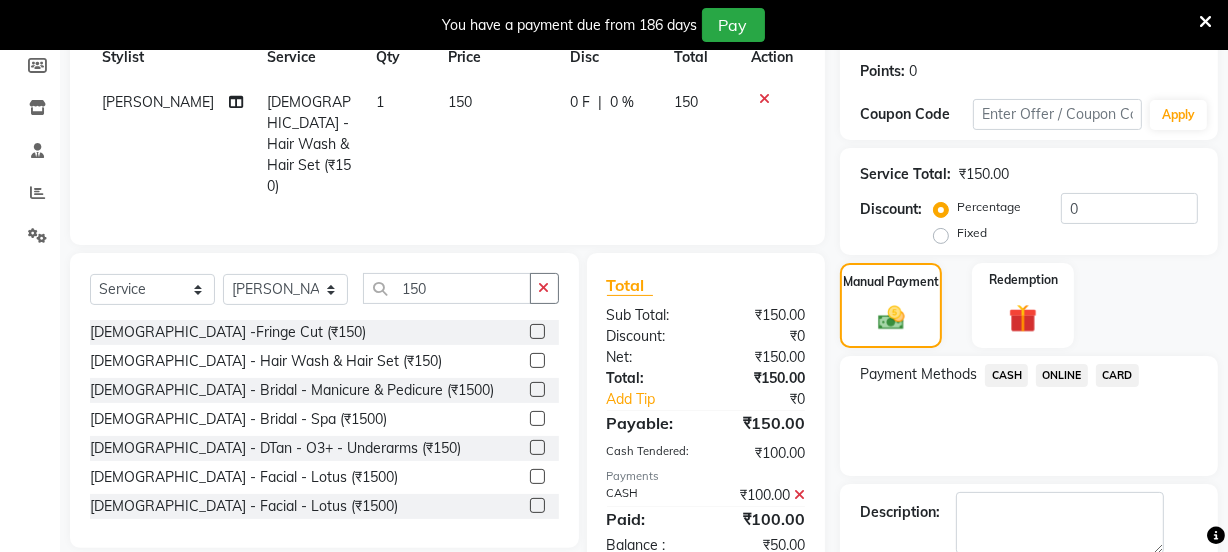 click on "ONLINE" 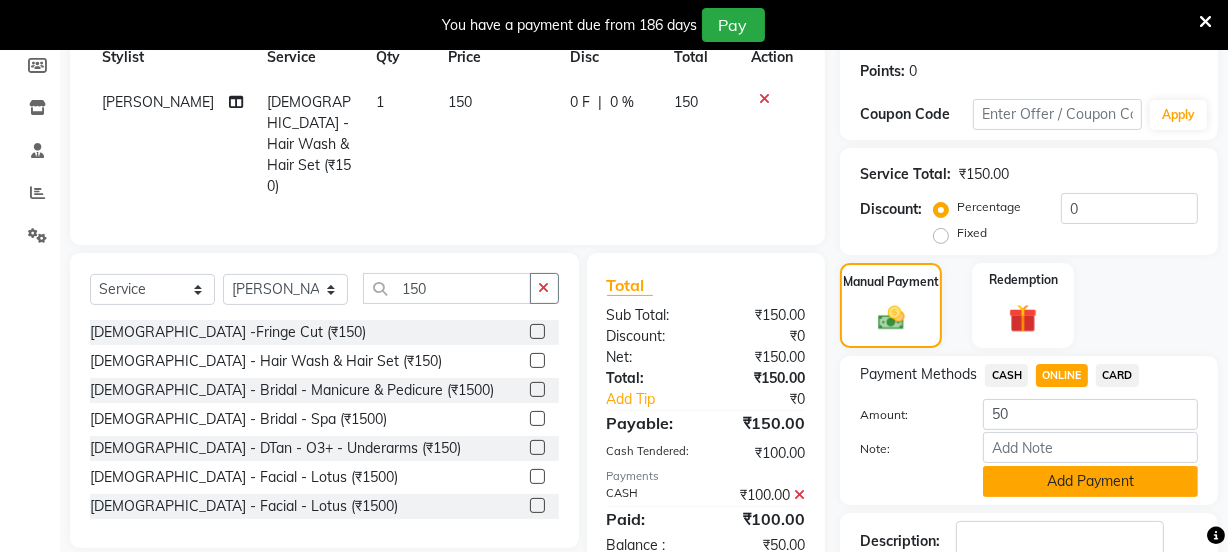 click on "Add Payment" 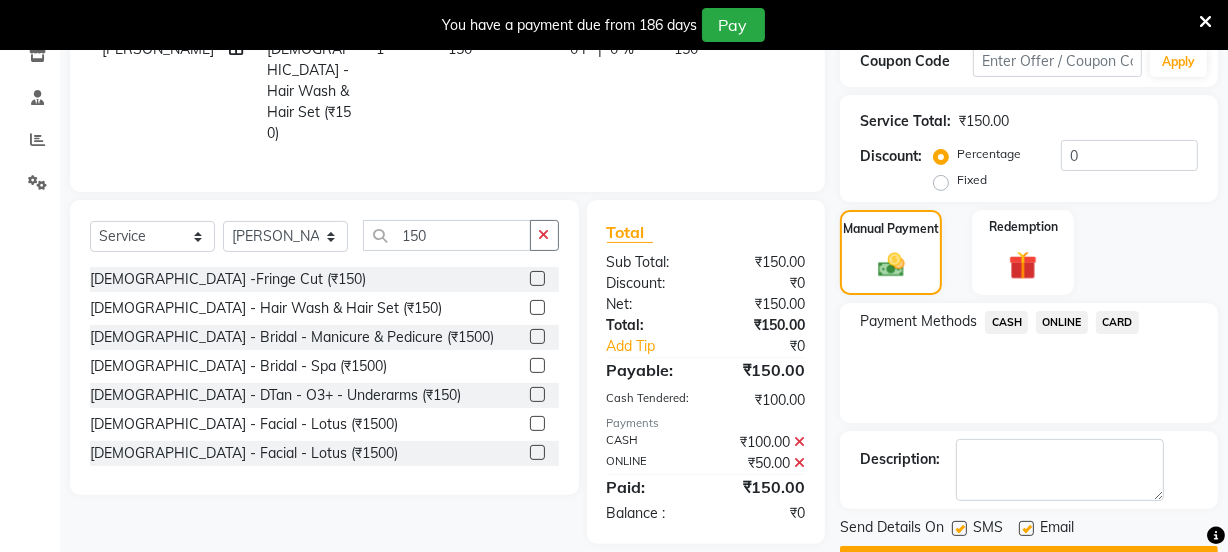scroll, scrollTop: 407, scrollLeft: 0, axis: vertical 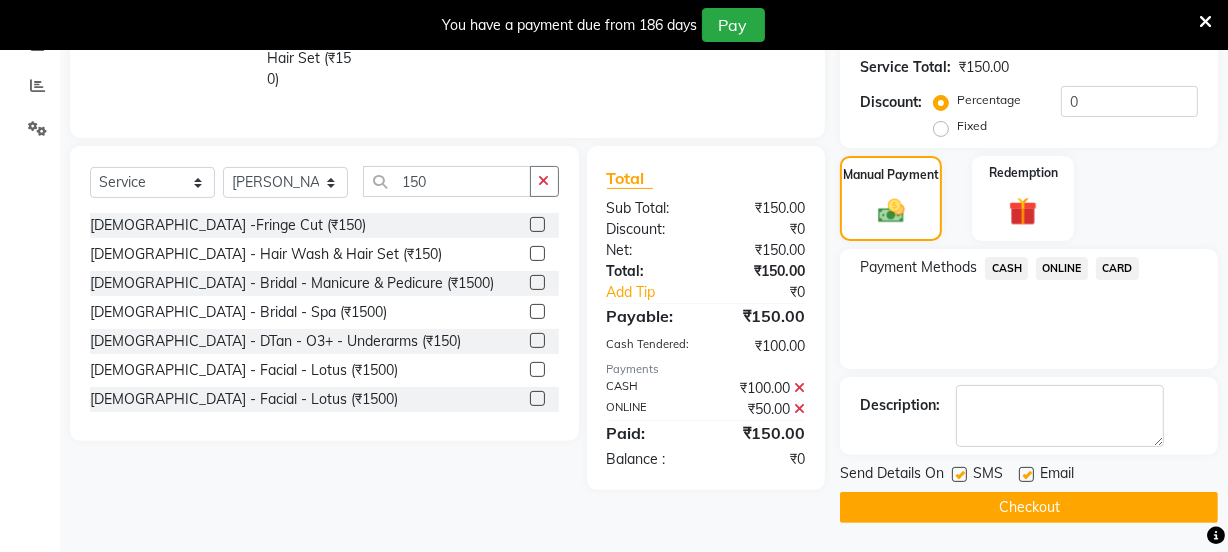 click on "Checkout" 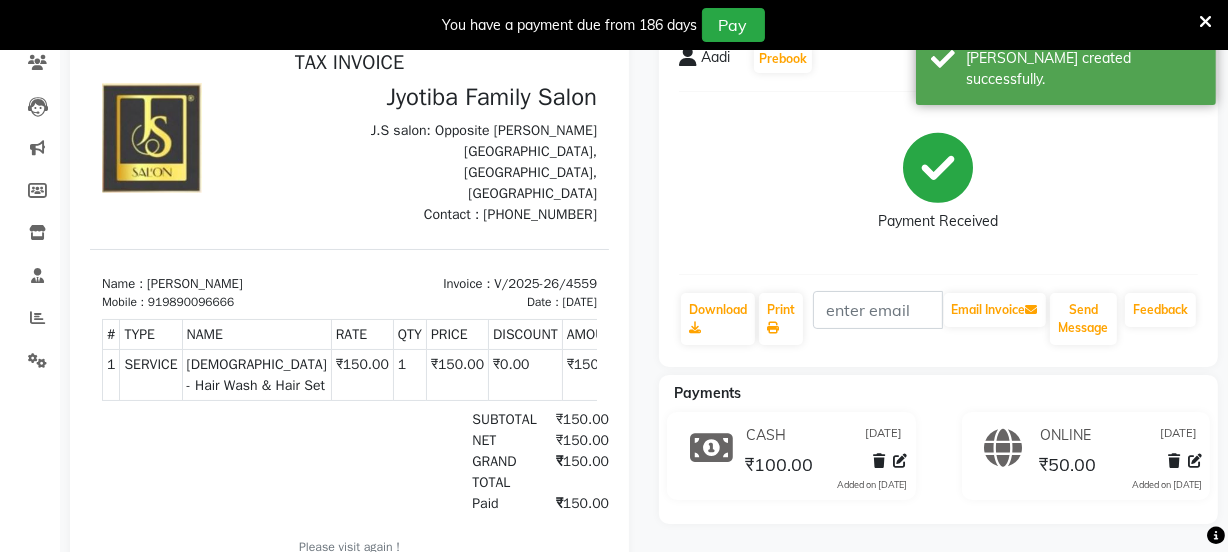 scroll, scrollTop: 0, scrollLeft: 0, axis: both 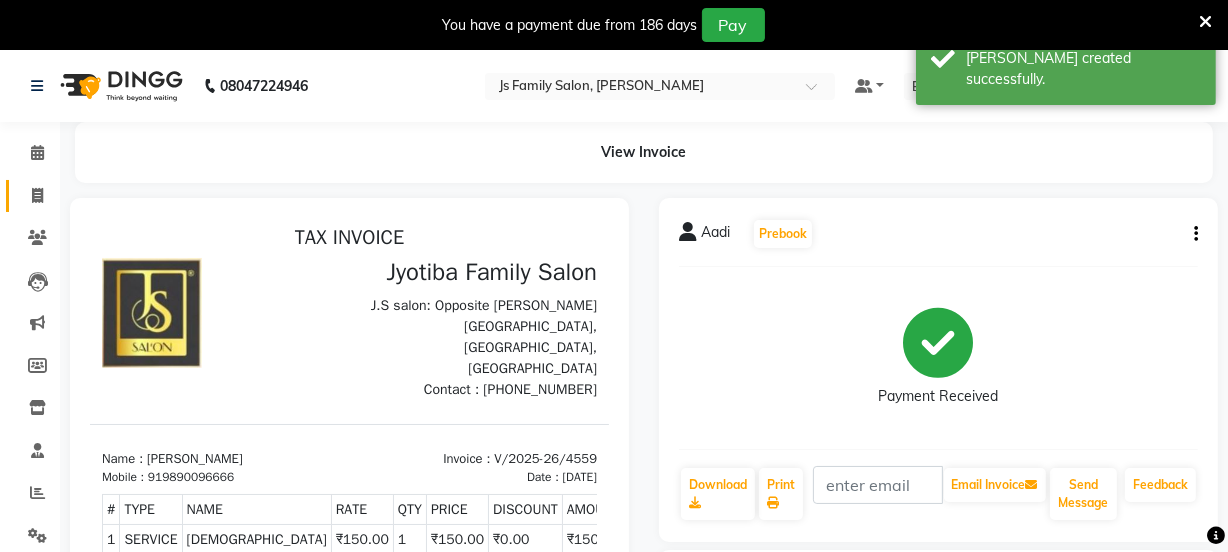click on "Invoice" 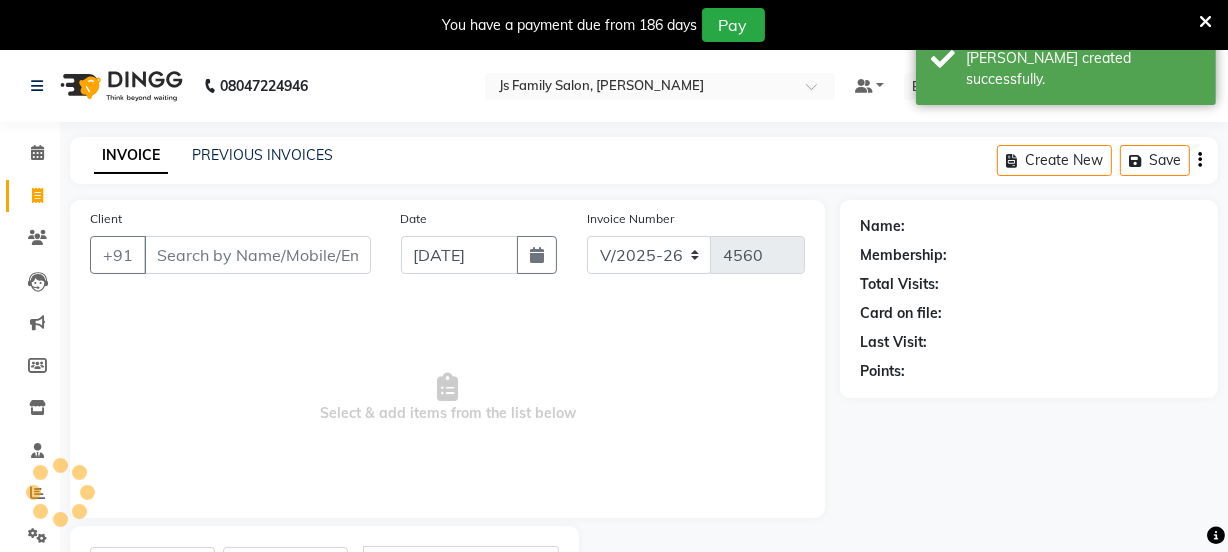 scroll, scrollTop: 100, scrollLeft: 0, axis: vertical 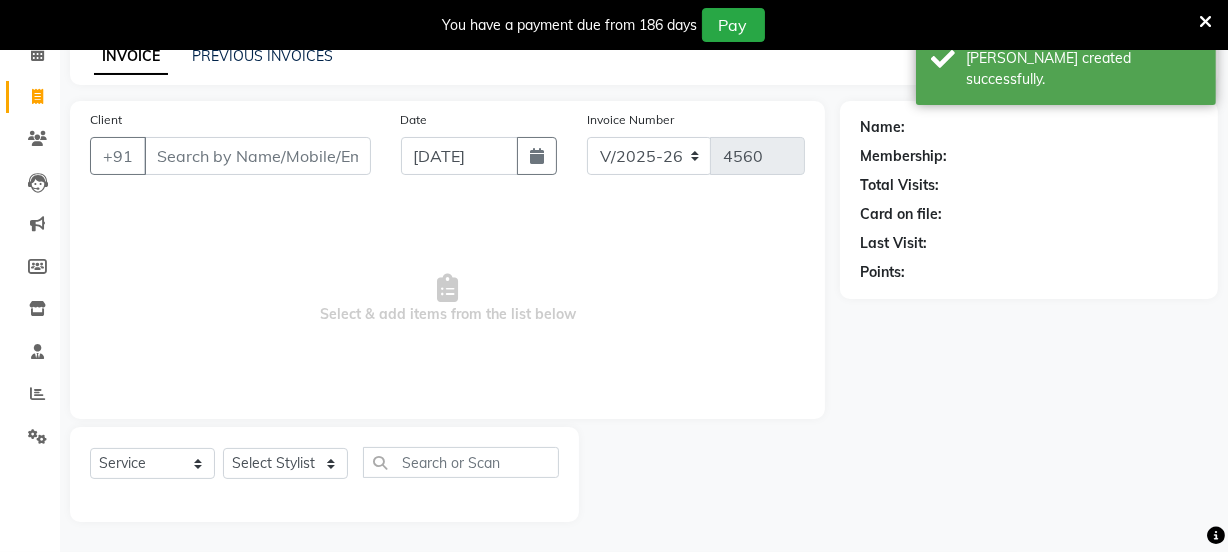 click on "Client" at bounding box center [257, 156] 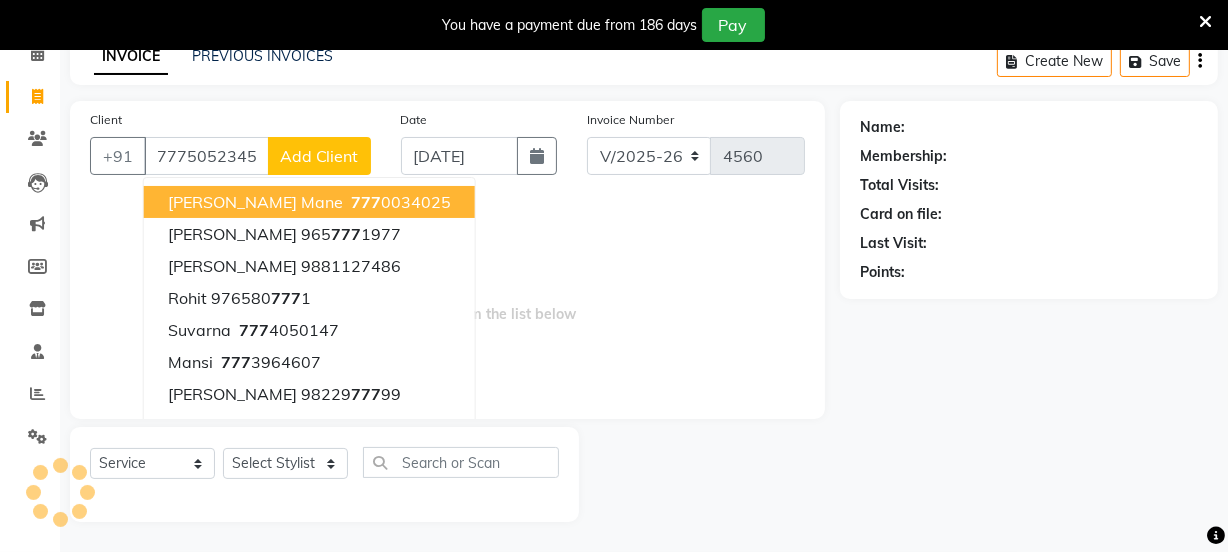 type on "7775052345" 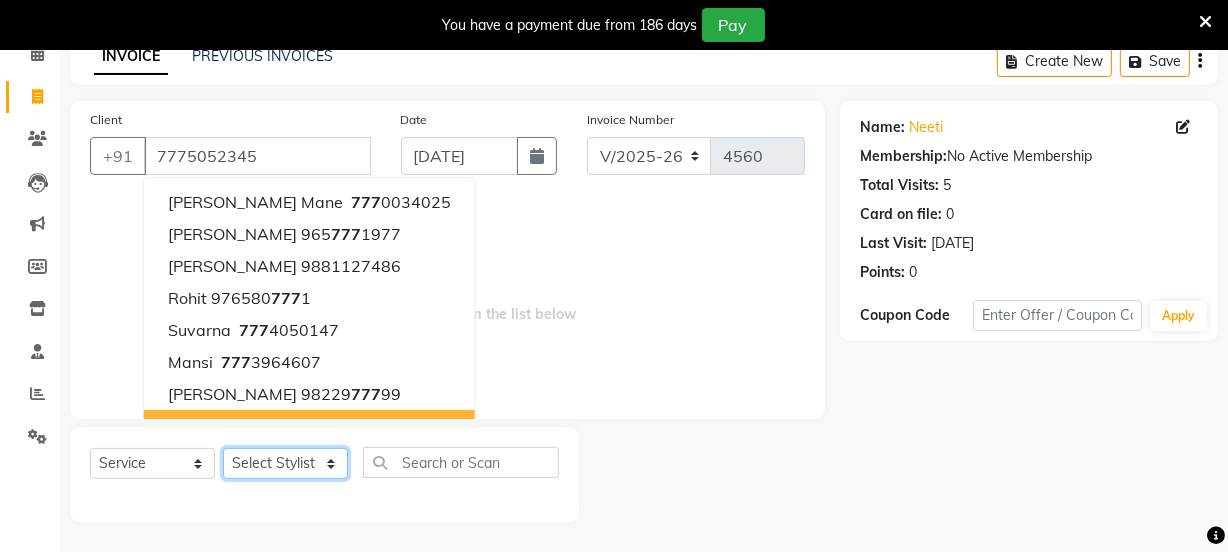 click on "Select Stylist [PERSON_NAME] Vaidyakar kokan  n Mahadev [PERSON_NAME] [PERSON_NAME] [PERSON_NAME]  Prem Mane Rajan Roma Rajput Sai [PERSON_NAME] Shop [PERSON_NAME] [PERSON_NAME] suport staff [PERSON_NAME]  [PERSON_NAME] [PERSON_NAME] [PERSON_NAME]" 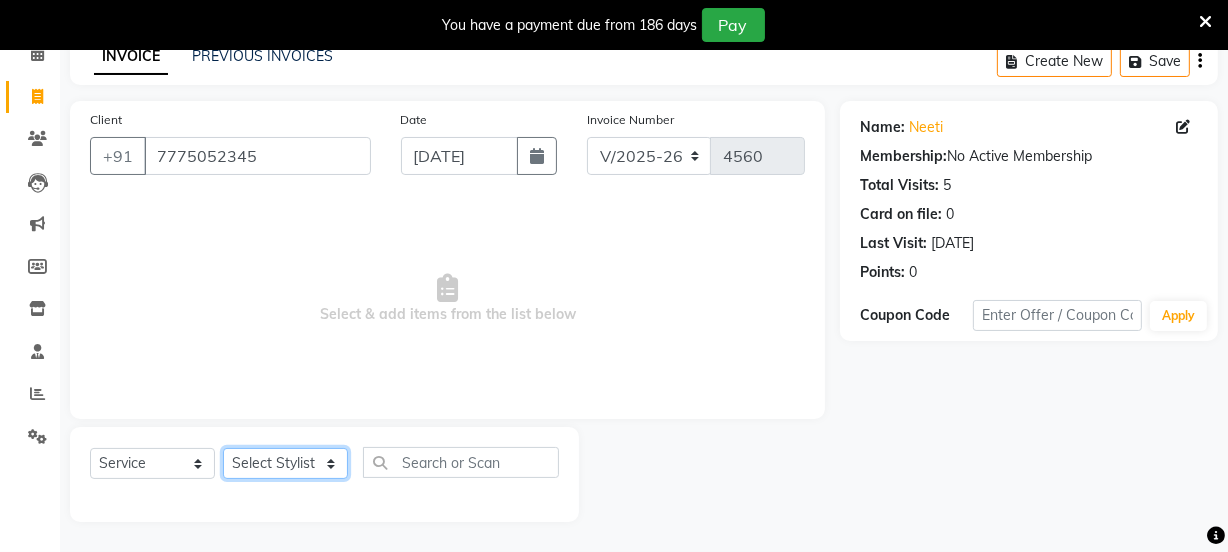 select on "19129" 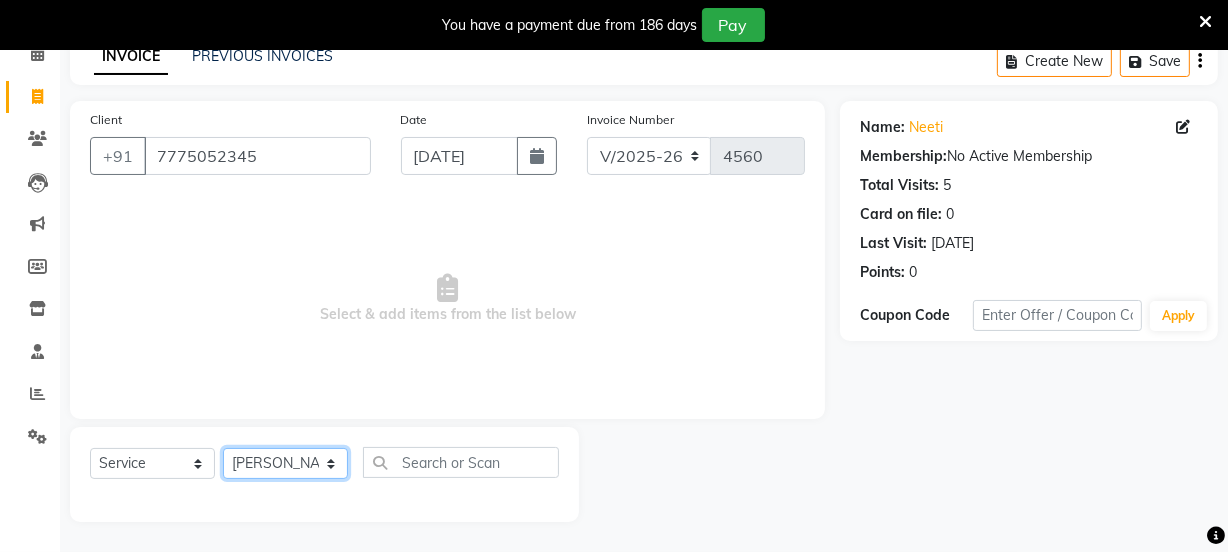 click on "Select Stylist [PERSON_NAME] Vaidyakar kokan  n Mahadev [PERSON_NAME] [PERSON_NAME] [PERSON_NAME]  Prem Mane Rajan Roma Rajput Sai [PERSON_NAME] Shop [PERSON_NAME] [PERSON_NAME] suport staff [PERSON_NAME]  [PERSON_NAME] [PERSON_NAME] [PERSON_NAME]" 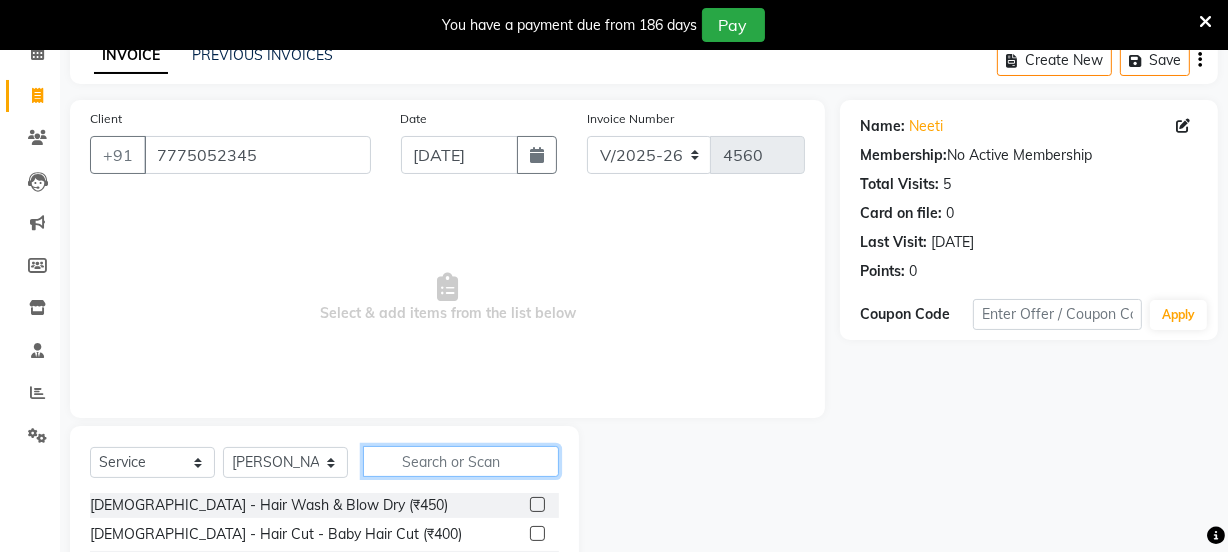 drag, startPoint x: 380, startPoint y: 468, endPoint x: 412, endPoint y: 456, distance: 34.176014 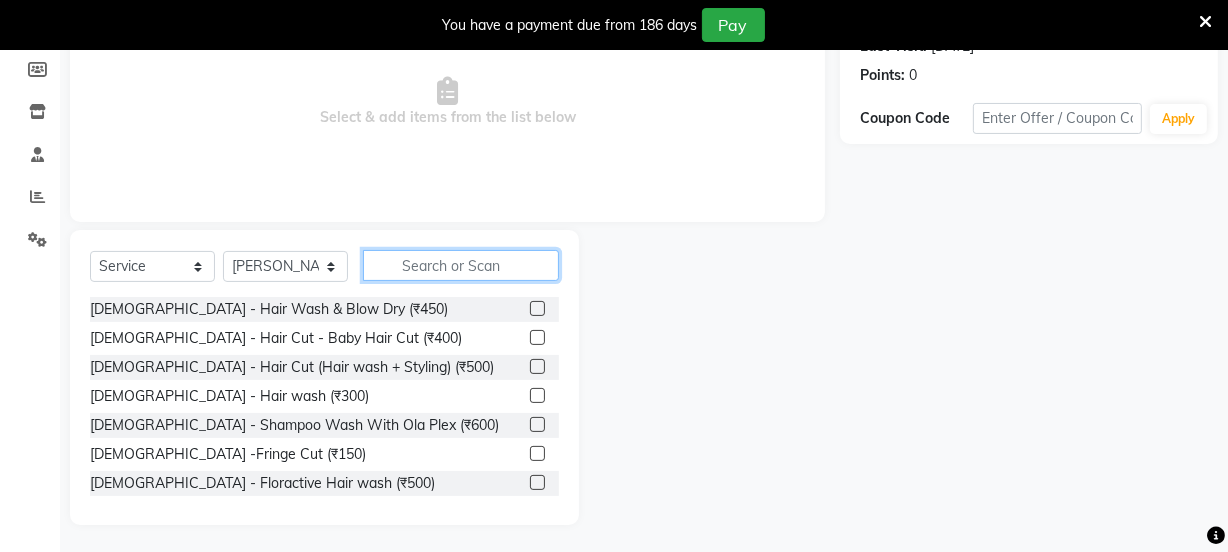 scroll, scrollTop: 300, scrollLeft: 0, axis: vertical 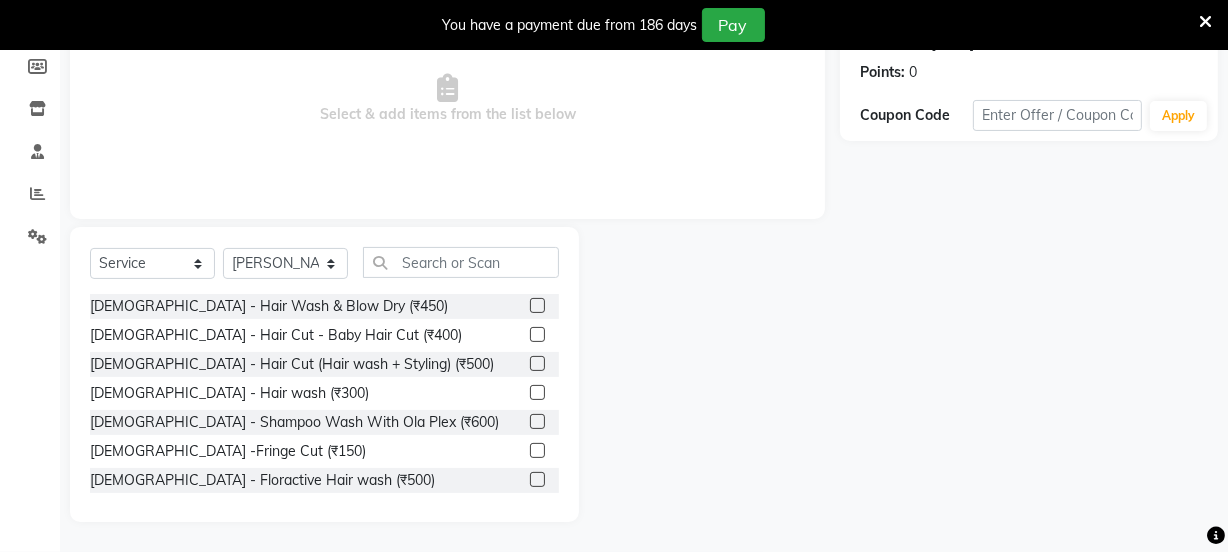 click at bounding box center [1205, 22] 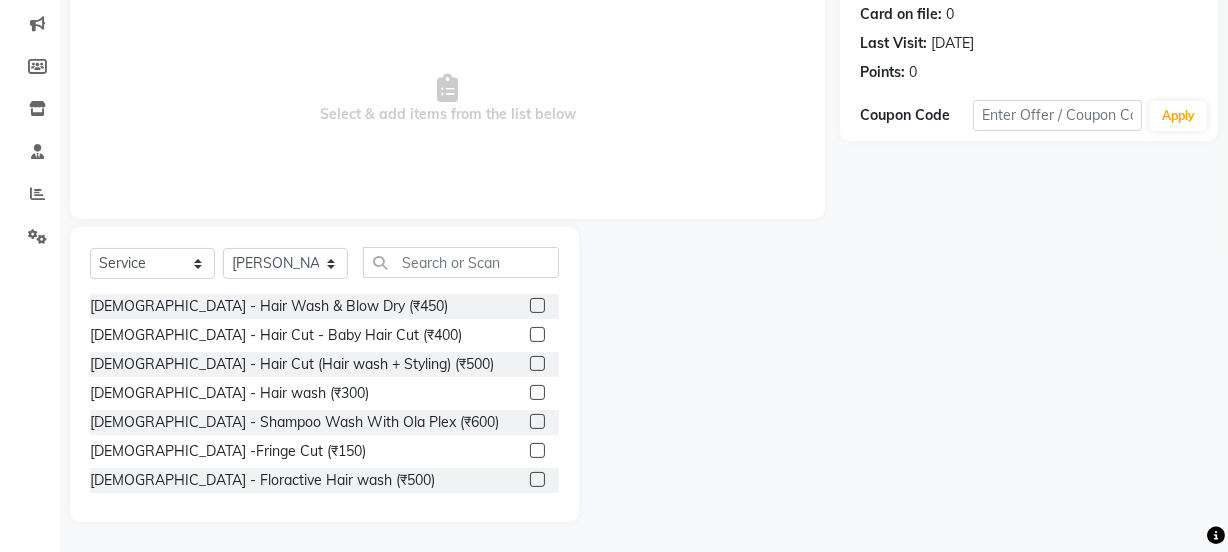 scroll, scrollTop: 68, scrollLeft: 0, axis: vertical 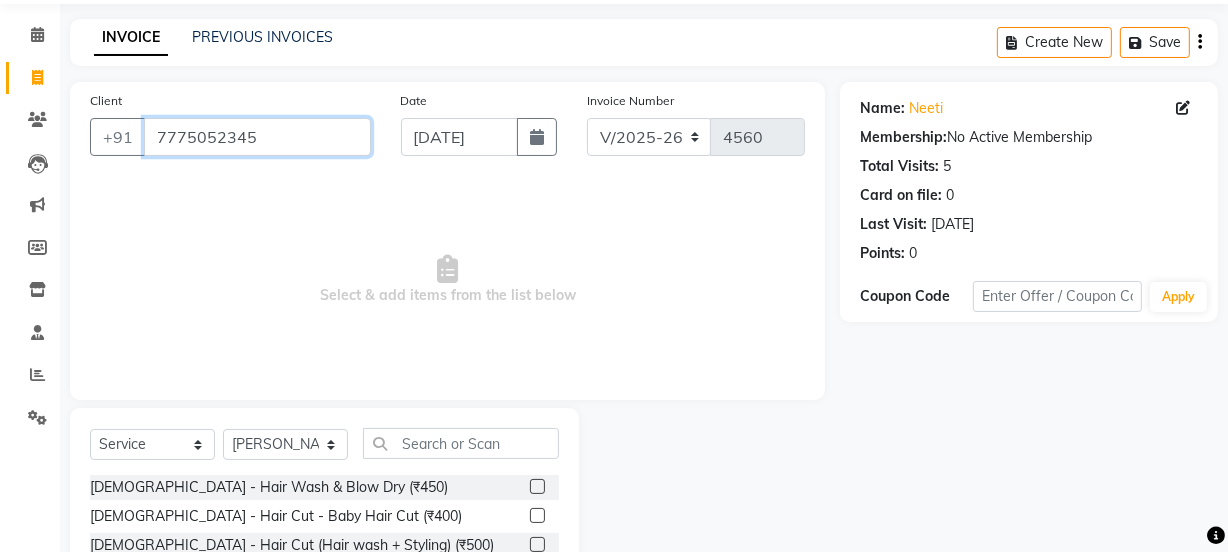 click on "7775052345" at bounding box center [257, 137] 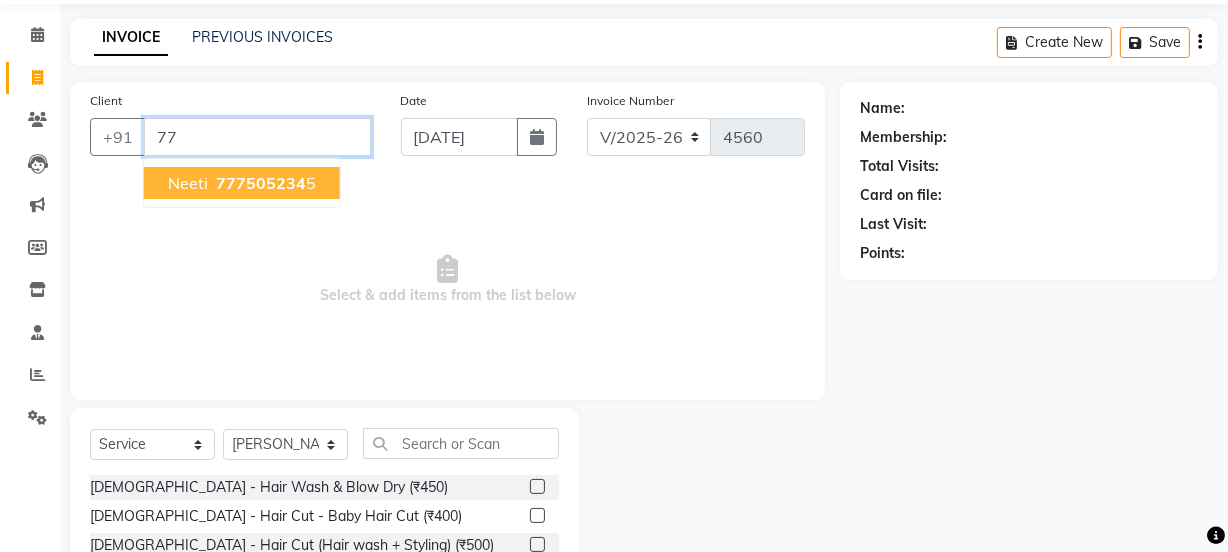 type on "7" 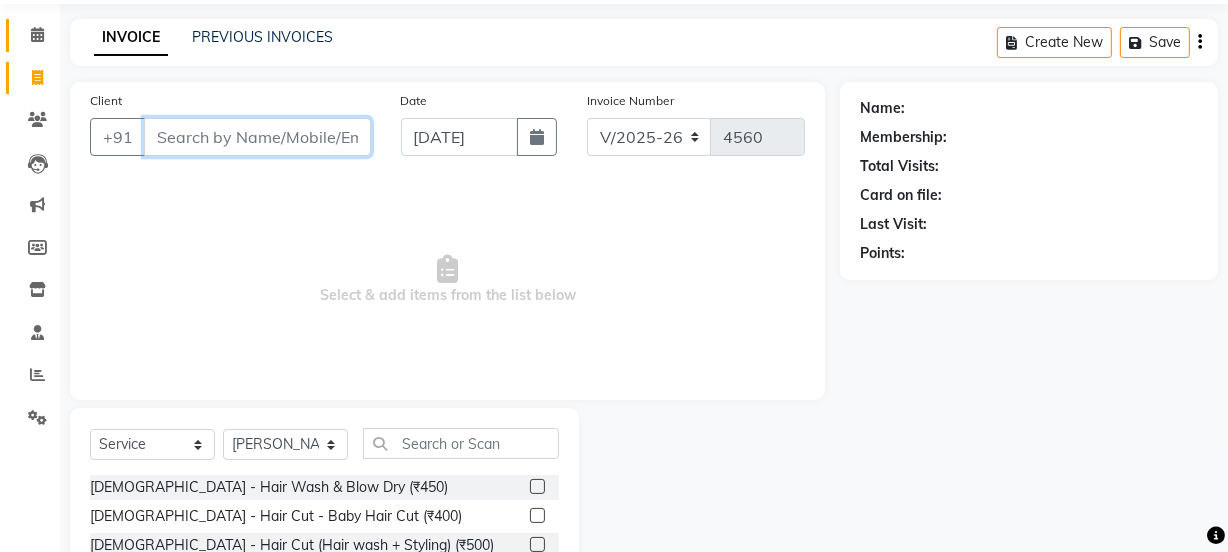type 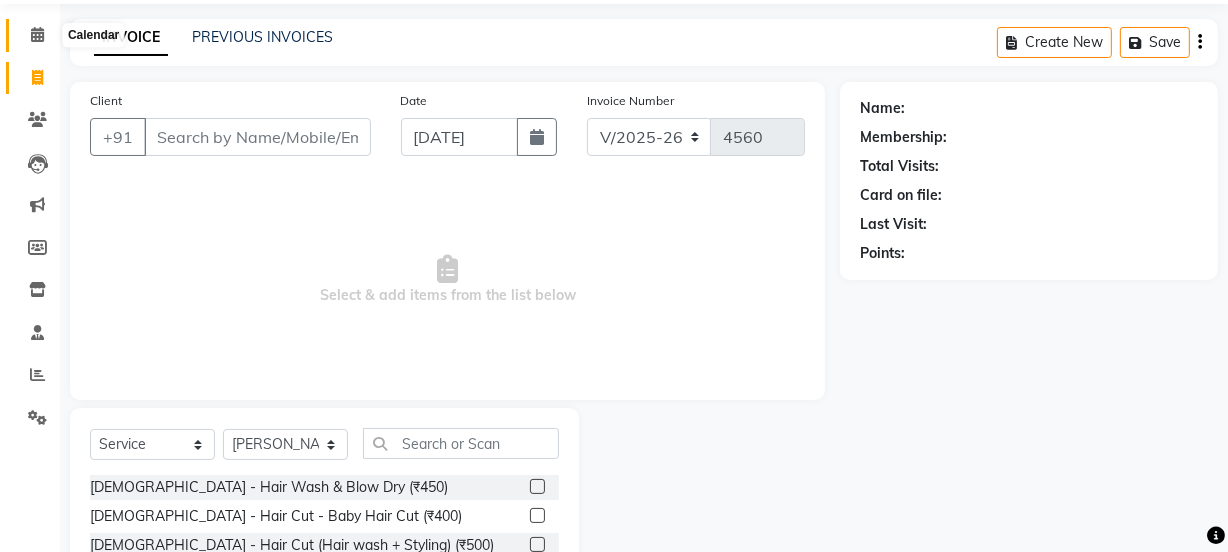 click 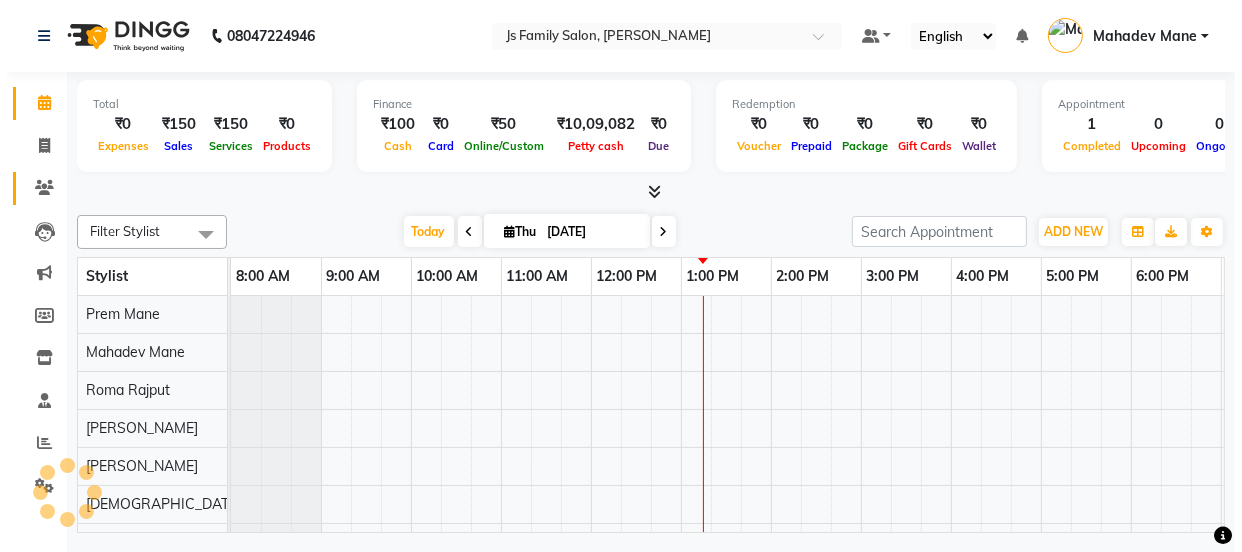 scroll, scrollTop: 0, scrollLeft: 0, axis: both 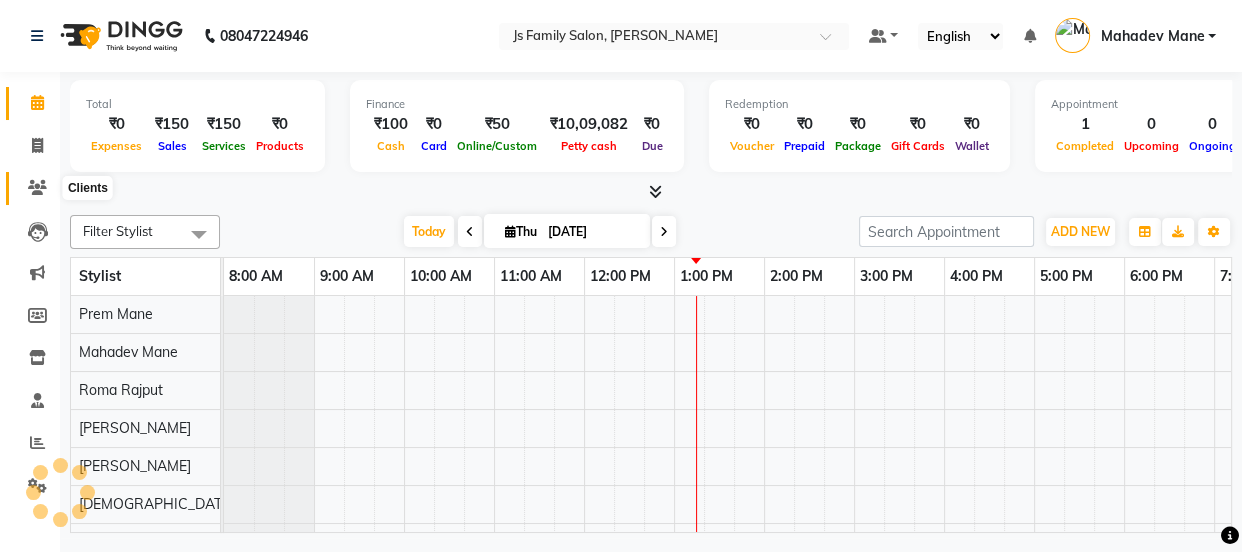 click 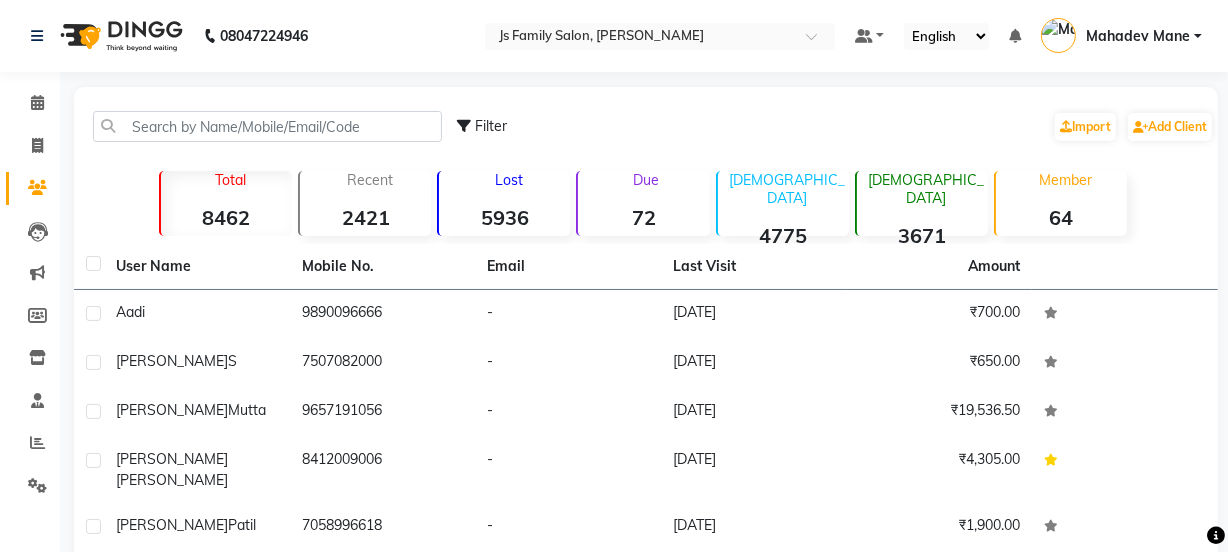click on "Filter  Import   Add Client" 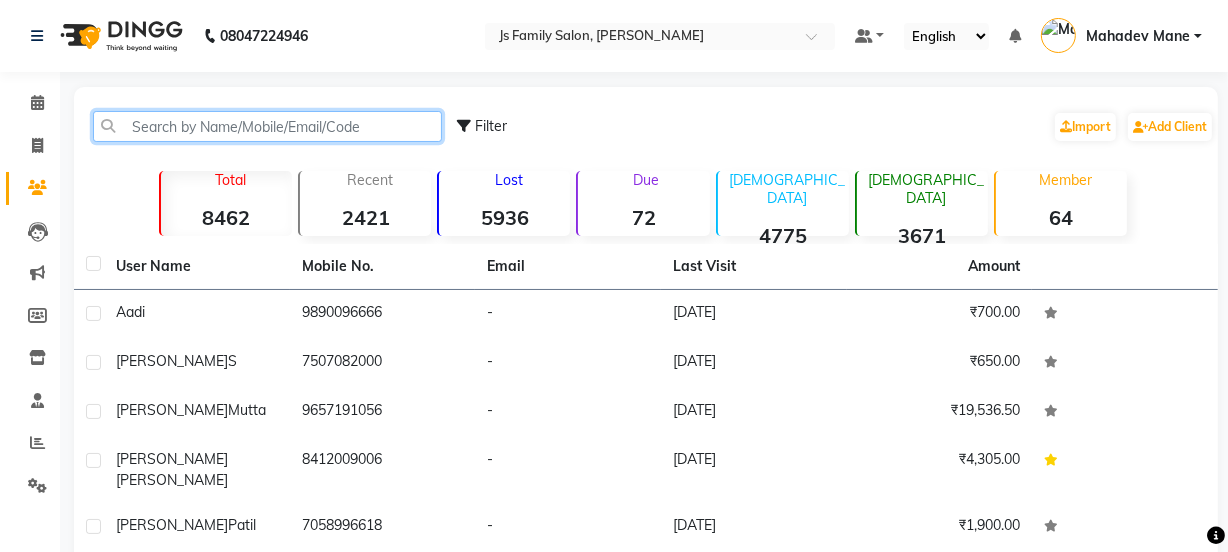 click 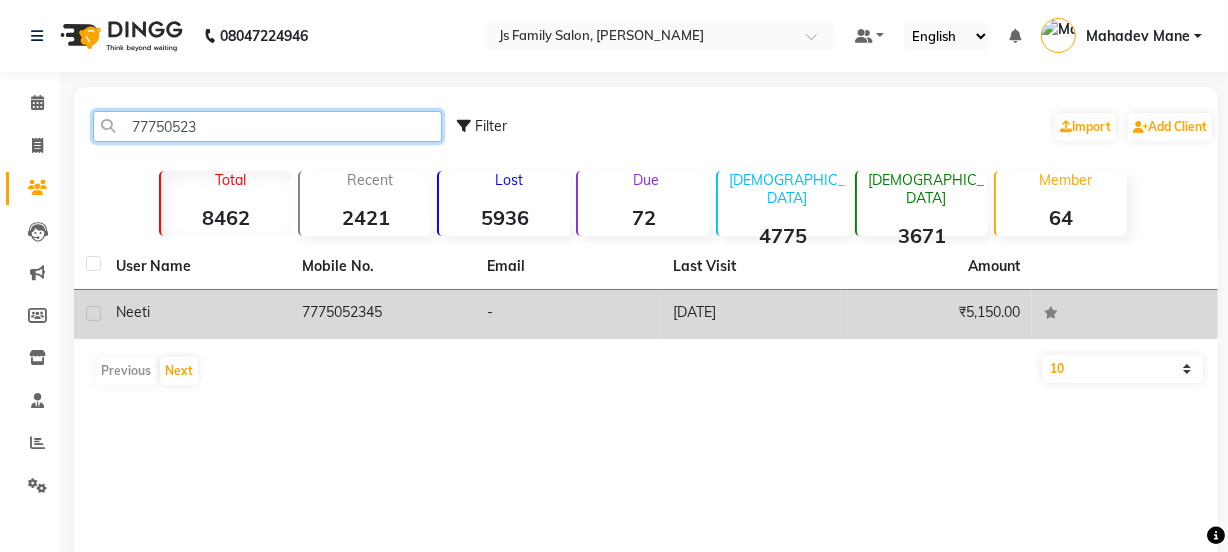 type on "77750523" 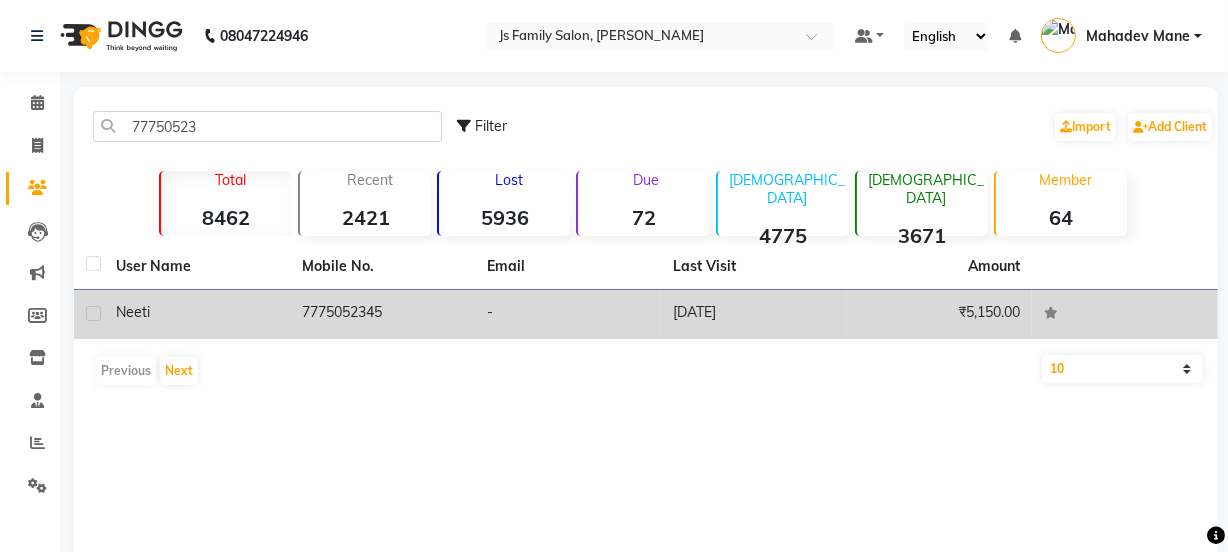 click on "Neeti" 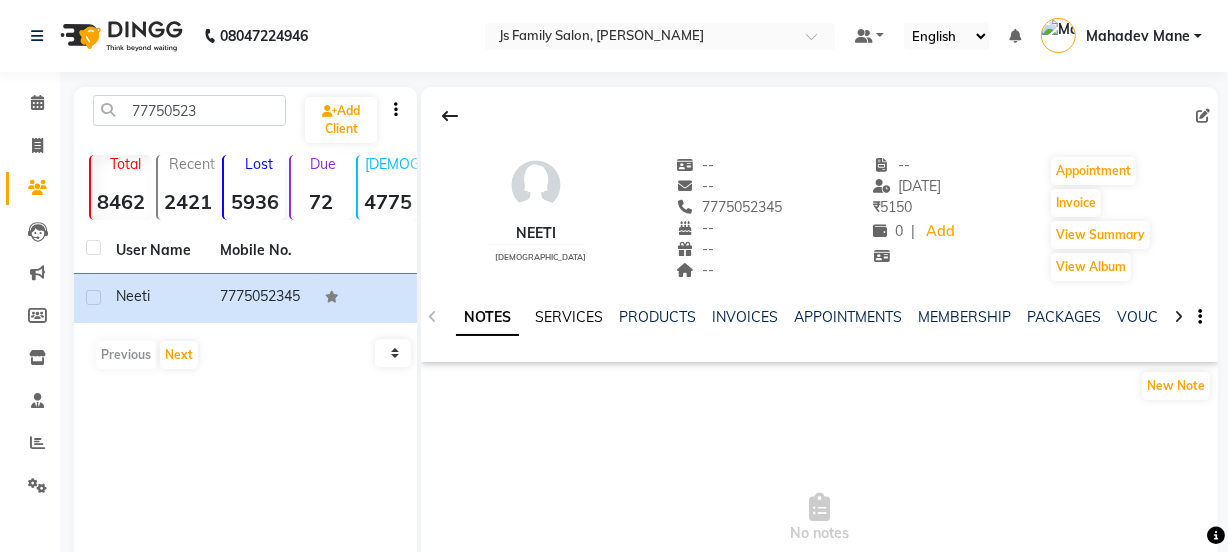 click on "SERVICES" 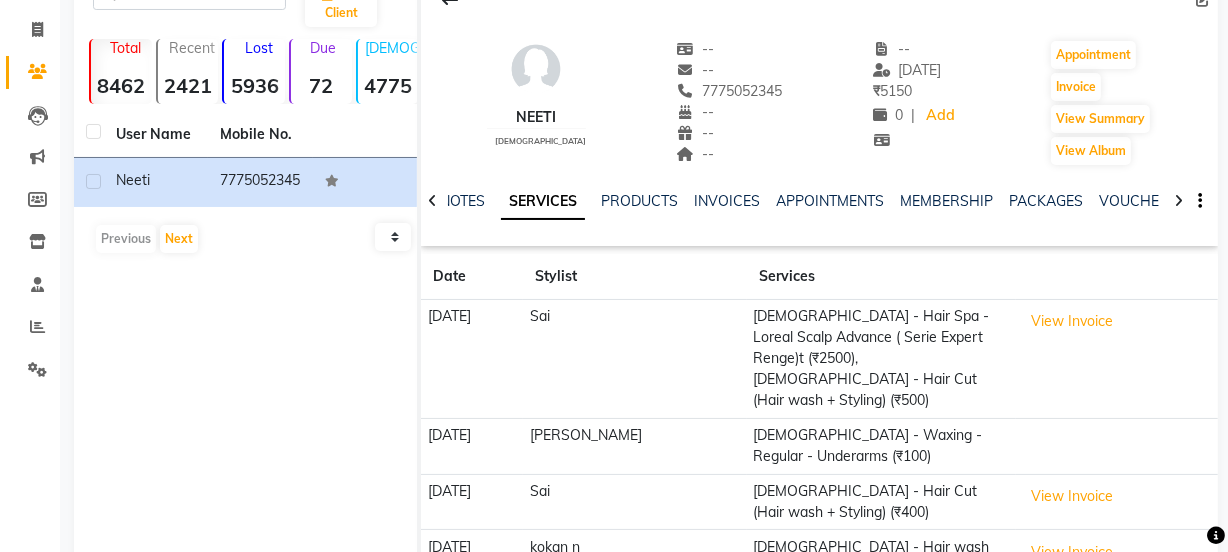 scroll, scrollTop: 0, scrollLeft: 0, axis: both 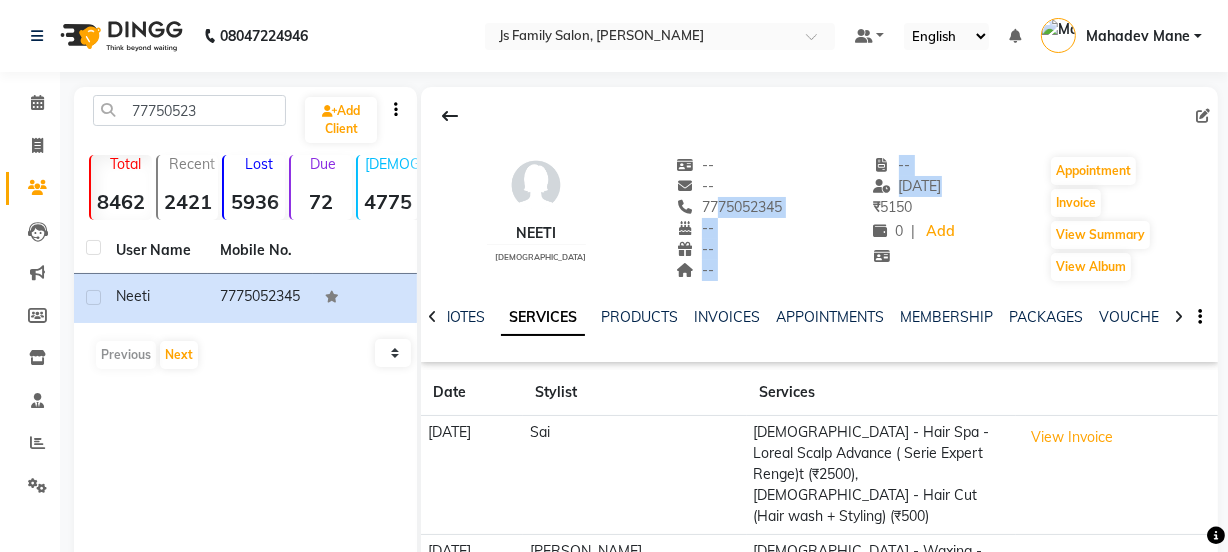 drag, startPoint x: 671, startPoint y: 202, endPoint x: 815, endPoint y: 209, distance: 144.17004 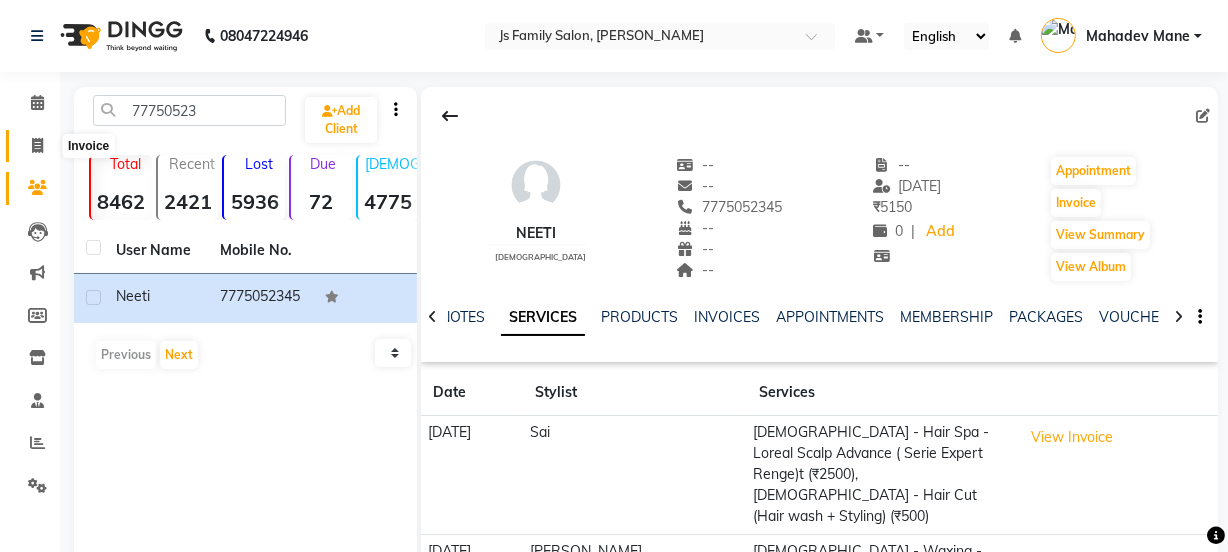 click 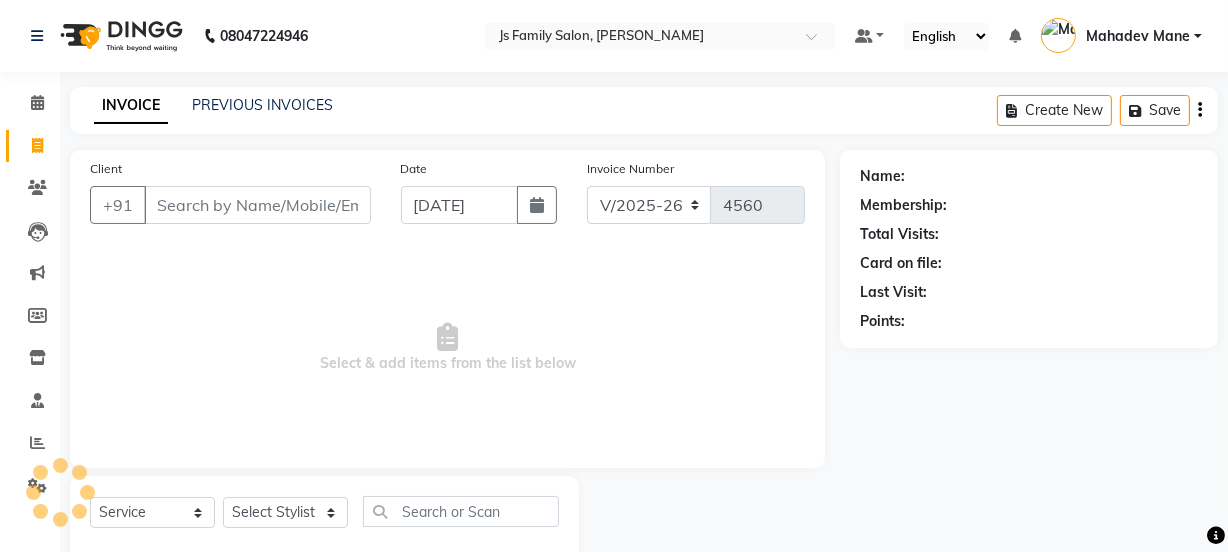 scroll, scrollTop: 50, scrollLeft: 0, axis: vertical 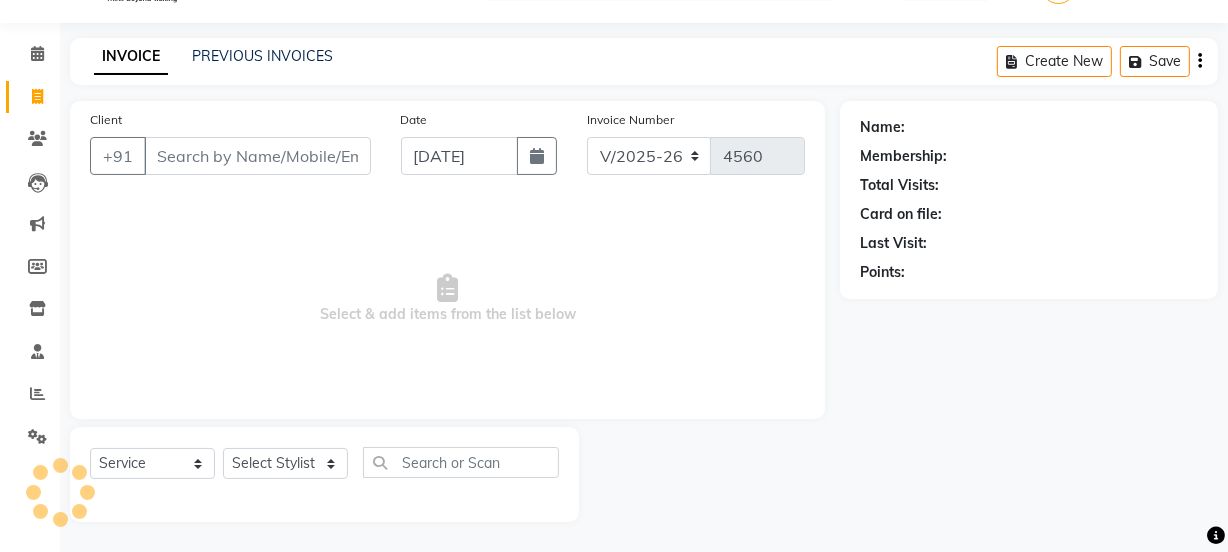 click on "Client" at bounding box center [257, 156] 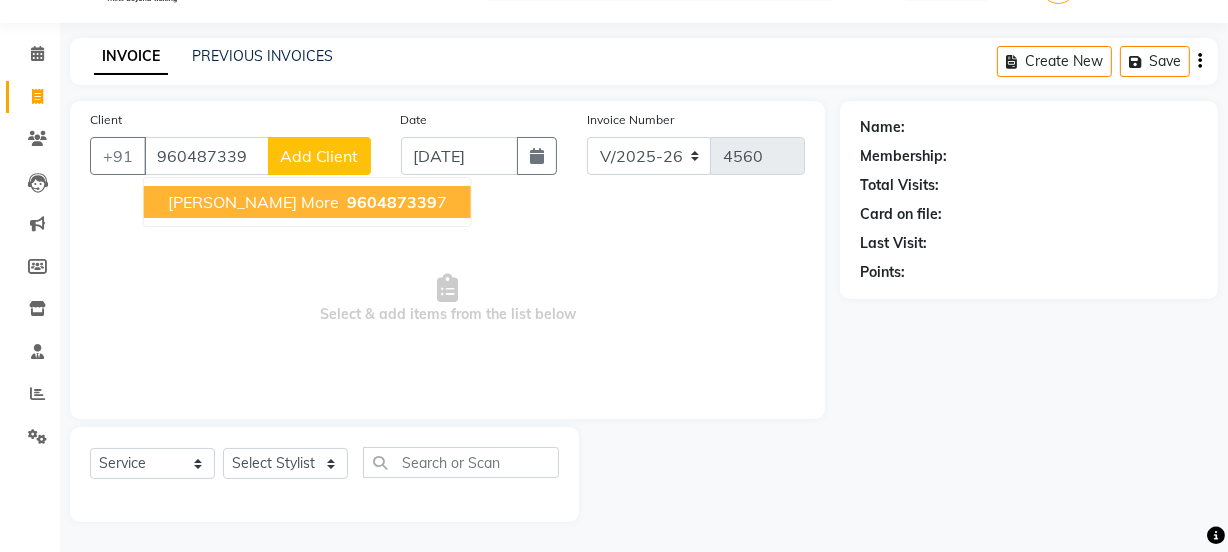 click on "[PERSON_NAME] More" at bounding box center [253, 202] 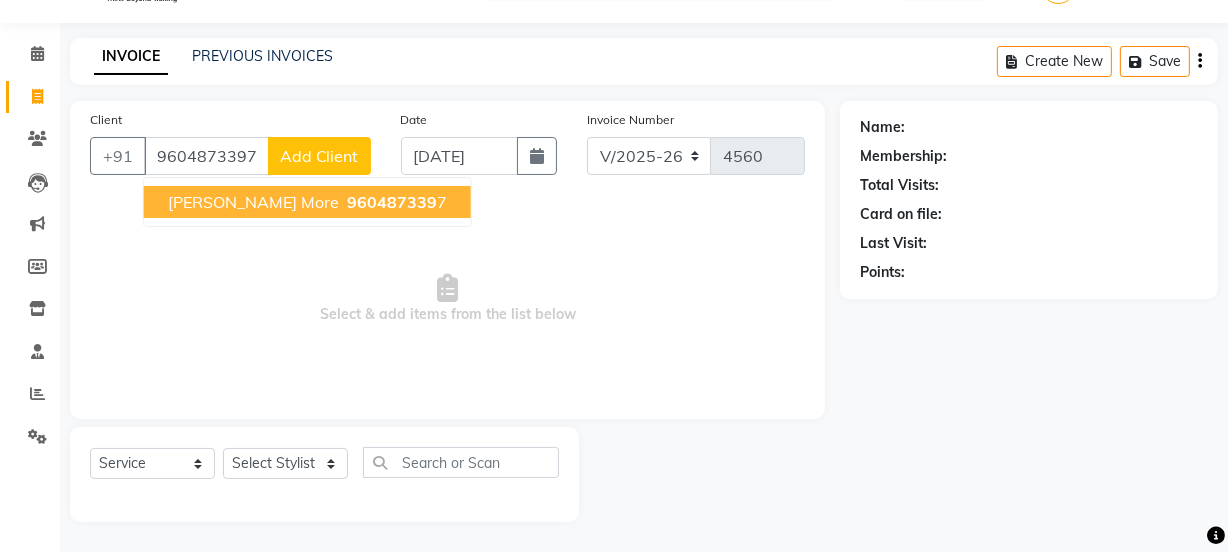 type on "9604873397" 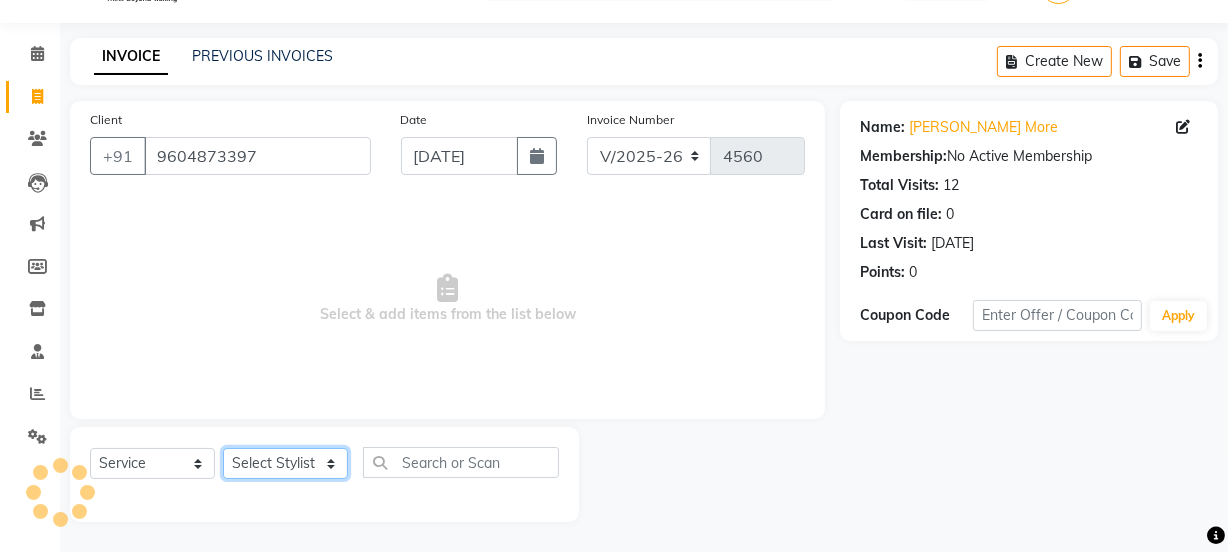 click on "Select Stylist [PERSON_NAME] Vaidyakar kokan  n Mahadev [PERSON_NAME] [PERSON_NAME] [PERSON_NAME]  Prem Mane Rajan Roma Rajput Sai [PERSON_NAME] Shop [PERSON_NAME] [PERSON_NAME] suport staff [PERSON_NAME]  [PERSON_NAME] [PERSON_NAME] [PERSON_NAME]" 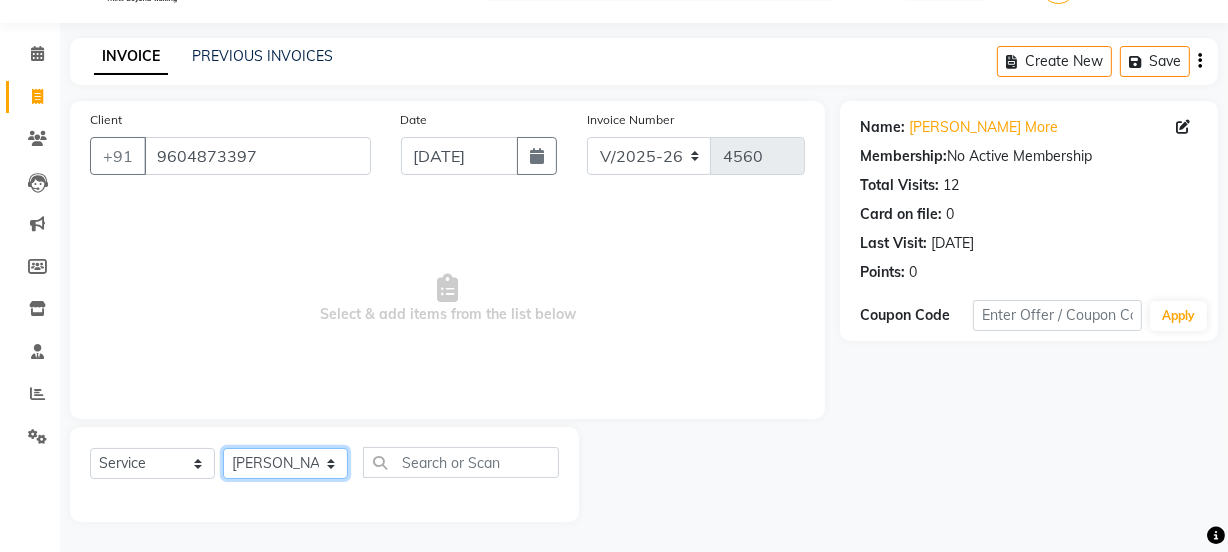 click on "Select Stylist [PERSON_NAME] Vaidyakar kokan  n Mahadev [PERSON_NAME] [PERSON_NAME] [PERSON_NAME]  Prem Mane Rajan Roma Rajput Sai [PERSON_NAME] Shop [PERSON_NAME] [PERSON_NAME] suport staff [PERSON_NAME]  [PERSON_NAME] [PERSON_NAME] [PERSON_NAME]" 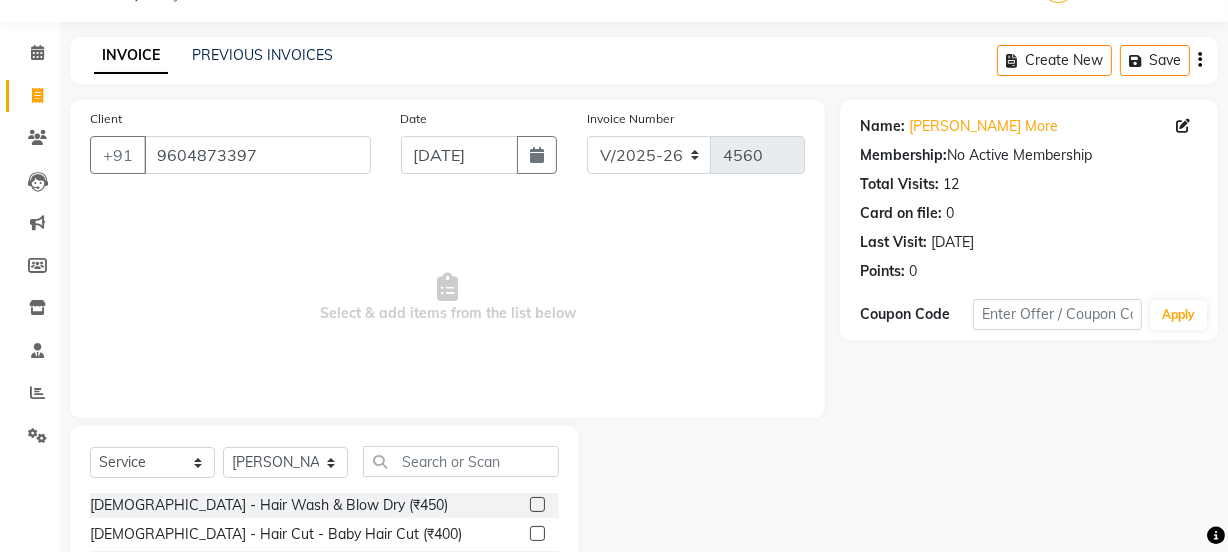 click on "Select  Service  Product  Membership  Package Voucher Prepaid Gift Card  Select Stylist [PERSON_NAME] Vaidyakar kokan  n Mahadev Mane Mosin [PERSON_NAME] [PERSON_NAME]  Prem Mane Rajan Roma Rajput Sai [PERSON_NAME] Shop [PERSON_NAME] [PERSON_NAME] suport staff [PERSON_NAME]  [PERSON_NAME] [PERSON_NAME] [PERSON_NAME]" 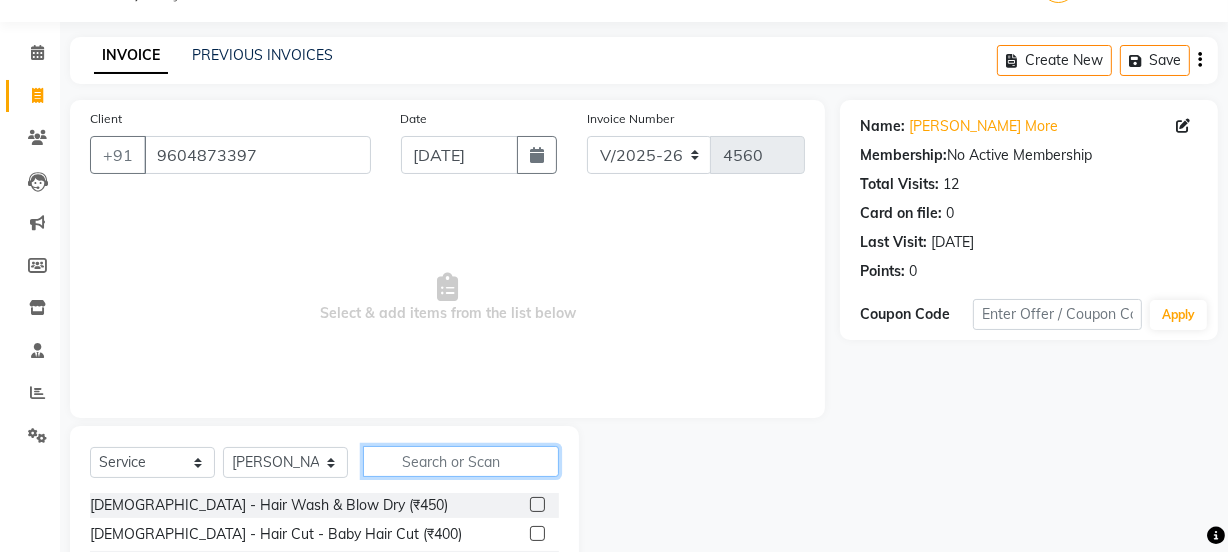 click 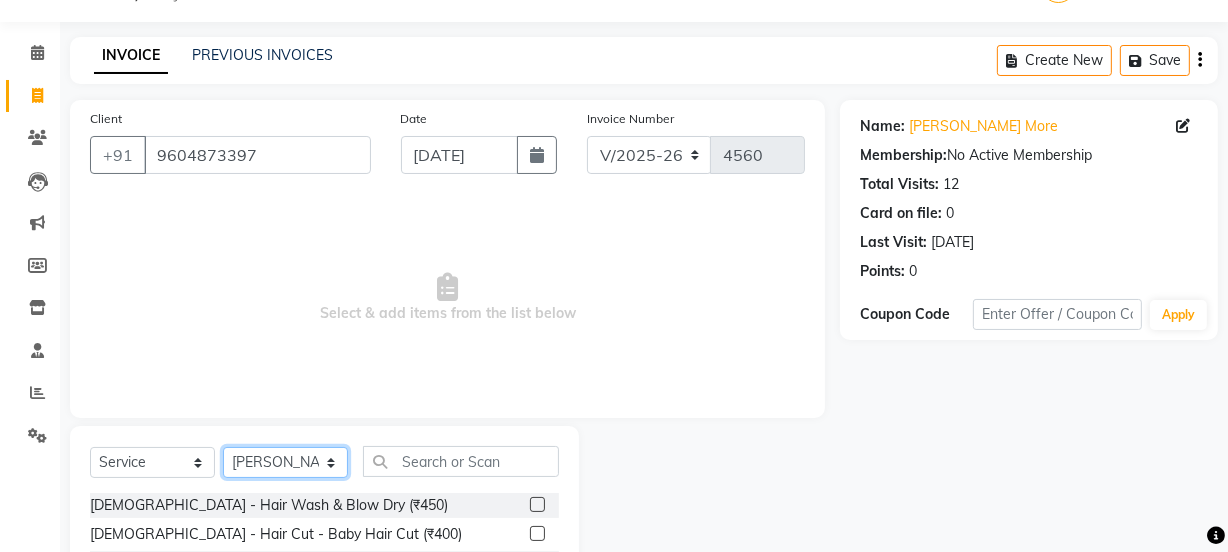 click on "Select Stylist [PERSON_NAME] Vaidyakar kokan  n Mahadev [PERSON_NAME] [PERSON_NAME] [PERSON_NAME]  Prem Mane Rajan Roma Rajput Sai [PERSON_NAME] Shop [PERSON_NAME] [PERSON_NAME] suport staff [PERSON_NAME]  [PERSON_NAME] [PERSON_NAME] [PERSON_NAME]" 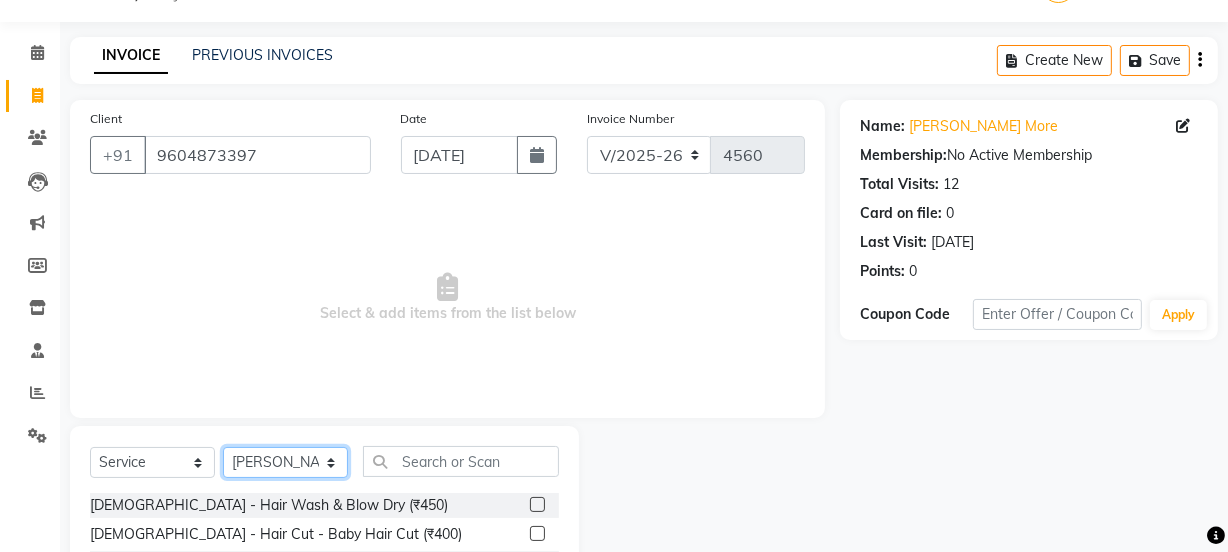 select on "33251" 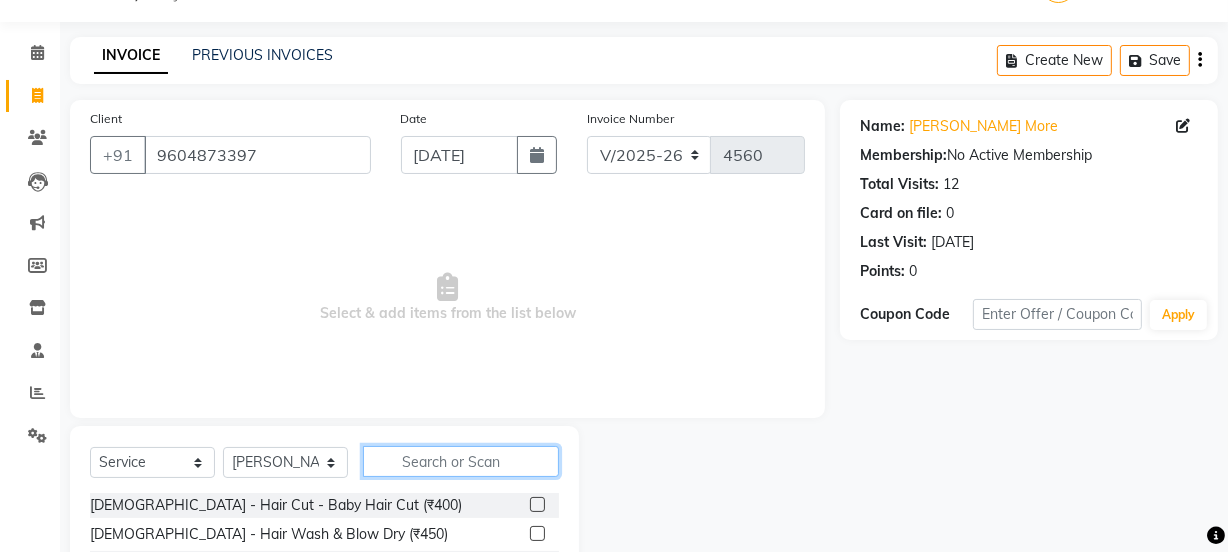 click 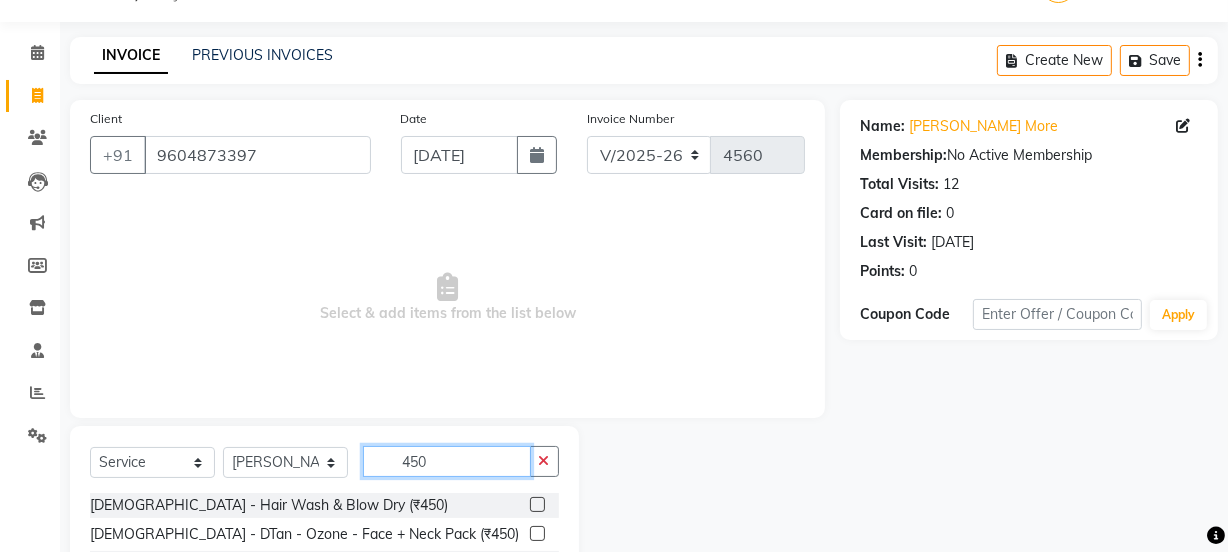 scroll, scrollTop: 223, scrollLeft: 0, axis: vertical 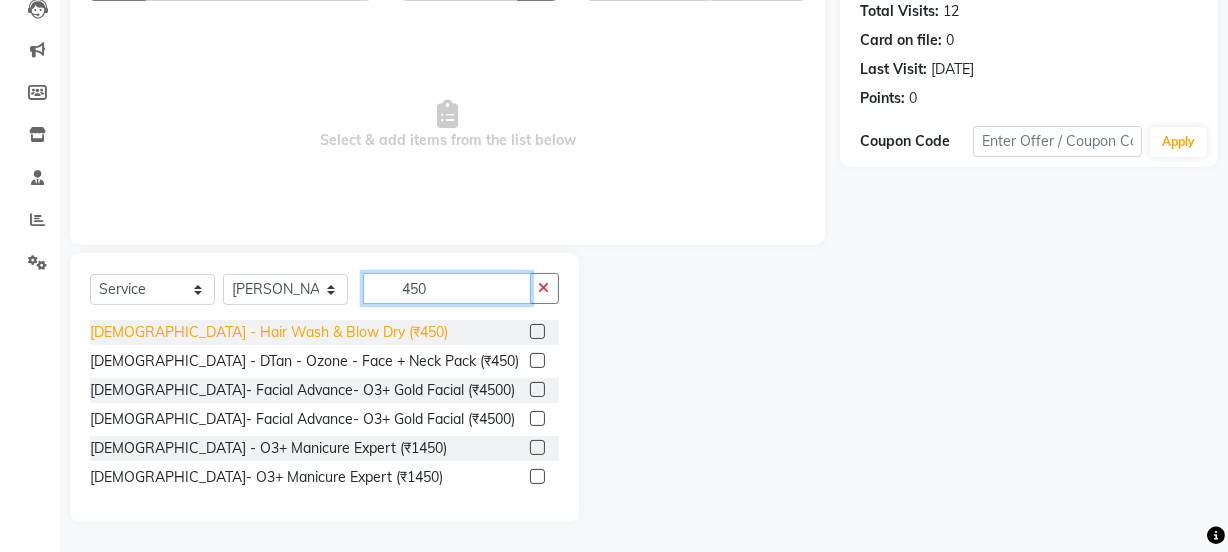 type on "450" 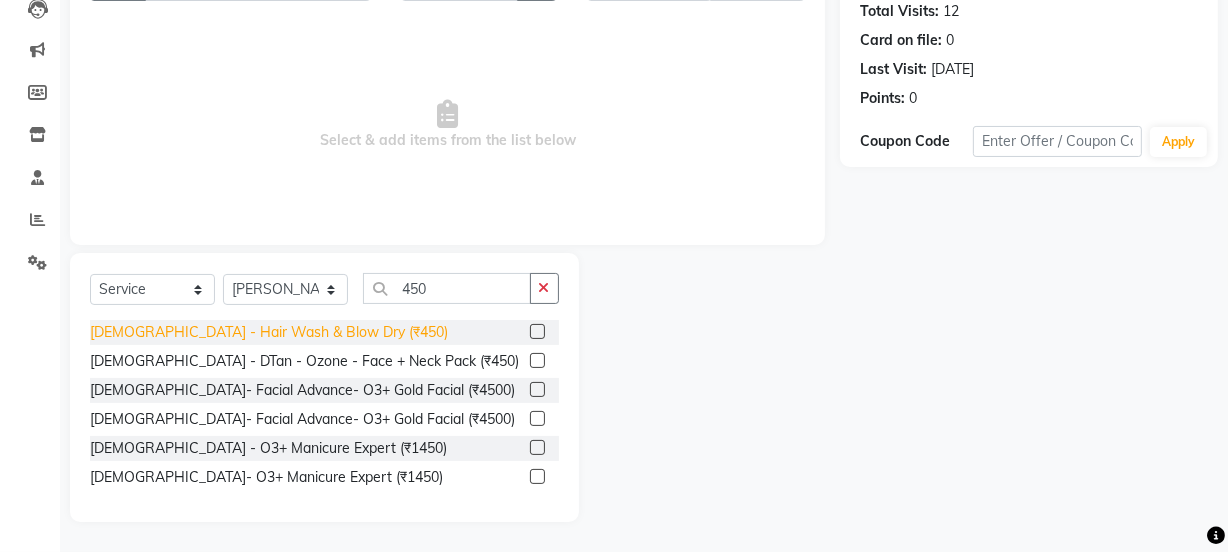 click on "[DEMOGRAPHIC_DATA]  - Hair Wash & Blow Dry (₹450)" 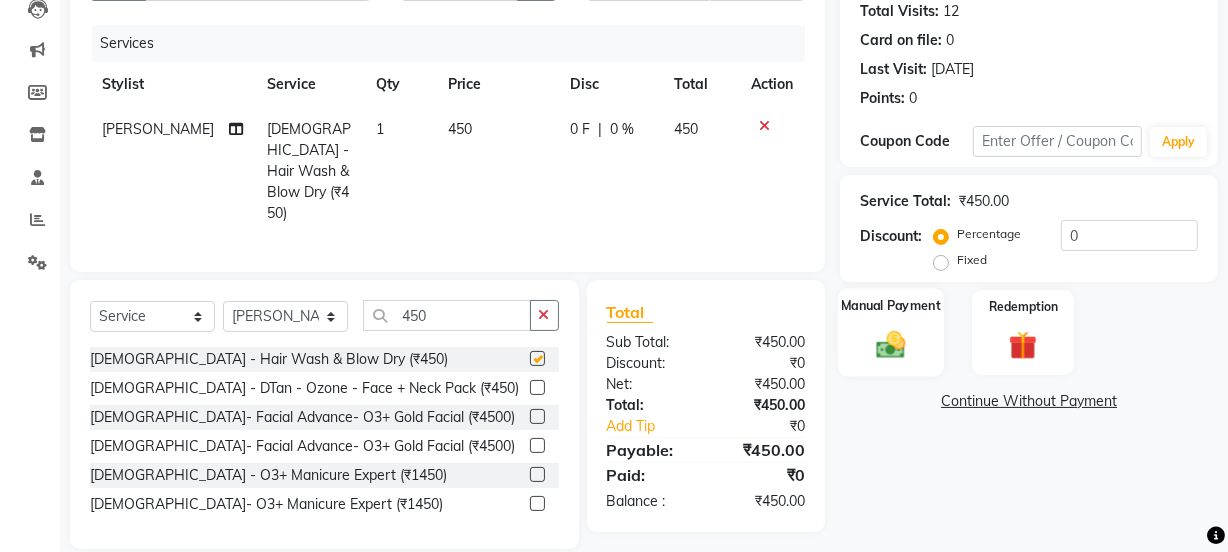 checkbox on "false" 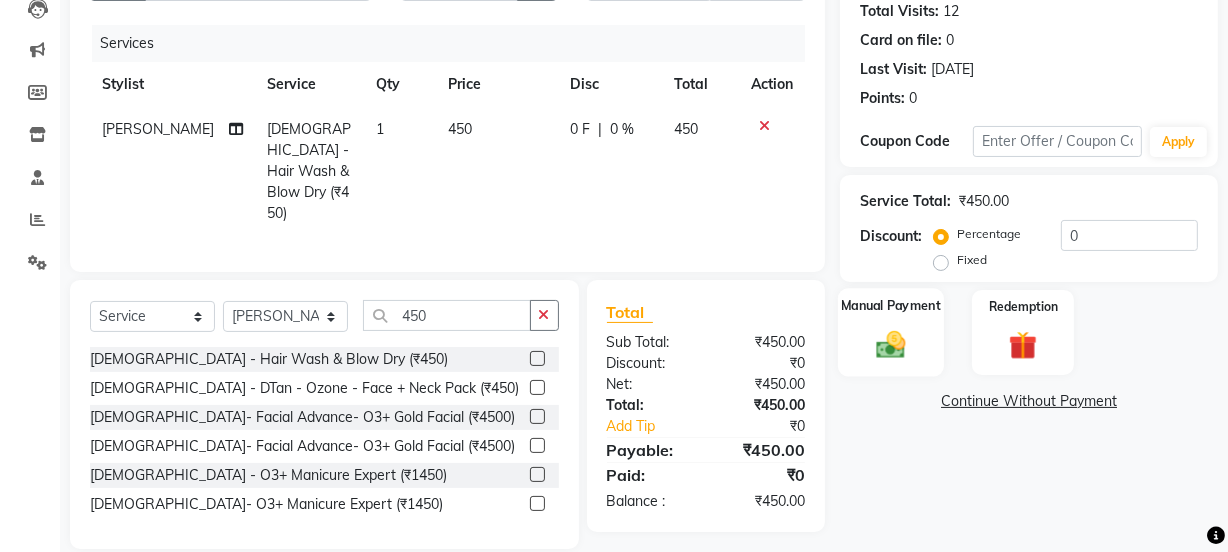 click 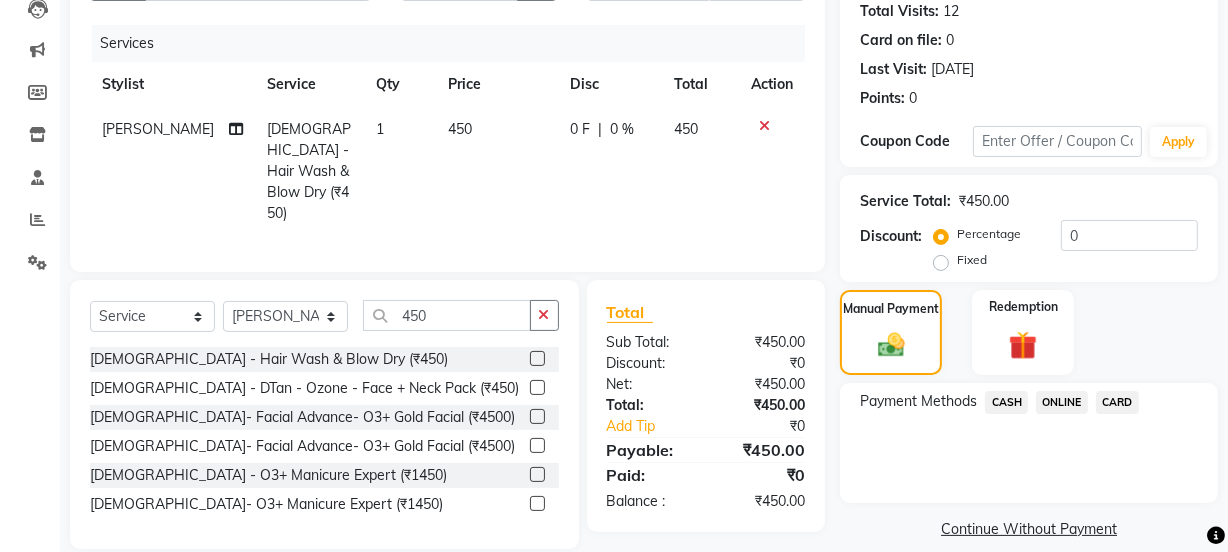 click on "ONLINE" 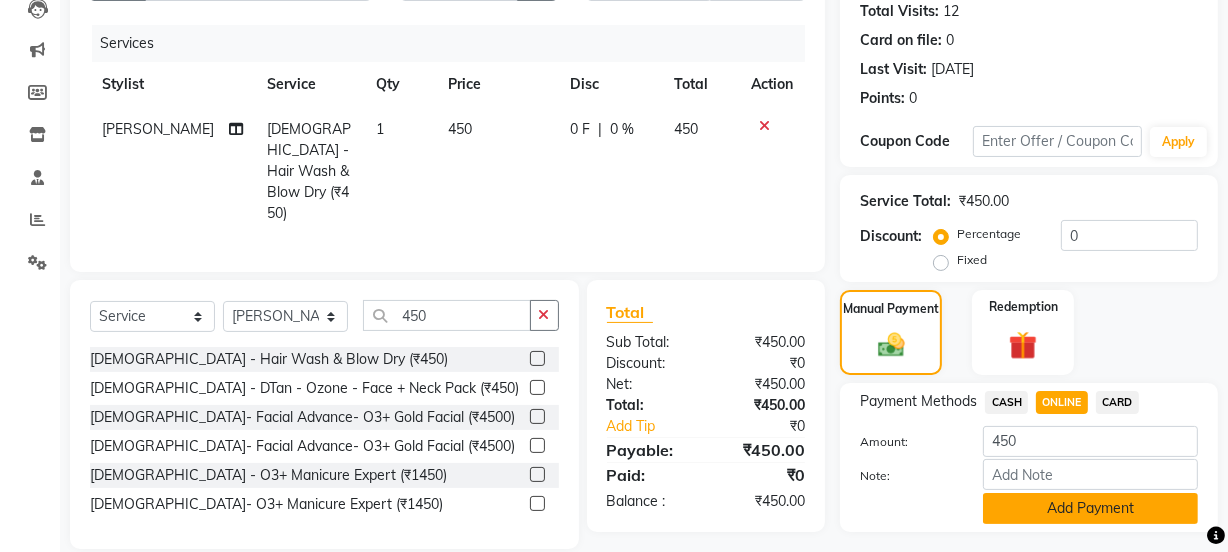 click on "Add Payment" 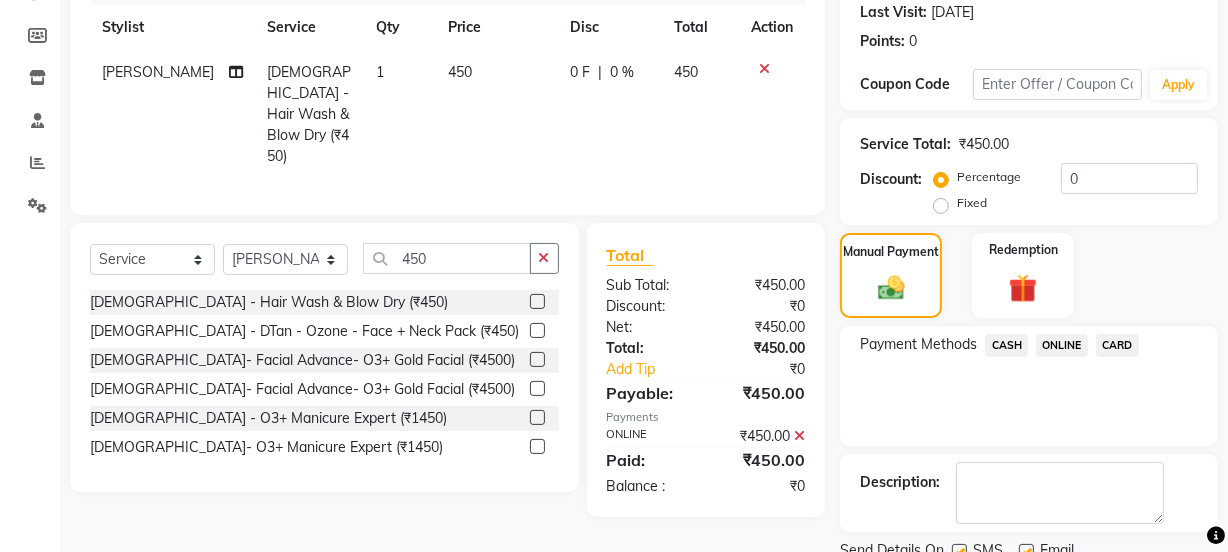 scroll, scrollTop: 357, scrollLeft: 0, axis: vertical 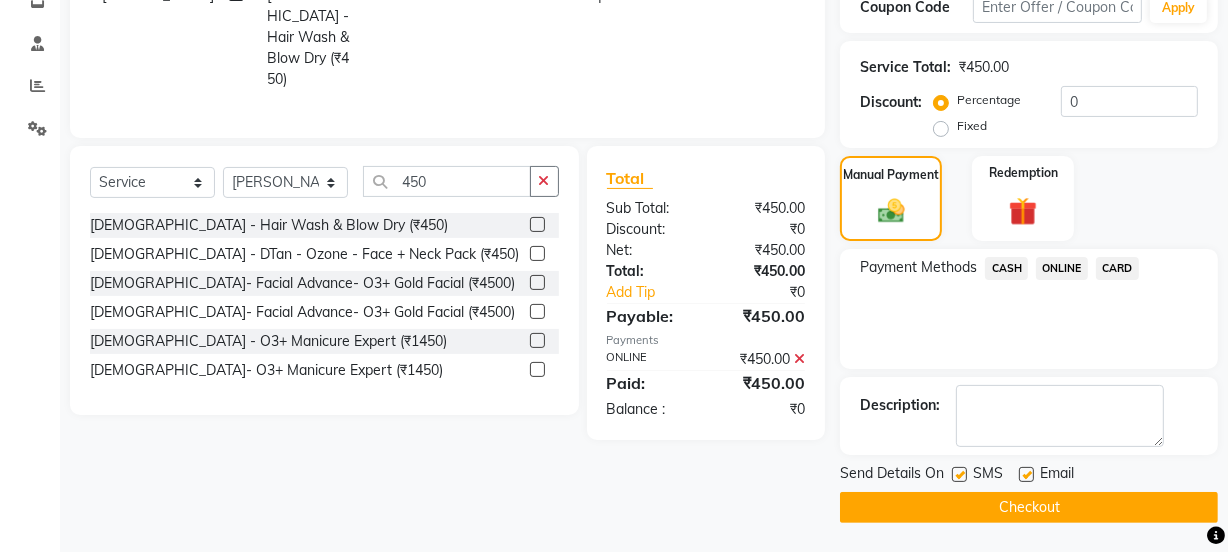 click on "Checkout" 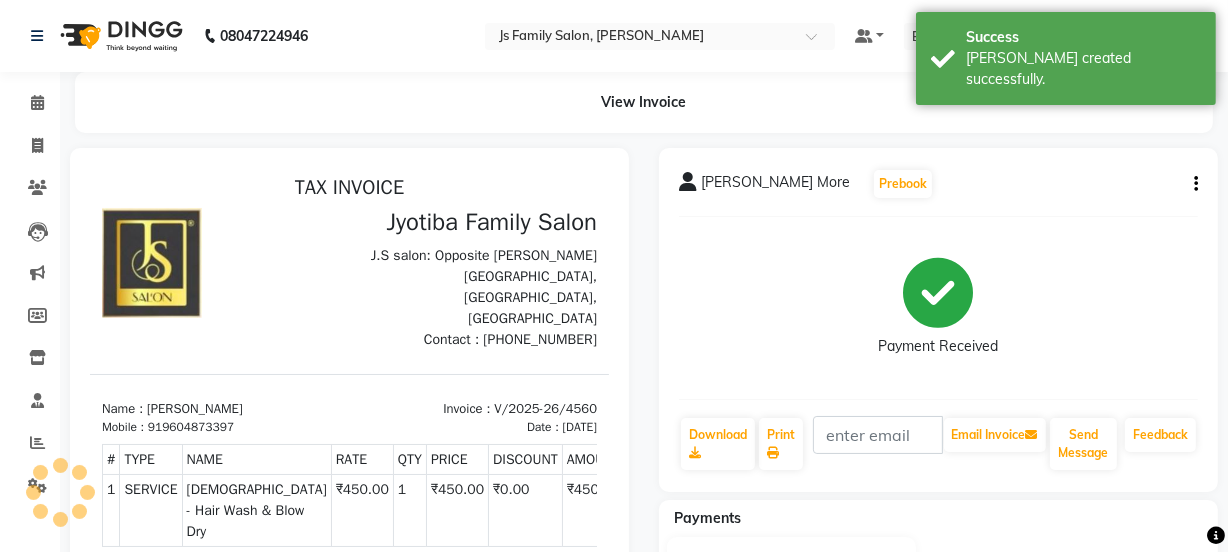 scroll, scrollTop: 0, scrollLeft: 0, axis: both 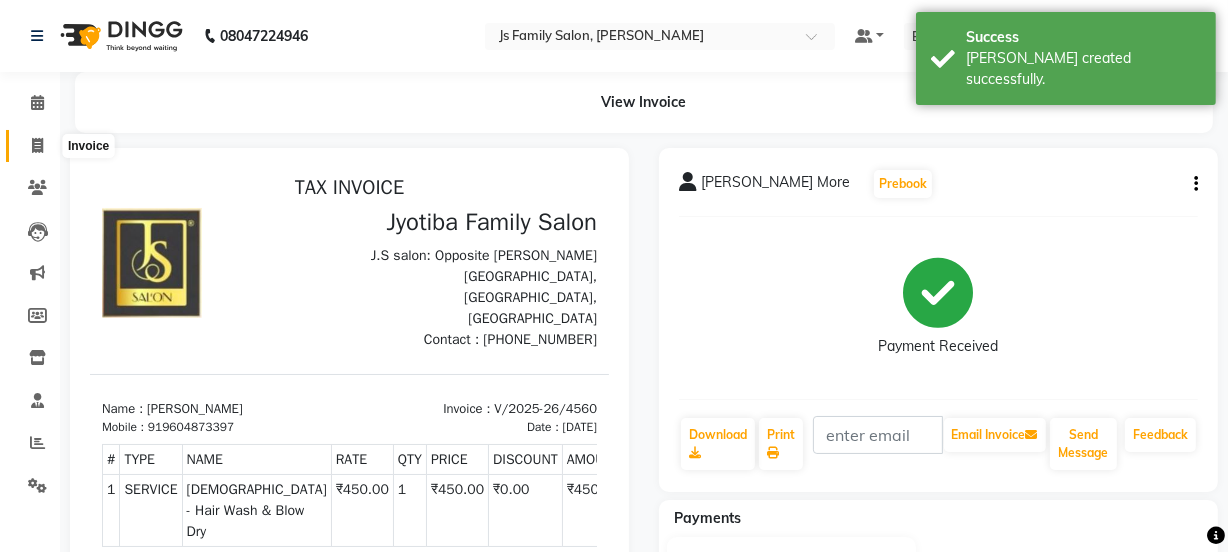 click 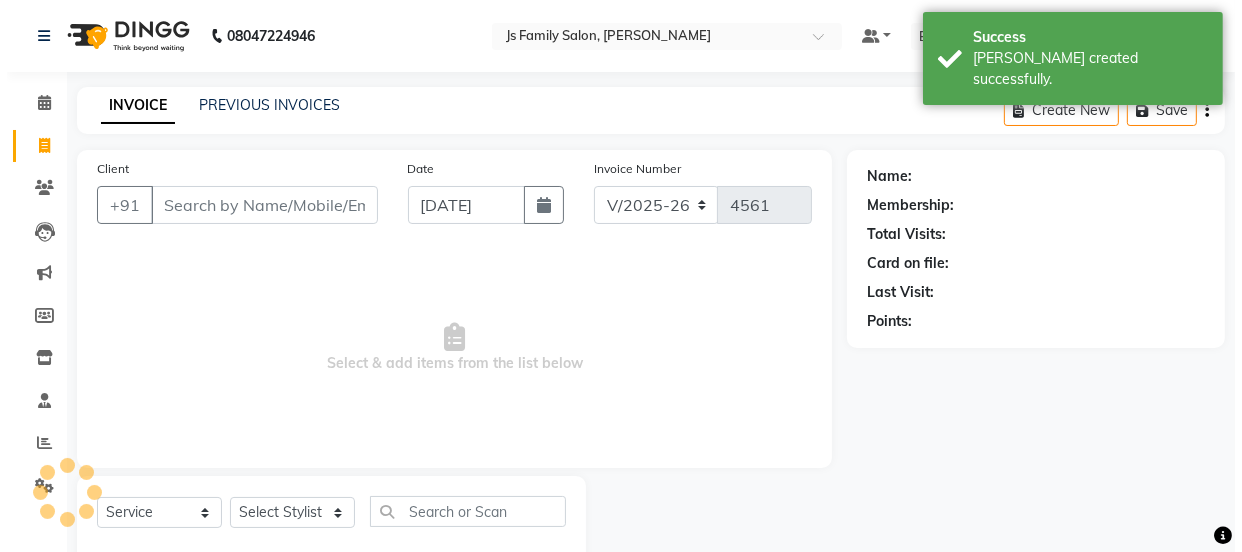 scroll, scrollTop: 50, scrollLeft: 0, axis: vertical 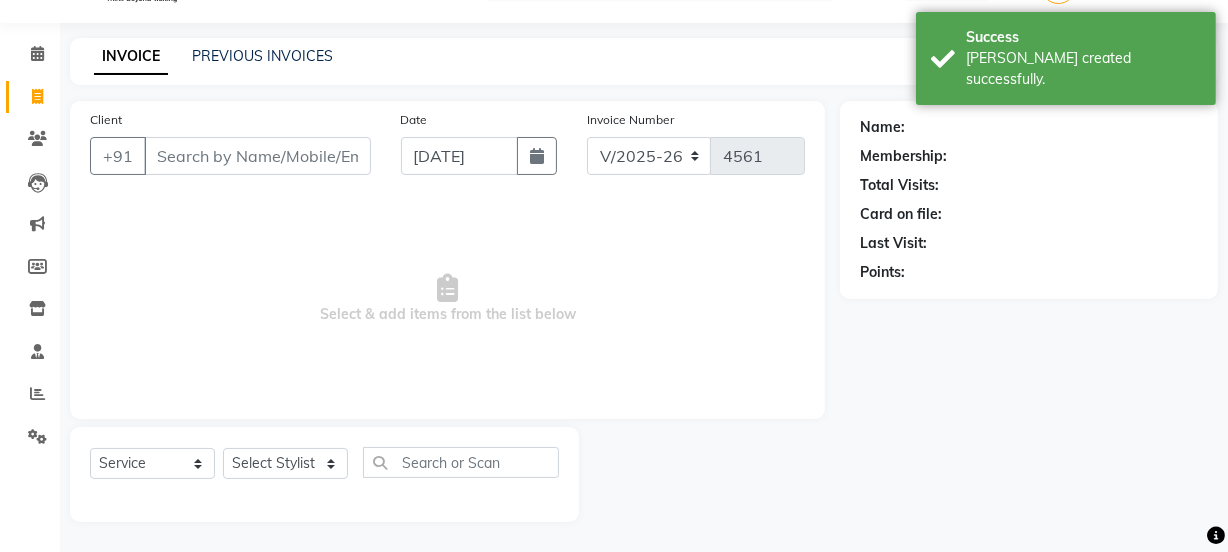 click on "Client" at bounding box center (257, 156) 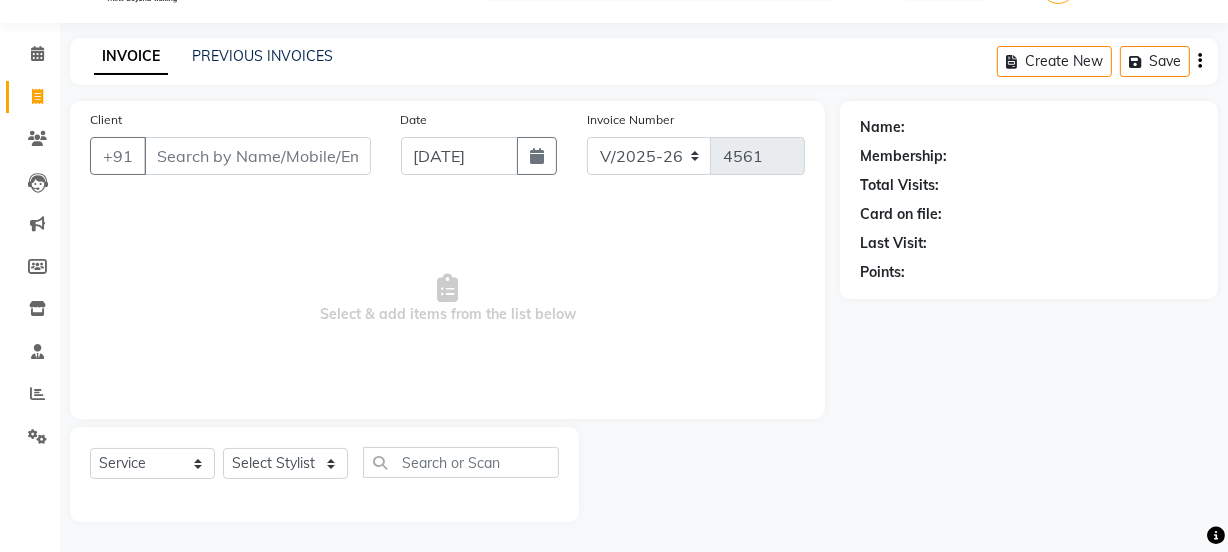 click on "Client" at bounding box center [257, 156] 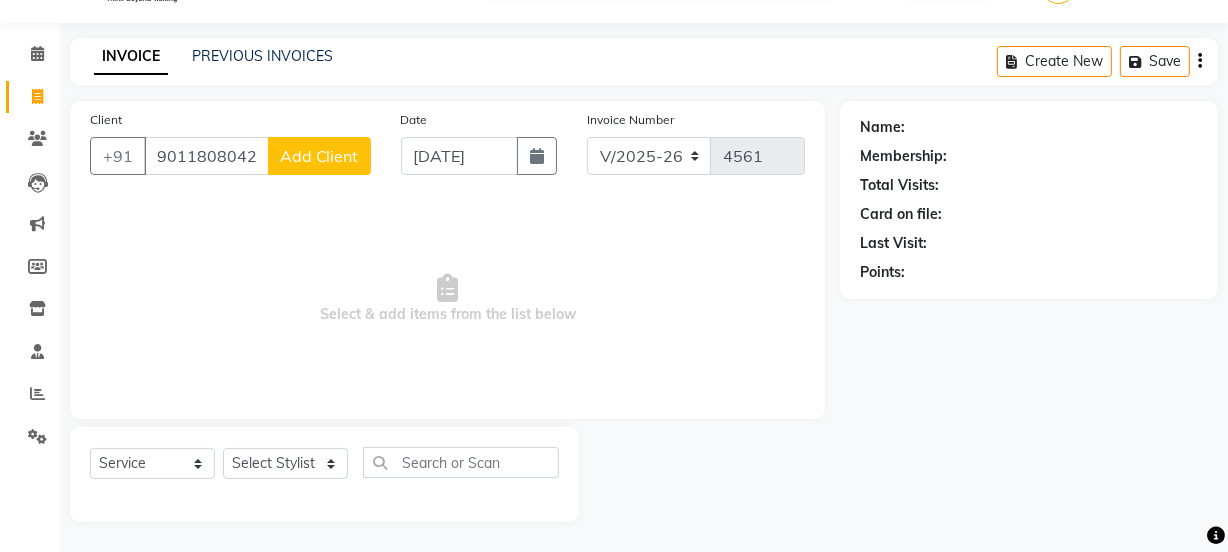 type on "9011808042" 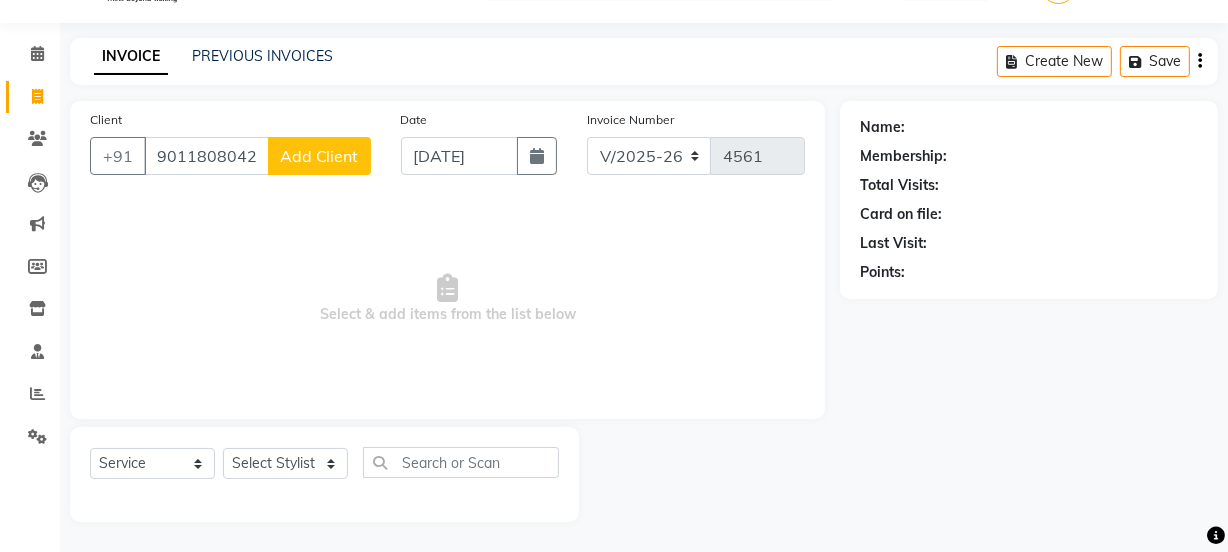 select on "22" 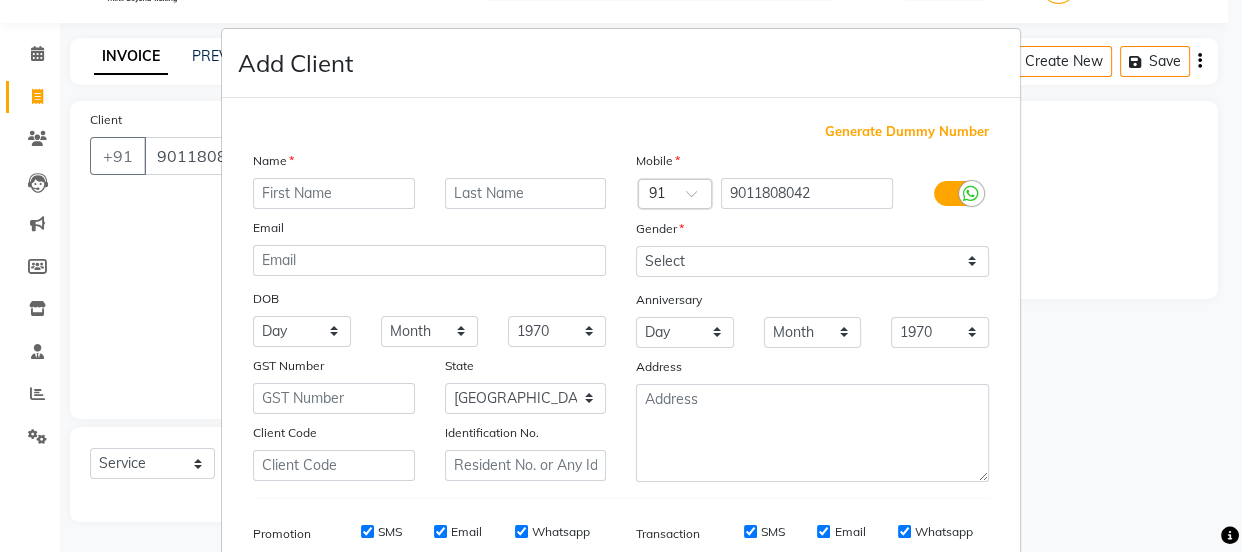 click at bounding box center (334, 193) 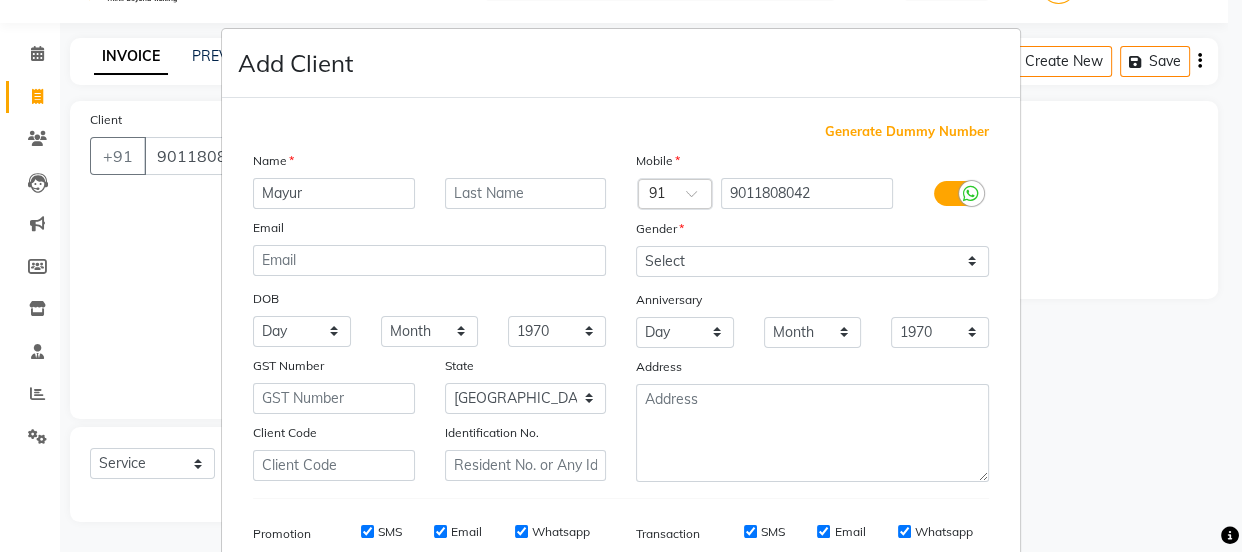 type on "Mayur" 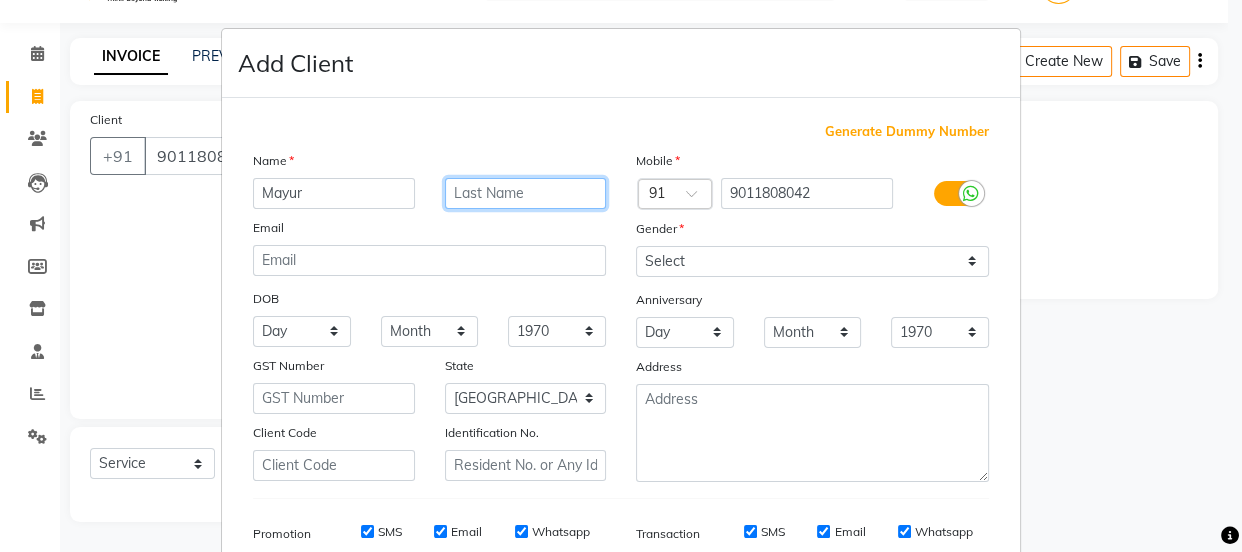 click at bounding box center [526, 193] 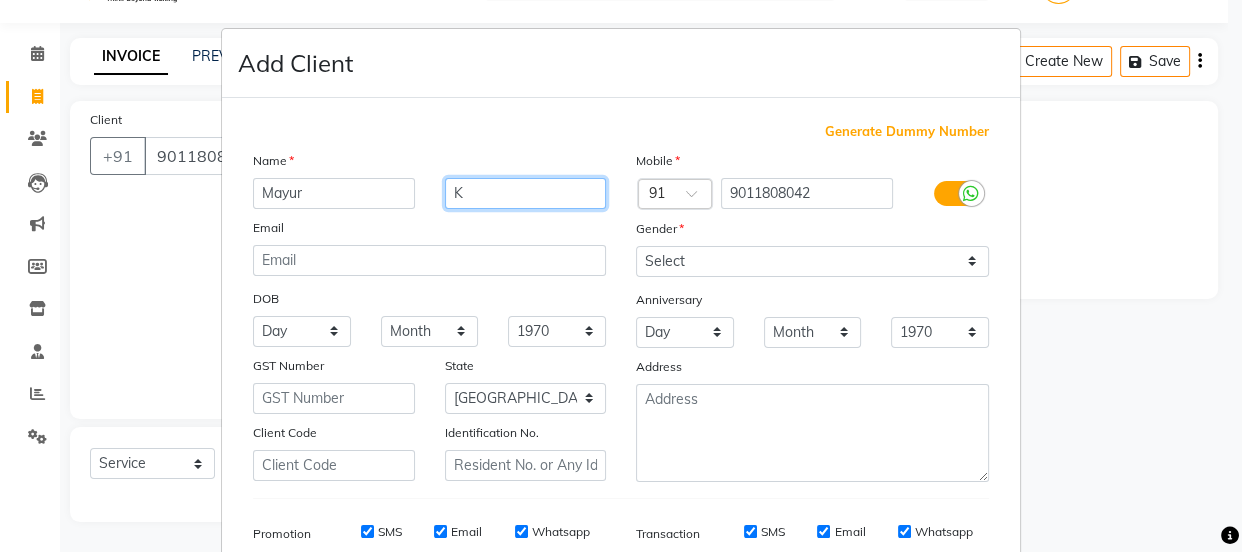 type on "K" 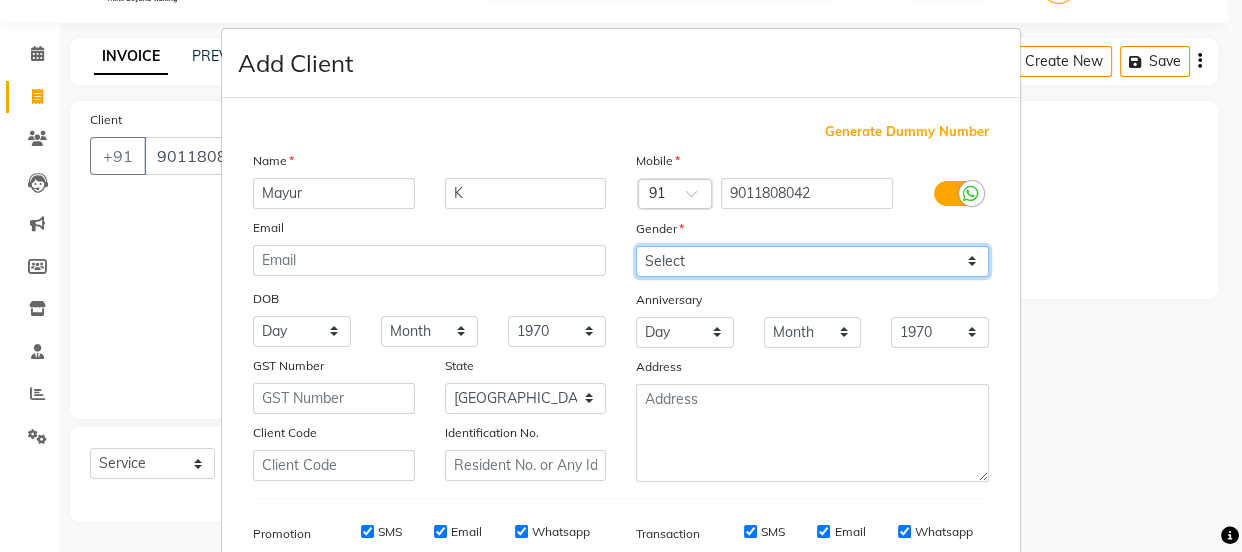 click on "Select [DEMOGRAPHIC_DATA] [DEMOGRAPHIC_DATA] Other Prefer Not To Say" at bounding box center (812, 261) 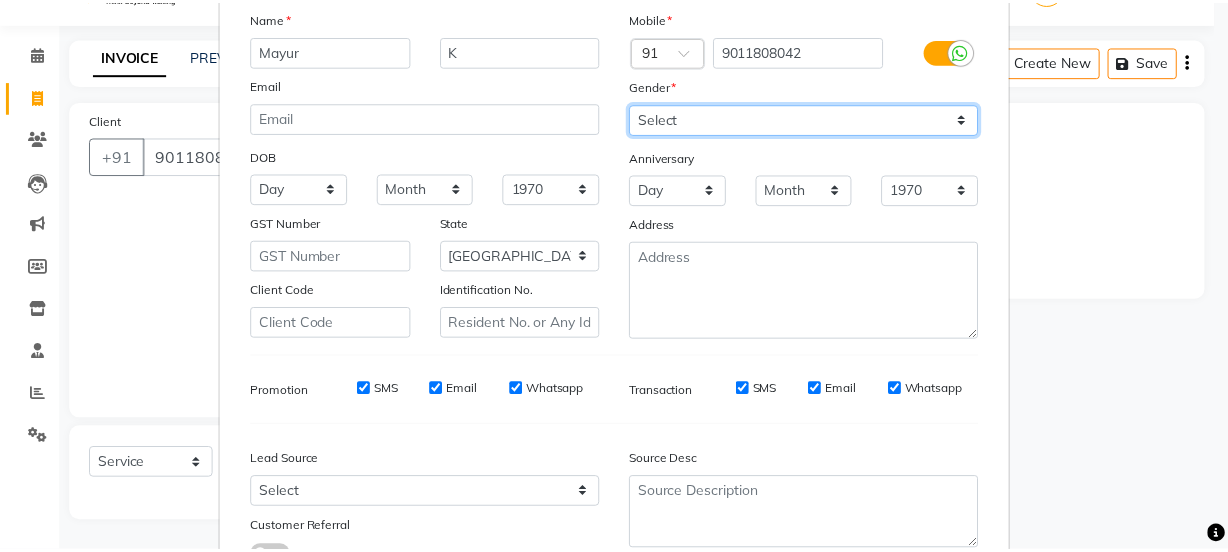 scroll, scrollTop: 301, scrollLeft: 0, axis: vertical 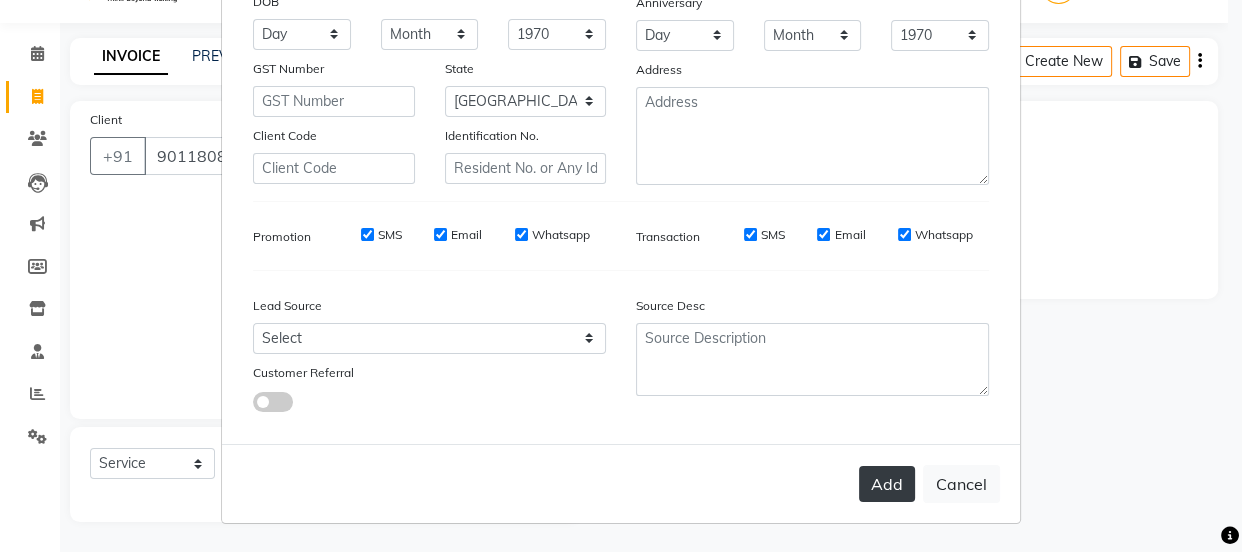 click on "Add" at bounding box center (887, 484) 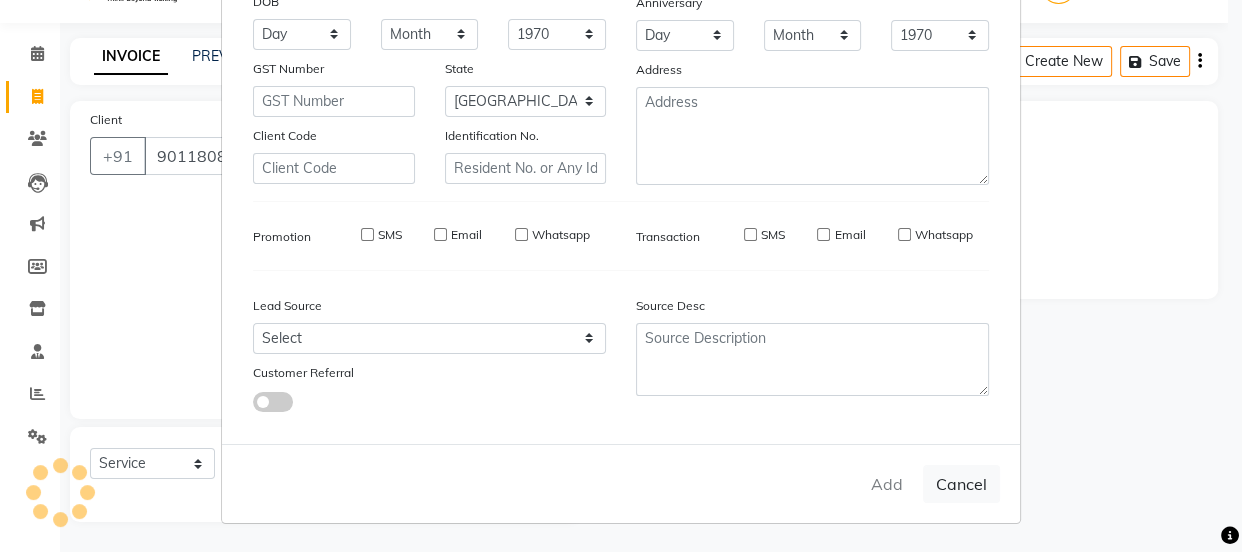 type 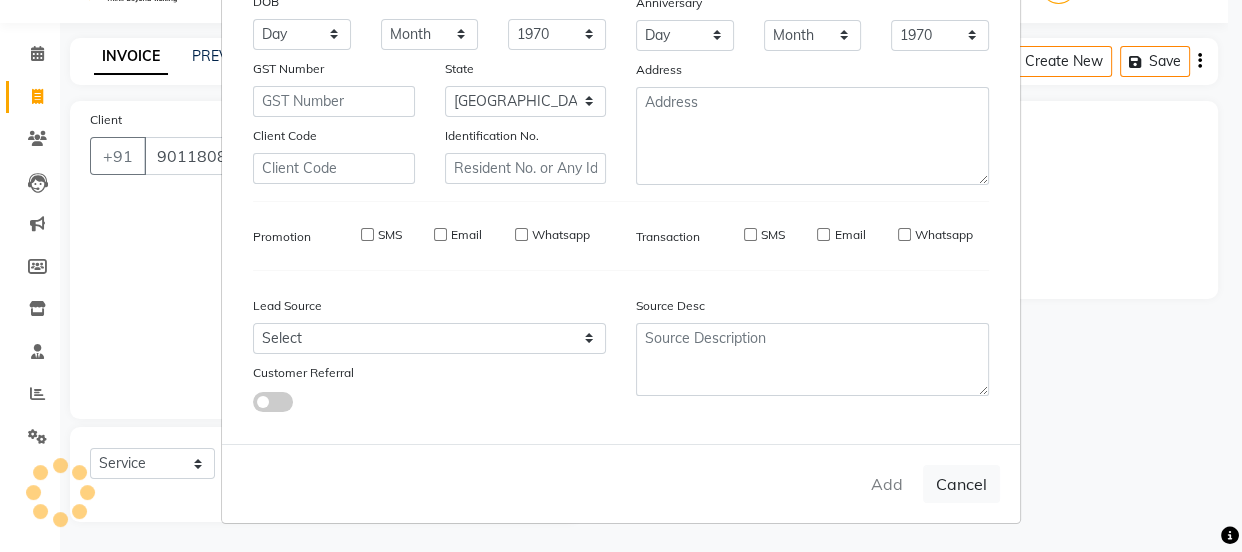 type 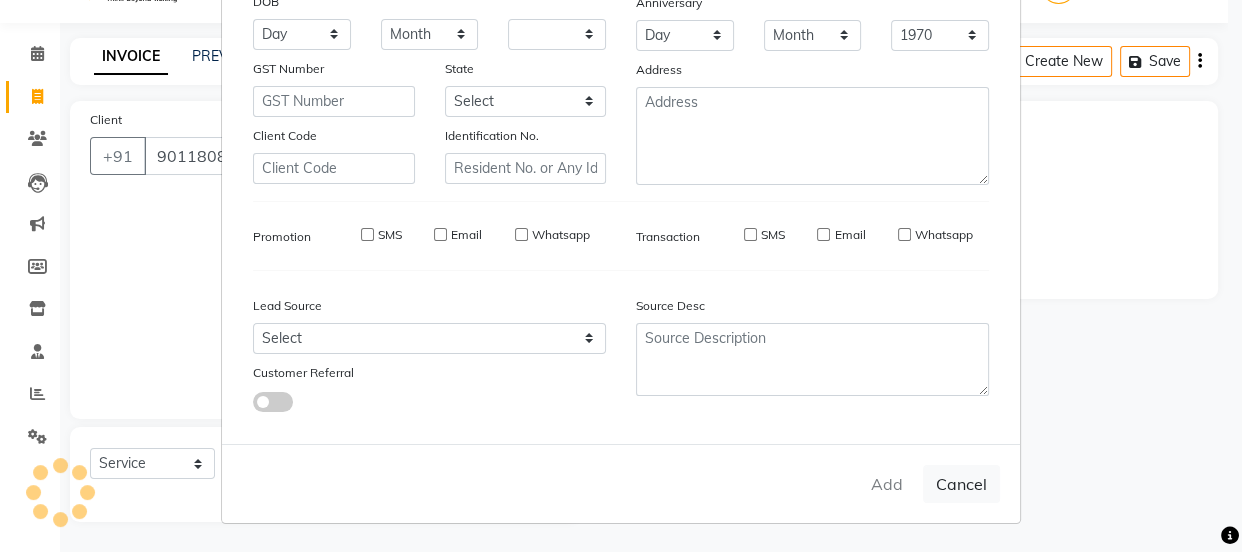 select 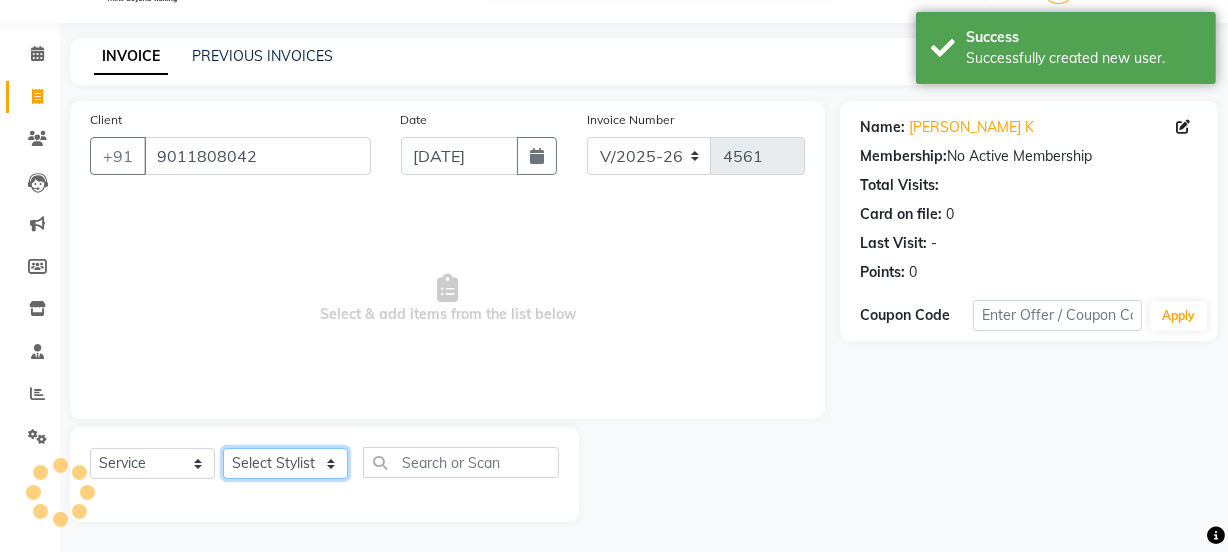 click on "Select Stylist [PERSON_NAME] Vaidyakar kokan  n Mahadev [PERSON_NAME] [PERSON_NAME] [PERSON_NAME]  Prem Mane Rajan Roma Rajput Sai [PERSON_NAME] Shop [PERSON_NAME] [PERSON_NAME] suport staff [PERSON_NAME]  [PERSON_NAME] [PERSON_NAME] [PERSON_NAME]" 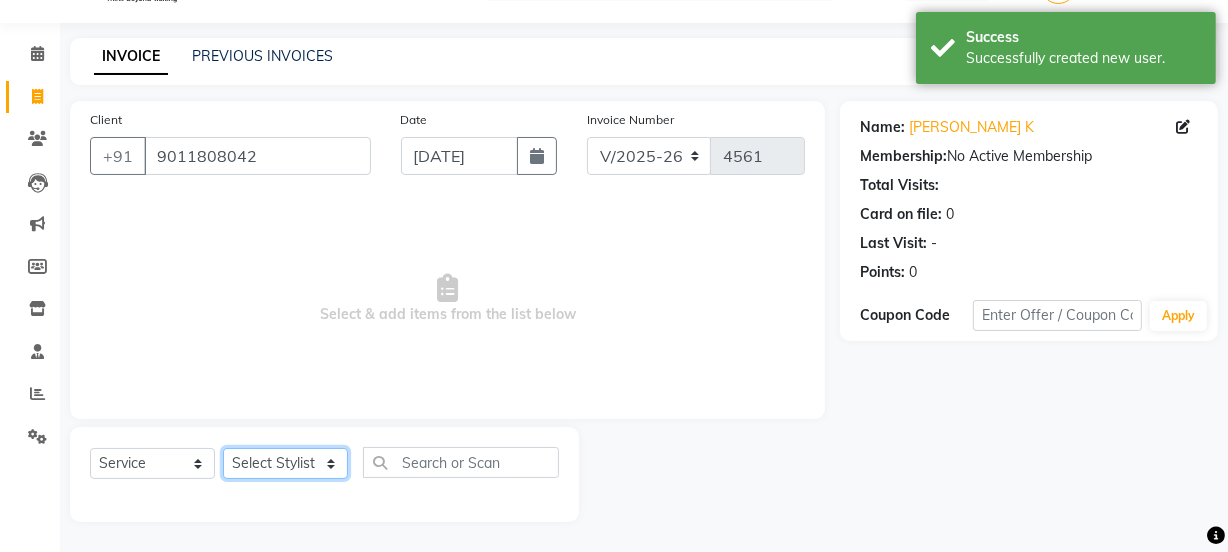select on "47417" 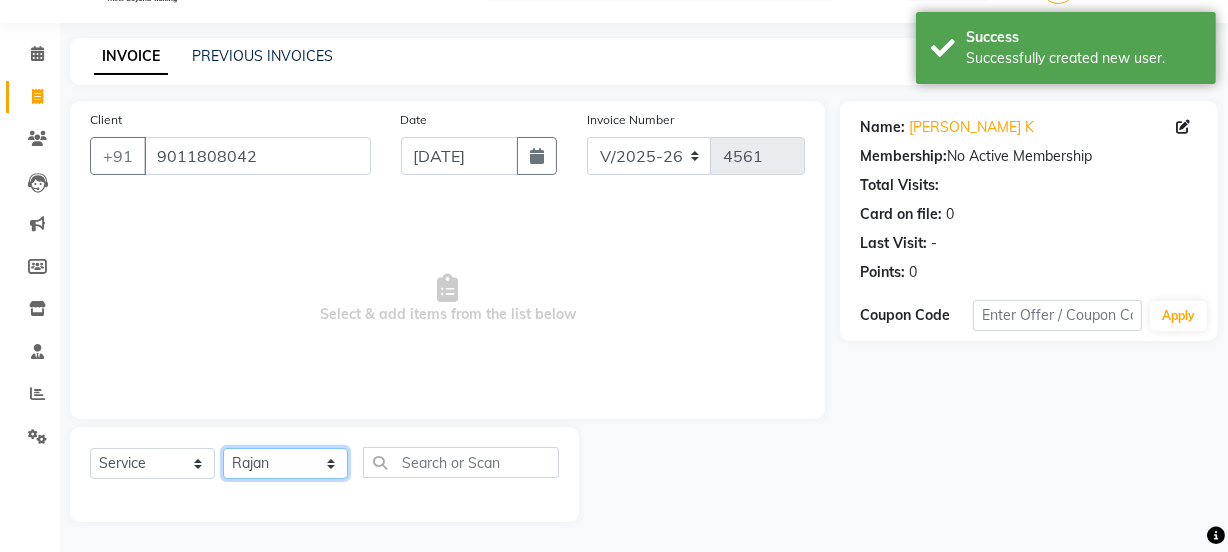 click on "Select Stylist [PERSON_NAME] Vaidyakar kokan  n Mahadev [PERSON_NAME] [PERSON_NAME] [PERSON_NAME]  Prem Mane Rajan Roma Rajput Sai [PERSON_NAME] Shop [PERSON_NAME] [PERSON_NAME] suport staff [PERSON_NAME]  [PERSON_NAME] [PERSON_NAME] [PERSON_NAME]" 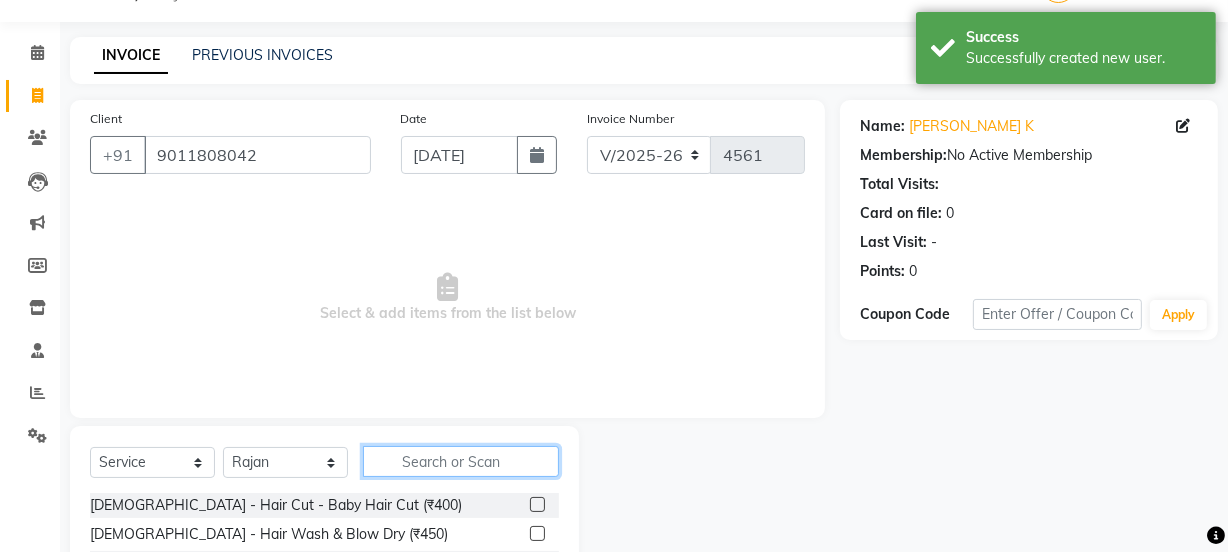 click 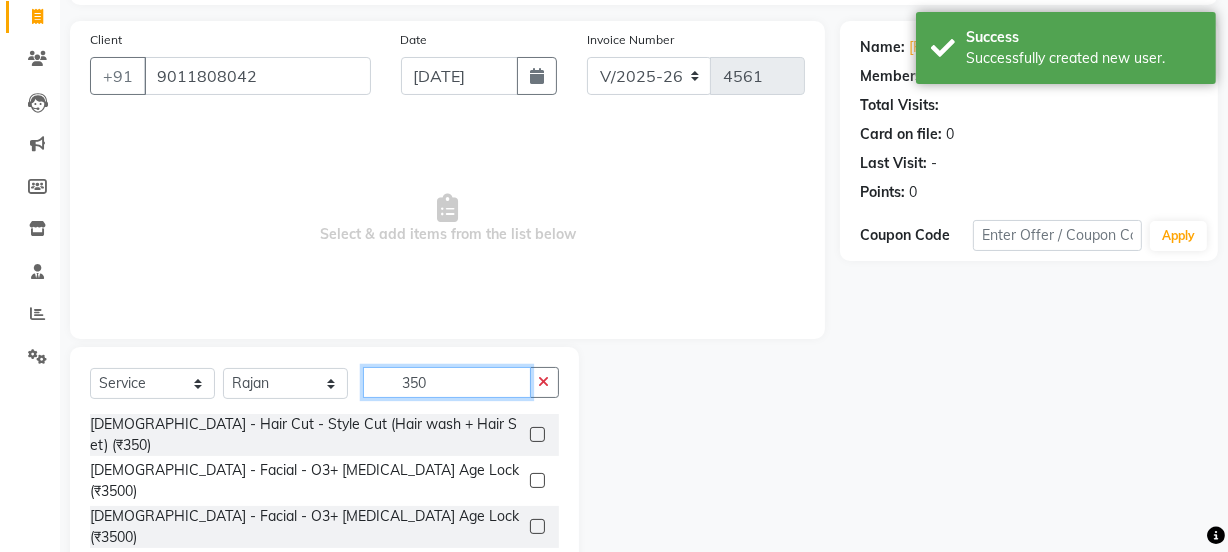 scroll, scrollTop: 250, scrollLeft: 0, axis: vertical 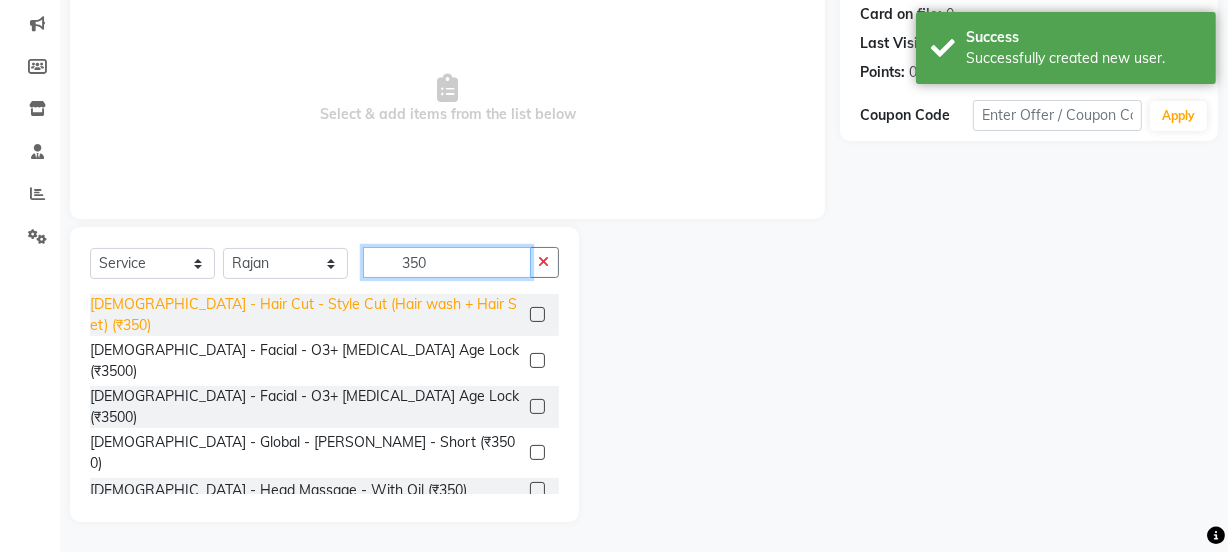 type on "350" 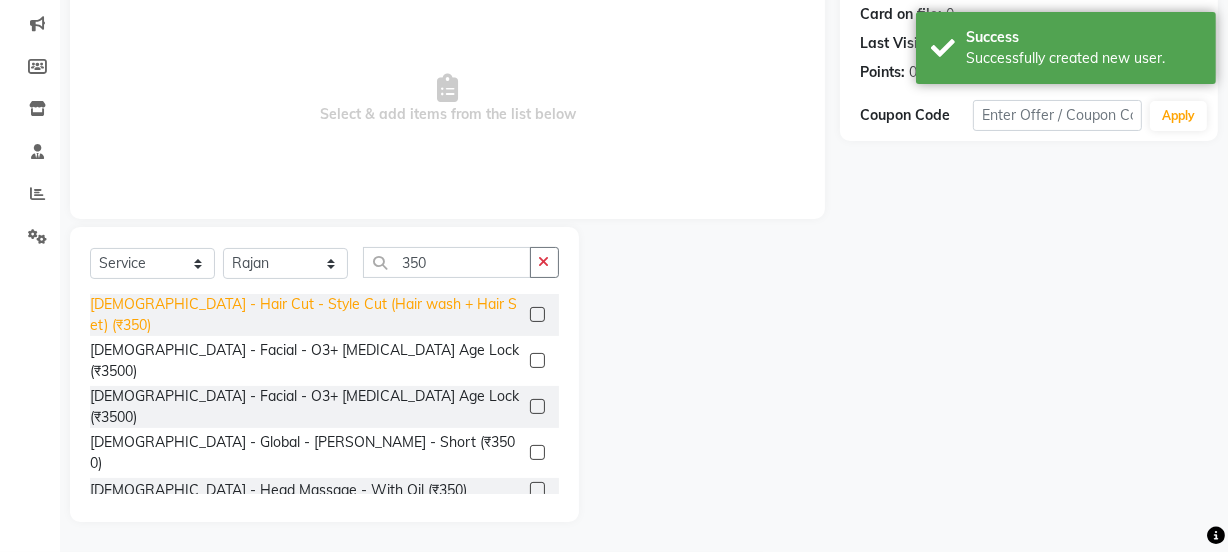 click on "[DEMOGRAPHIC_DATA] - Hair Cut - Style Cut (Hair wash + Hair Set) (₹350)" 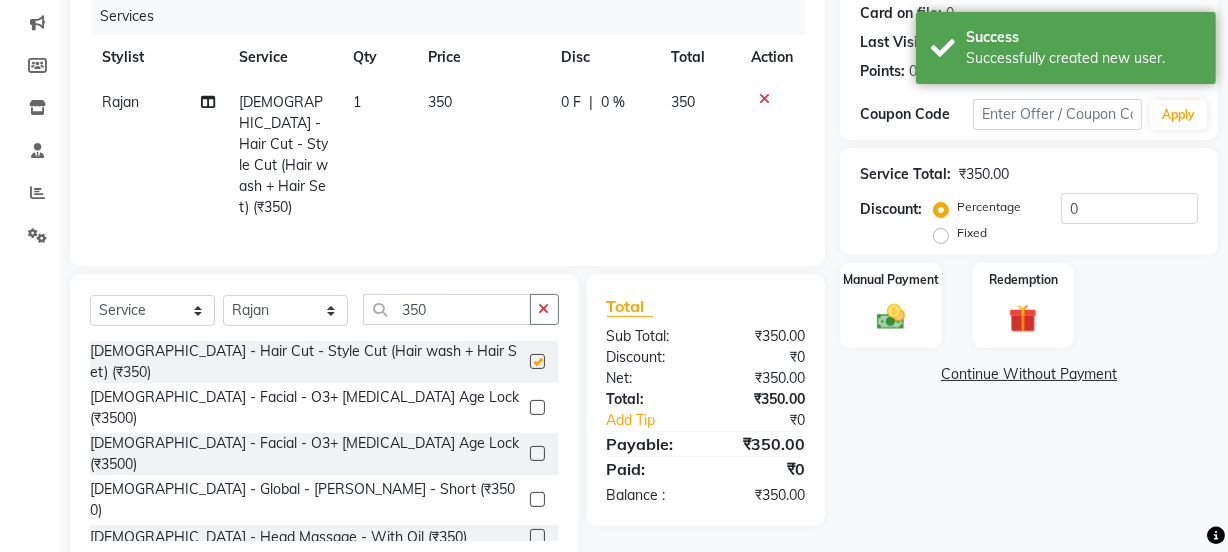 checkbox on "false" 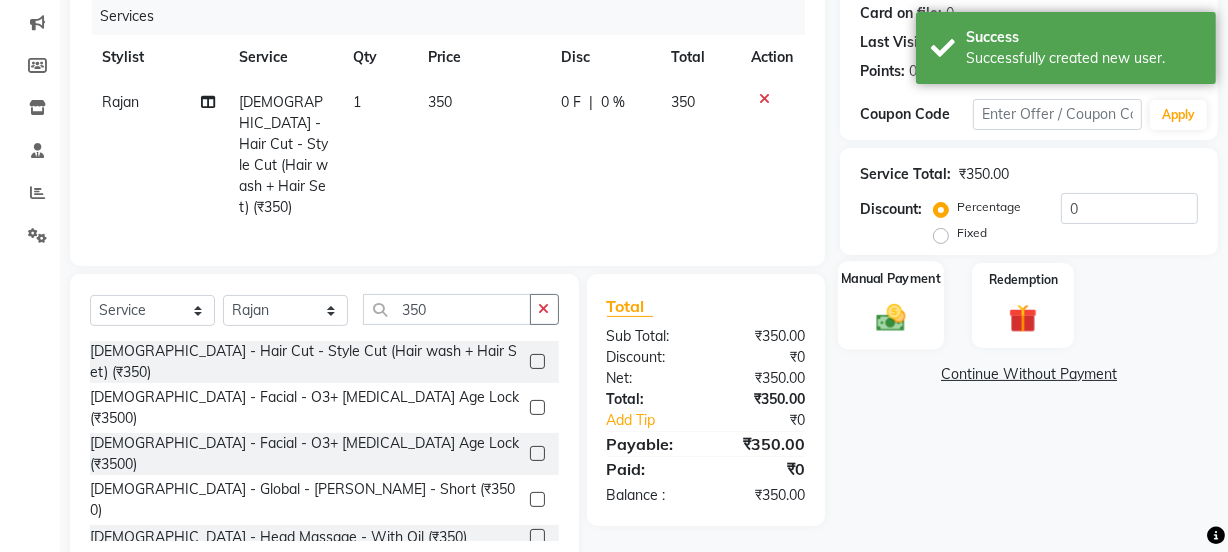 click 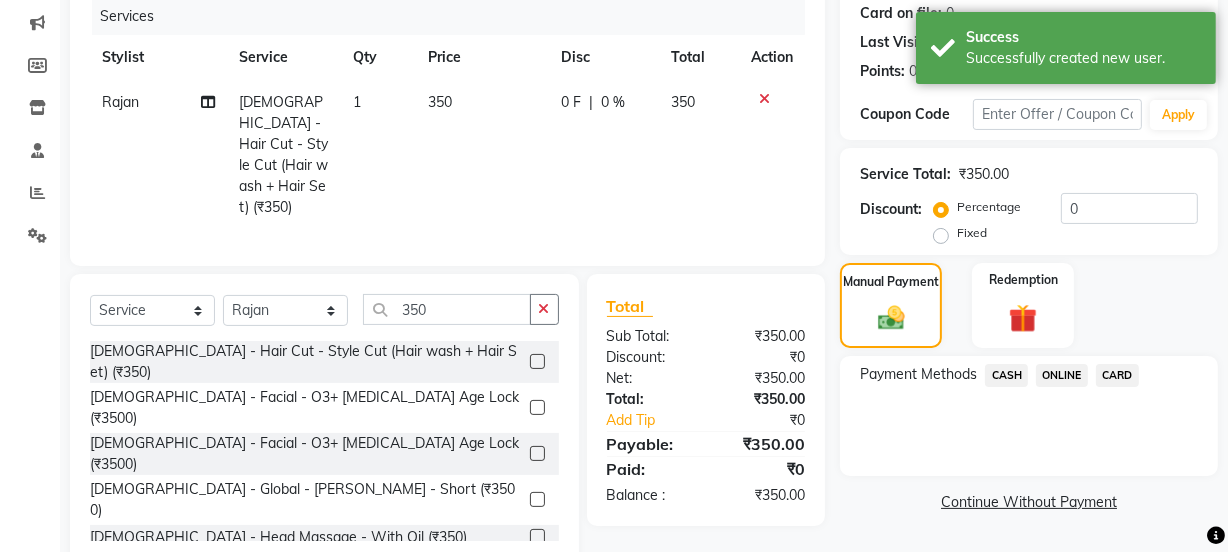 click on "CASH" 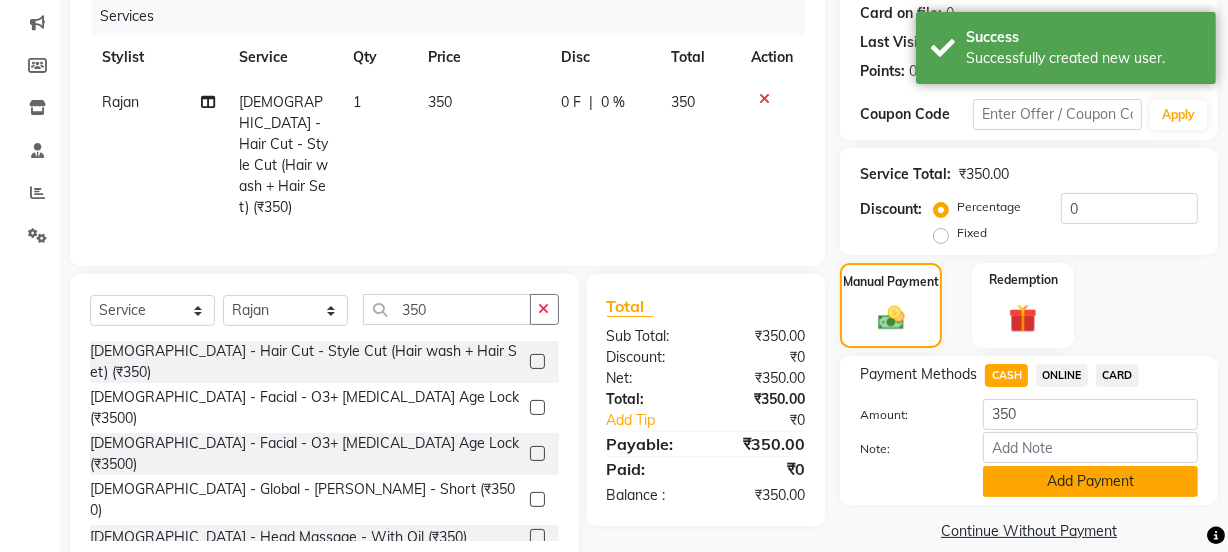 click on "Add Payment" 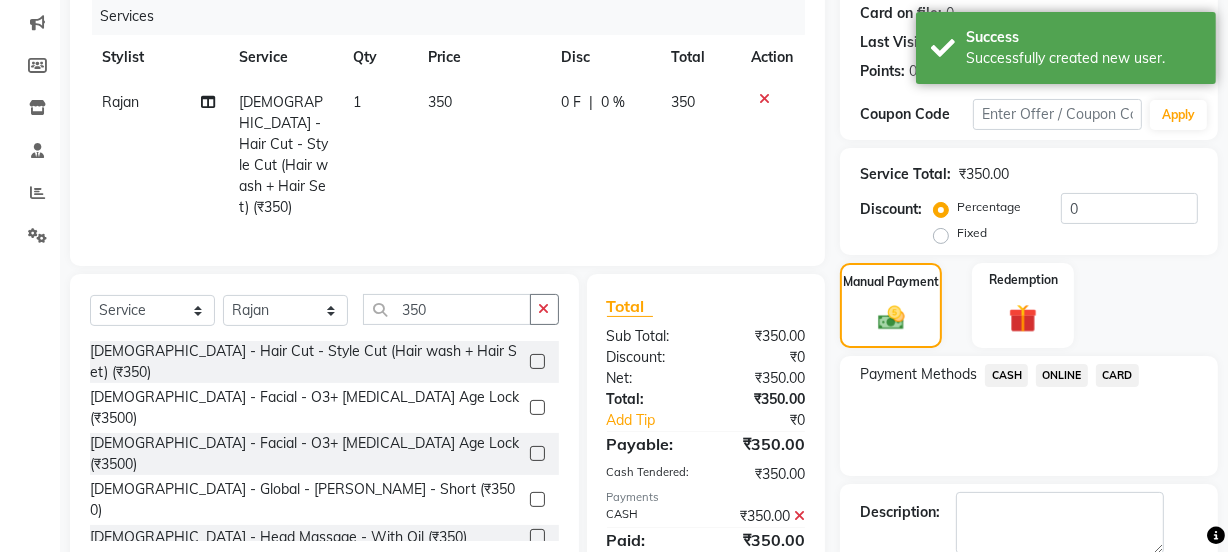 scroll, scrollTop: 357, scrollLeft: 0, axis: vertical 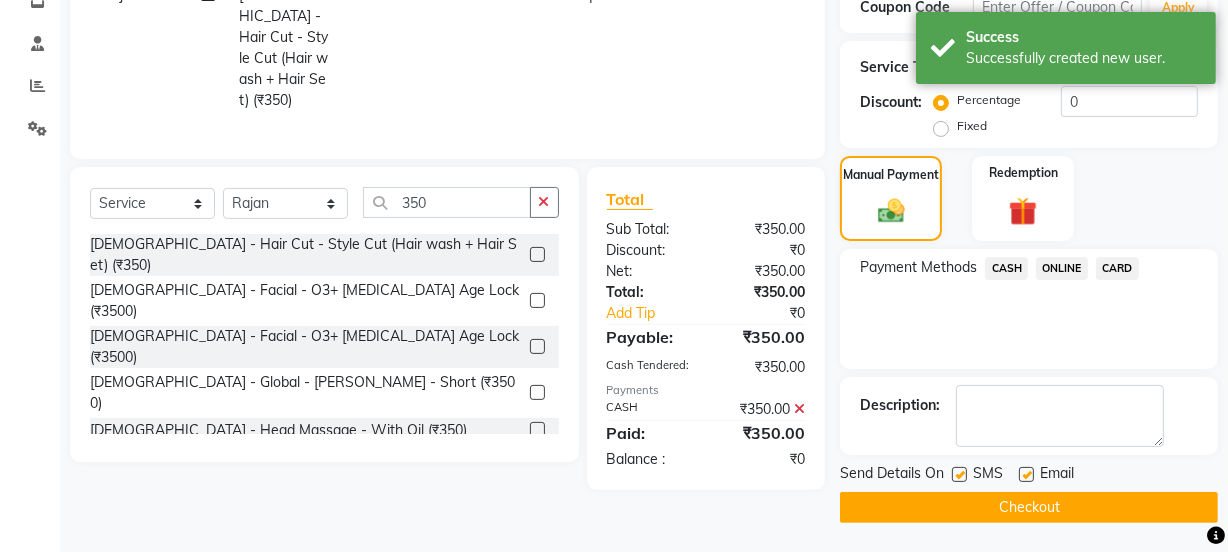 click on "Checkout" 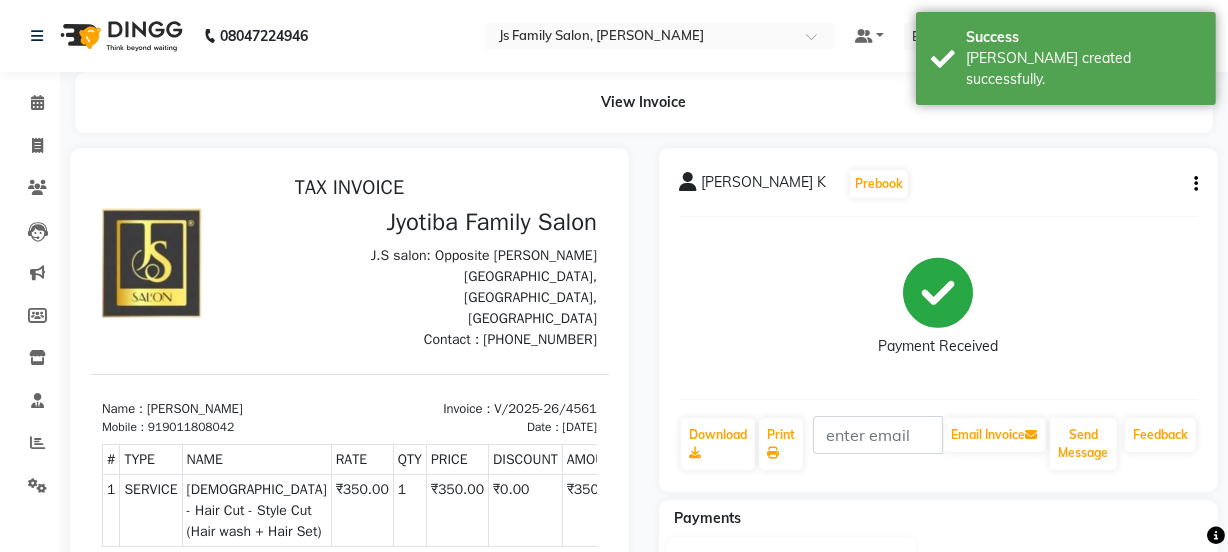 scroll, scrollTop: 0, scrollLeft: 0, axis: both 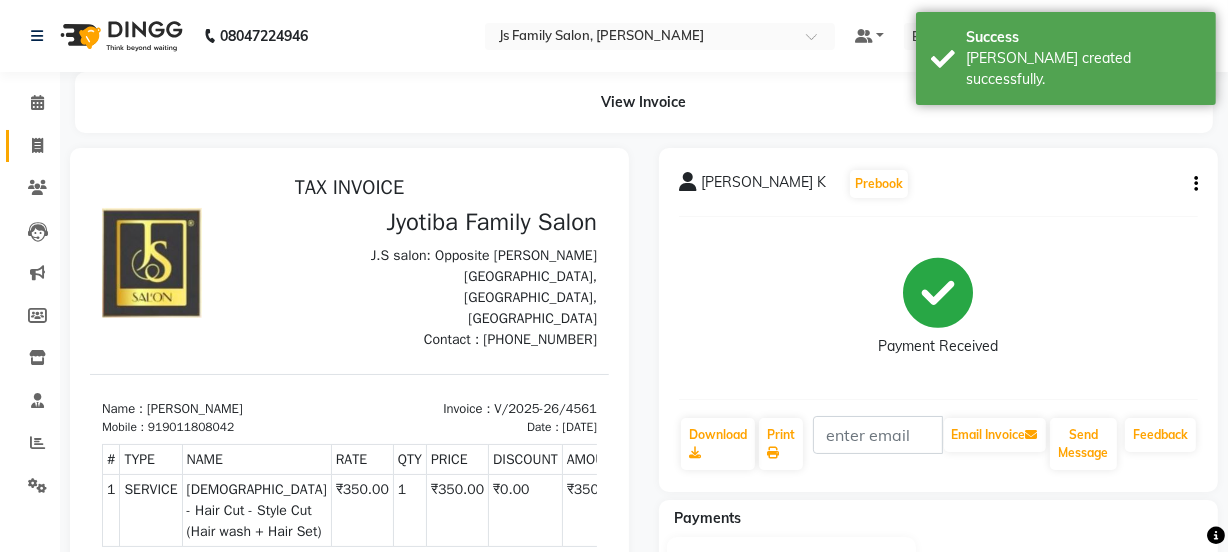 click on "Invoice" 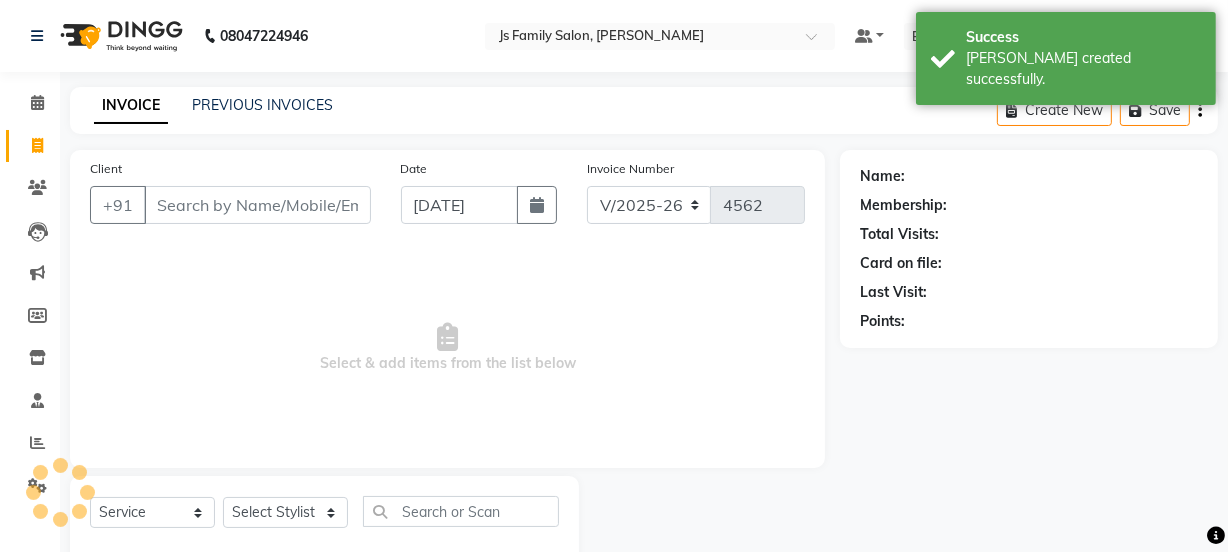 scroll, scrollTop: 50, scrollLeft: 0, axis: vertical 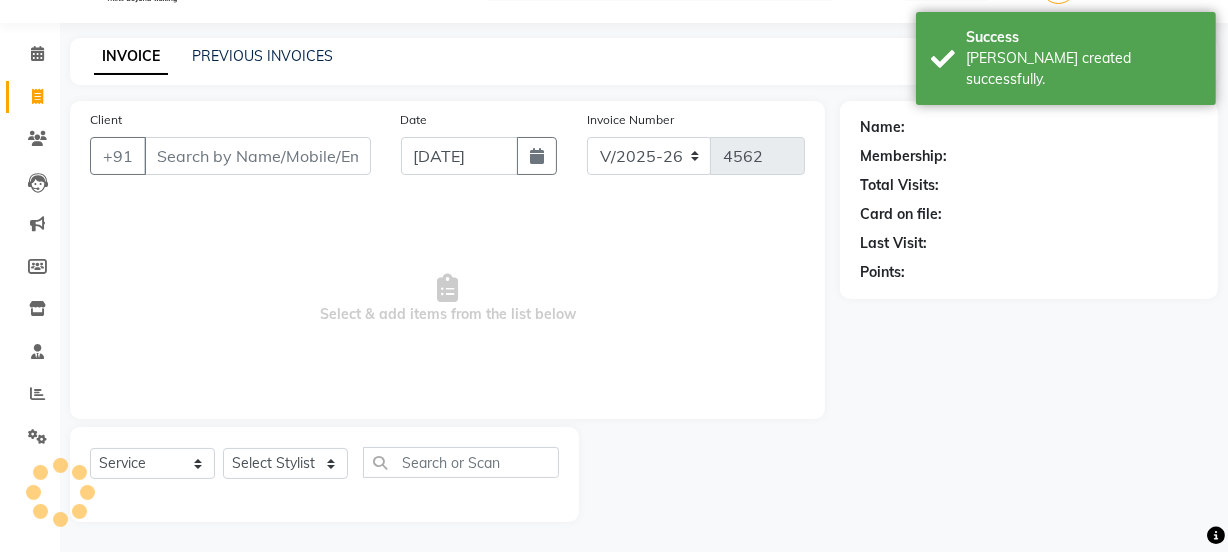 click on "Client" at bounding box center [257, 156] 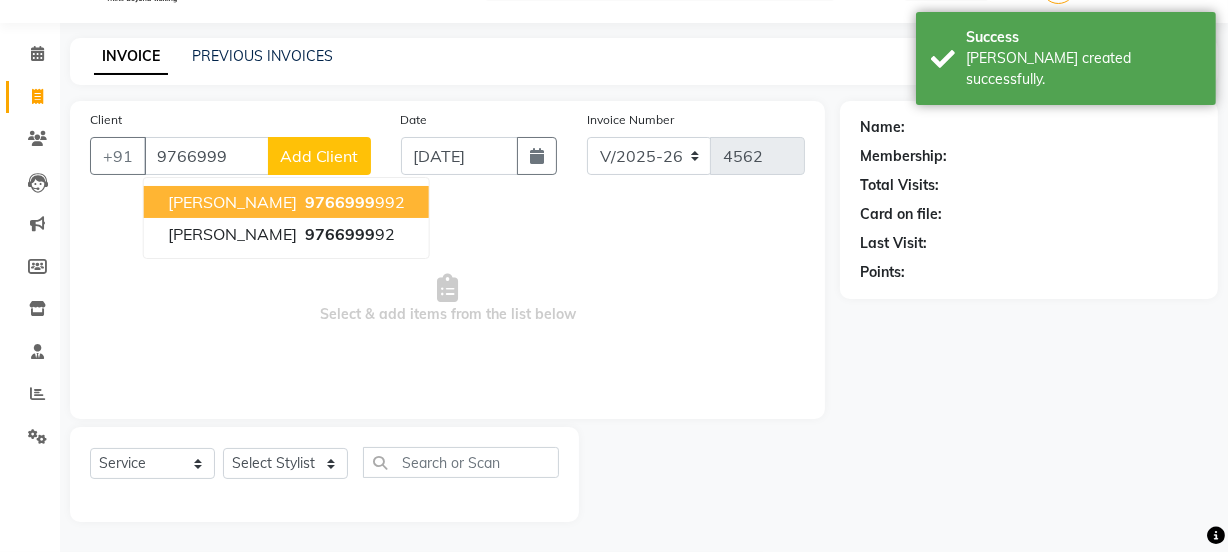click on "[PERSON_NAME]" at bounding box center (232, 202) 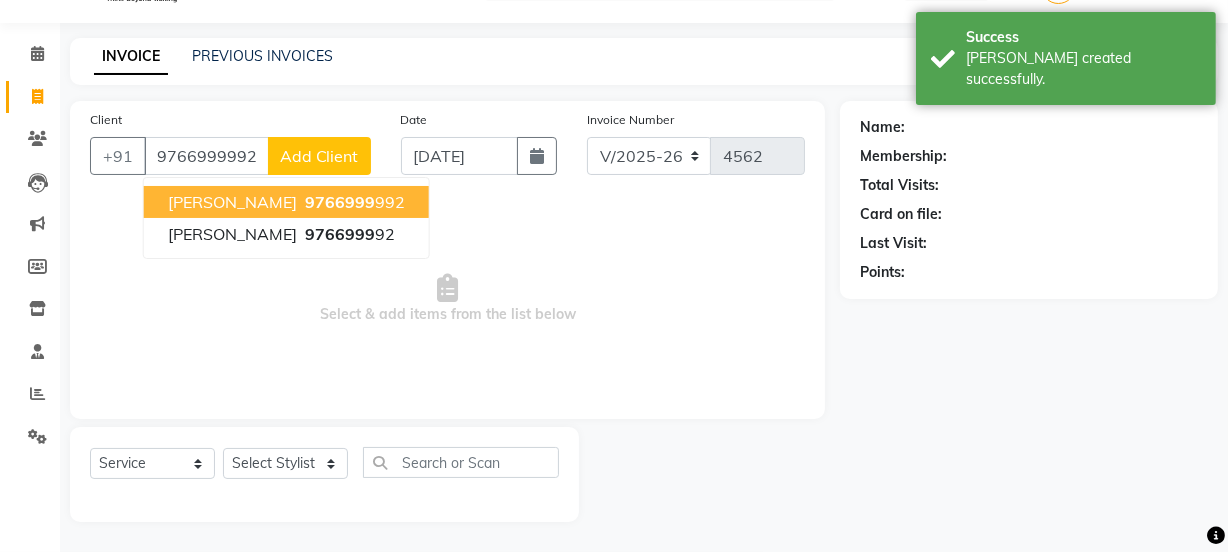 type on "9766999992" 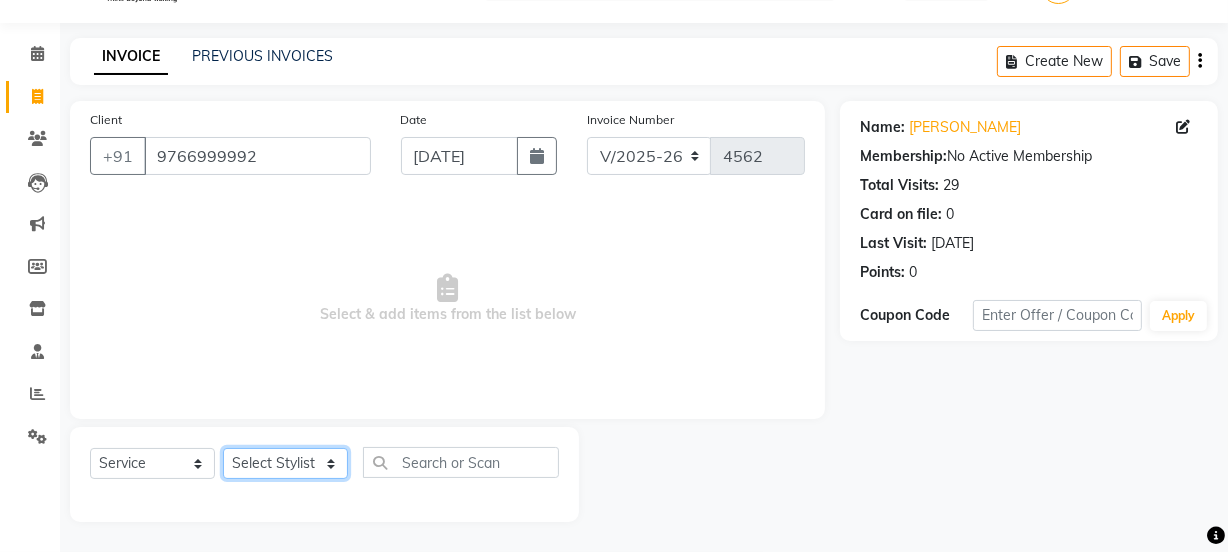 click on "Select Stylist [PERSON_NAME] Vaidyakar kokan  n Mahadev [PERSON_NAME] [PERSON_NAME] [PERSON_NAME]  Prem Mane Rajan Roma Rajput Sai [PERSON_NAME] Shop [PERSON_NAME] [PERSON_NAME] suport staff [PERSON_NAME]  [PERSON_NAME] [PERSON_NAME] [PERSON_NAME]" 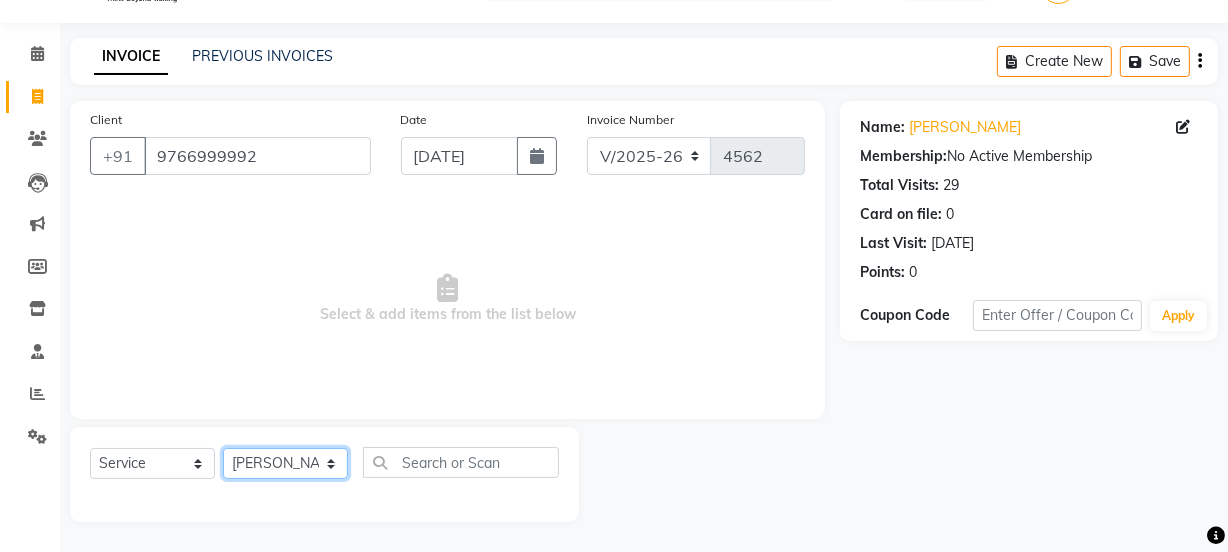 click on "Select Stylist [PERSON_NAME] Vaidyakar kokan  n Mahadev [PERSON_NAME] [PERSON_NAME] [PERSON_NAME]  Prem Mane Rajan Roma Rajput Sai [PERSON_NAME] Shop [PERSON_NAME] [PERSON_NAME] suport staff [PERSON_NAME]  [PERSON_NAME] [PERSON_NAME] [PERSON_NAME]" 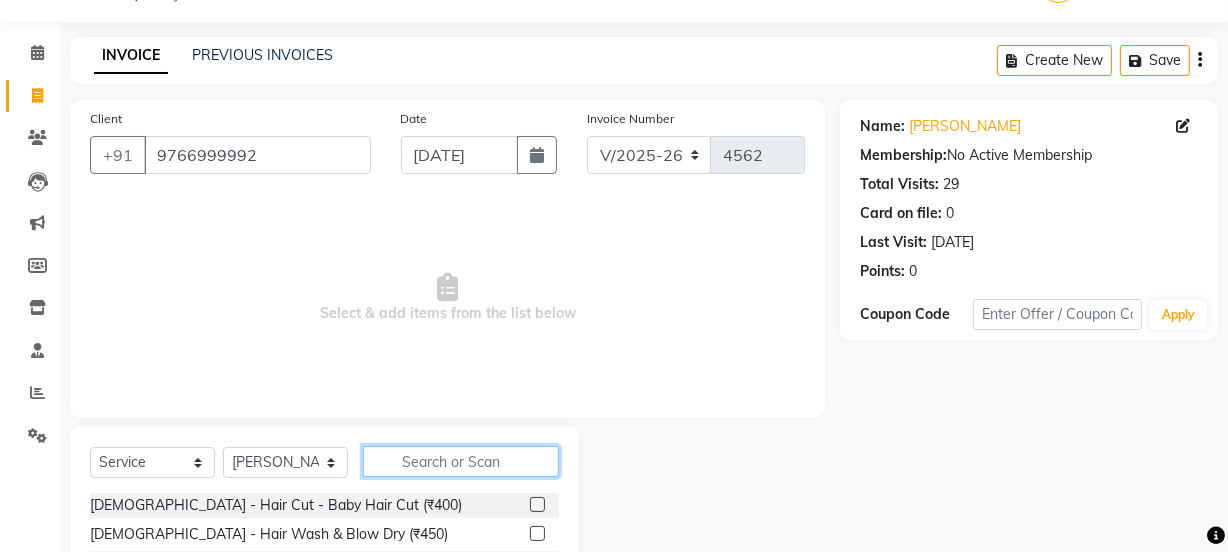 click 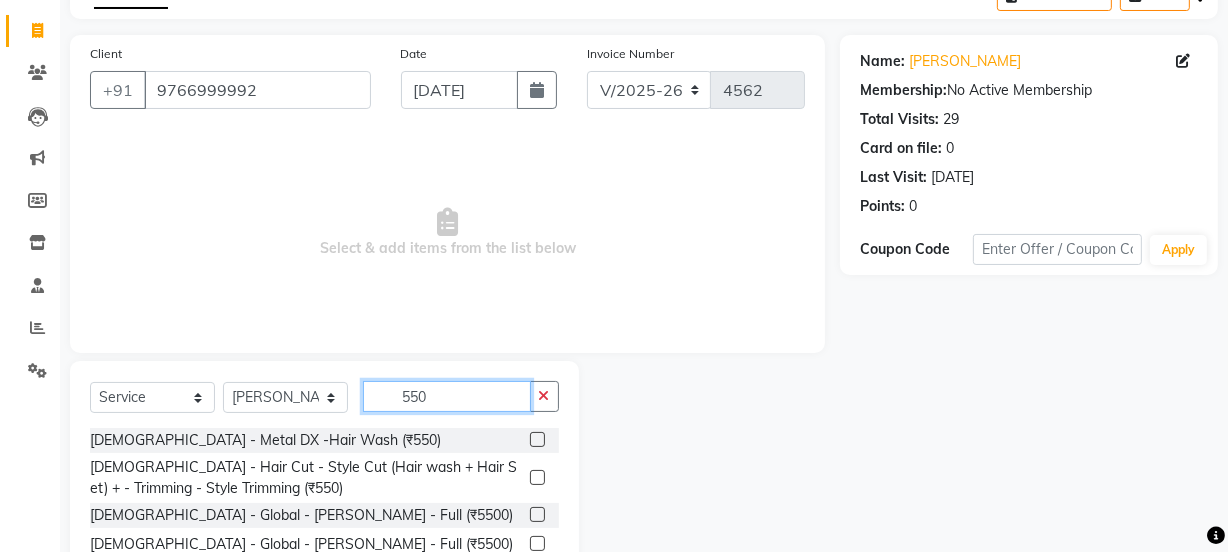 scroll, scrollTop: 211, scrollLeft: 0, axis: vertical 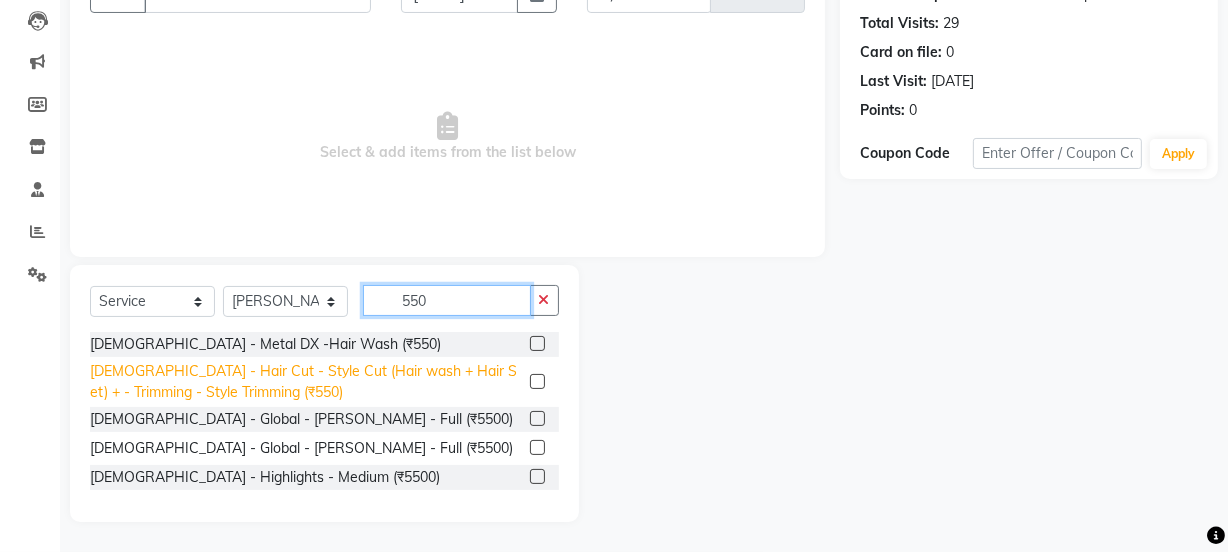 type on "550" 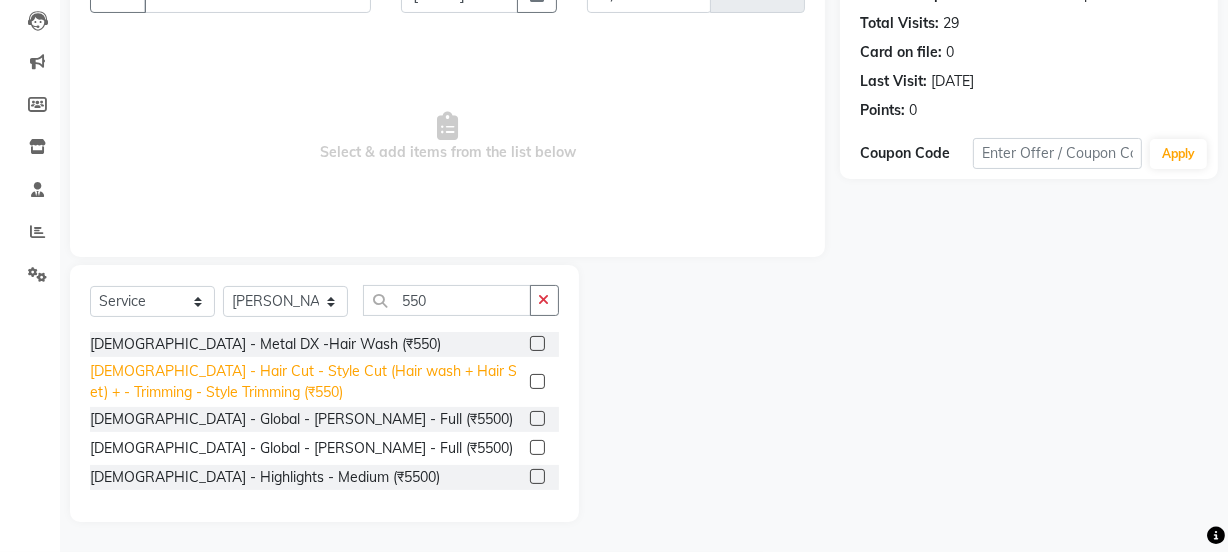 click on "[DEMOGRAPHIC_DATA] - Hair Cut - Style Cut (Hair wash + Hair Set) + - Trimming - Style Trimming (₹550)" 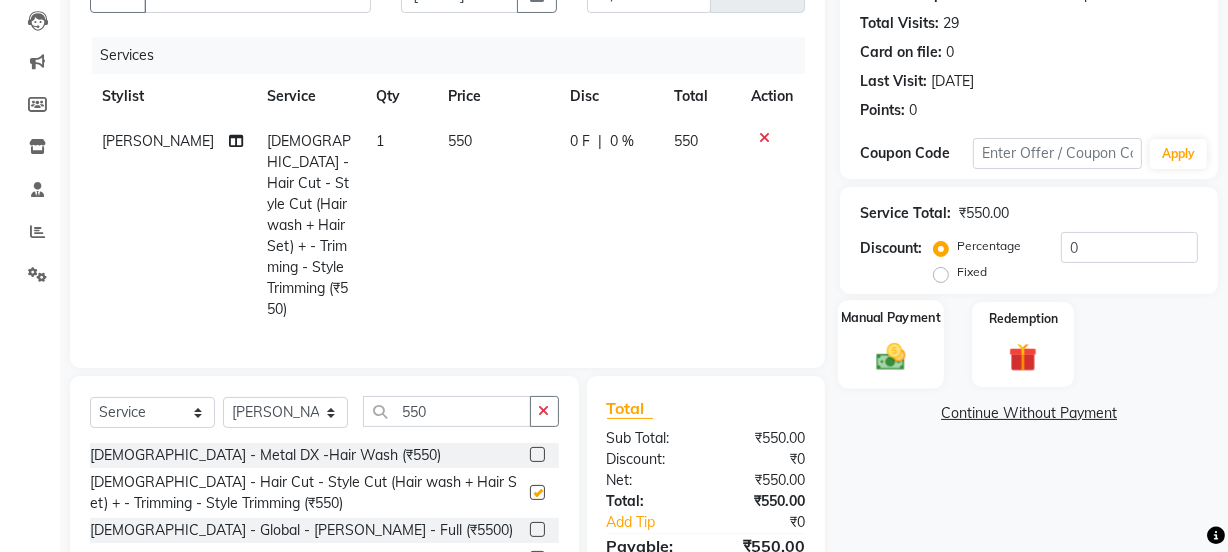 checkbox on "false" 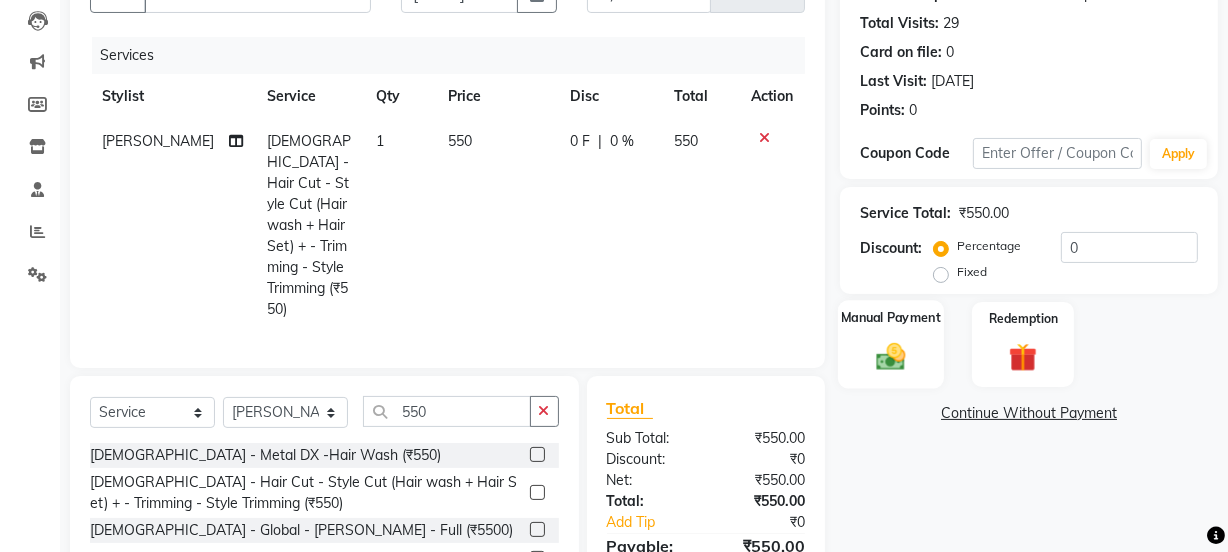 click 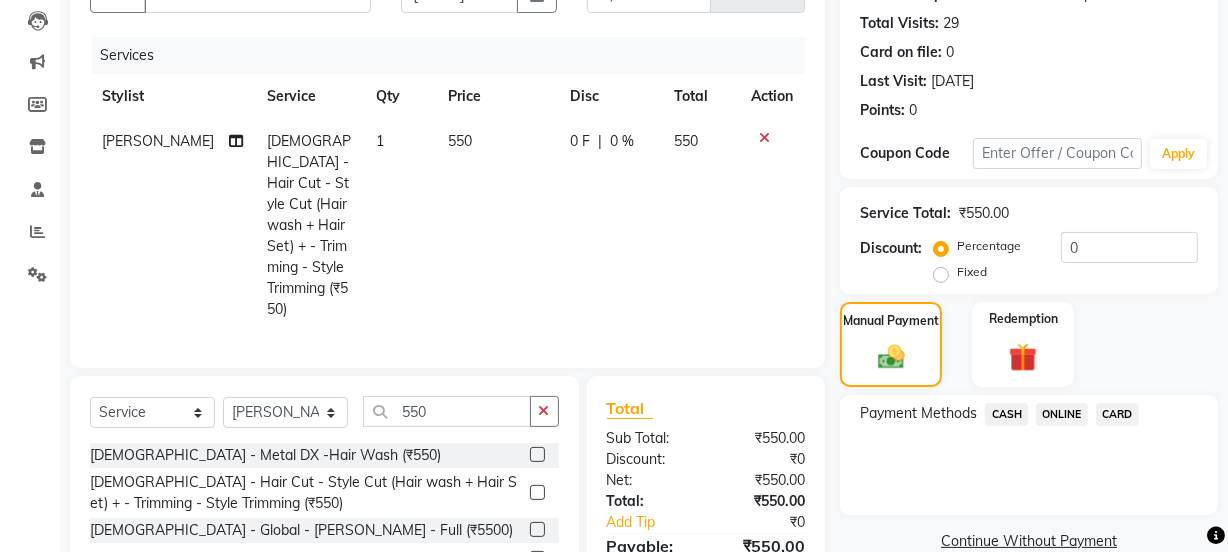 drag, startPoint x: 1036, startPoint y: 401, endPoint x: 1059, endPoint y: 417, distance: 28.01785 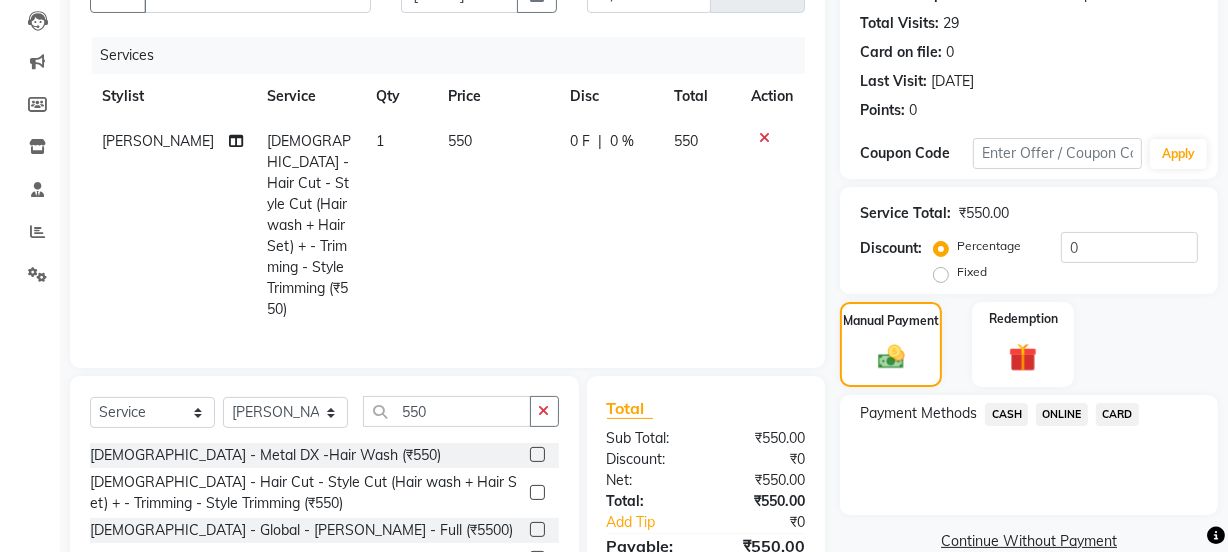 click on "ONLINE" 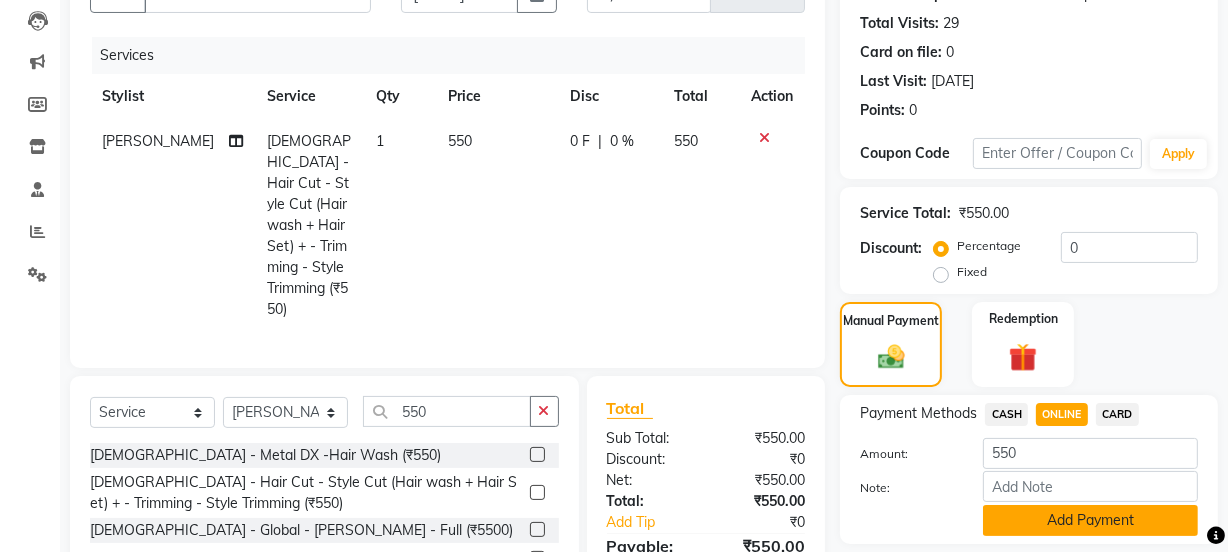 click on "Add Payment" 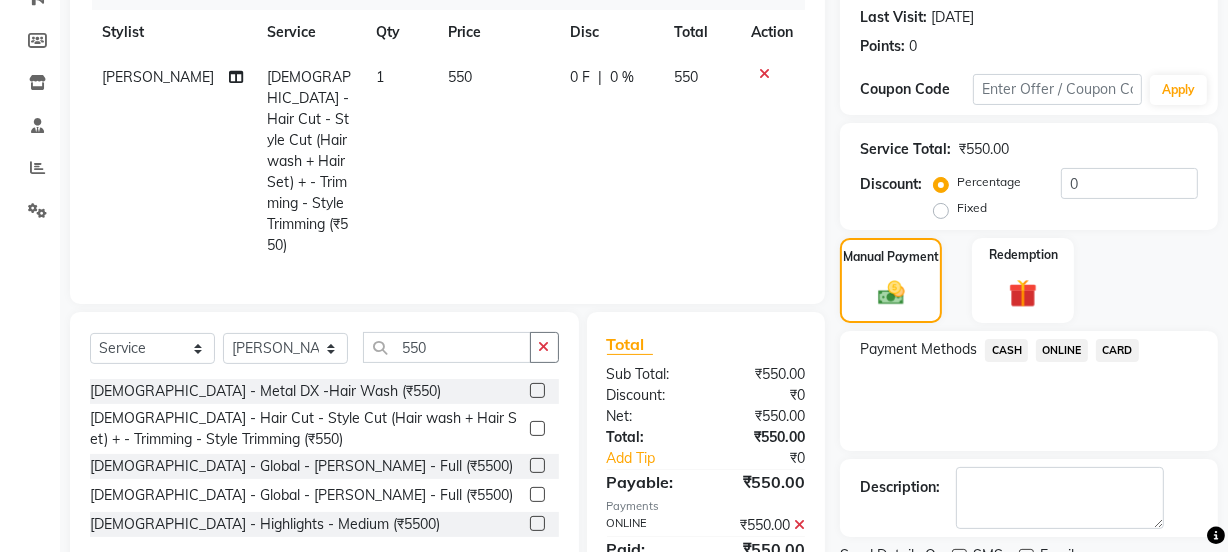 scroll, scrollTop: 357, scrollLeft: 0, axis: vertical 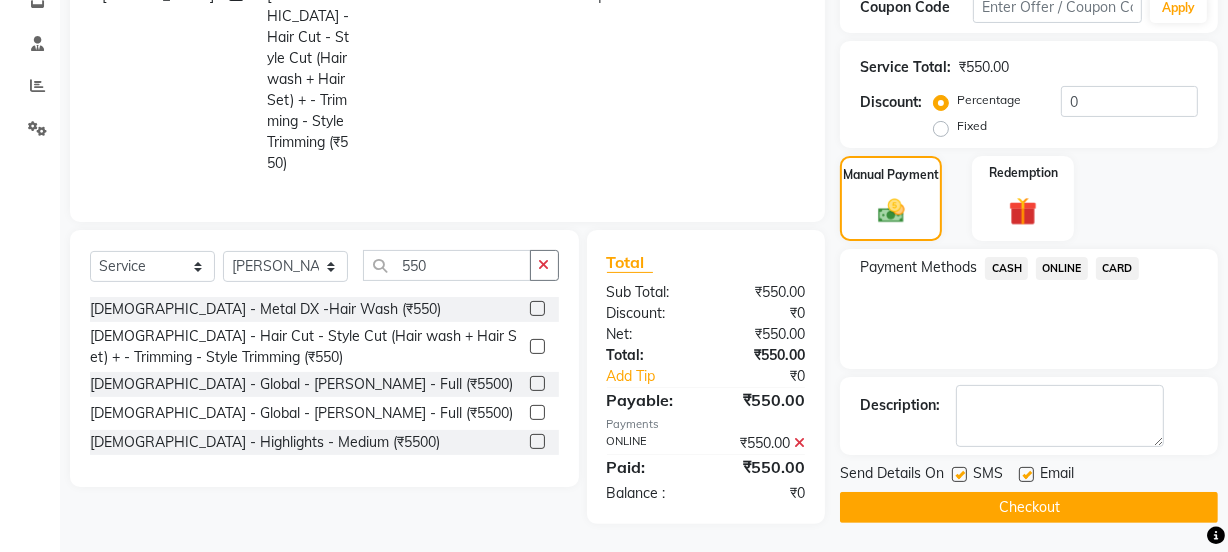 click on "Checkout" 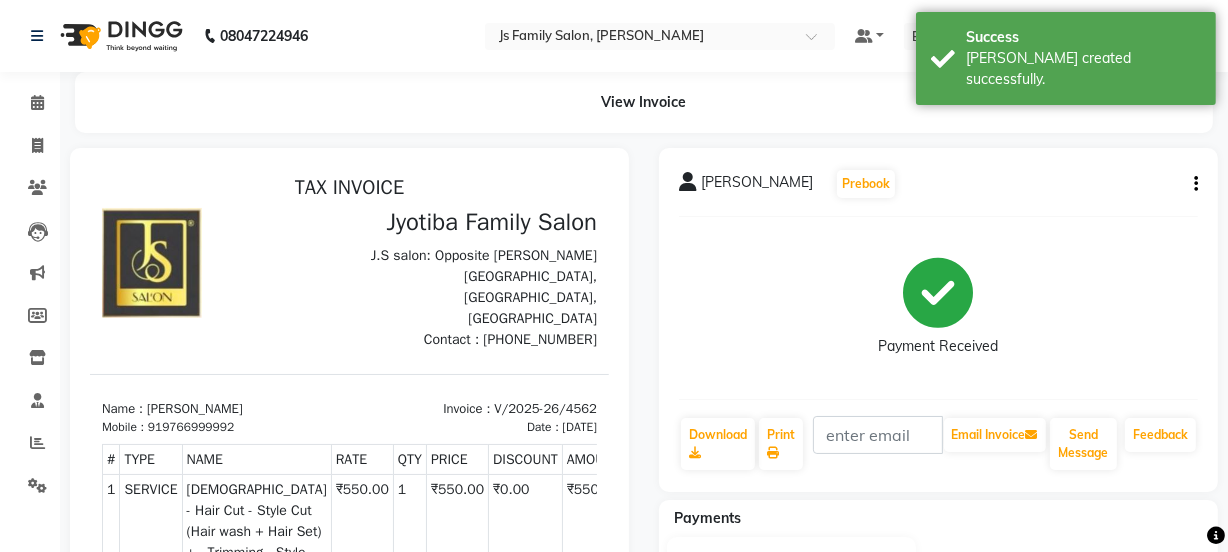 scroll, scrollTop: 0, scrollLeft: 0, axis: both 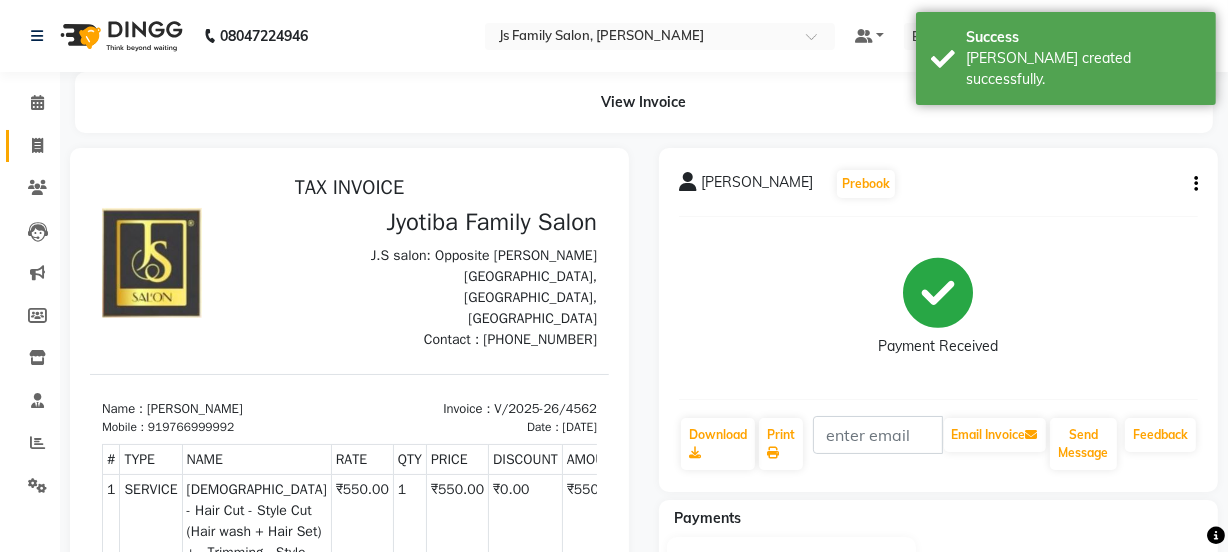 click on "Invoice" 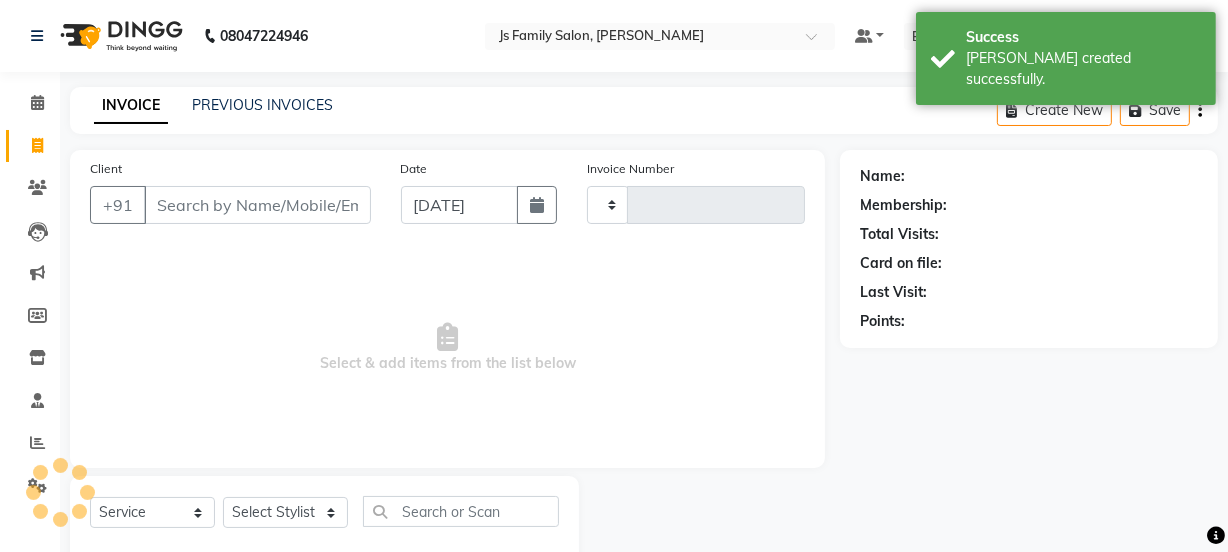 type on "4563" 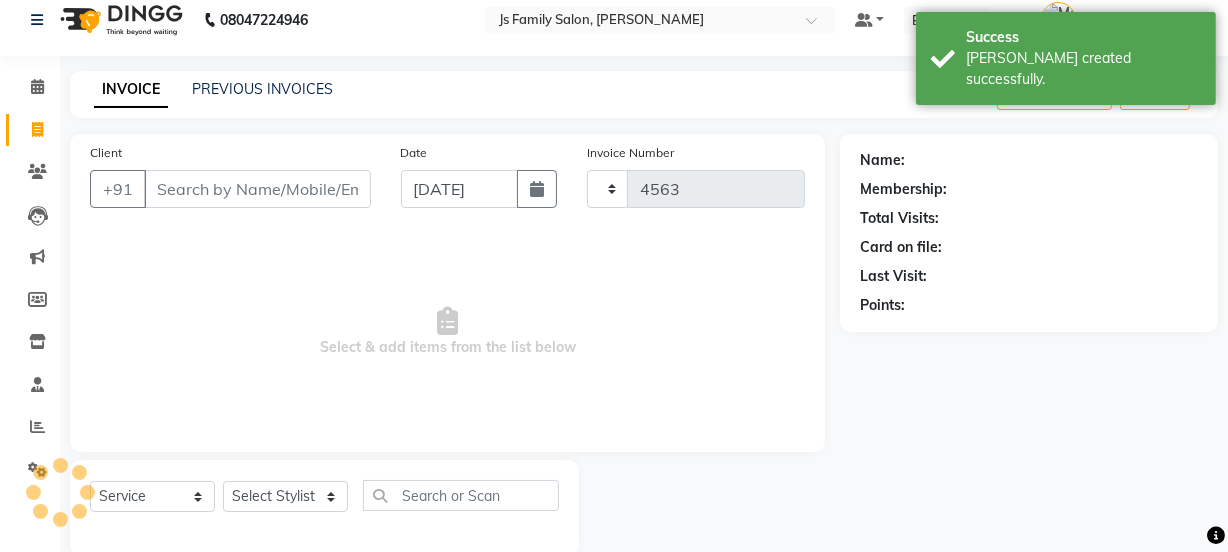 select on "3729" 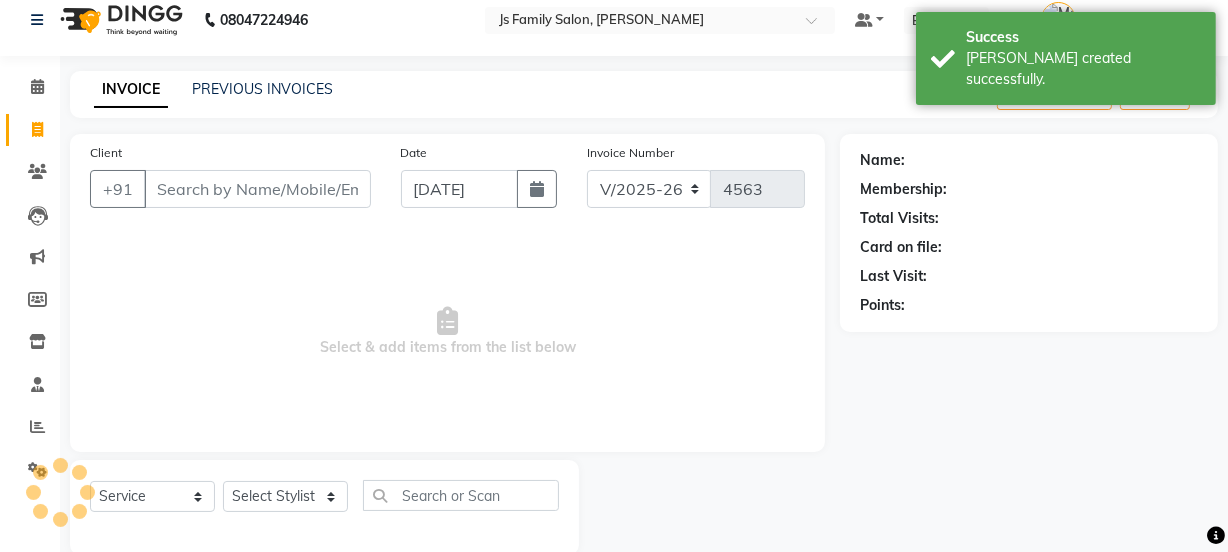scroll, scrollTop: 50, scrollLeft: 0, axis: vertical 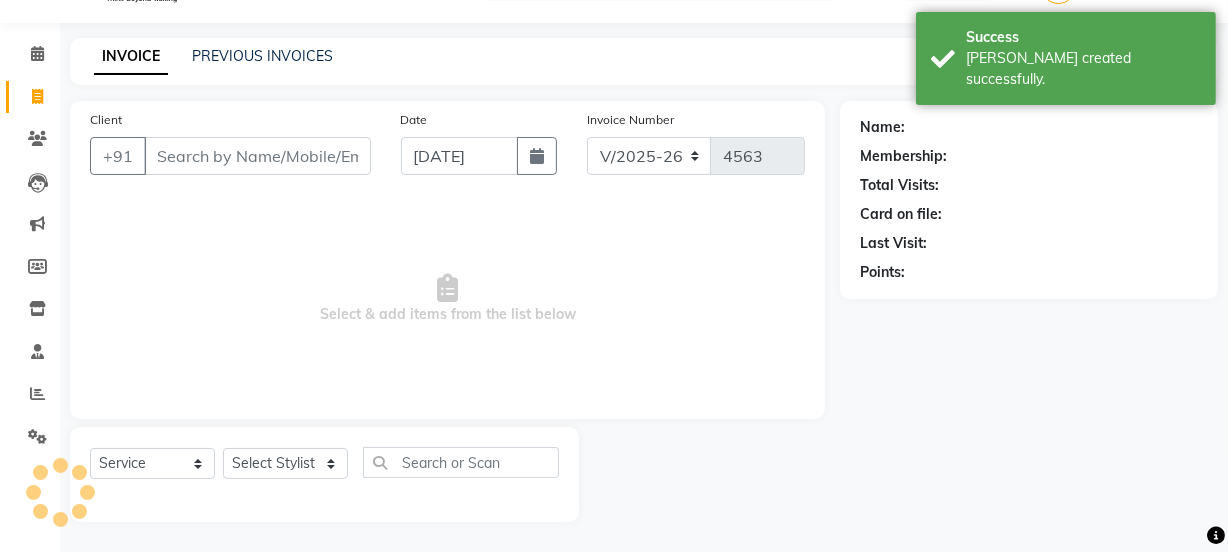 click on "Client" at bounding box center (257, 156) 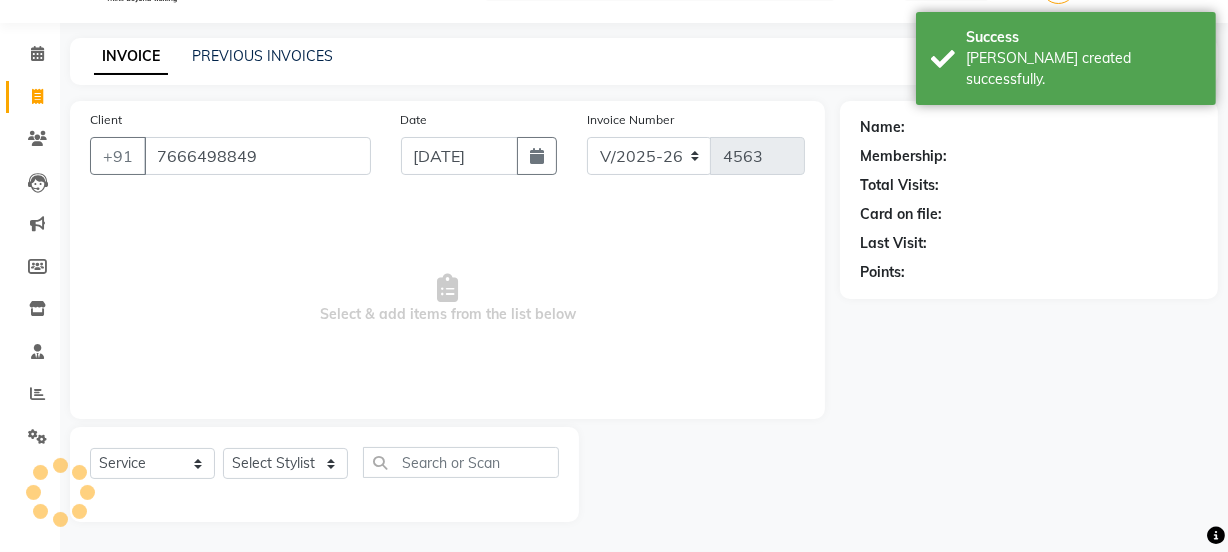 type on "7666498849" 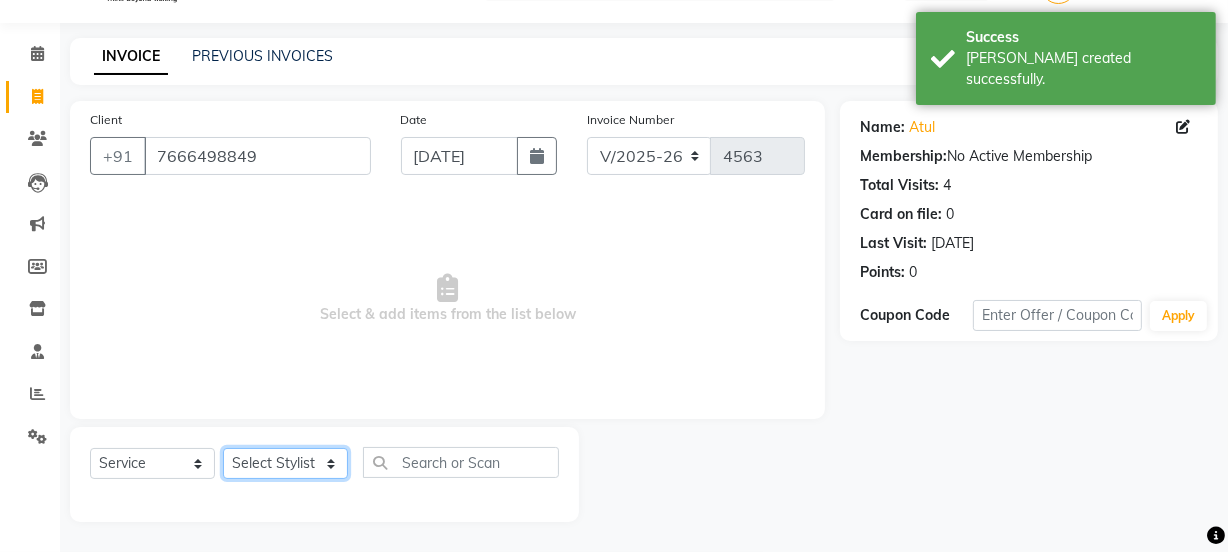 click on "Select Stylist [PERSON_NAME] Vaidyakar kokan  n Mahadev [PERSON_NAME] [PERSON_NAME] [PERSON_NAME]  Prem Mane Rajan Roma Rajput Sai [PERSON_NAME] Shop [PERSON_NAME] [PERSON_NAME] suport staff [PERSON_NAME]  [PERSON_NAME] [PERSON_NAME] [PERSON_NAME]" 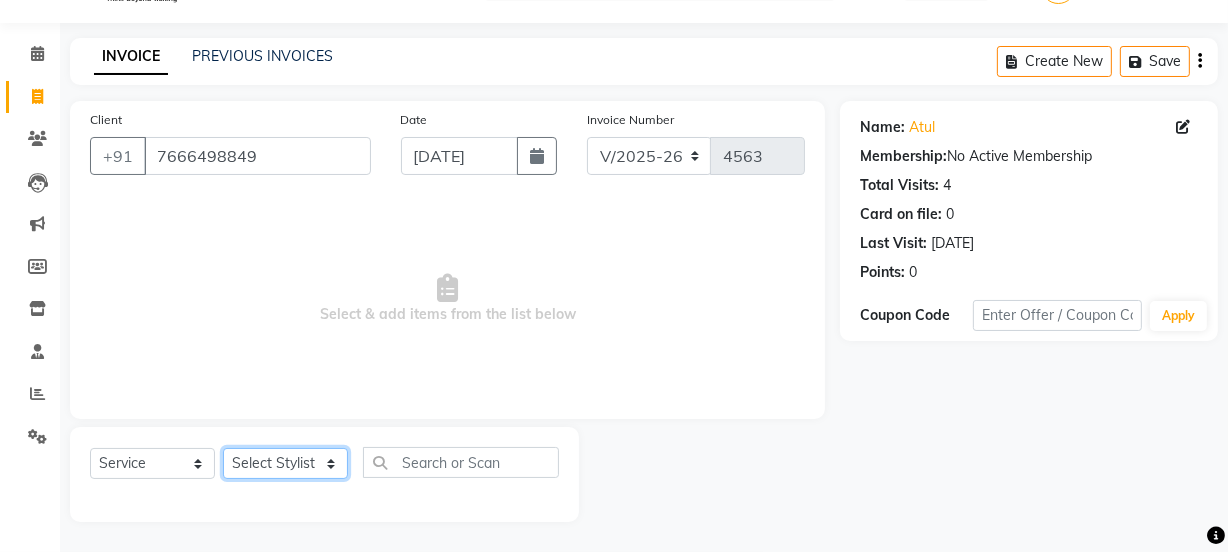 select on "84579" 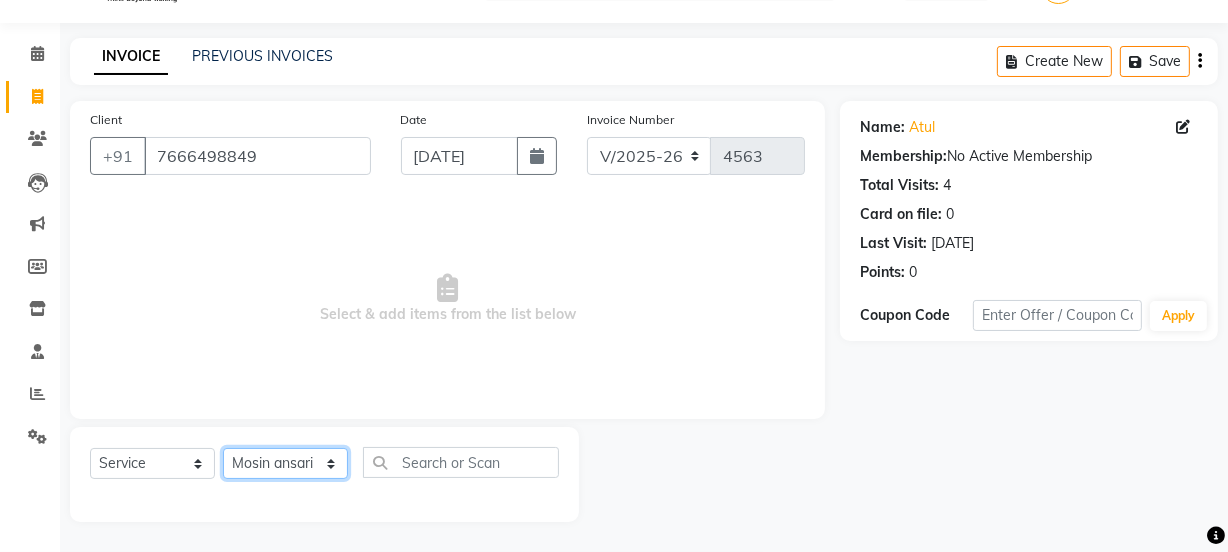 click on "Select Stylist [PERSON_NAME] Vaidyakar kokan  n Mahadev [PERSON_NAME] [PERSON_NAME] [PERSON_NAME]  Prem Mane Rajan Roma Rajput Sai [PERSON_NAME] Shop [PERSON_NAME] [PERSON_NAME] suport staff [PERSON_NAME]  [PERSON_NAME] [PERSON_NAME] [PERSON_NAME]" 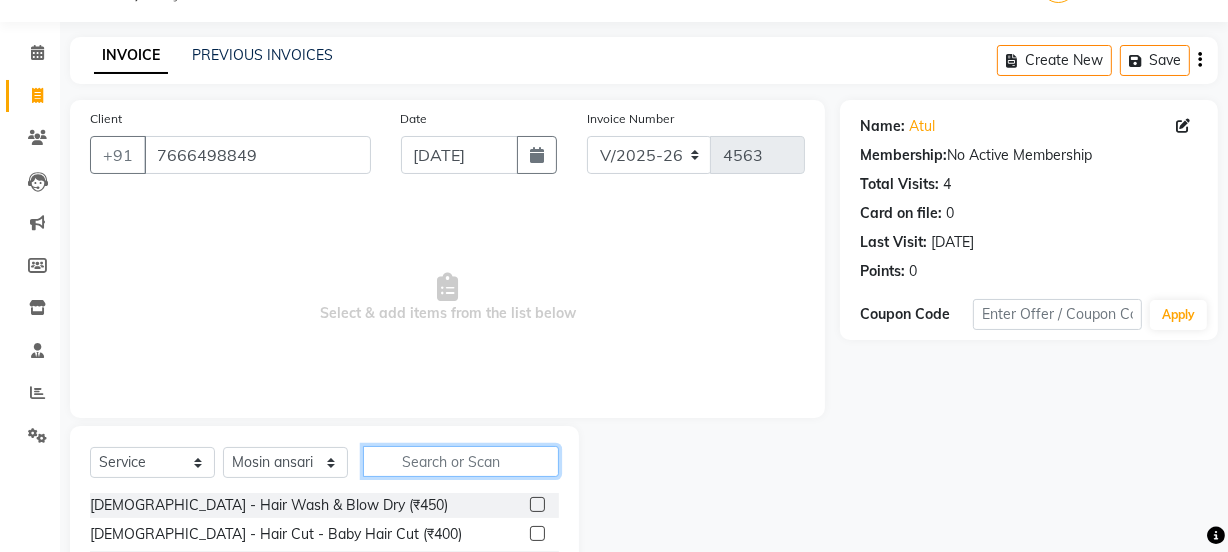 click 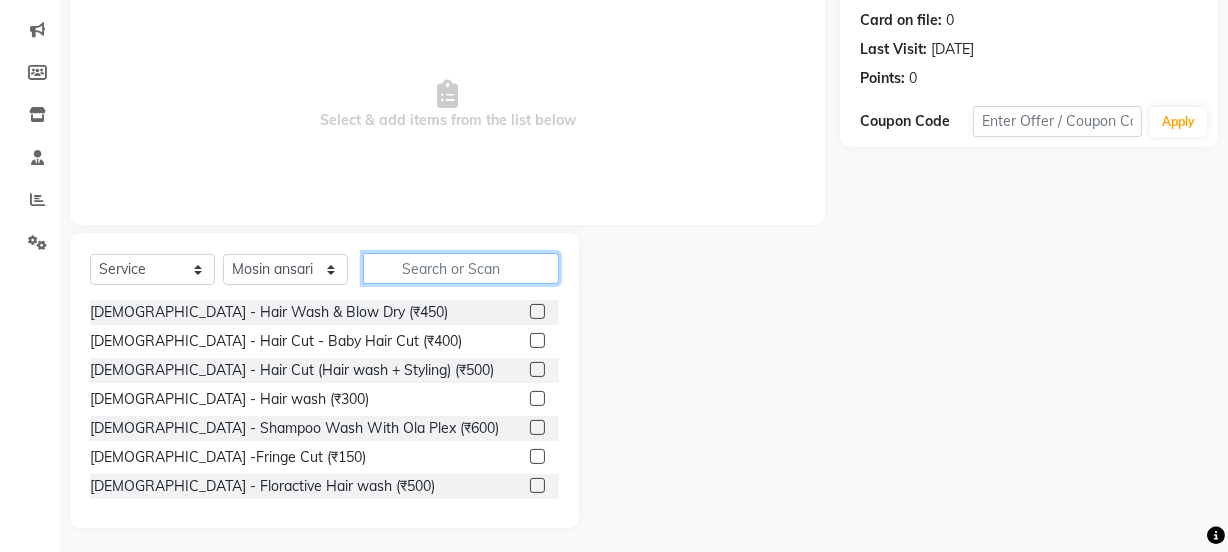 scroll, scrollTop: 250, scrollLeft: 0, axis: vertical 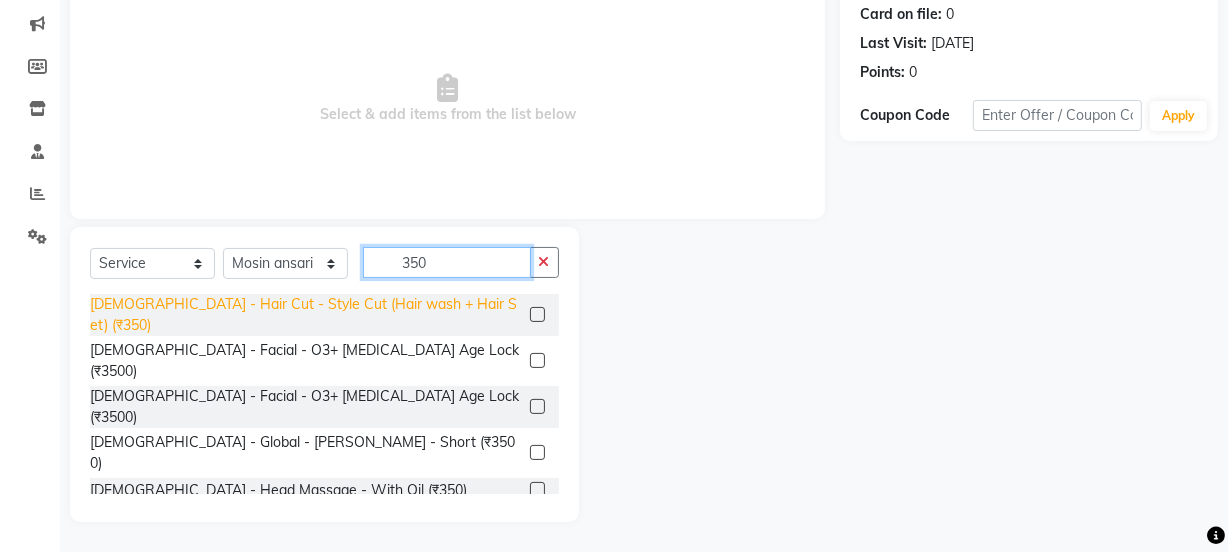 type on "350" 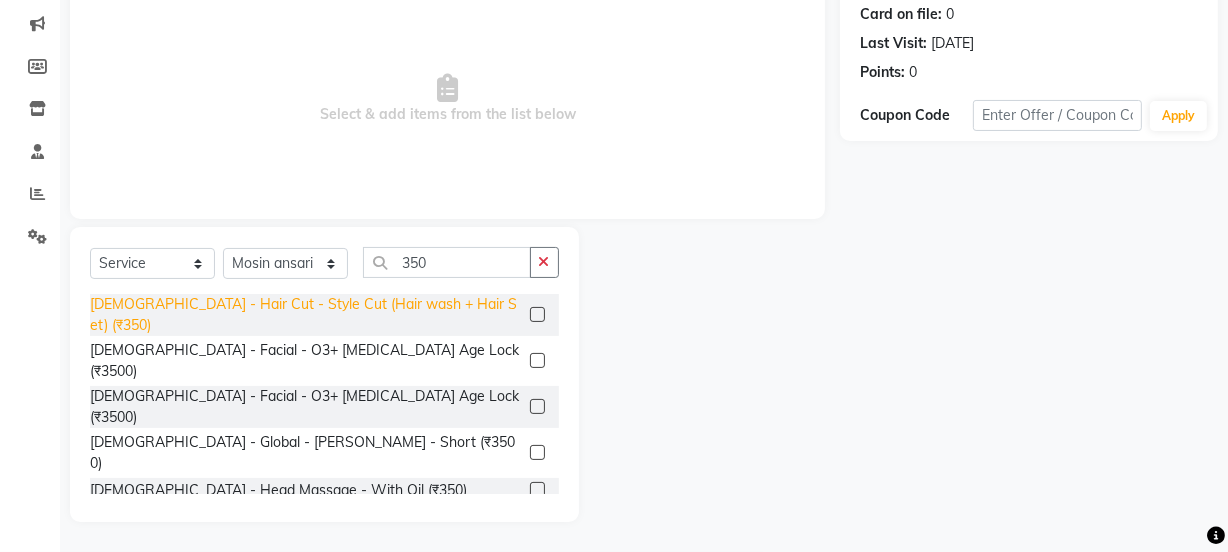 click on "[DEMOGRAPHIC_DATA] - Hair Cut - Style Cut (Hair wash + Hair Set) (₹350)" 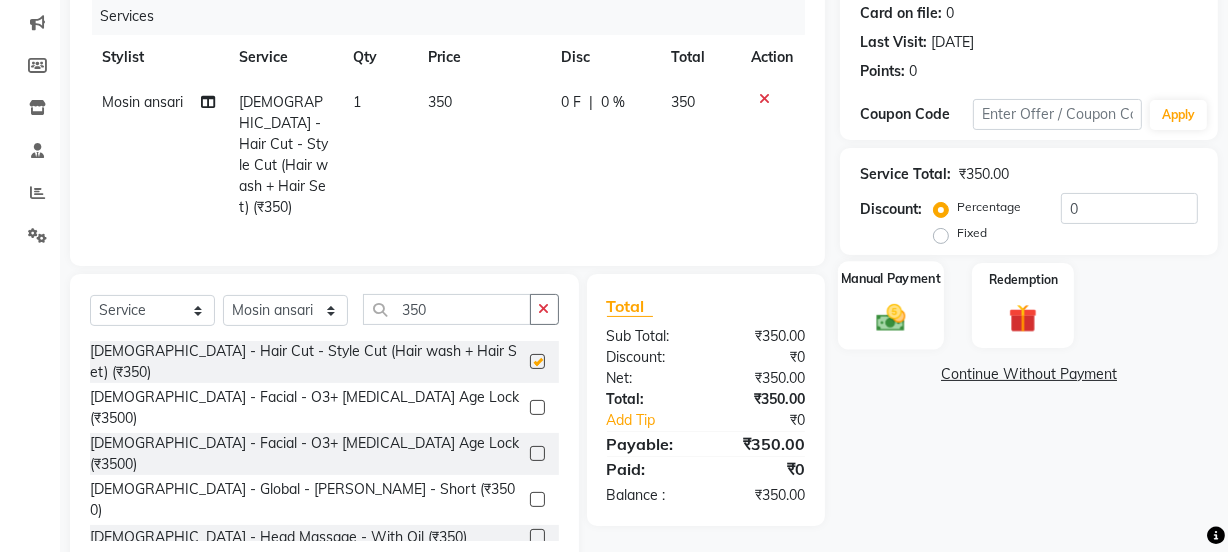 checkbox on "false" 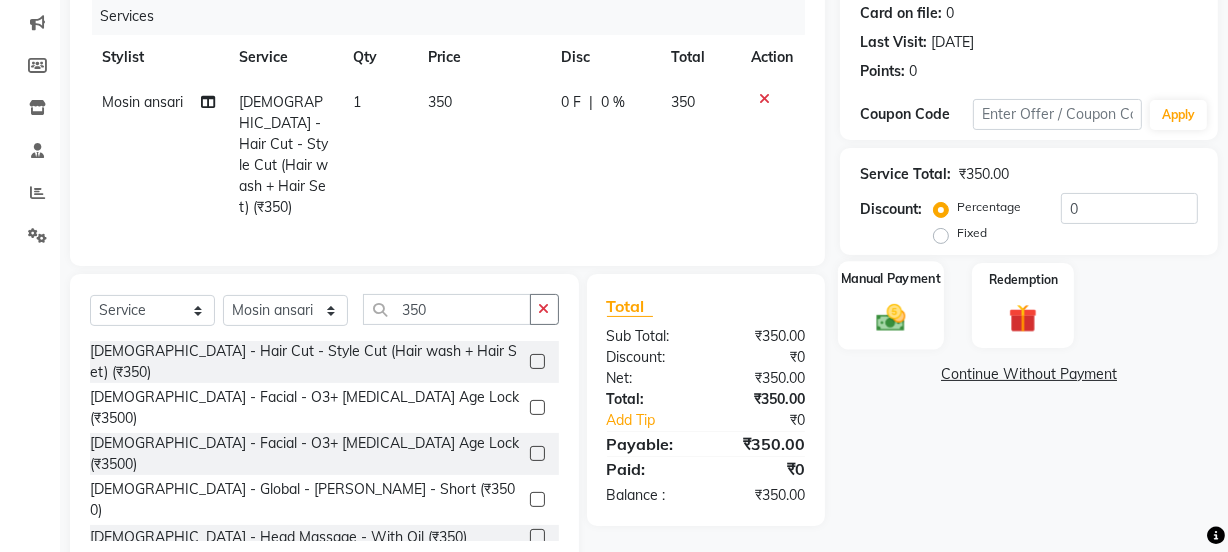click 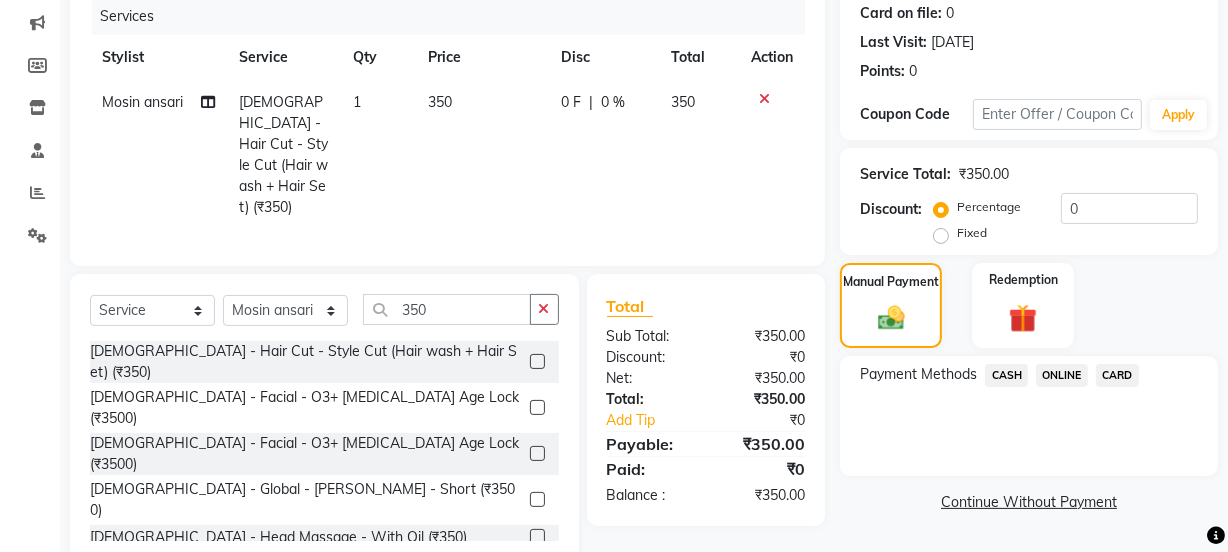 click on "ONLINE" 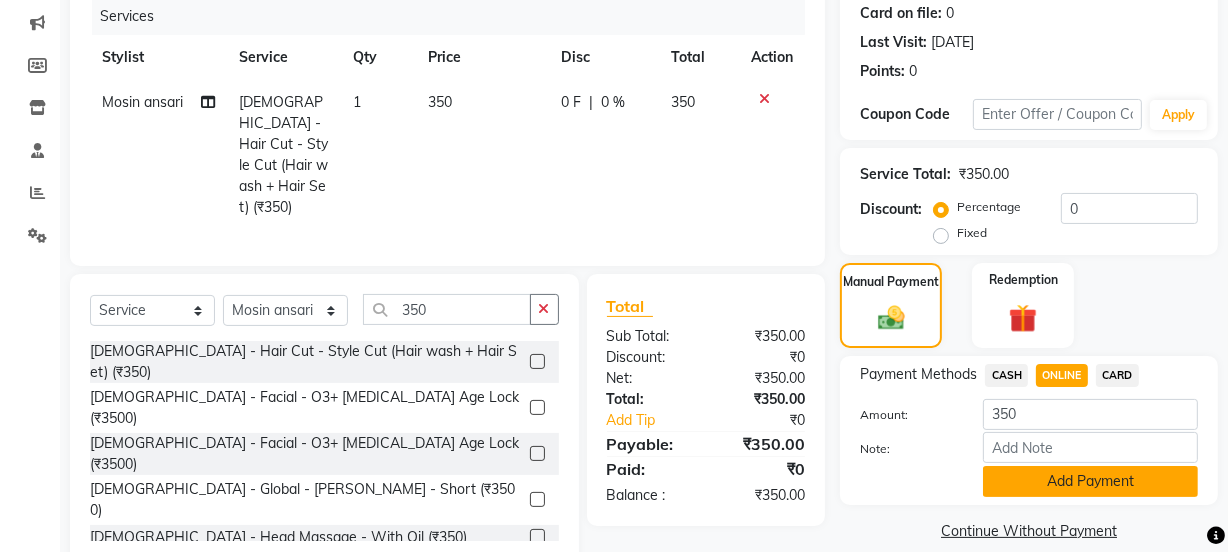 click on "Add Payment" 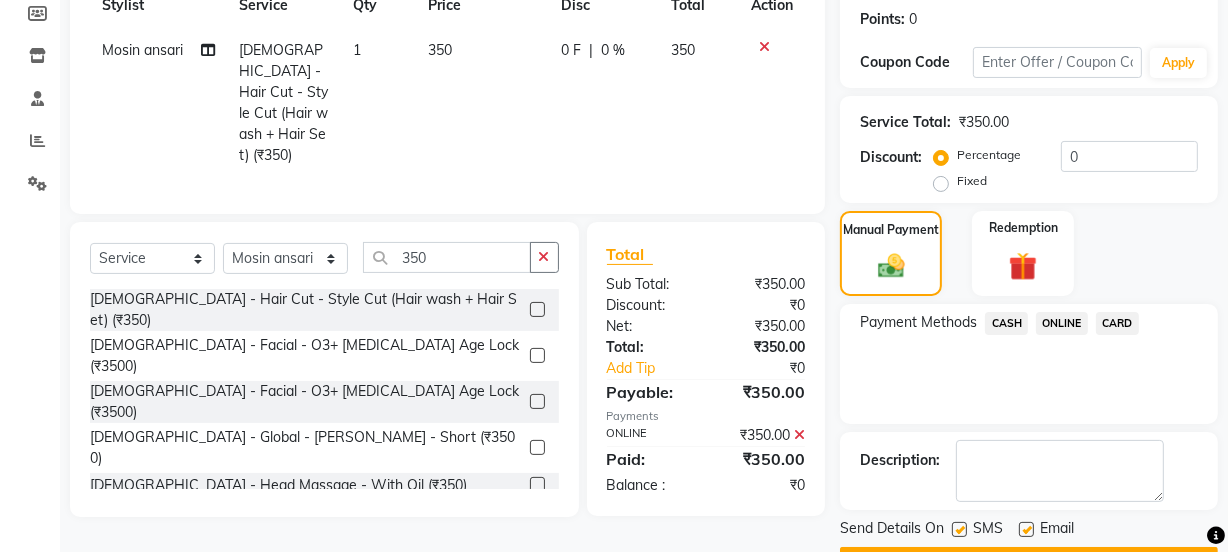 scroll, scrollTop: 357, scrollLeft: 0, axis: vertical 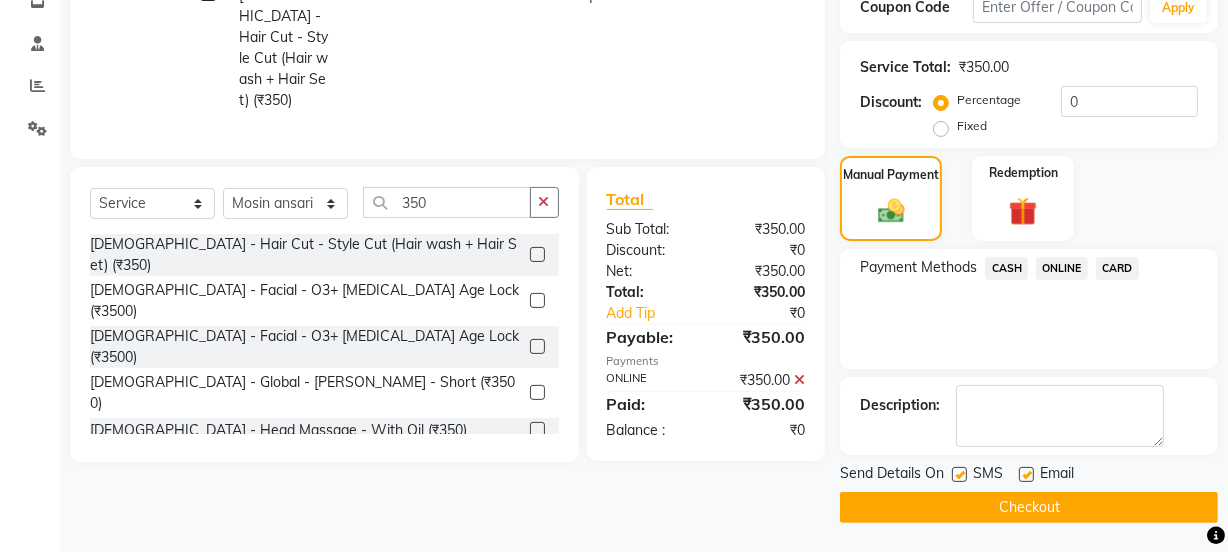 click on "Checkout" 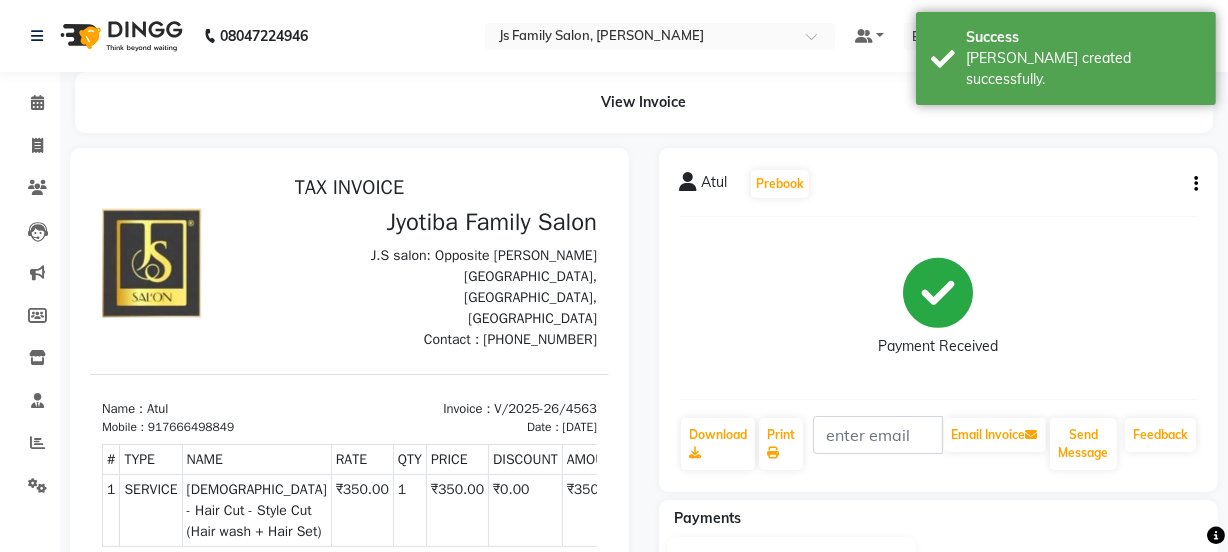 scroll, scrollTop: 0, scrollLeft: 0, axis: both 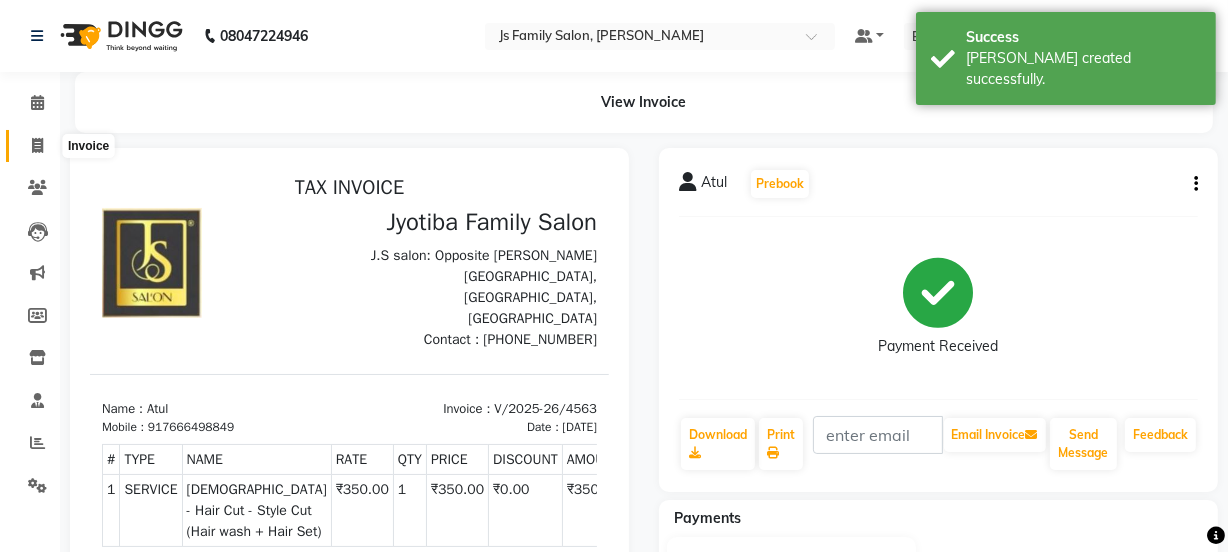 click 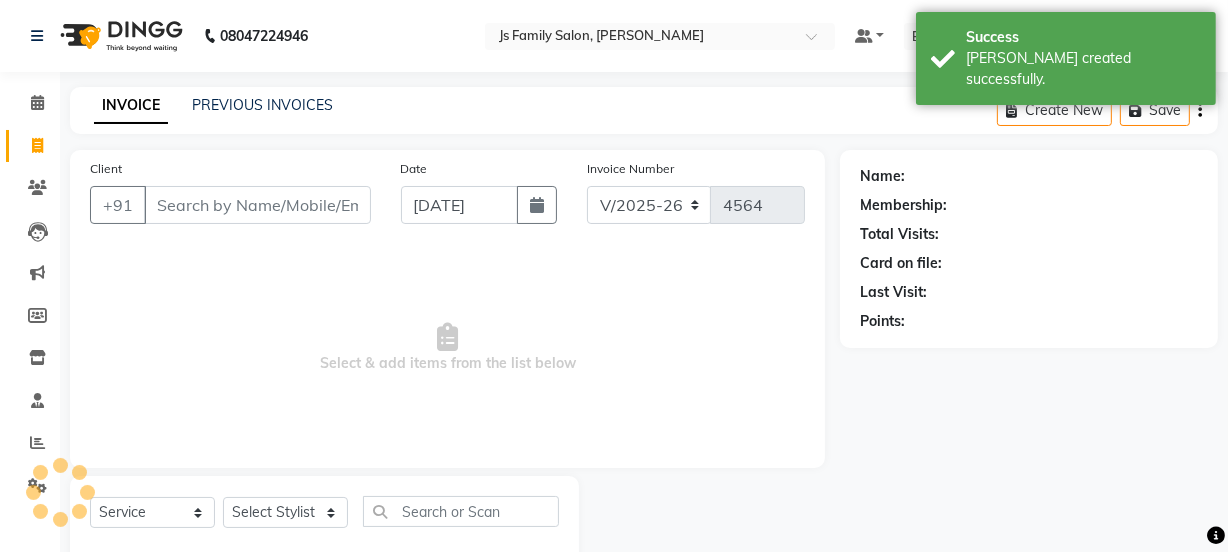 scroll, scrollTop: 50, scrollLeft: 0, axis: vertical 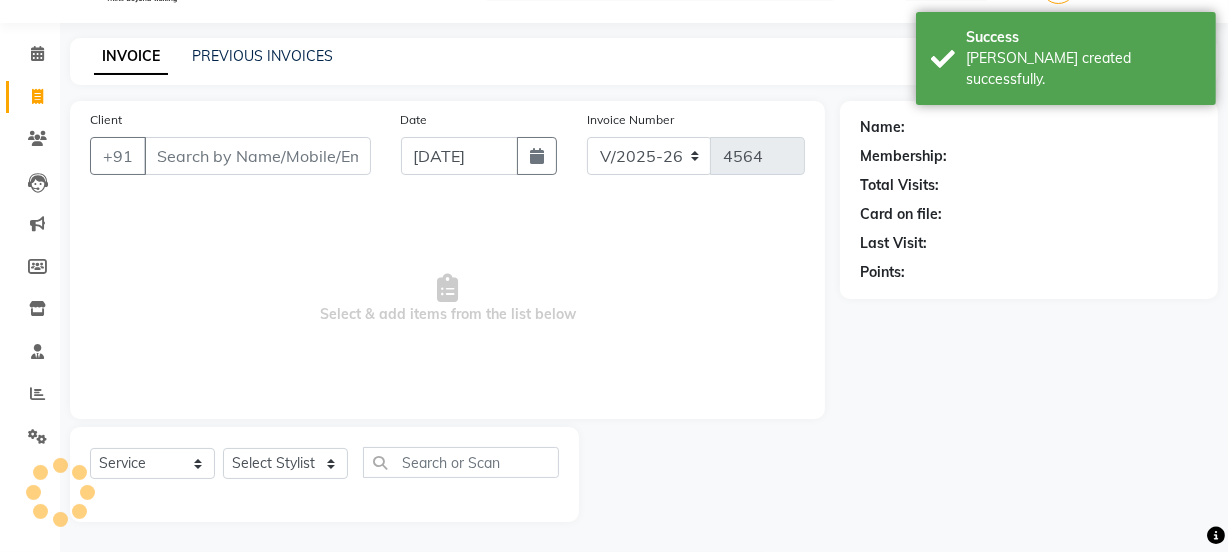 click on "Client" at bounding box center [257, 156] 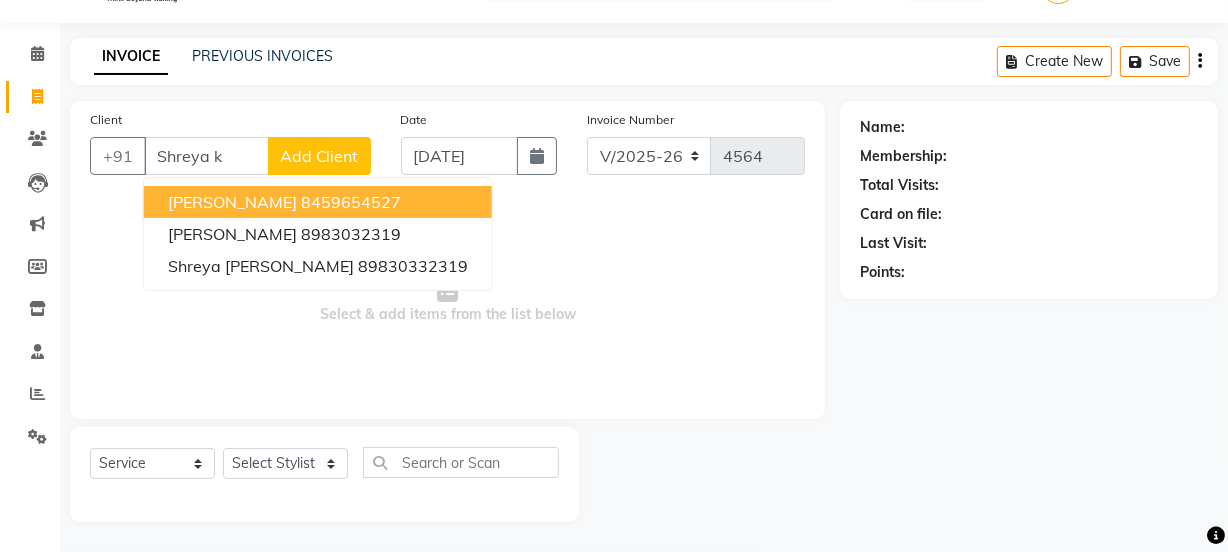 click on "[PERSON_NAME]" at bounding box center [232, 202] 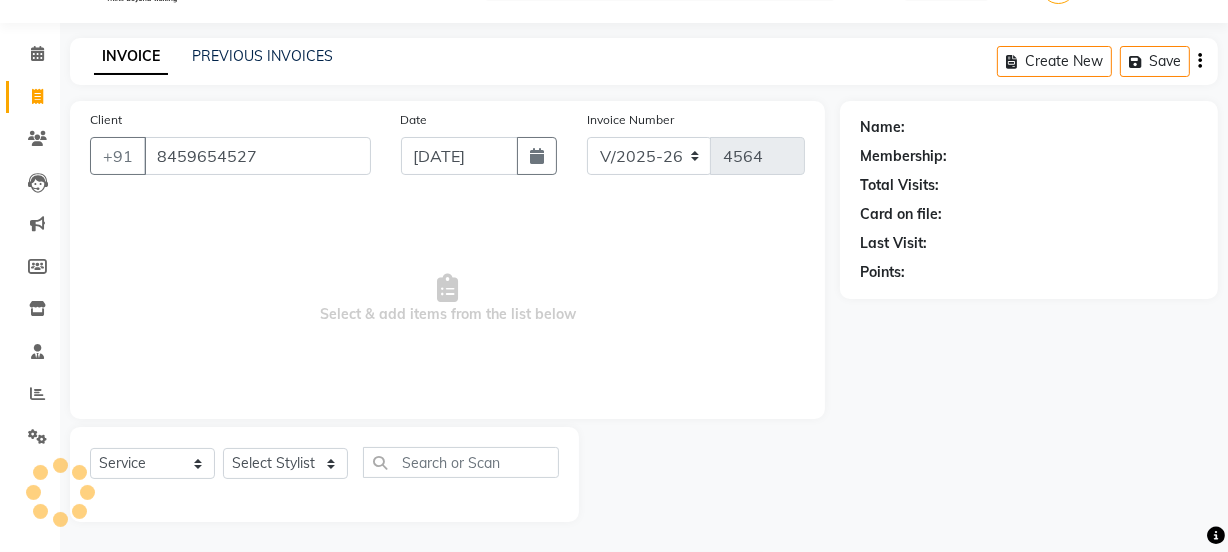 type on "8459654527" 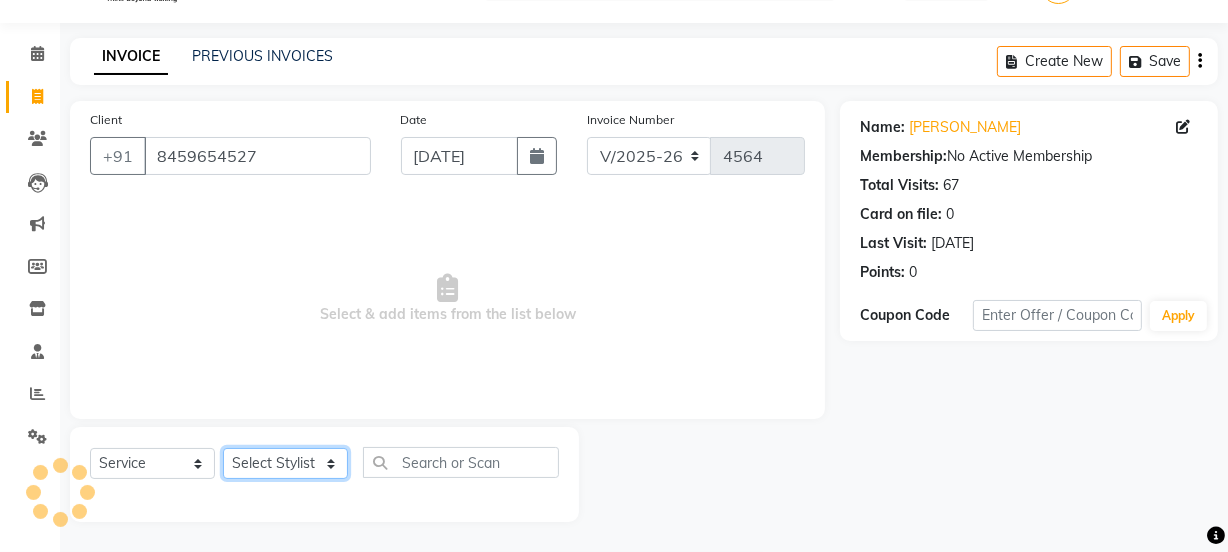 click on "Select Stylist [PERSON_NAME] Vaidyakar kokan  n Mahadev [PERSON_NAME] [PERSON_NAME] [PERSON_NAME]  Prem Mane Rajan Roma Rajput Sai [PERSON_NAME] Shop [PERSON_NAME] [PERSON_NAME] suport staff [PERSON_NAME]  [PERSON_NAME] [PERSON_NAME] [PERSON_NAME]" 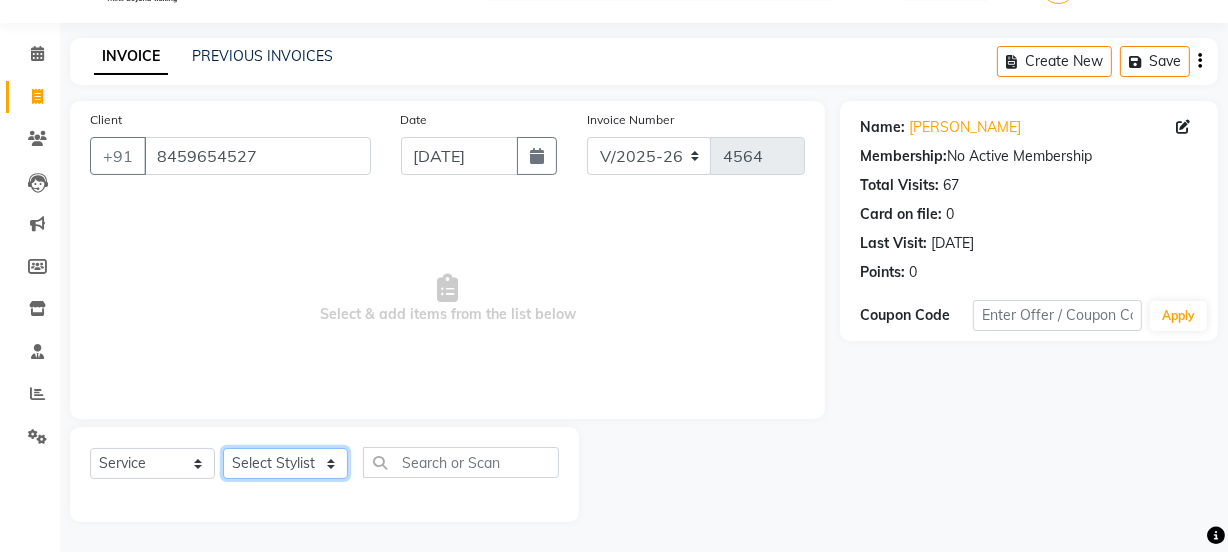 select on "22902" 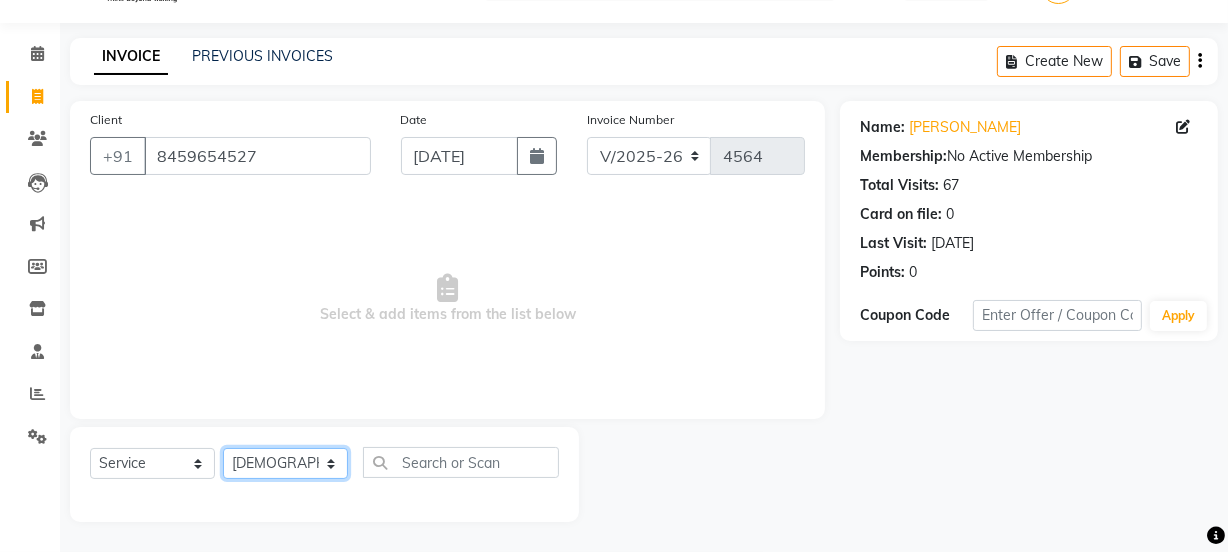 click on "Select Stylist [PERSON_NAME] Vaidyakar kokan  n Mahadev [PERSON_NAME] [PERSON_NAME] [PERSON_NAME]  Prem Mane Rajan Roma Rajput Sai [PERSON_NAME] Shop [PERSON_NAME] [PERSON_NAME] suport staff [PERSON_NAME]  [PERSON_NAME] [PERSON_NAME] [PERSON_NAME]" 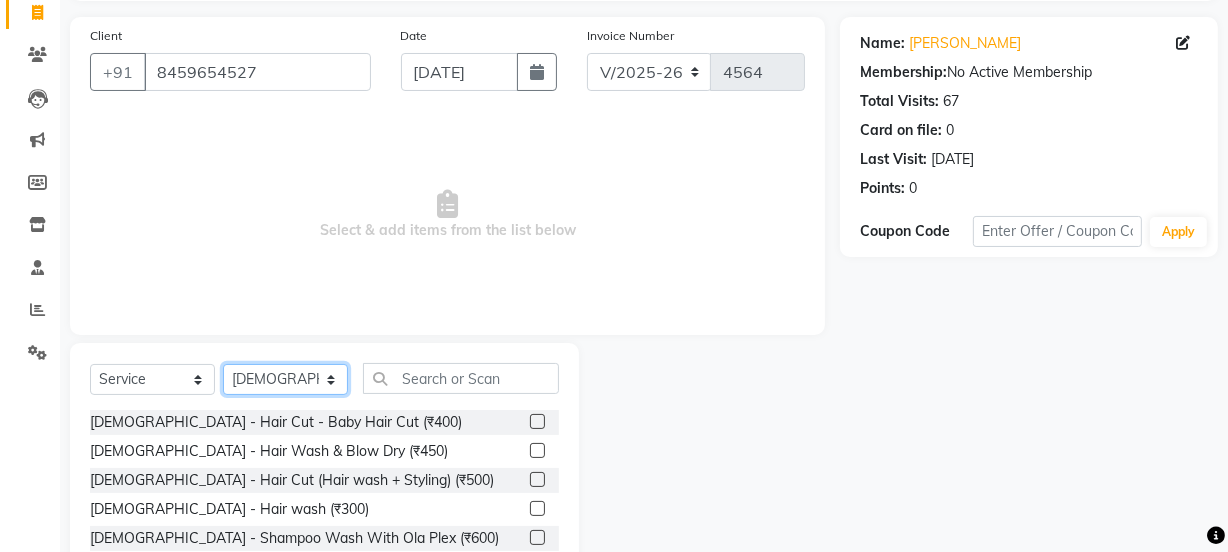 scroll, scrollTop: 250, scrollLeft: 0, axis: vertical 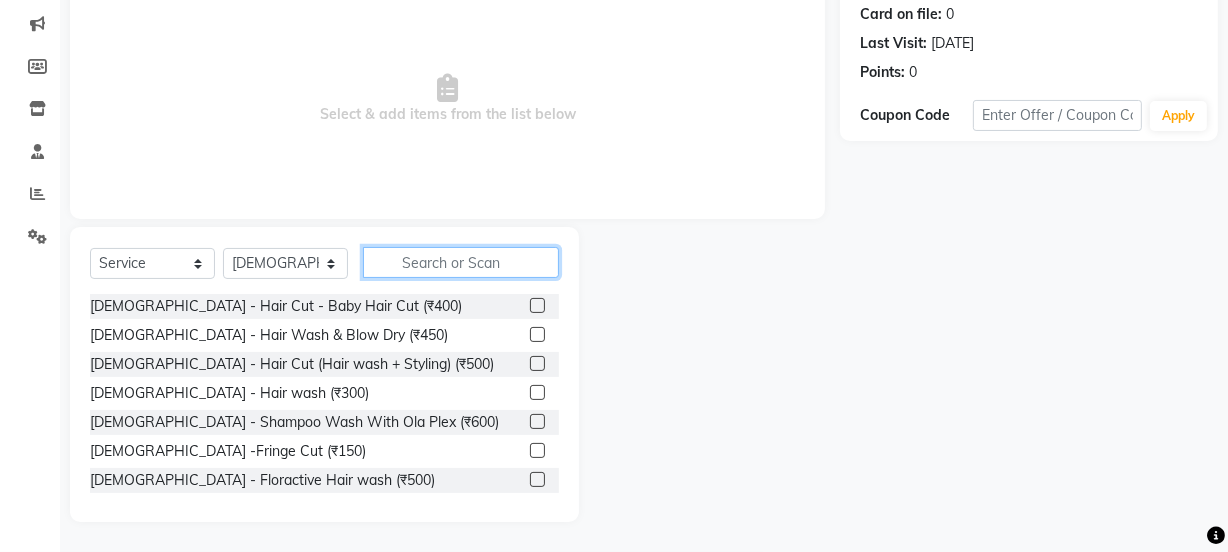 click 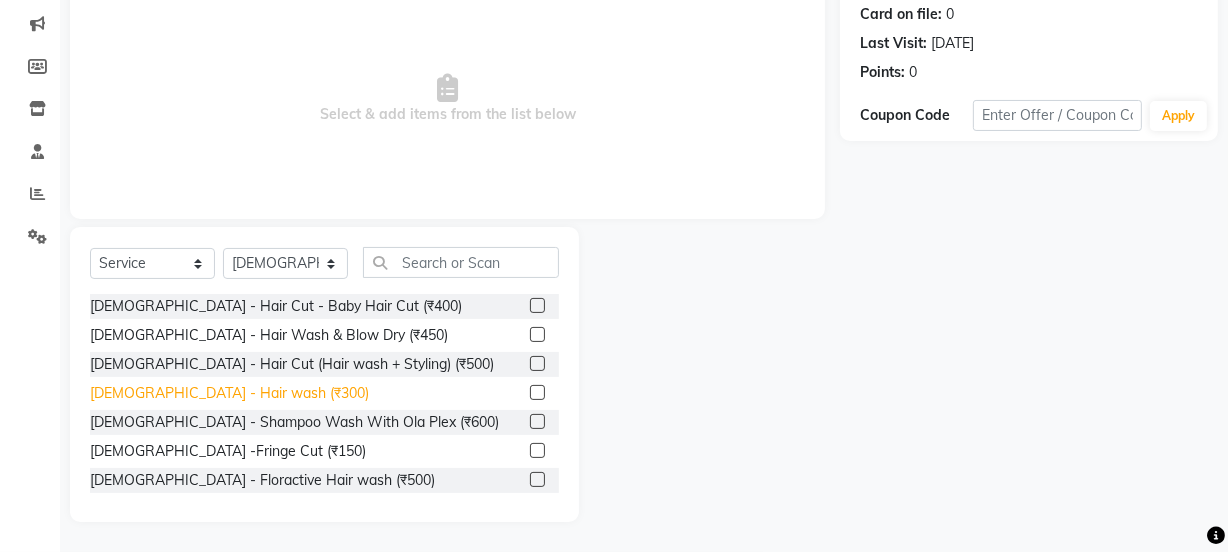 click on "[DEMOGRAPHIC_DATA] - Hair wash (₹300)" 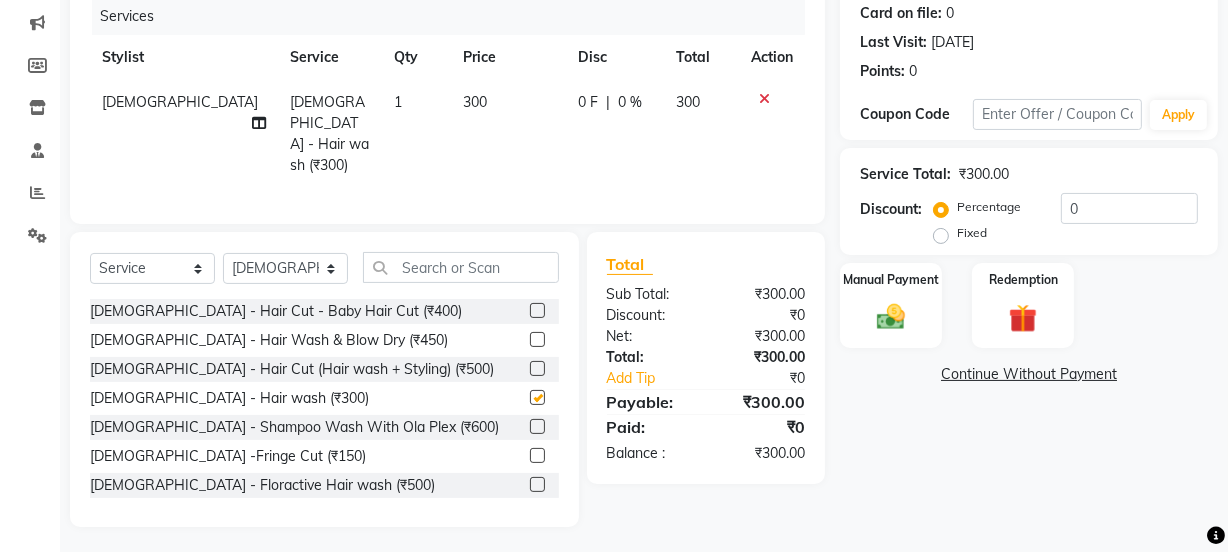 checkbox on "false" 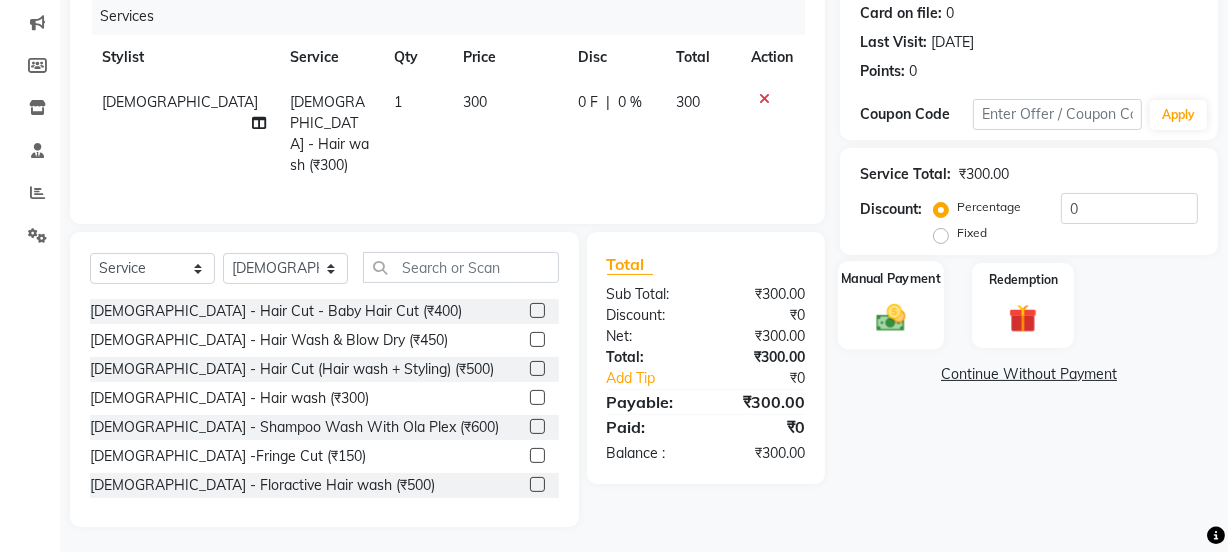 click 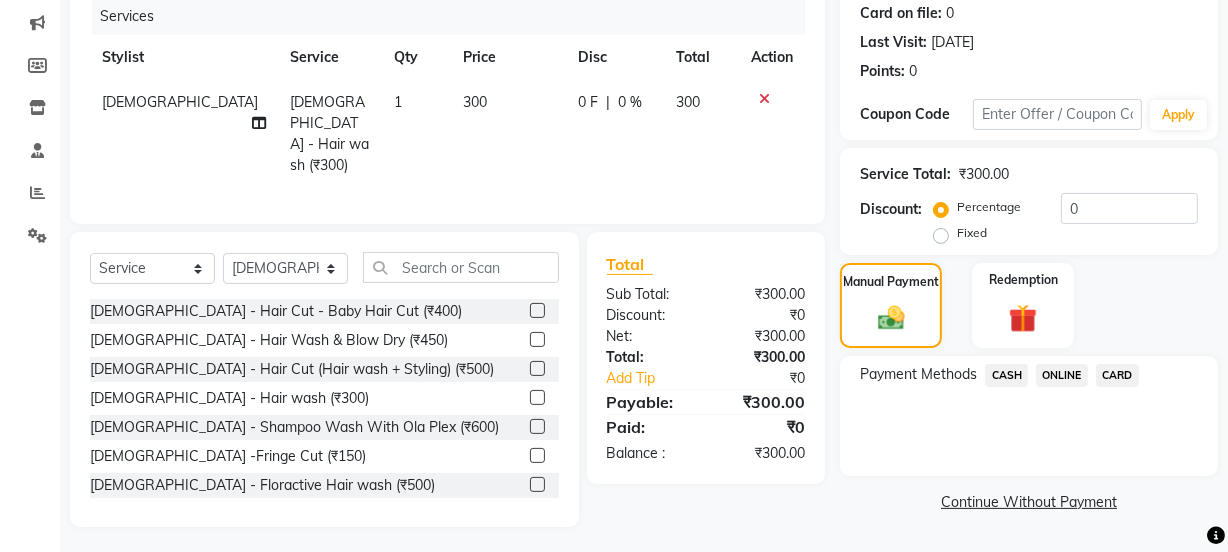 click on "CASH" 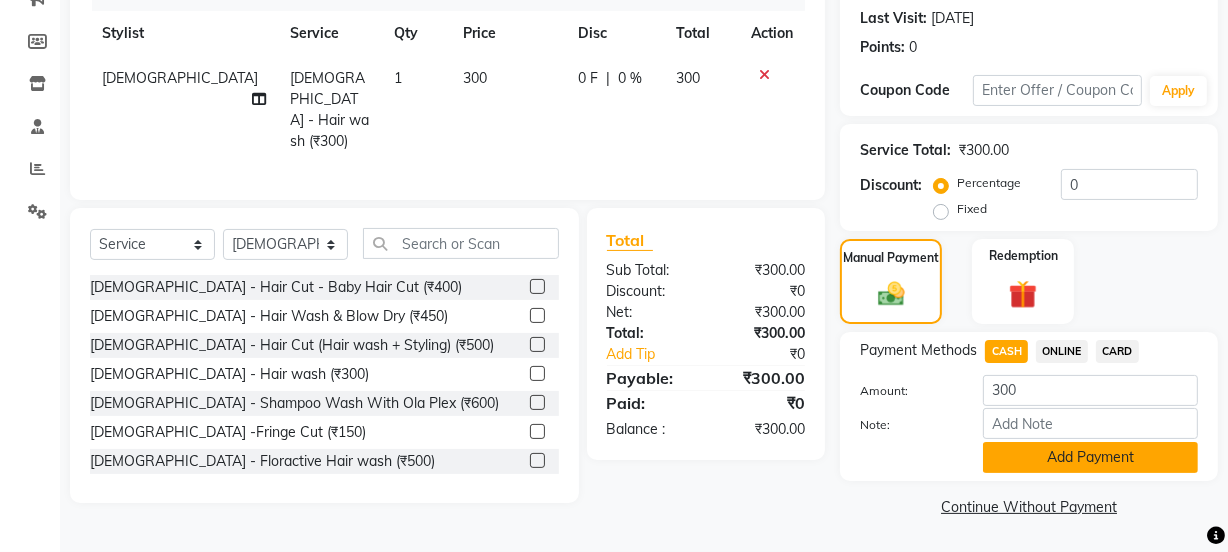 click on "Add Payment" 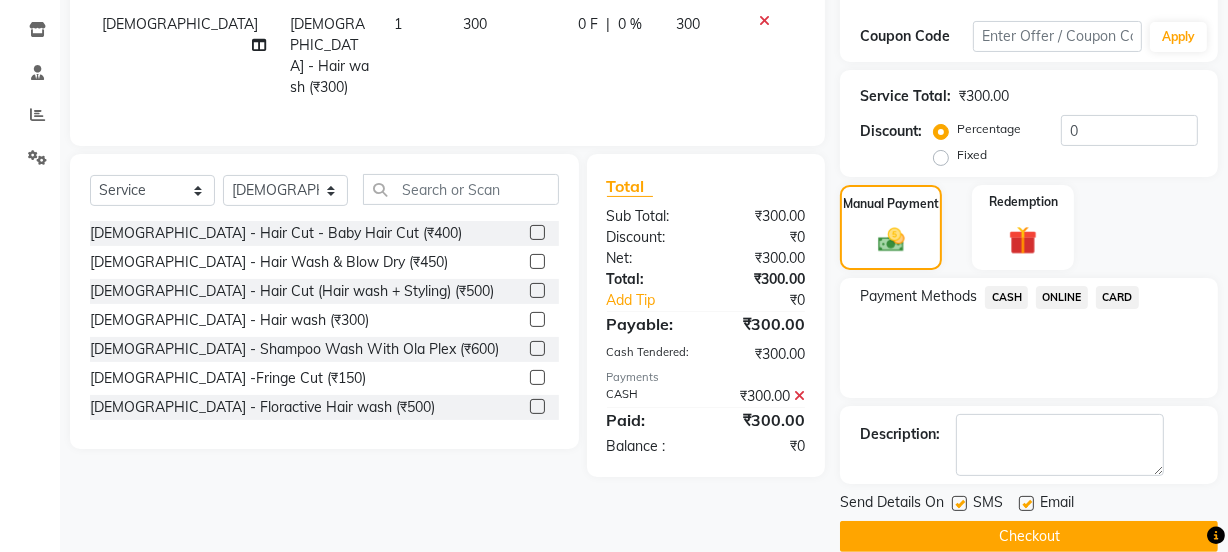scroll, scrollTop: 357, scrollLeft: 0, axis: vertical 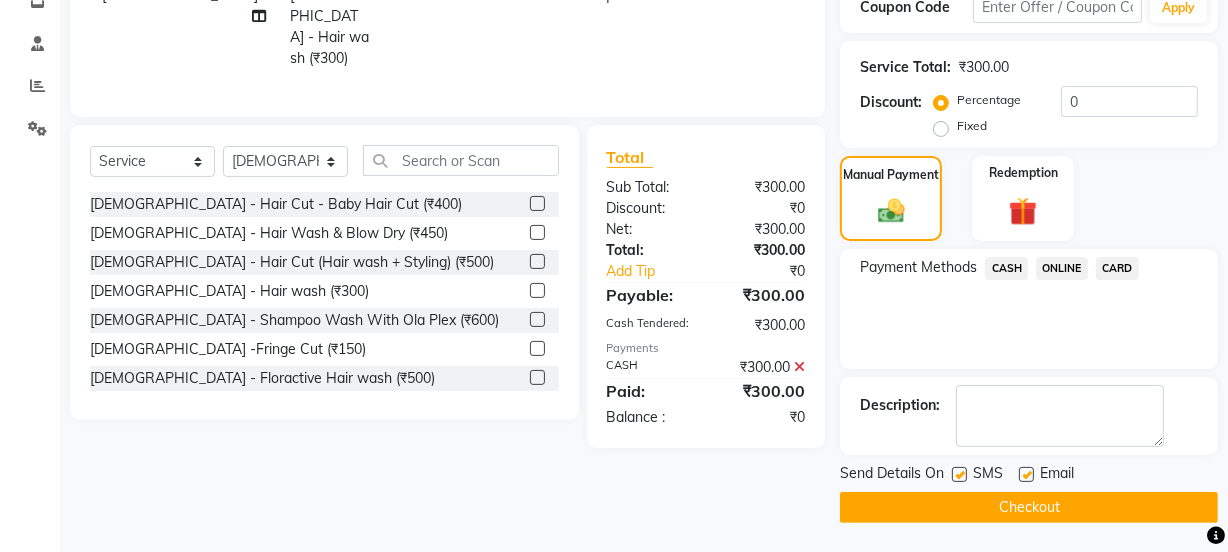 click on "Checkout" 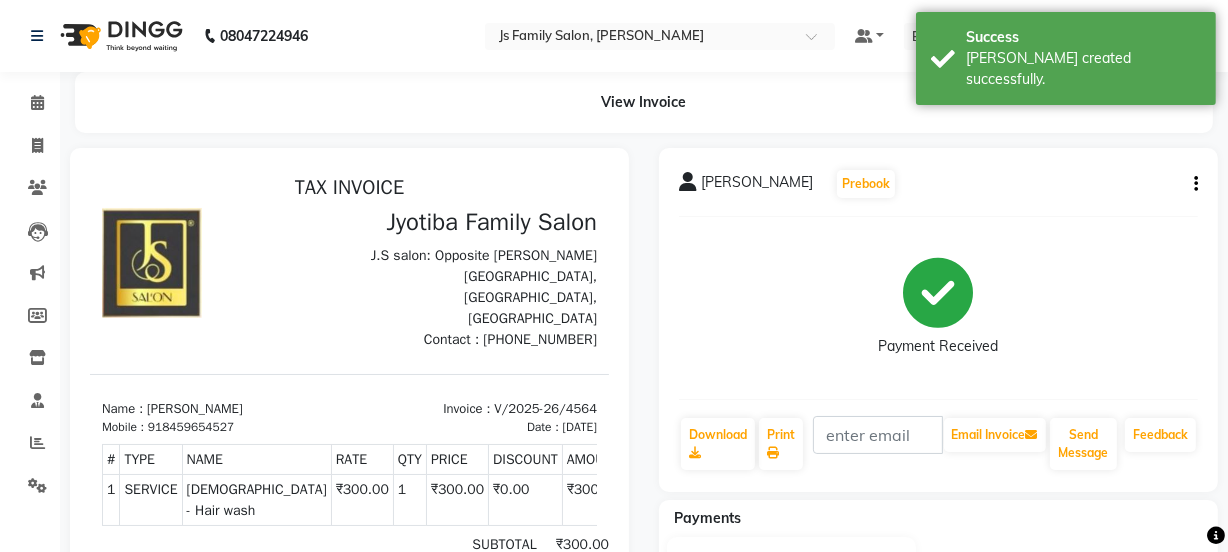 scroll, scrollTop: 0, scrollLeft: 0, axis: both 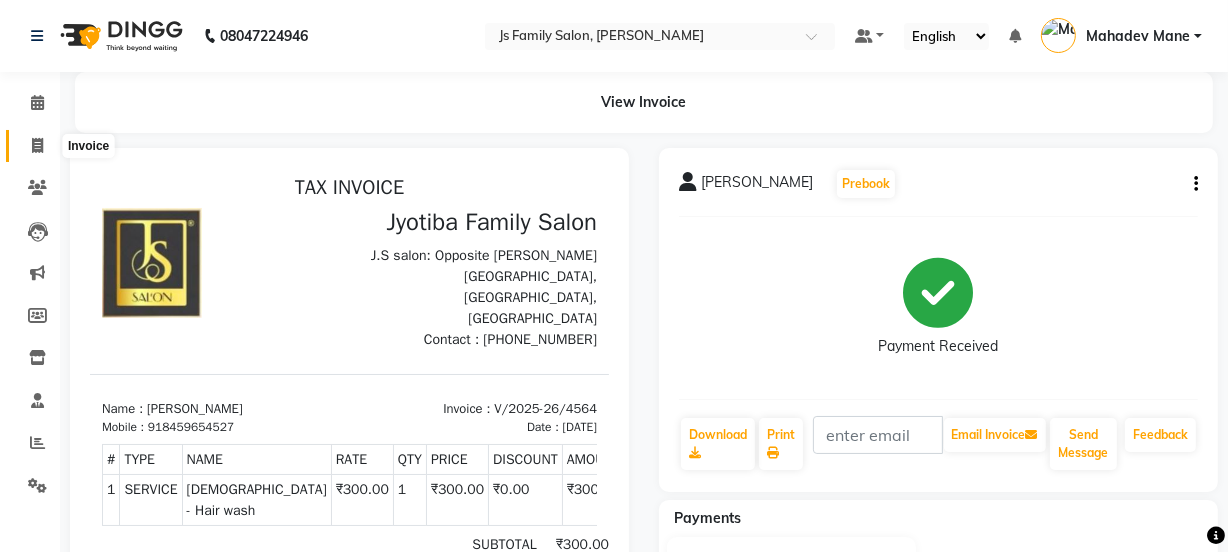 click 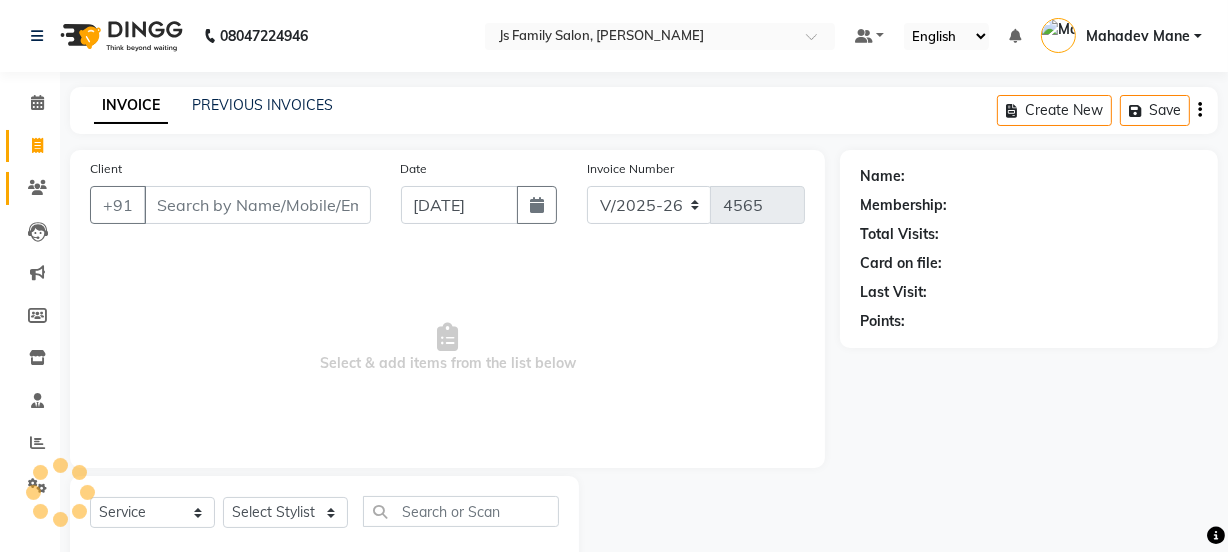 scroll, scrollTop: 50, scrollLeft: 0, axis: vertical 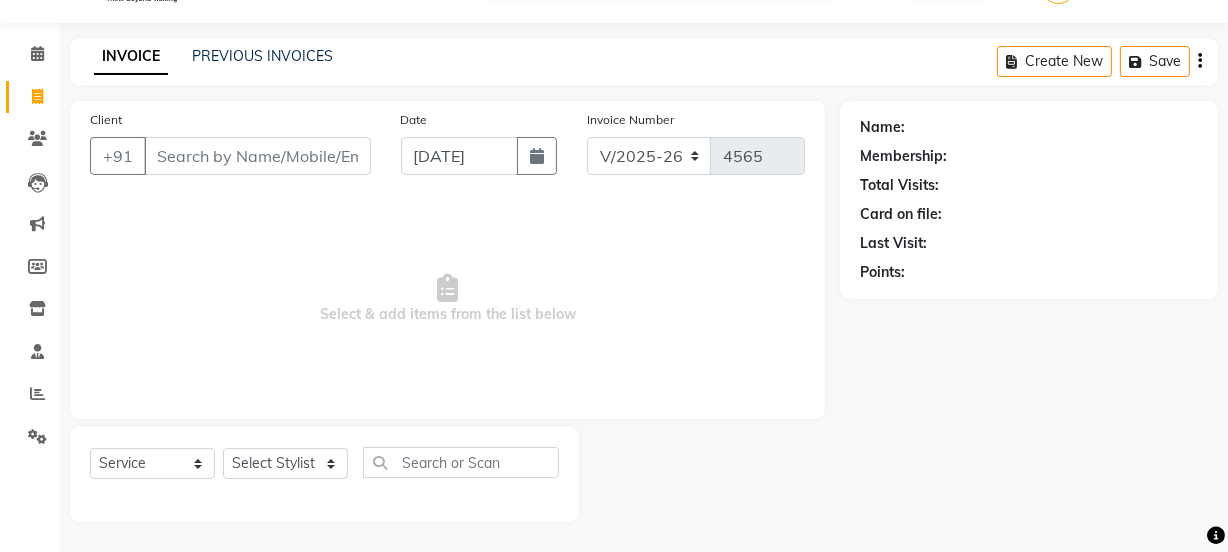 click on "Client" at bounding box center (257, 156) 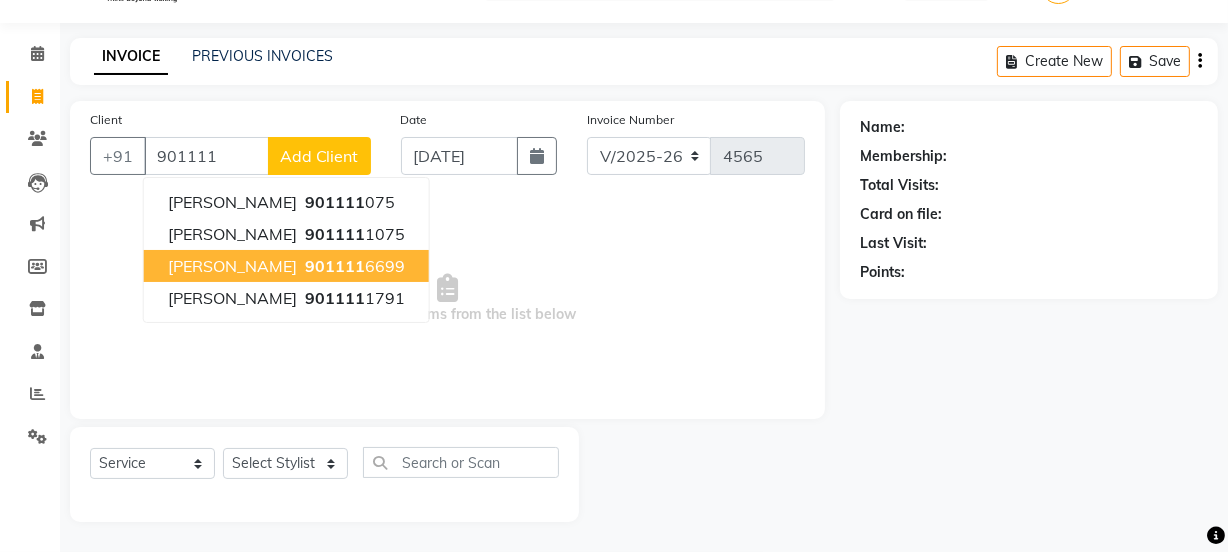 click on "[PERSON_NAME]" at bounding box center [232, 266] 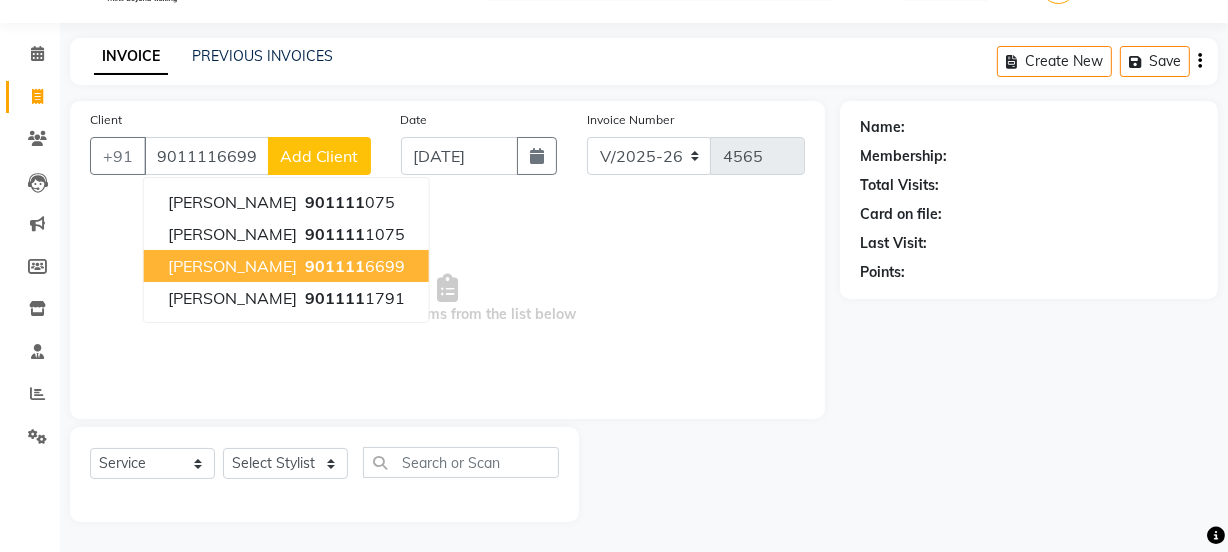 type on "9011116699" 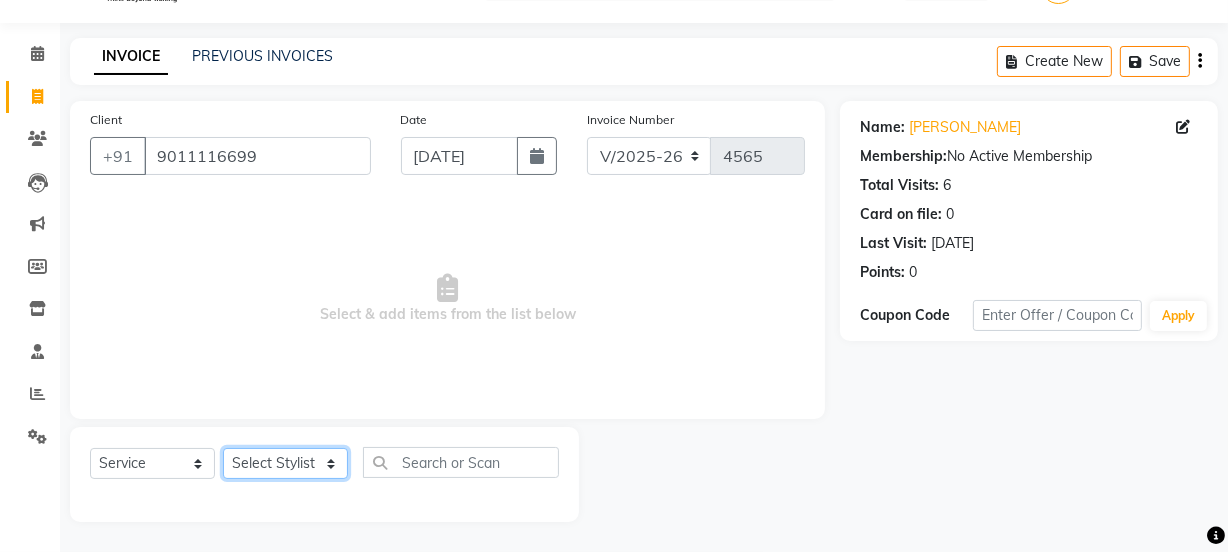click on "Select Stylist [PERSON_NAME] Vaidyakar kokan  n Mahadev [PERSON_NAME] [PERSON_NAME] [PERSON_NAME]  Prem Mane Rajan Roma Rajput Sai [PERSON_NAME] Shop [PERSON_NAME] [PERSON_NAME] suport staff [PERSON_NAME]  [PERSON_NAME] [PERSON_NAME] [PERSON_NAME]" 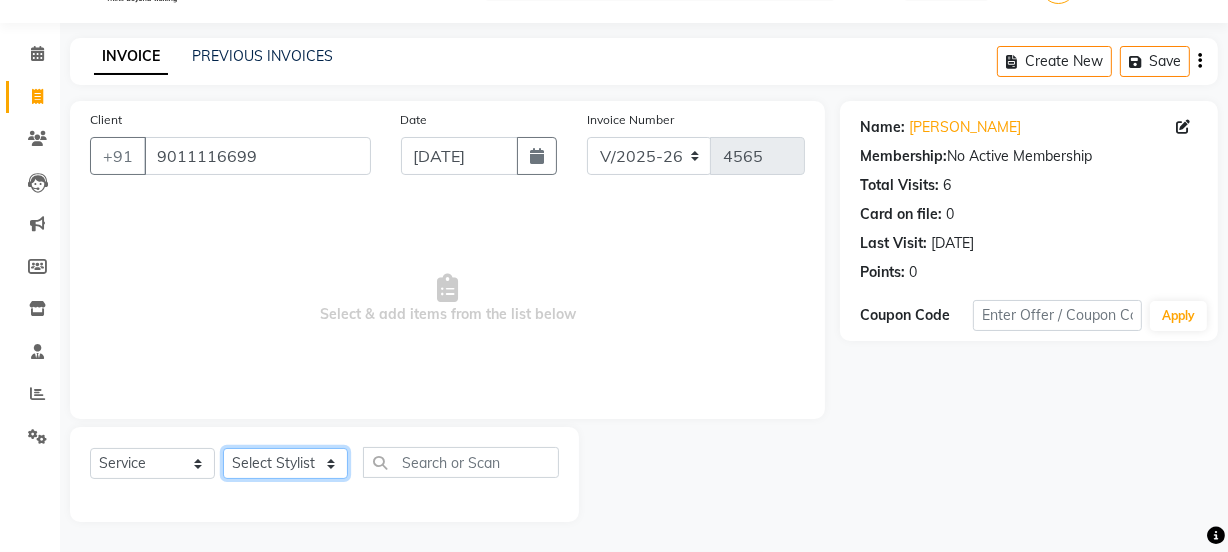 select on "20007" 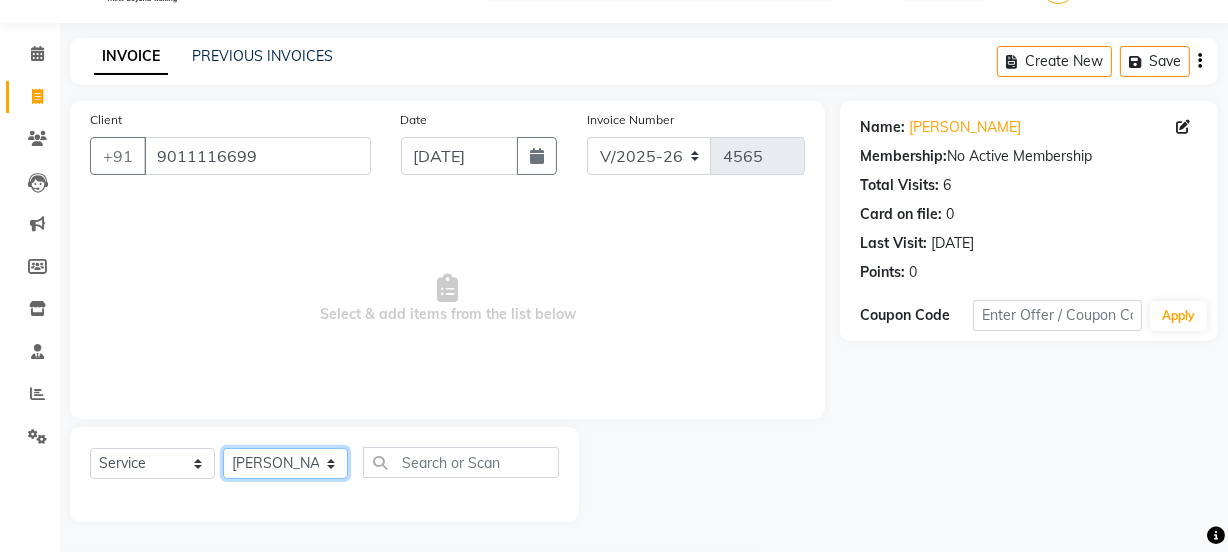 click on "Select Stylist [PERSON_NAME] Vaidyakar kokan  n Mahadev [PERSON_NAME] [PERSON_NAME] [PERSON_NAME]  Prem Mane Rajan Roma Rajput Sai [PERSON_NAME] Shop [PERSON_NAME] [PERSON_NAME] suport staff [PERSON_NAME]  [PERSON_NAME] [PERSON_NAME] [PERSON_NAME]" 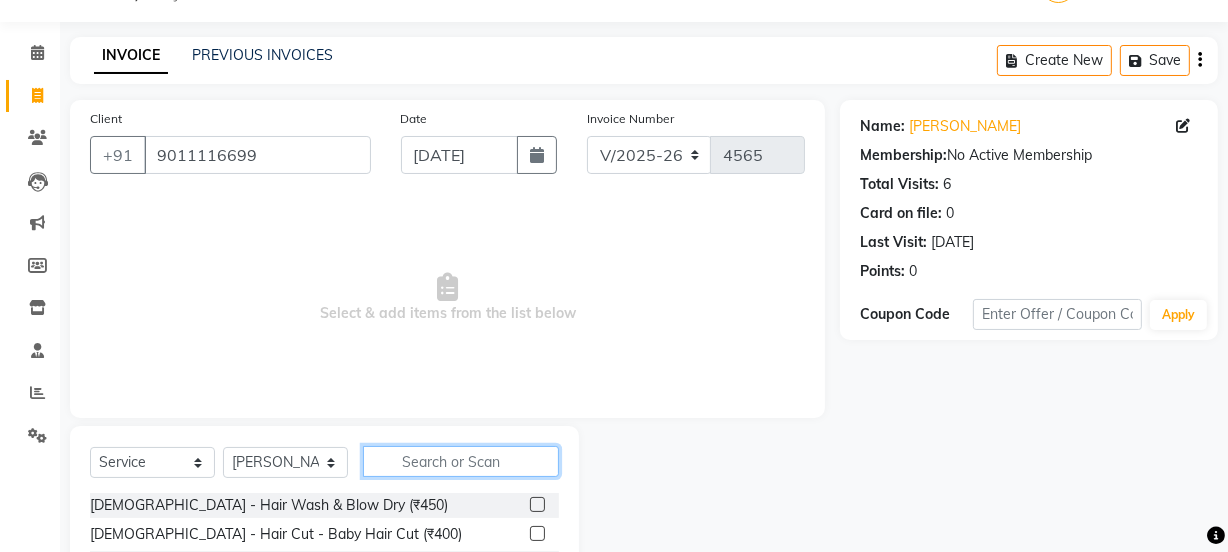 click 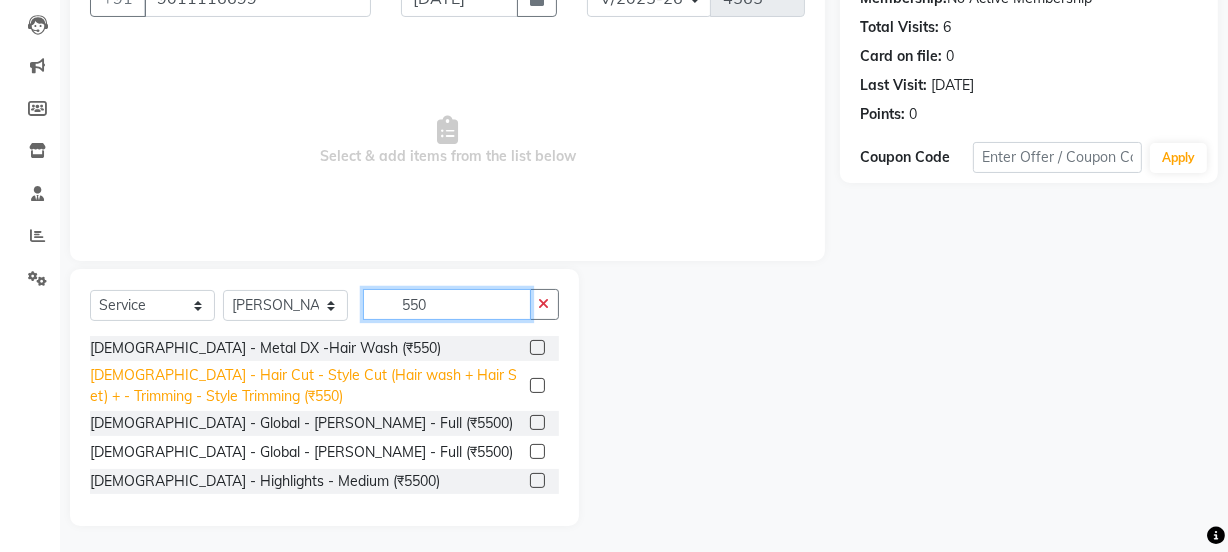 scroll, scrollTop: 211, scrollLeft: 0, axis: vertical 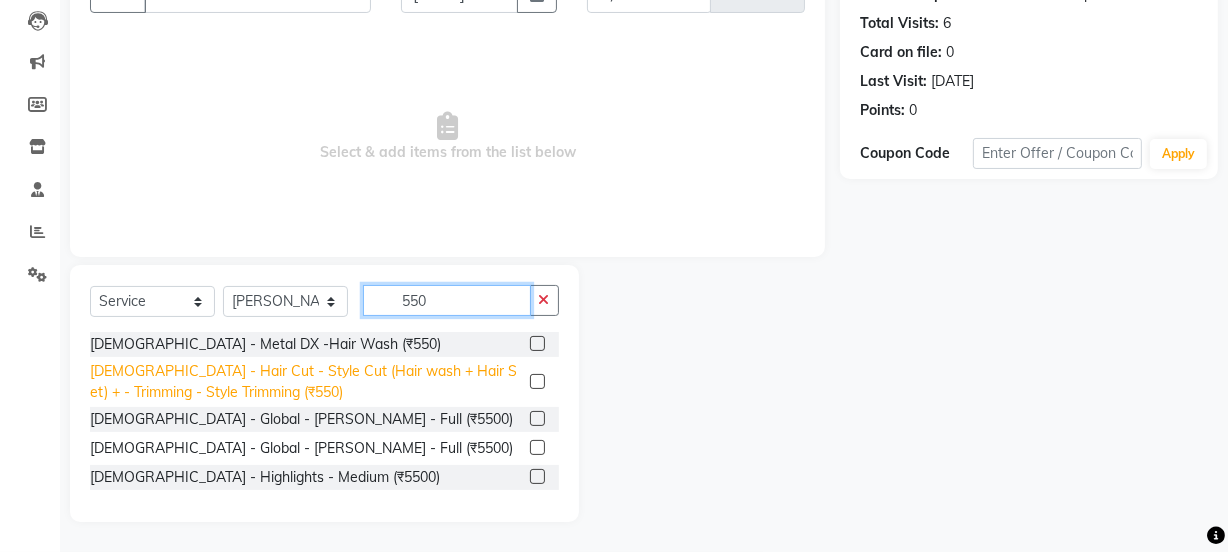 type on "550" 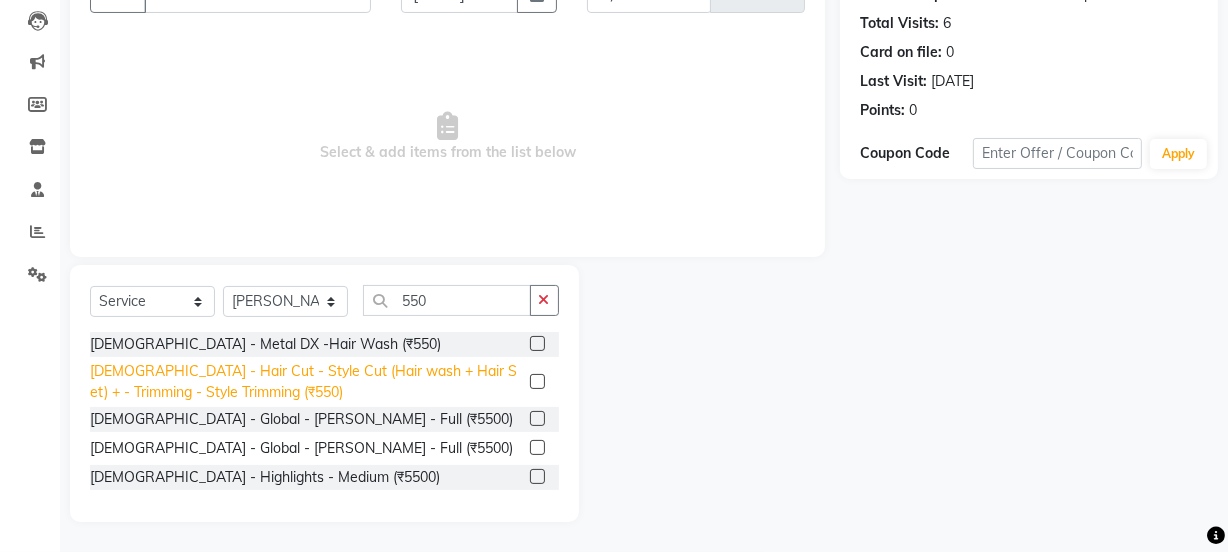 click on "[DEMOGRAPHIC_DATA] - Hair Cut - Style Cut (Hair wash + Hair Set) + - Trimming - Style Trimming (₹550)" 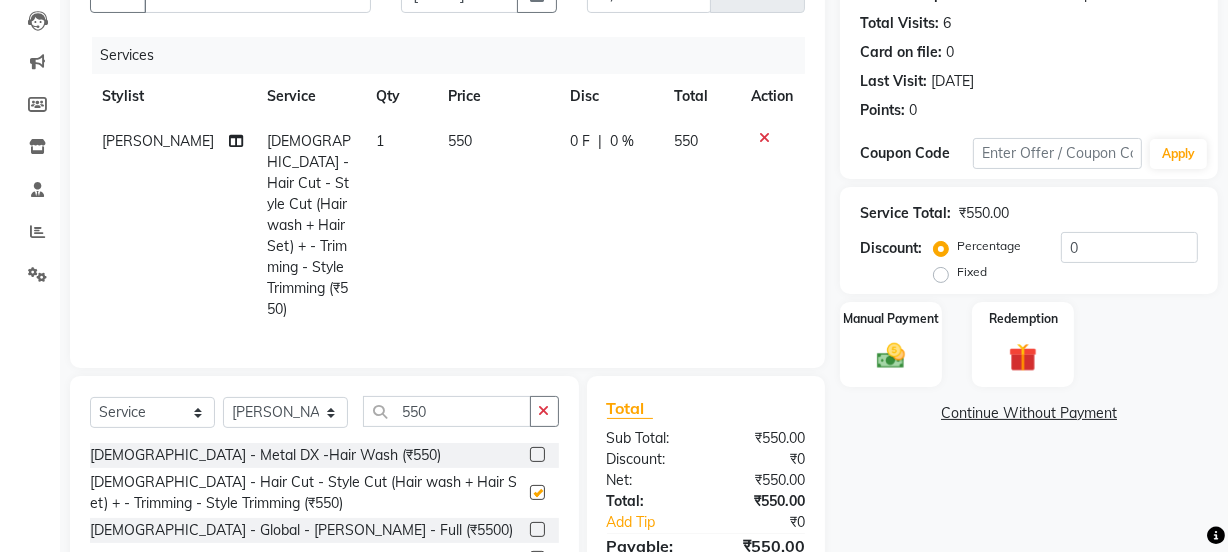 checkbox on "false" 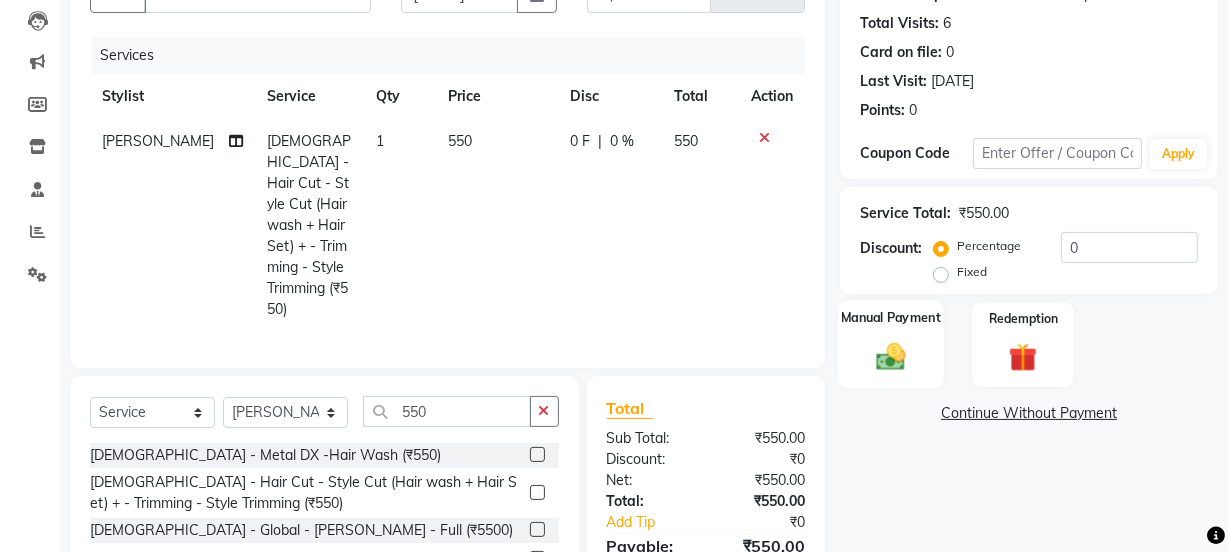 click on "Manual Payment" 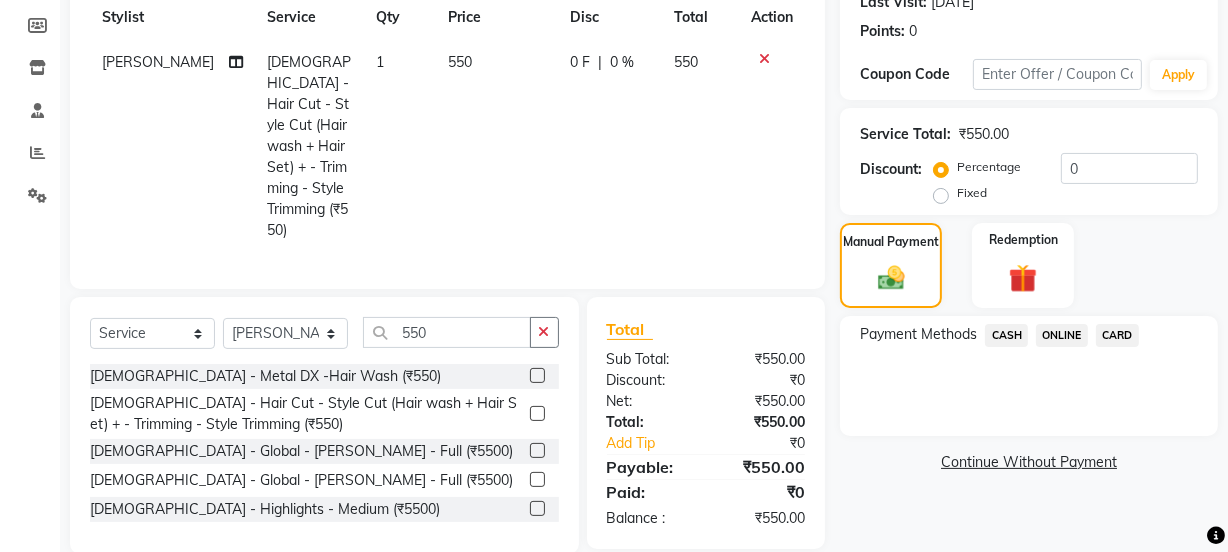 scroll, scrollTop: 294, scrollLeft: 0, axis: vertical 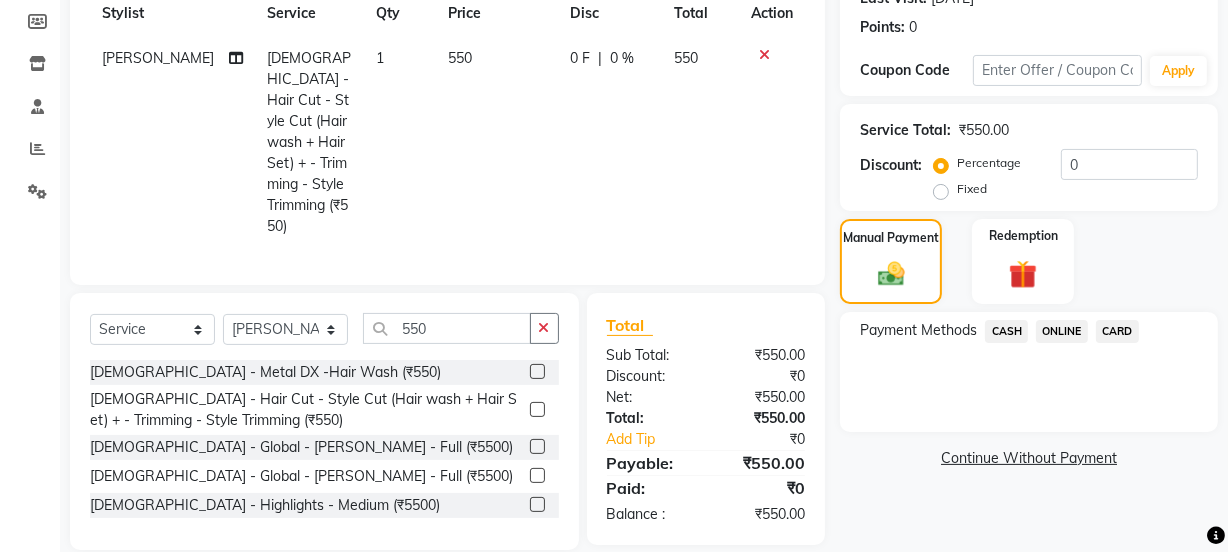 click on "CASH" 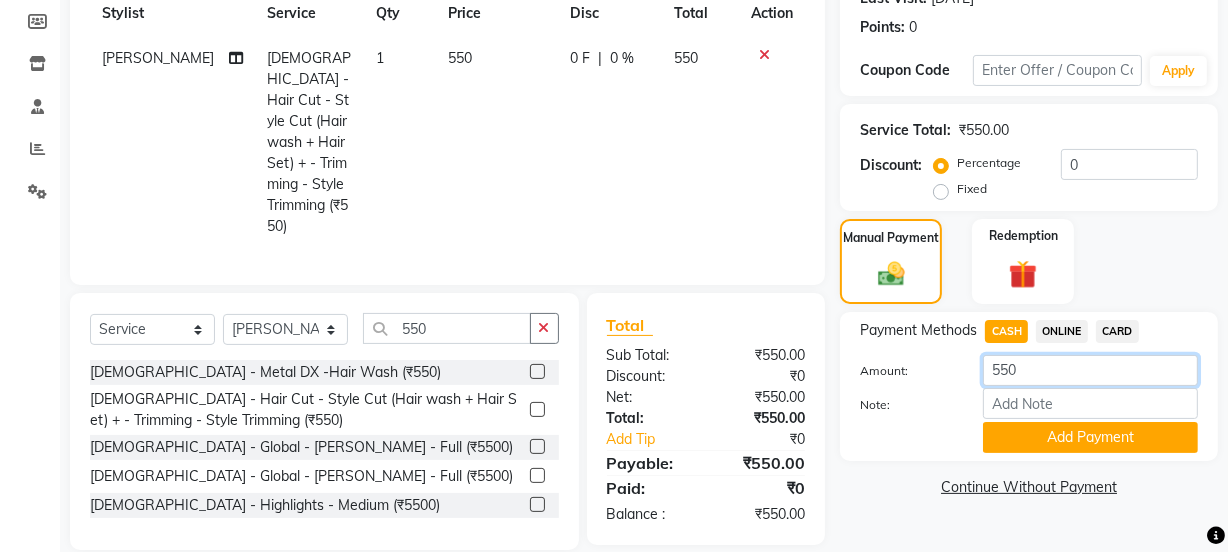 click on "550" 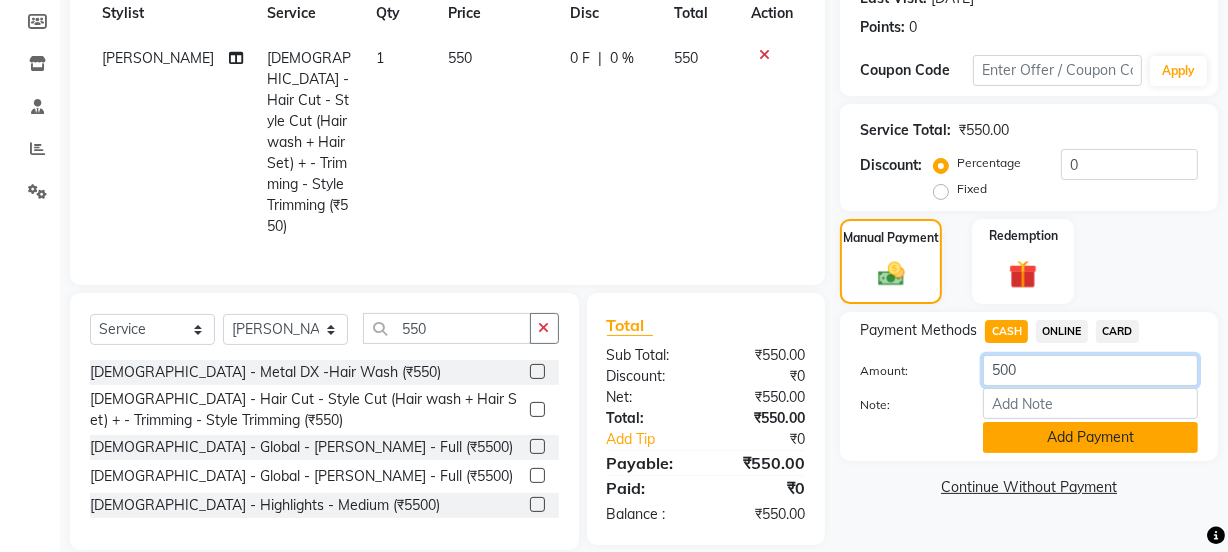 type on "500" 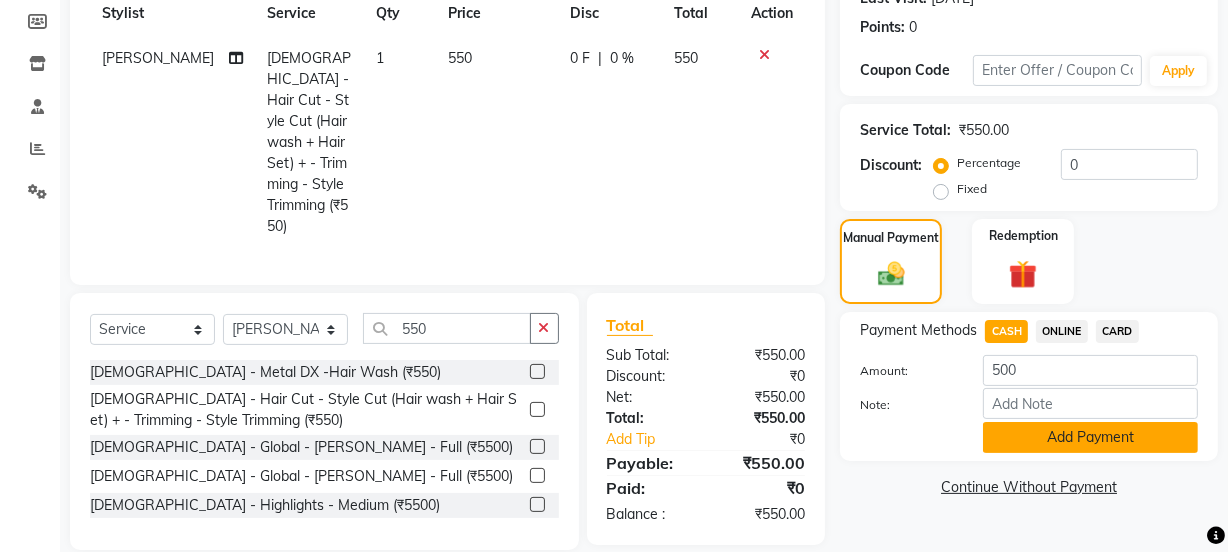 click on "Add Payment" 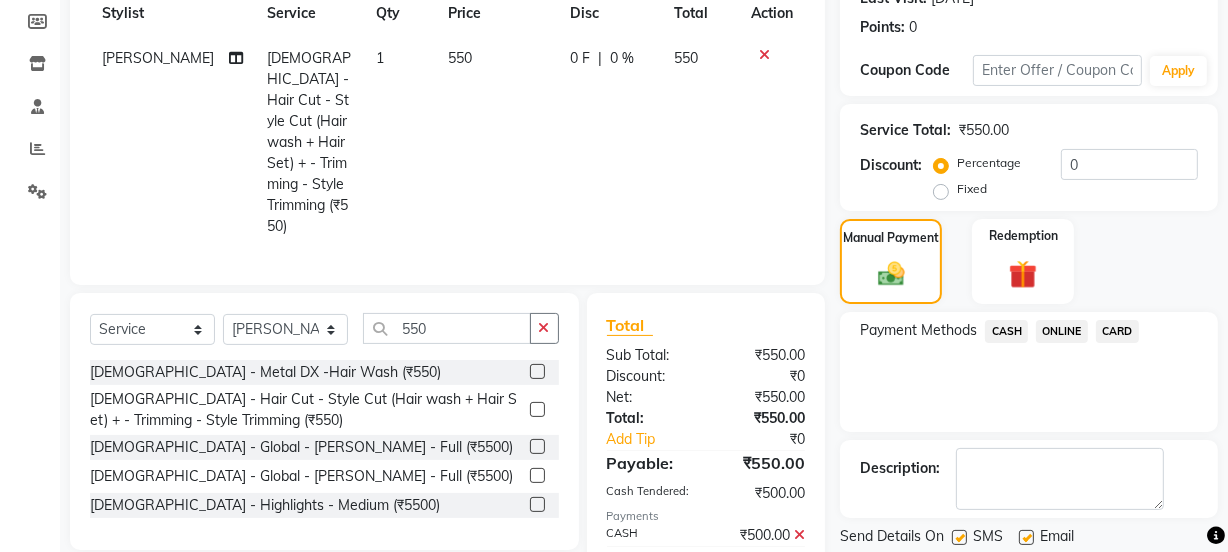 click on "ONLINE" 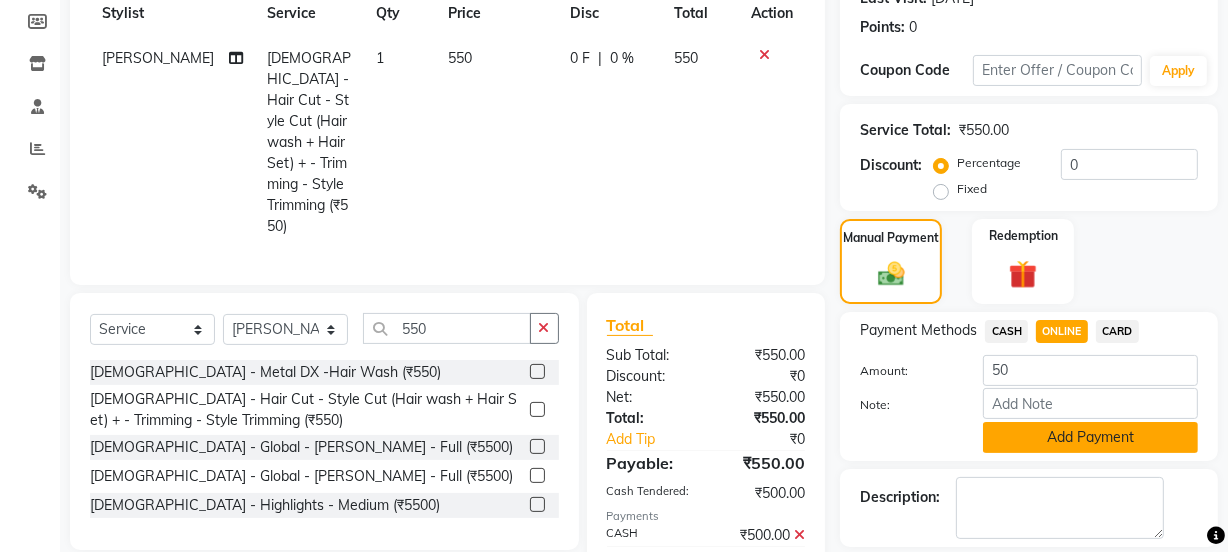 click on "Add Payment" 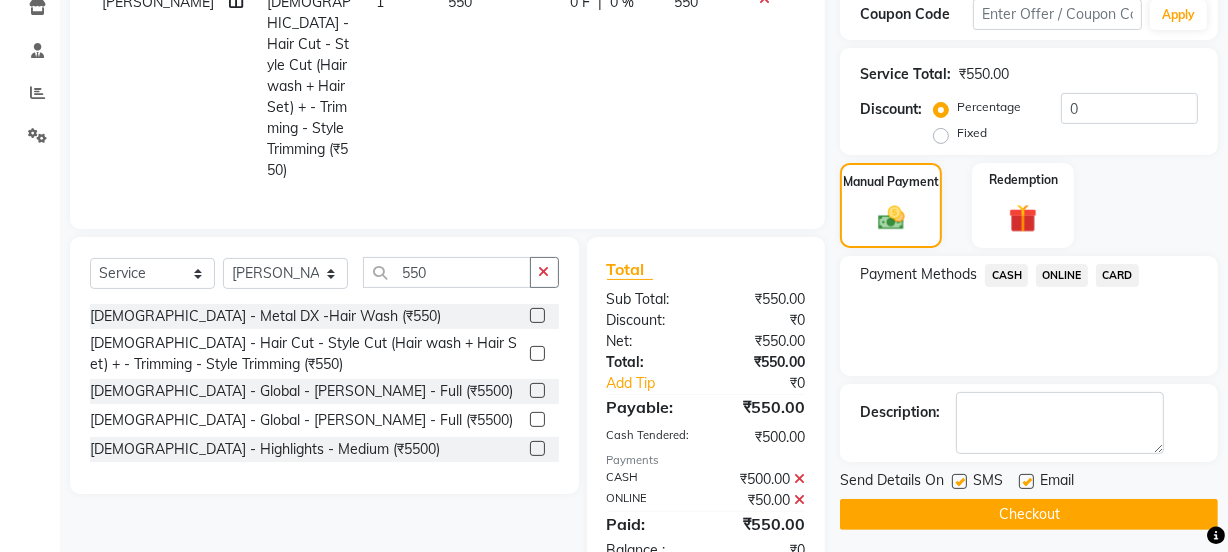 scroll, scrollTop: 380, scrollLeft: 0, axis: vertical 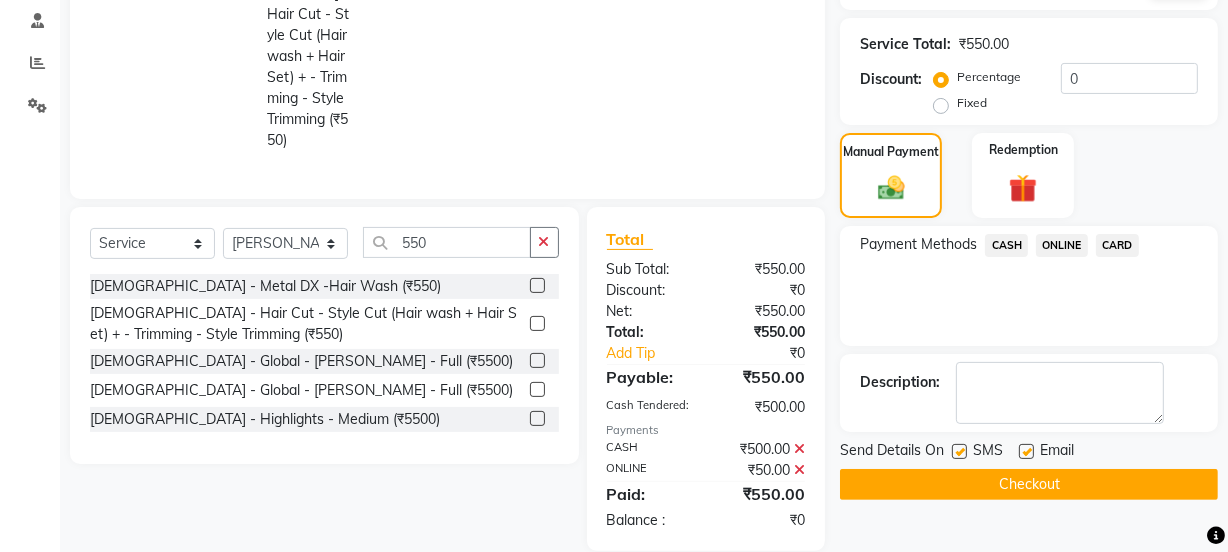 click on "Checkout" 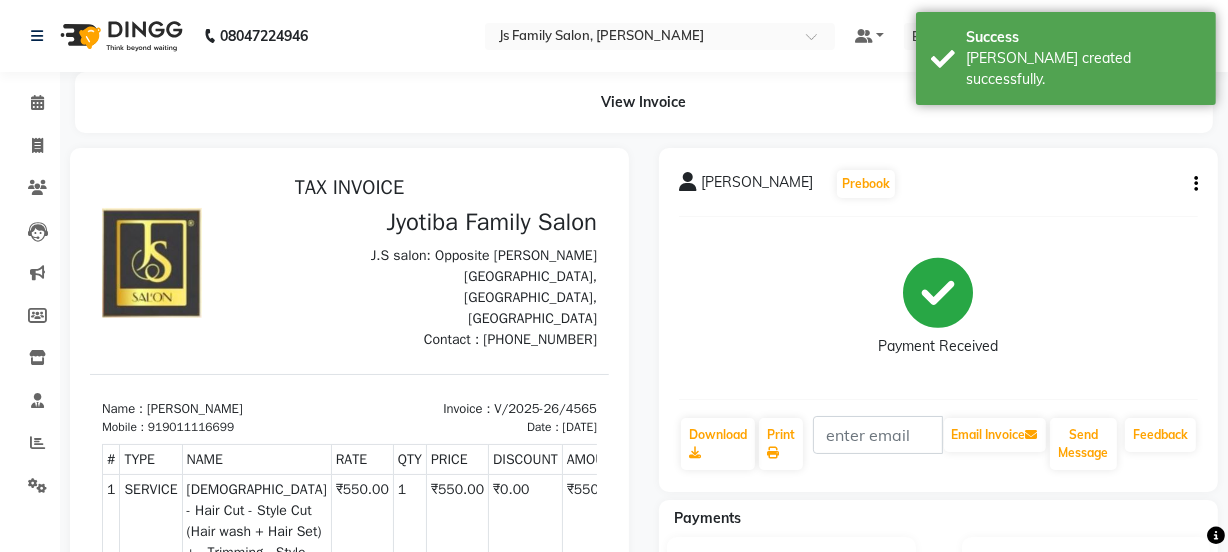 scroll, scrollTop: 0, scrollLeft: 0, axis: both 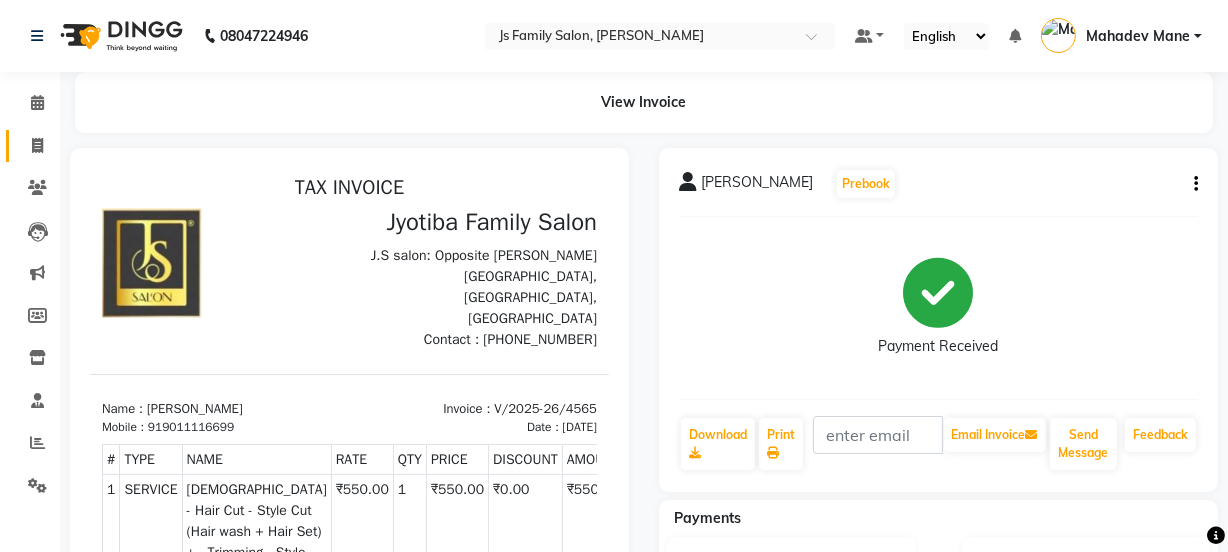 click 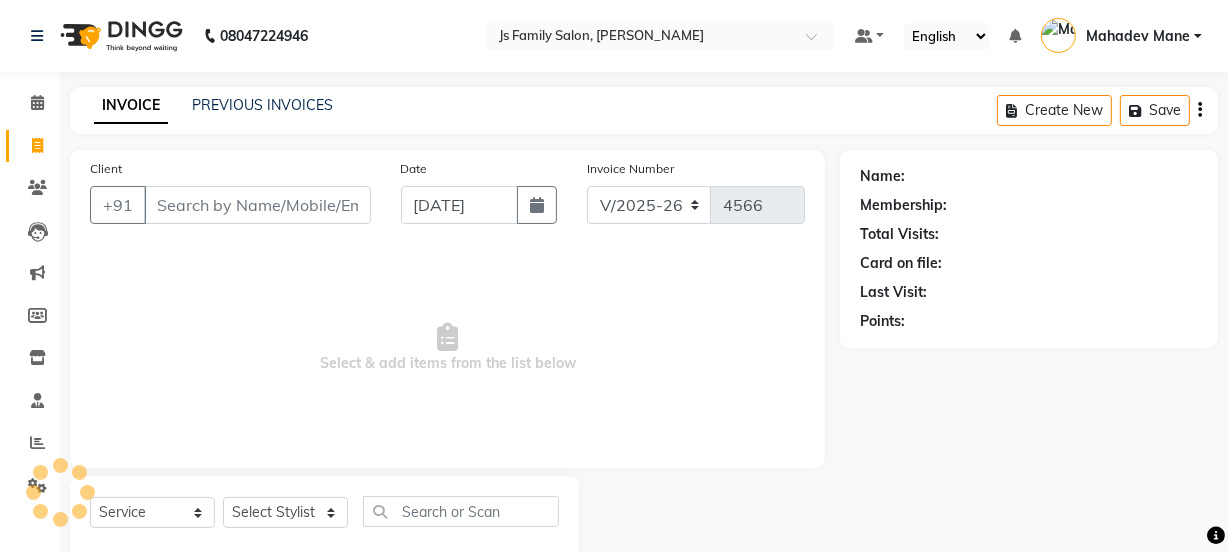 scroll, scrollTop: 50, scrollLeft: 0, axis: vertical 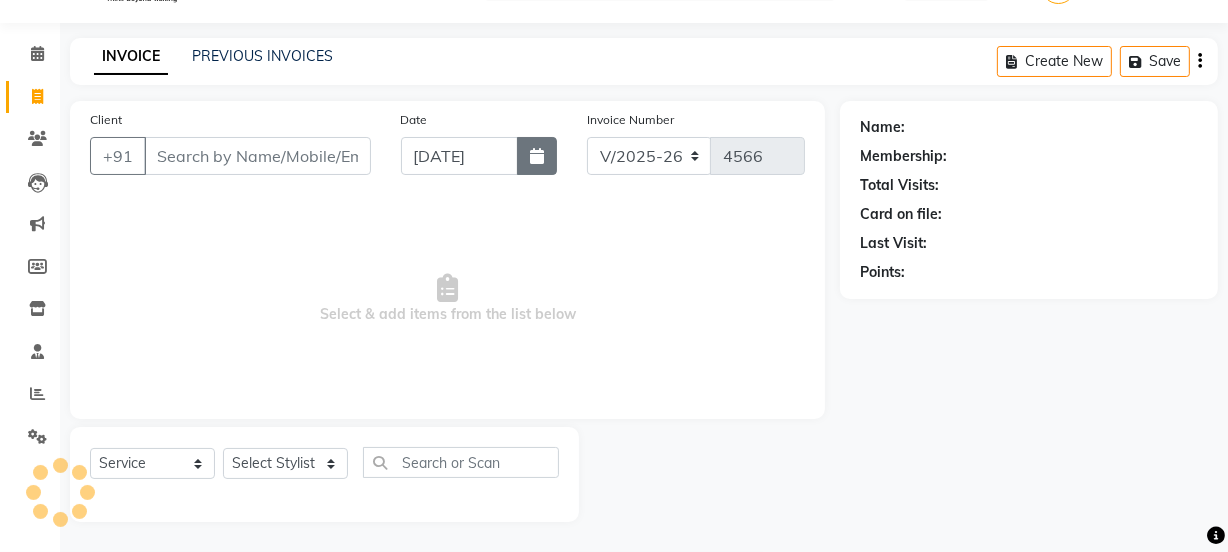 click 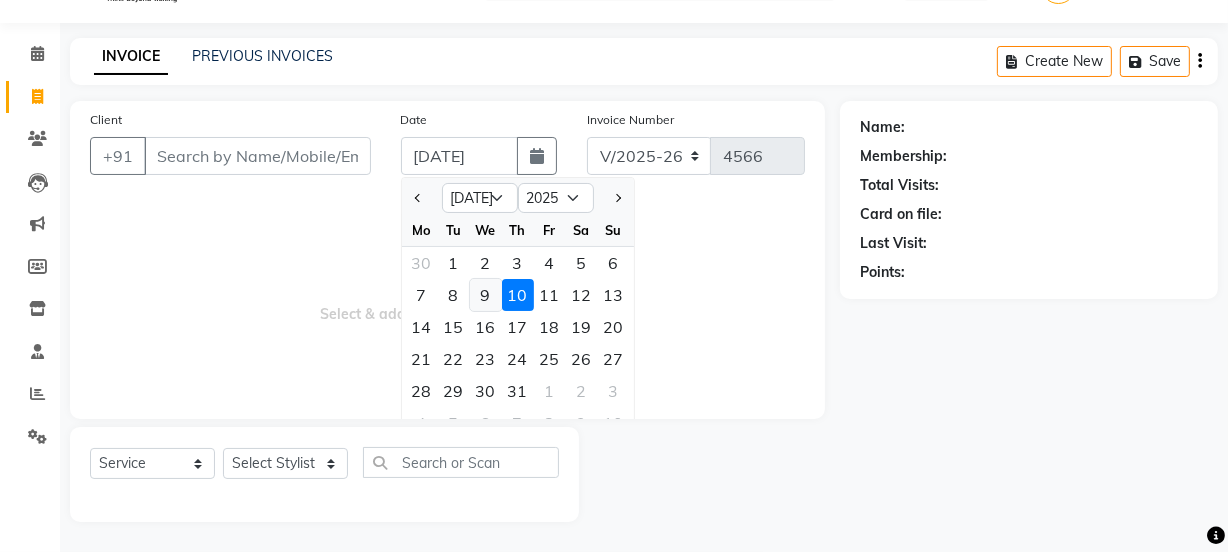 click on "9" 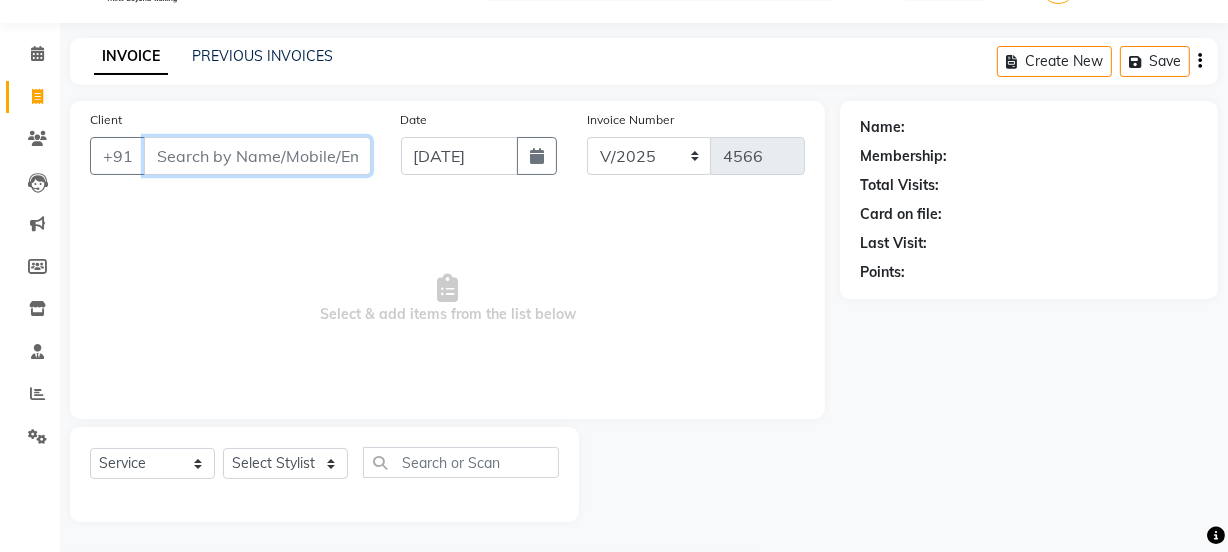 click on "Client" at bounding box center [257, 156] 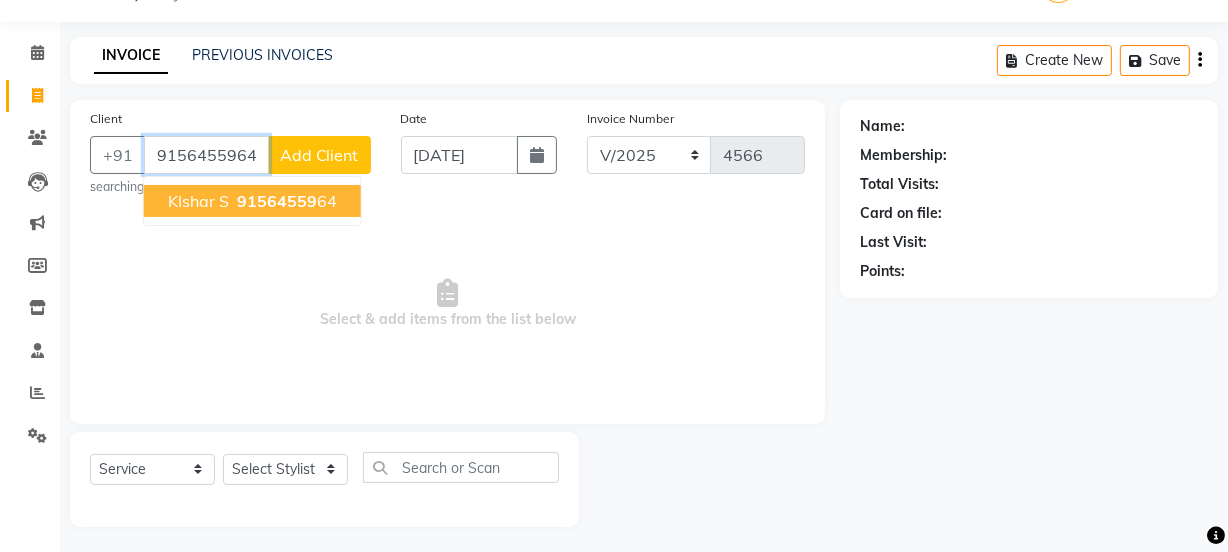type on "9156455964" 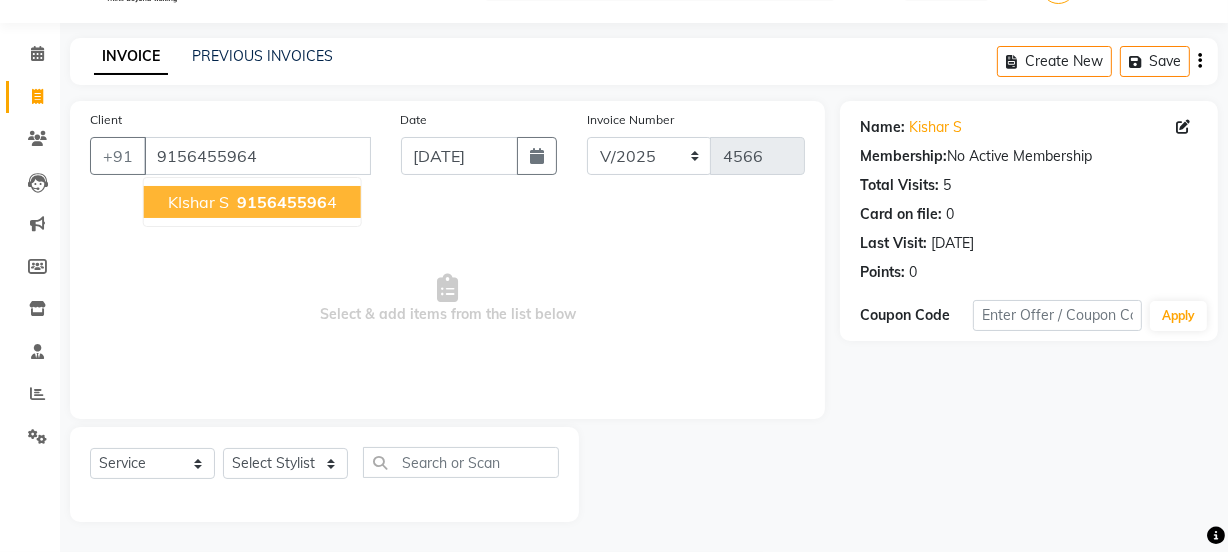 click on "915645596" at bounding box center (282, 202) 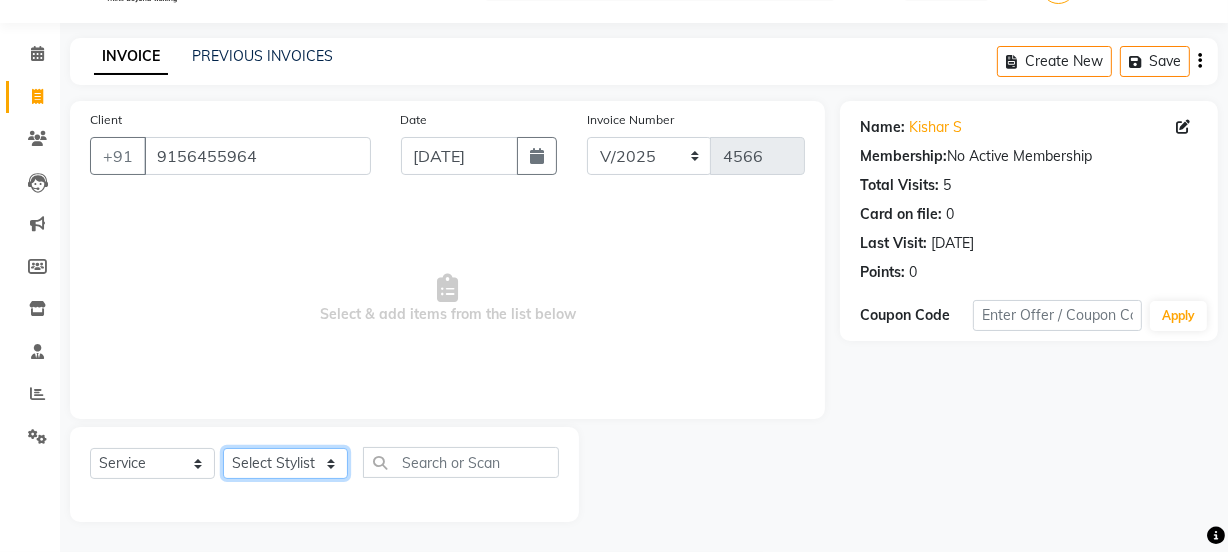 click on "Select Stylist [PERSON_NAME] Vaidyakar kokan  n Mahadev [PERSON_NAME] [PERSON_NAME] [PERSON_NAME]  Prem Mane Rajan Roma Rajput Sai [PERSON_NAME] Shop [PERSON_NAME] [PERSON_NAME] suport staff [PERSON_NAME]  [PERSON_NAME] [PERSON_NAME] [PERSON_NAME]" 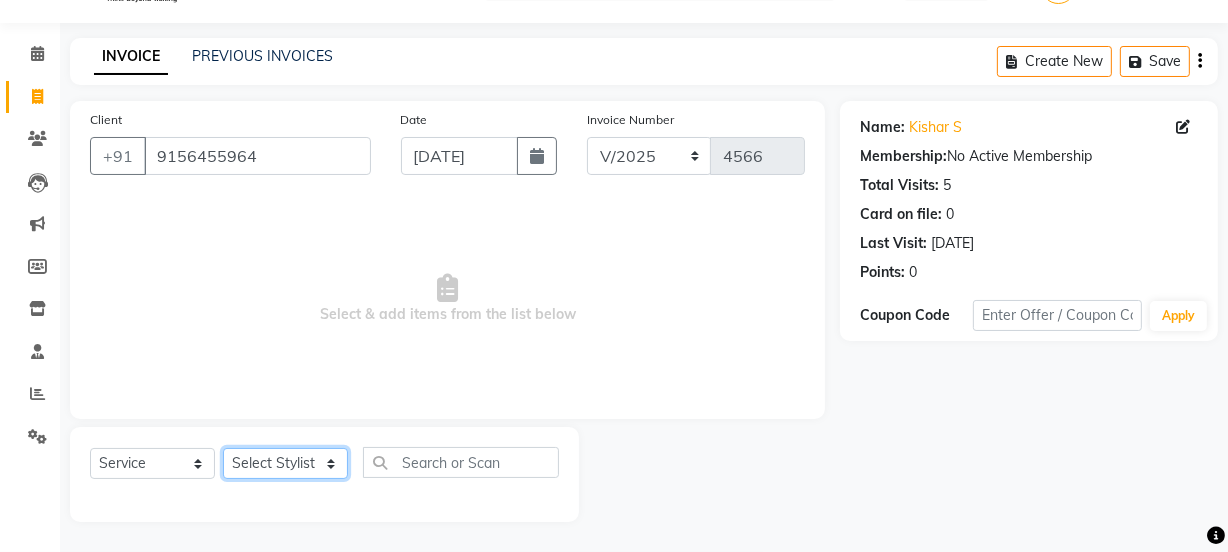 select on "17708" 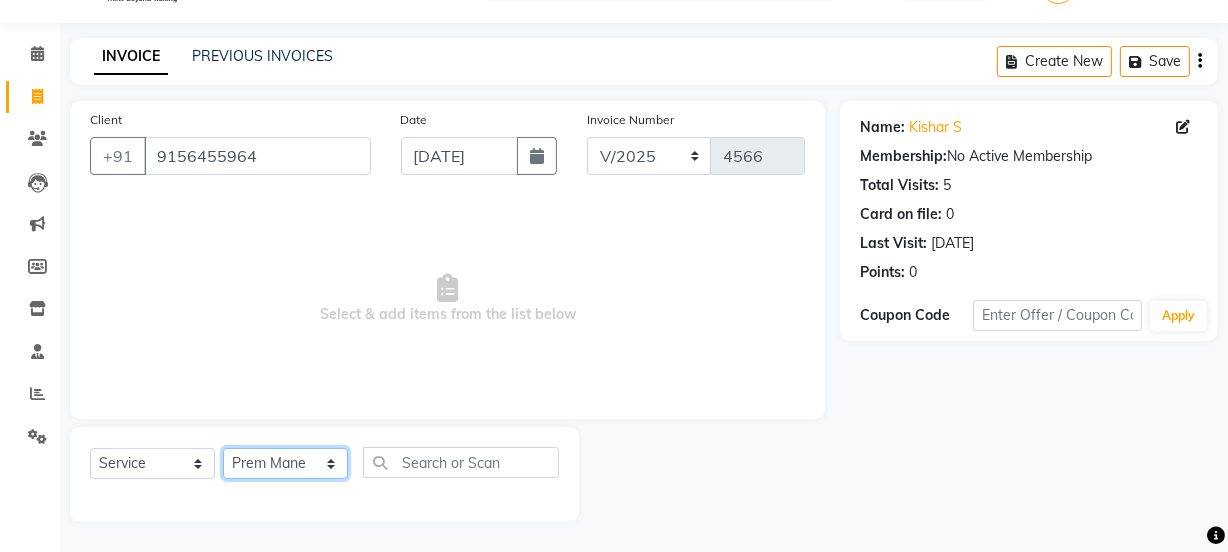 click on "Select Stylist [PERSON_NAME] Vaidyakar kokan  n Mahadev [PERSON_NAME] [PERSON_NAME] [PERSON_NAME]  Prem Mane Rajan Roma Rajput Sai [PERSON_NAME] Shop [PERSON_NAME] [PERSON_NAME] suport staff [PERSON_NAME]  [PERSON_NAME] [PERSON_NAME] [PERSON_NAME]" 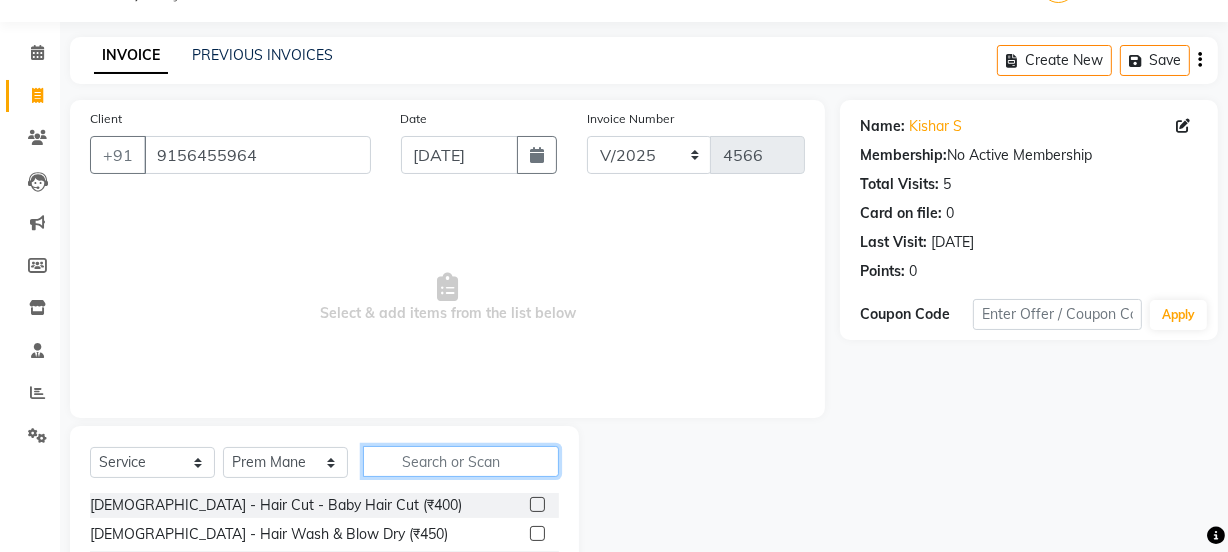 click 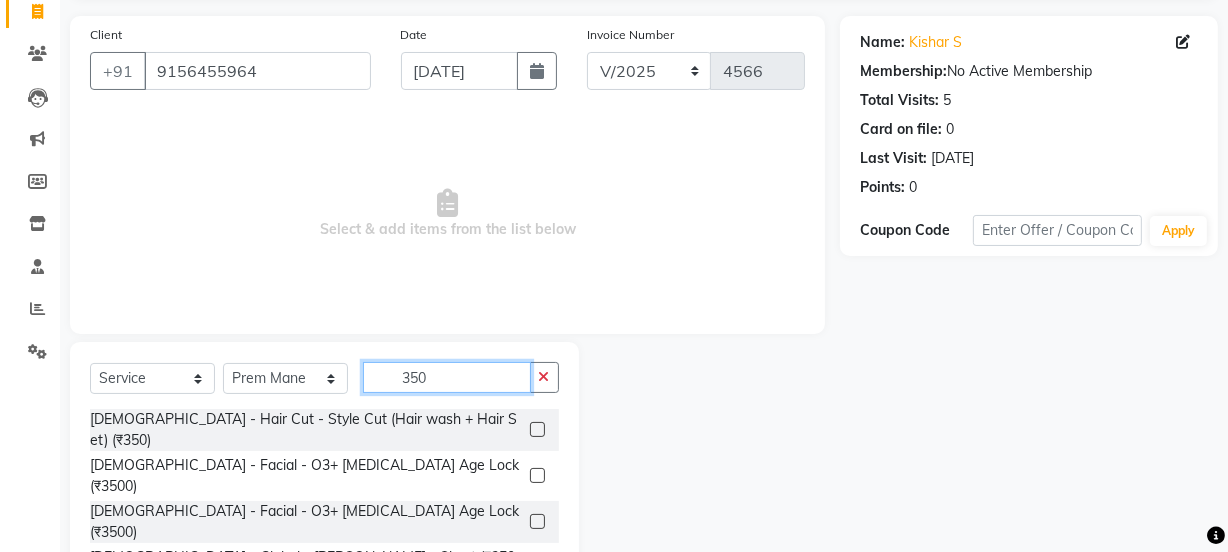 scroll, scrollTop: 250, scrollLeft: 0, axis: vertical 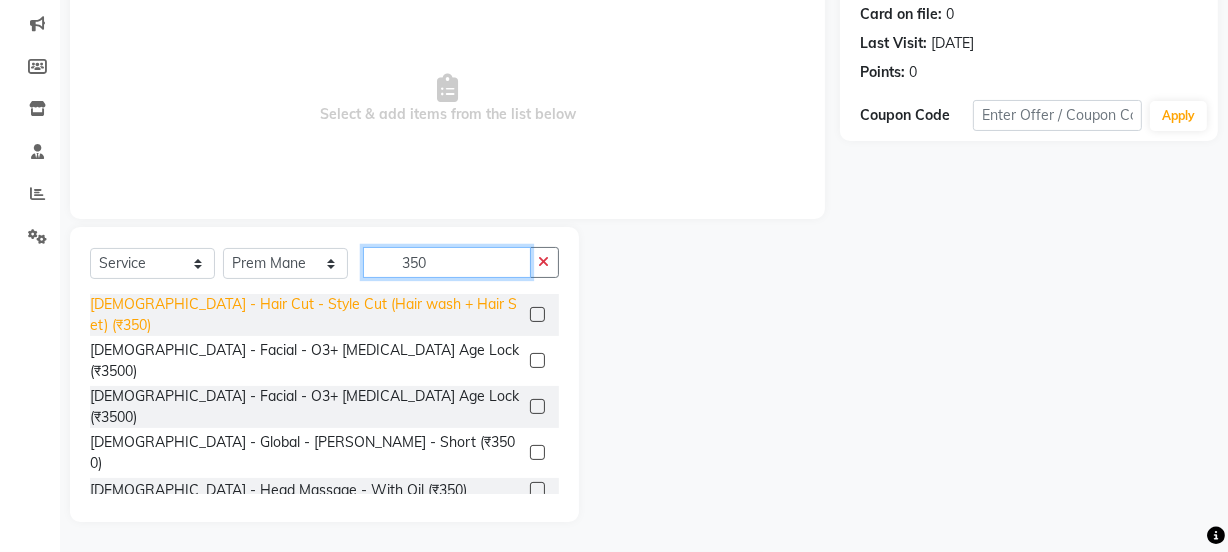 type on "350" 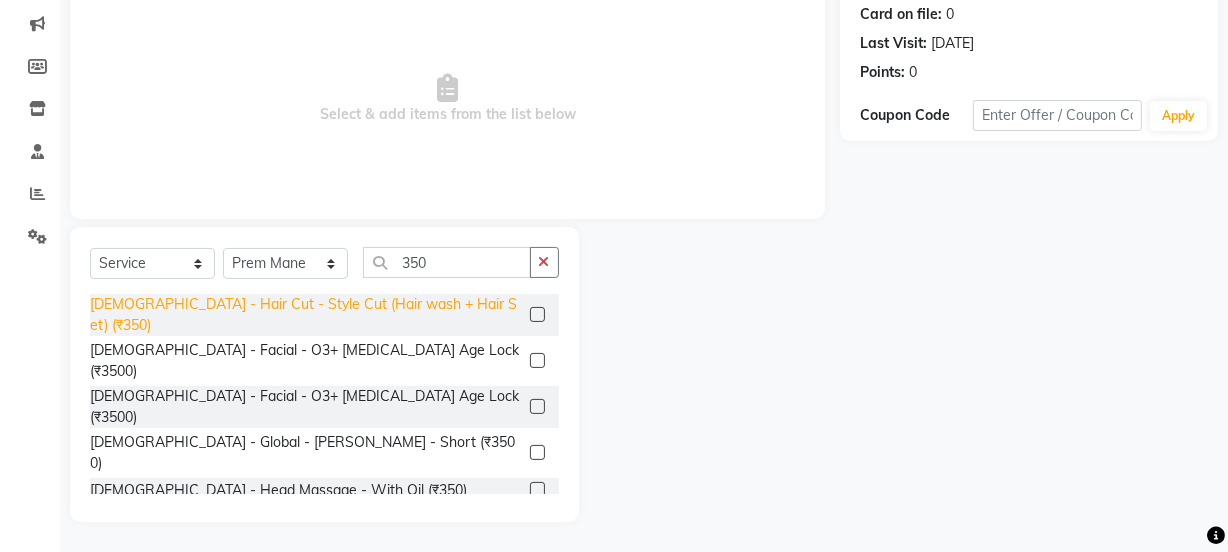 click on "[DEMOGRAPHIC_DATA] - Hair Cut - Style Cut (Hair wash + Hair Set) (₹350)" 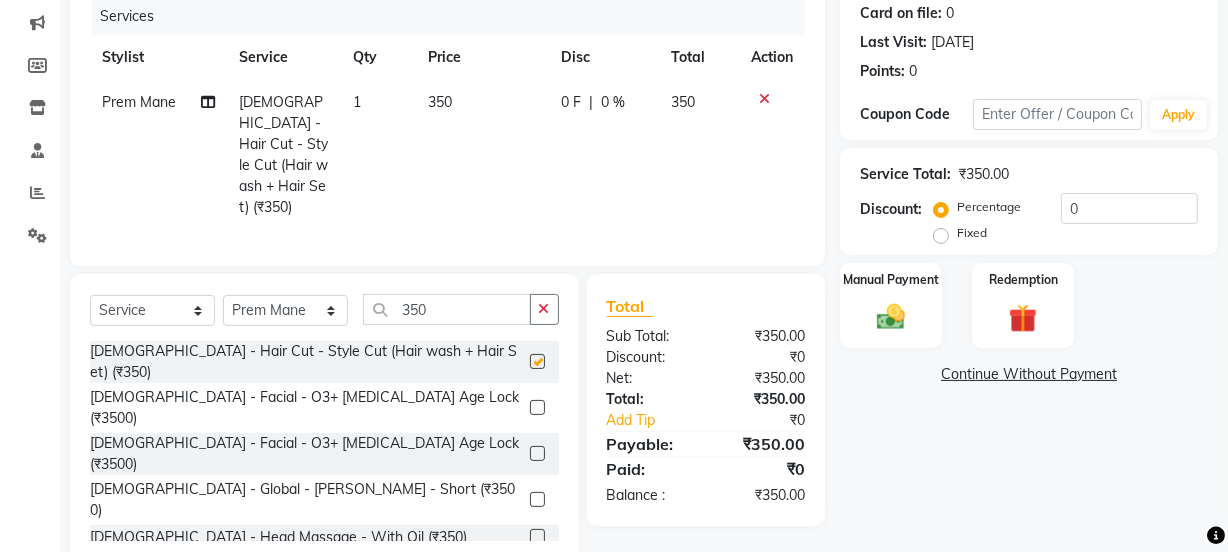 checkbox on "false" 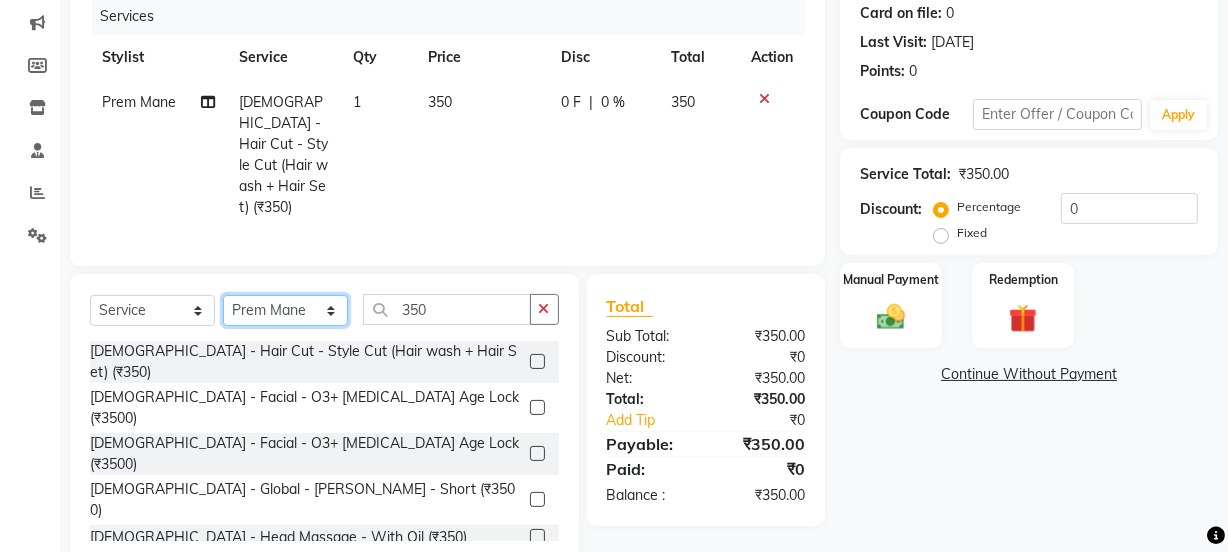 click on "Select Stylist [PERSON_NAME] Vaidyakar kokan  n Mahadev [PERSON_NAME] [PERSON_NAME] [PERSON_NAME]  Prem Mane Rajan Roma Rajput Sai [PERSON_NAME] Shop [PERSON_NAME] [PERSON_NAME] suport staff [PERSON_NAME]  [PERSON_NAME] [PERSON_NAME] [PERSON_NAME]" 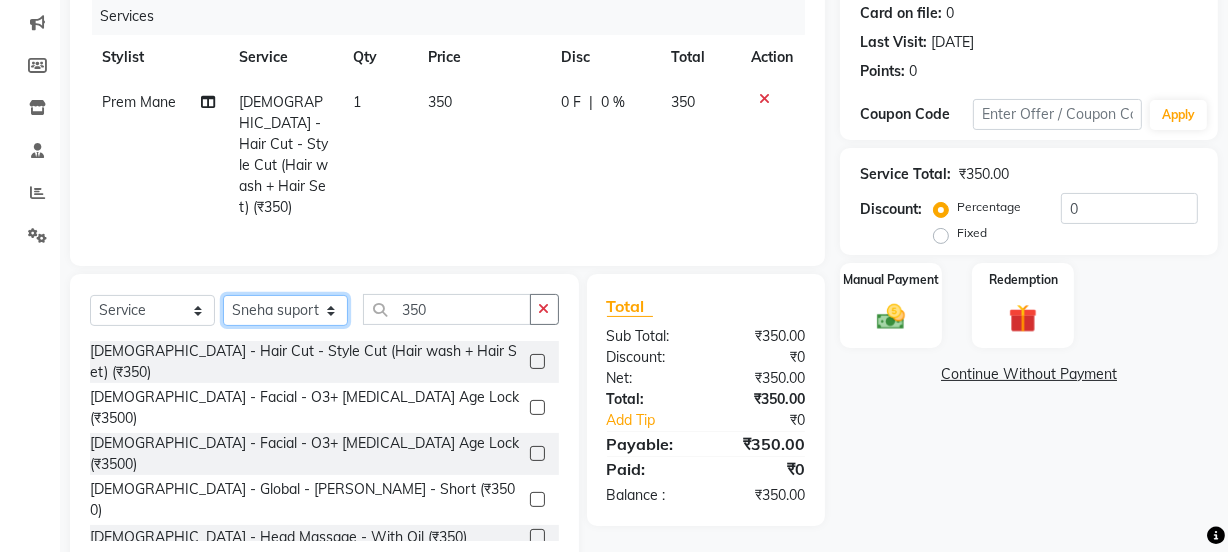 click on "Select Stylist [PERSON_NAME] Vaidyakar kokan  n Mahadev [PERSON_NAME] [PERSON_NAME] [PERSON_NAME]  Prem Mane Rajan Roma Rajput Sai [PERSON_NAME] Shop [PERSON_NAME] [PERSON_NAME] suport staff [PERSON_NAME]  [PERSON_NAME] [PERSON_NAME] [PERSON_NAME]" 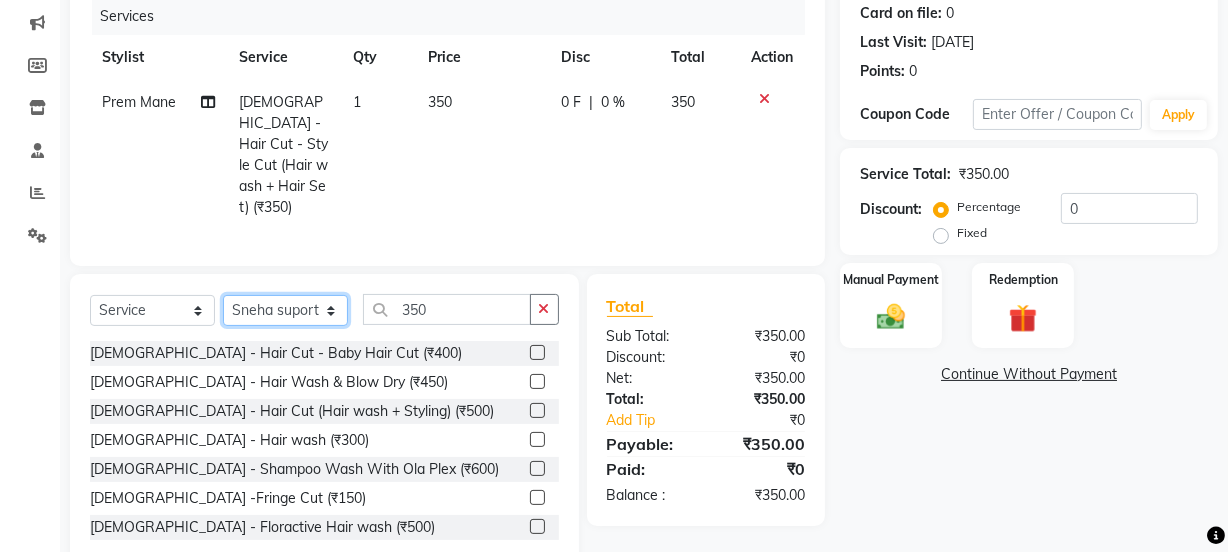 drag, startPoint x: 313, startPoint y: 309, endPoint x: 311, endPoint y: 290, distance: 19.104973 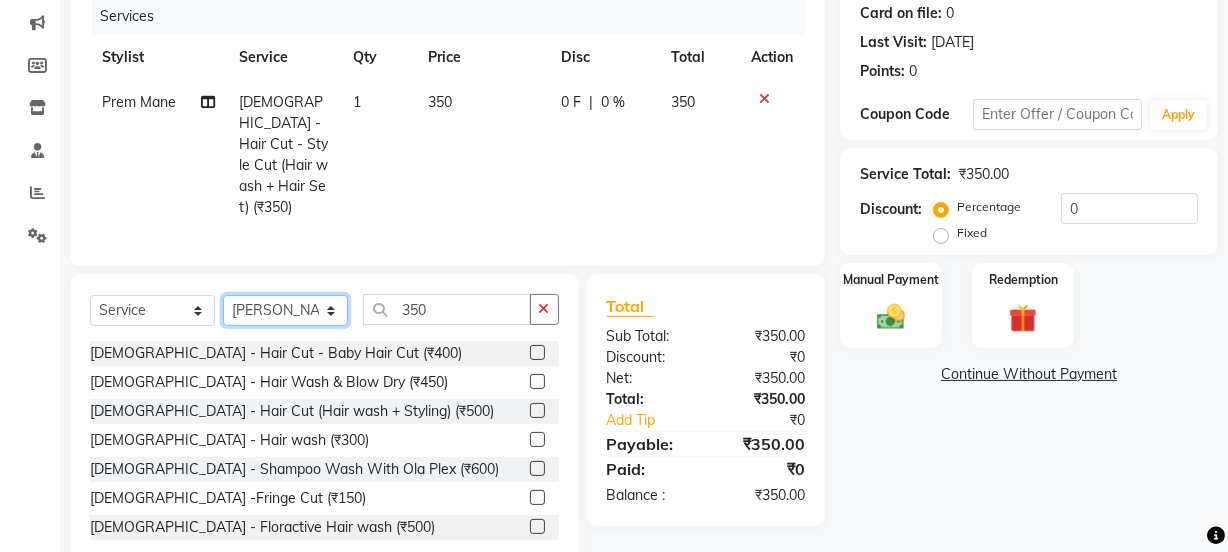 click on "Select Stylist [PERSON_NAME] Vaidyakar kokan  n Mahadev [PERSON_NAME] [PERSON_NAME] [PERSON_NAME]  Prem Mane Rajan Roma Rajput Sai [PERSON_NAME] Shop [PERSON_NAME] [PERSON_NAME] suport staff [PERSON_NAME]  [PERSON_NAME] [PERSON_NAME] [PERSON_NAME]" 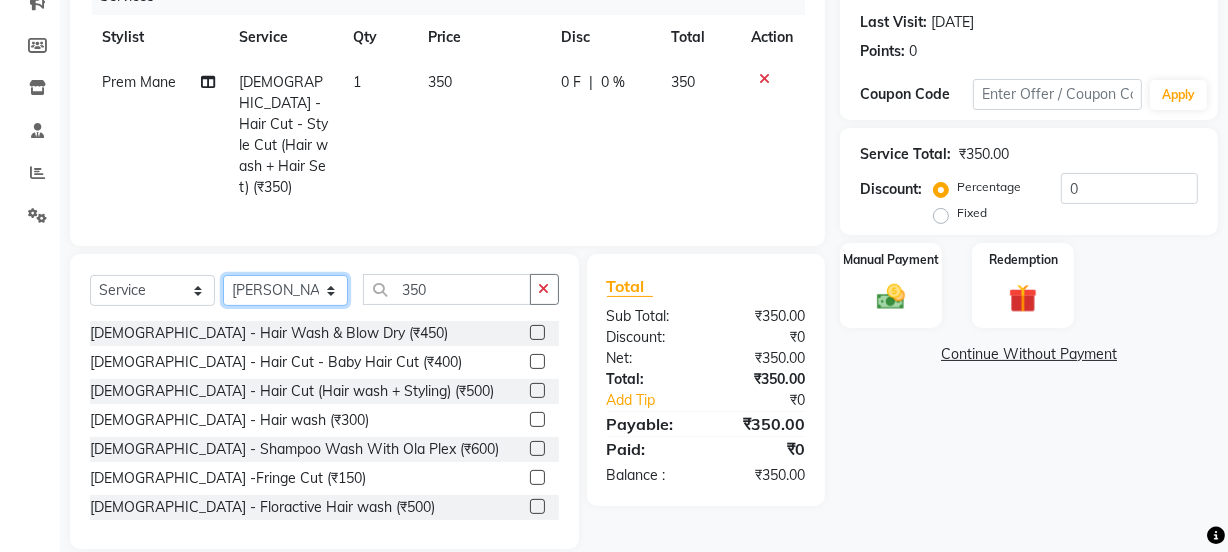 scroll, scrollTop: 290, scrollLeft: 0, axis: vertical 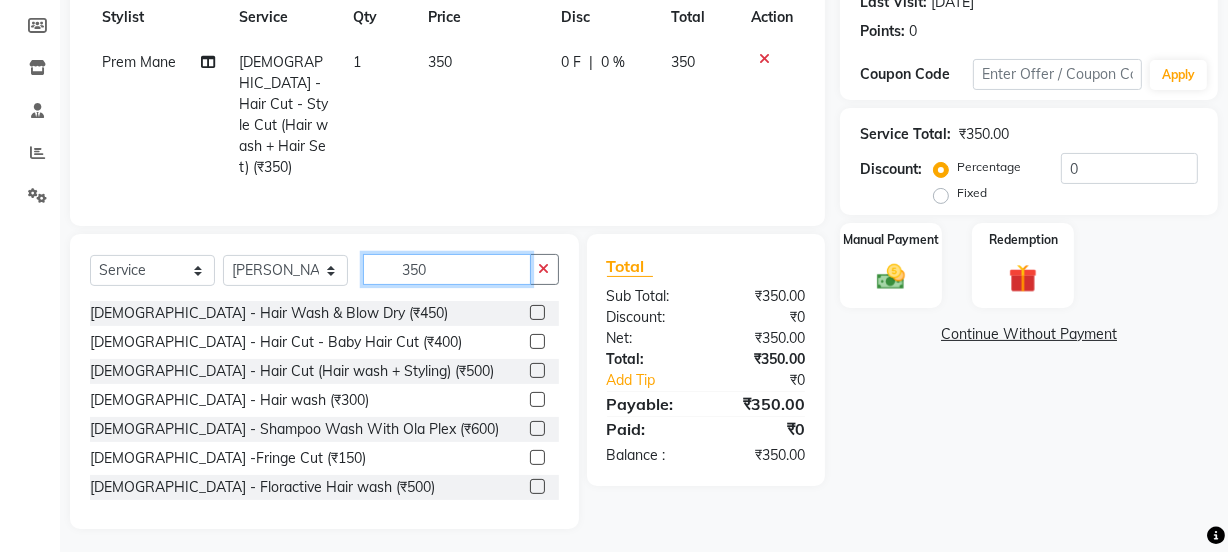 click on "350" 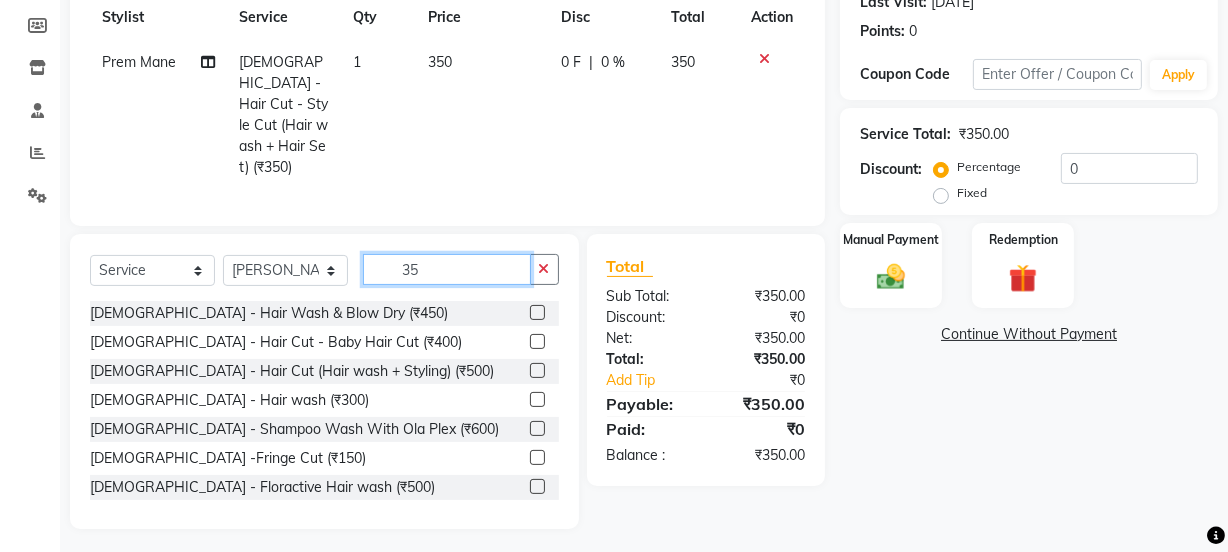type on "3" 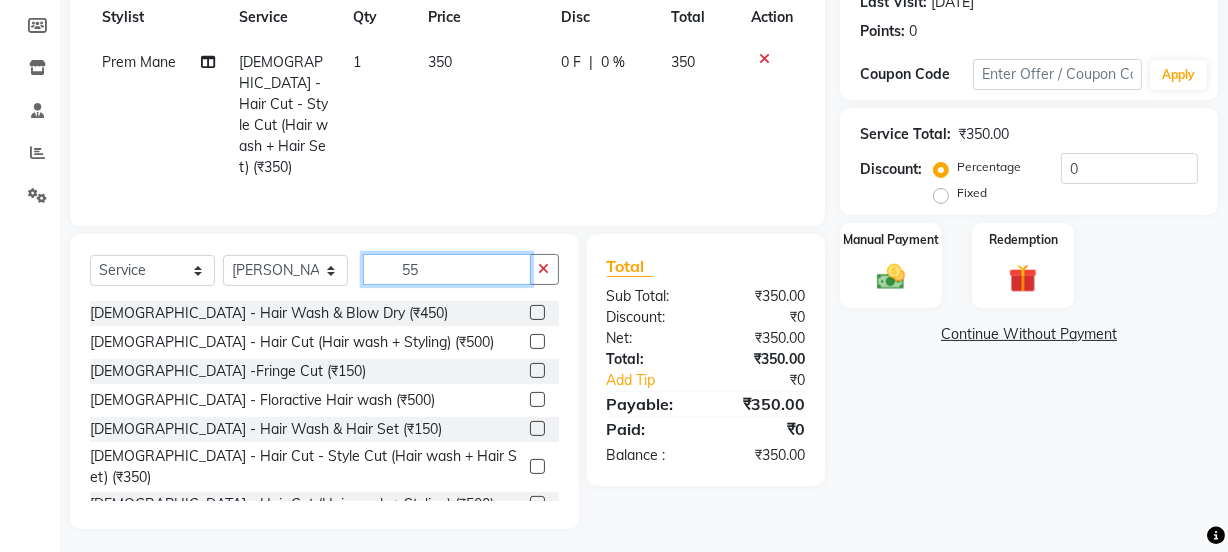scroll, scrollTop: 252, scrollLeft: 0, axis: vertical 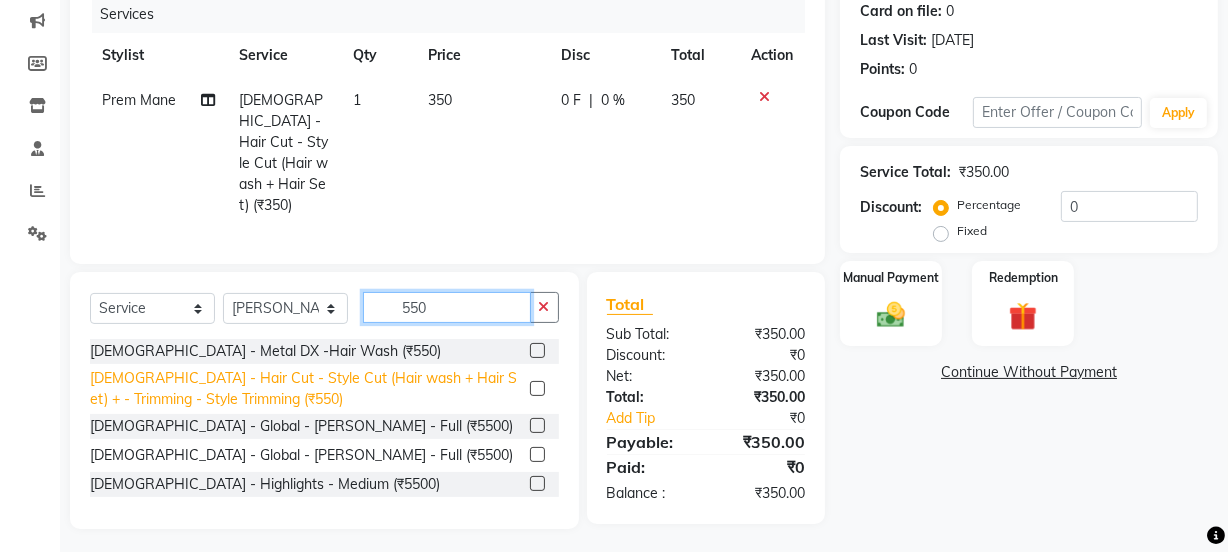 type on "550" 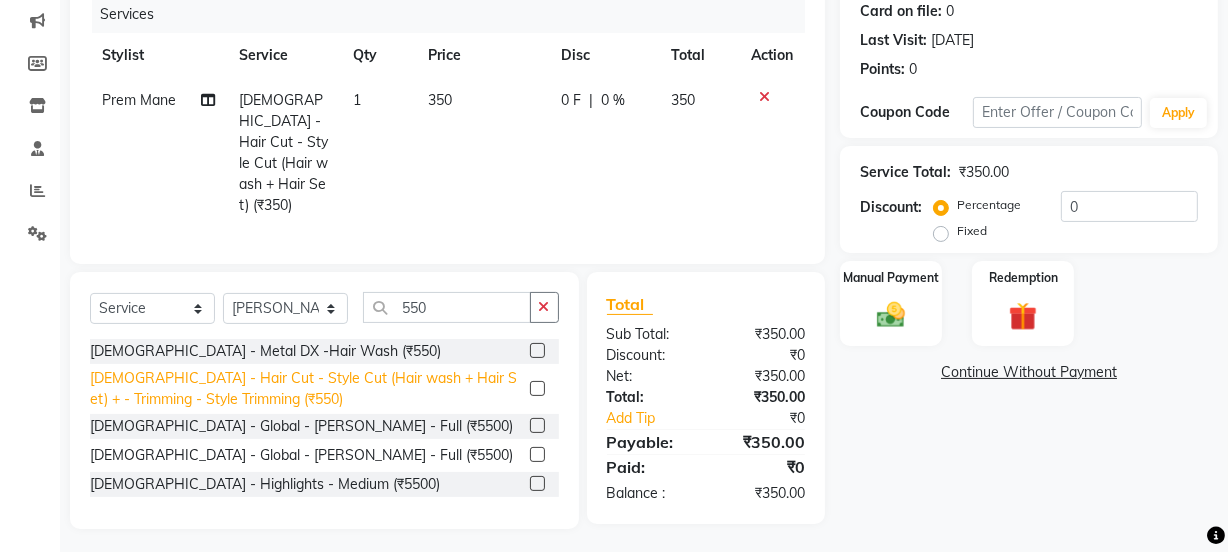 click on "[DEMOGRAPHIC_DATA] - Hair Cut - Style Cut (Hair wash + Hair Set) + - Trimming - Style Trimming (₹550)" 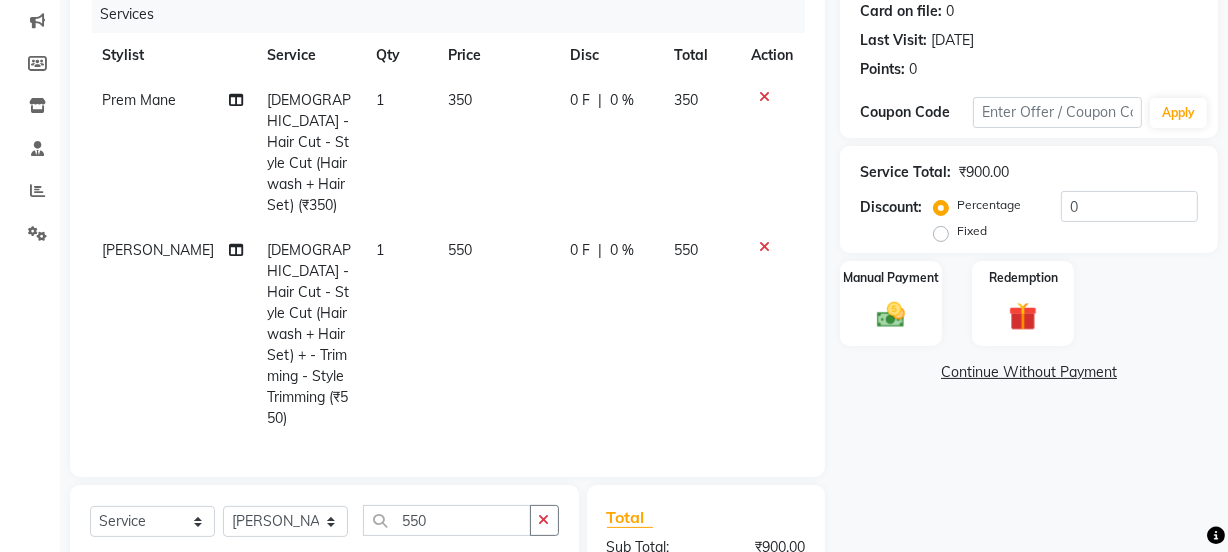 checkbox on "false" 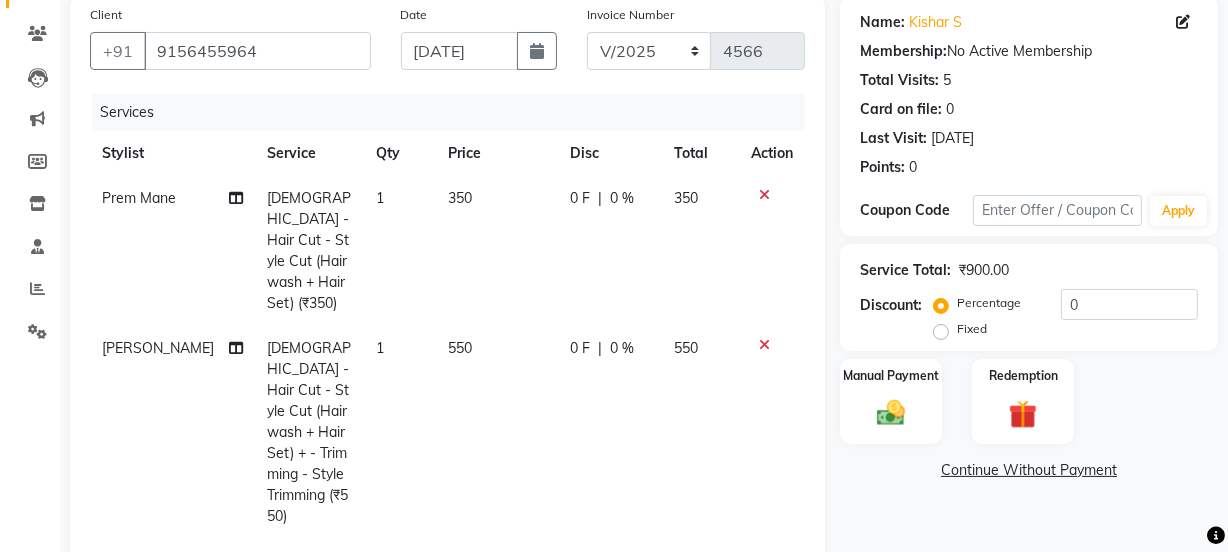 scroll, scrollTop: 150, scrollLeft: 0, axis: vertical 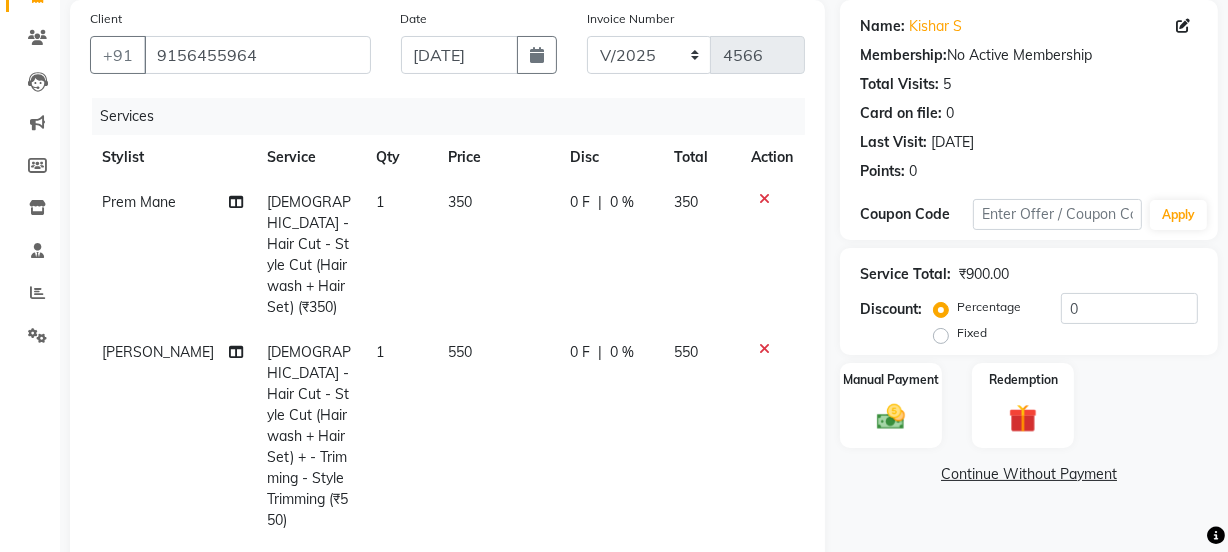 click 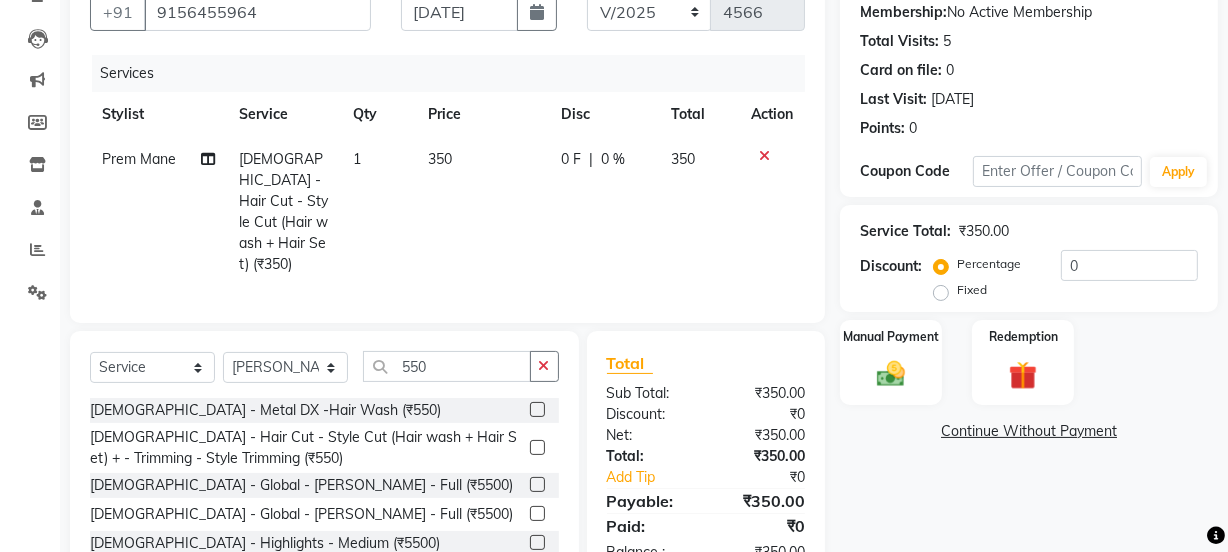 scroll, scrollTop: 252, scrollLeft: 0, axis: vertical 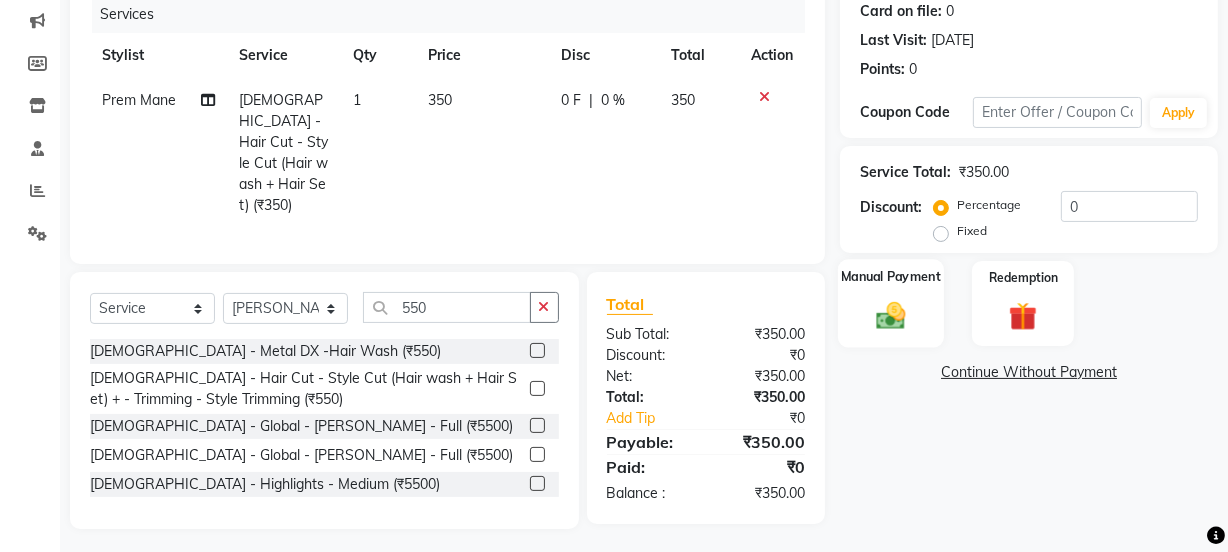 click on "Manual Payment" 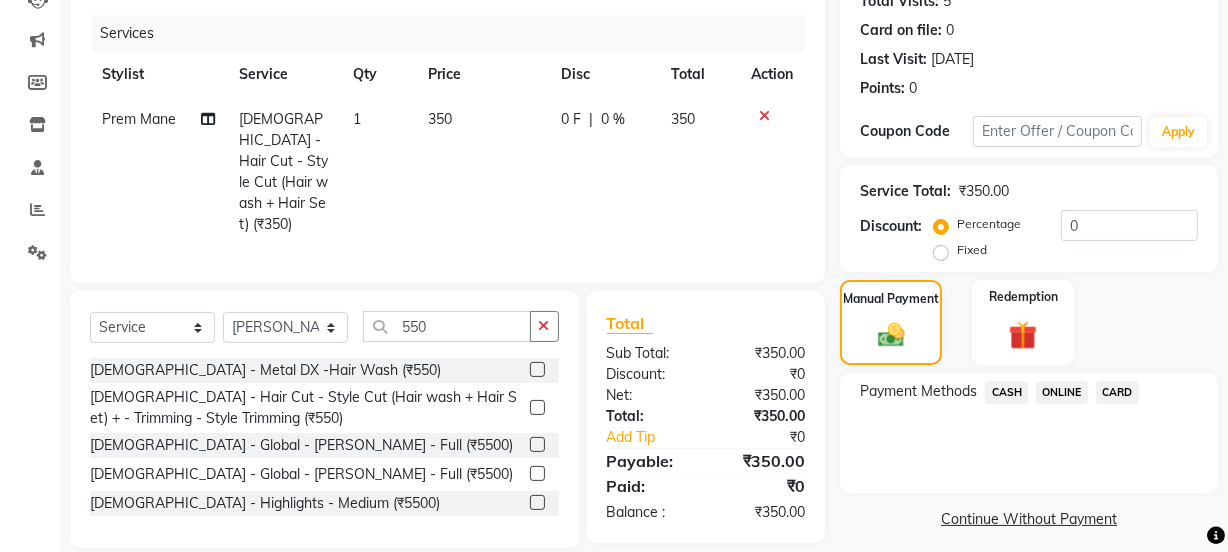 scroll, scrollTop: 252, scrollLeft: 0, axis: vertical 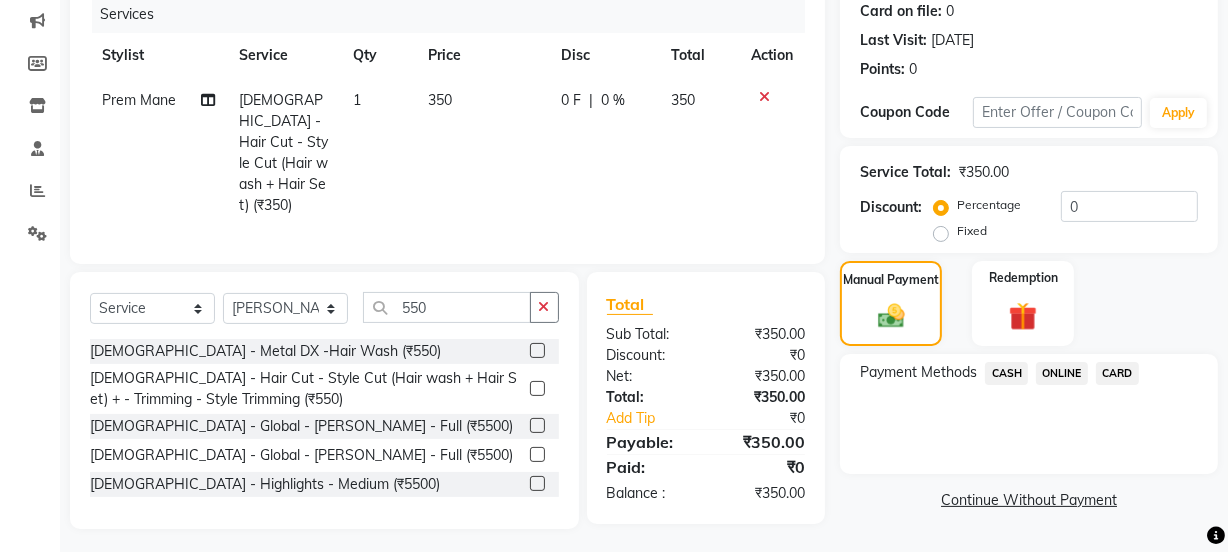 click on "ONLINE" 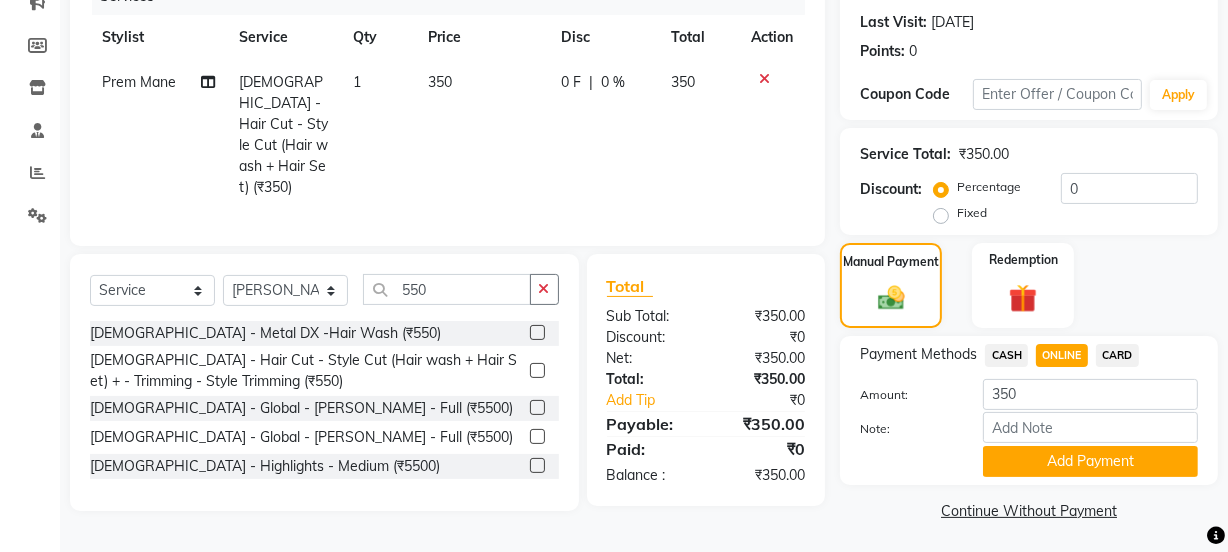 scroll, scrollTop: 274, scrollLeft: 0, axis: vertical 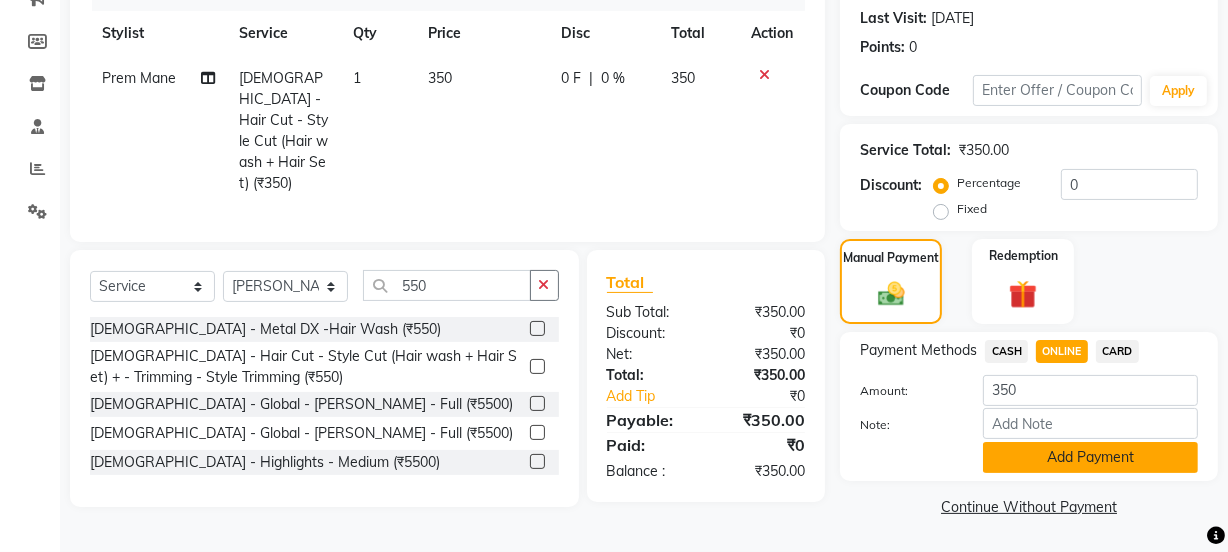 click on "Add Payment" 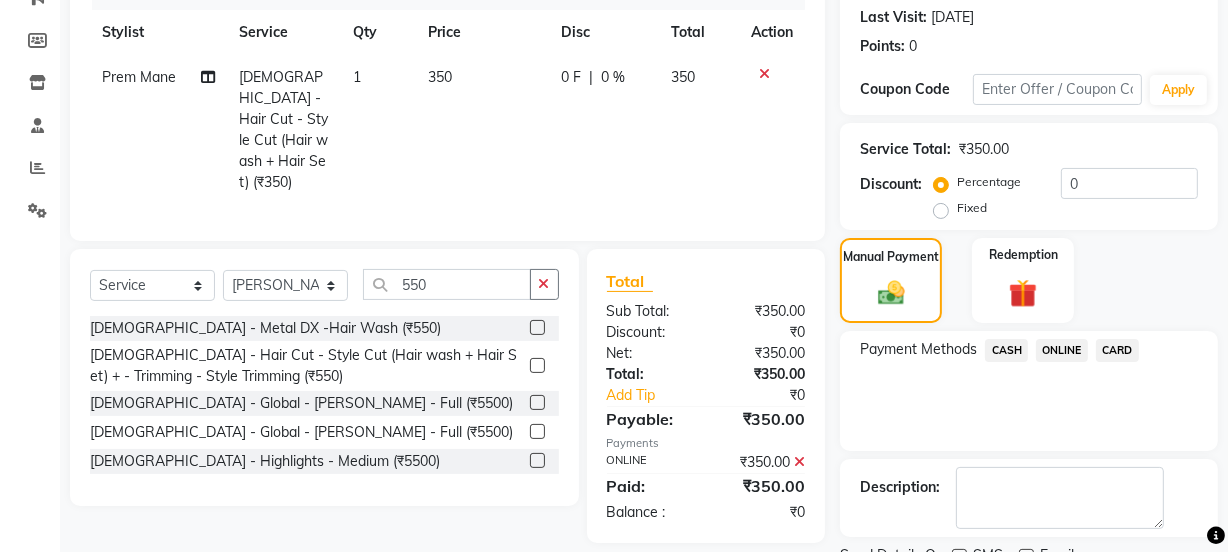 scroll, scrollTop: 357, scrollLeft: 0, axis: vertical 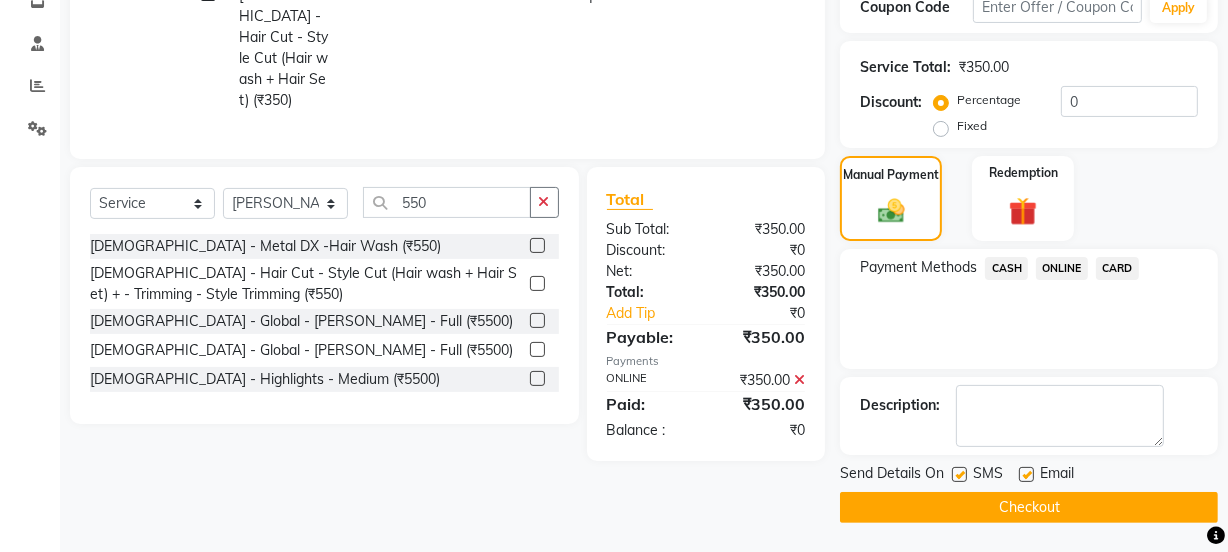 click on "Checkout" 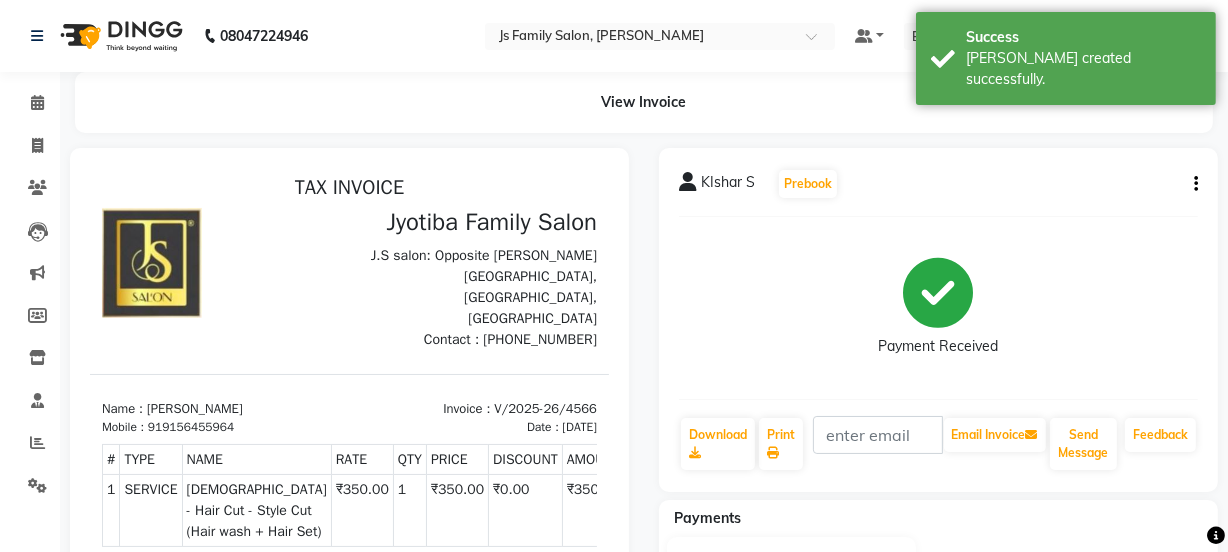 scroll, scrollTop: 0, scrollLeft: 0, axis: both 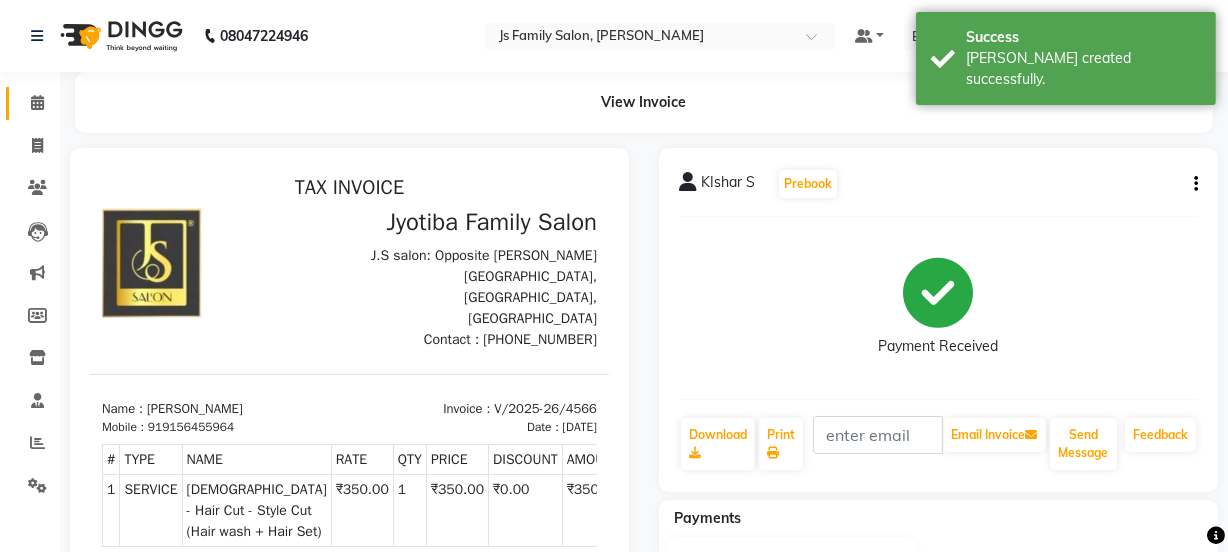 click 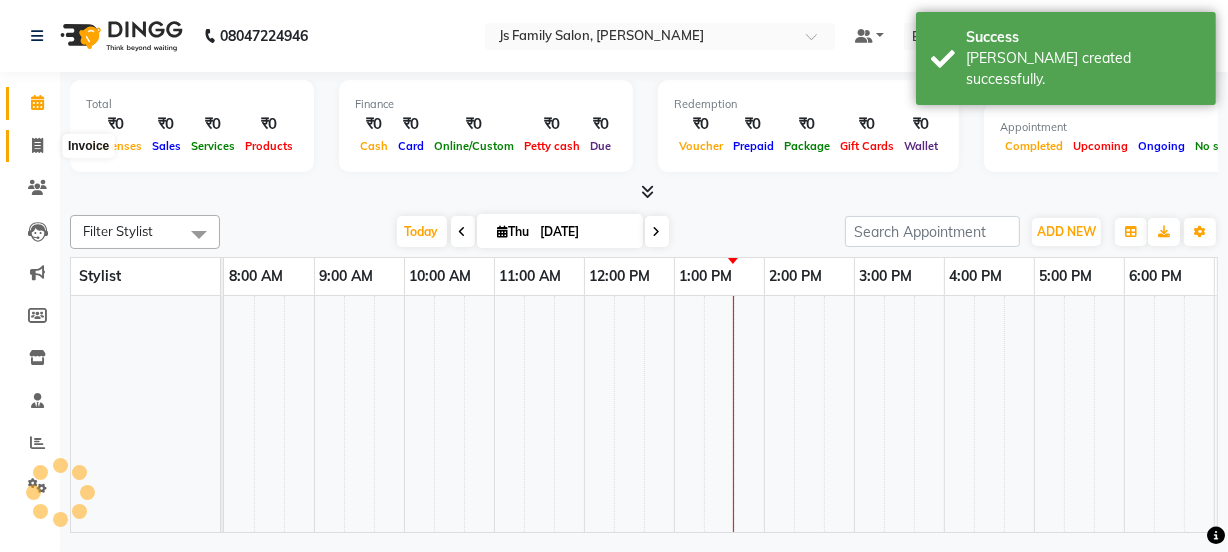 click 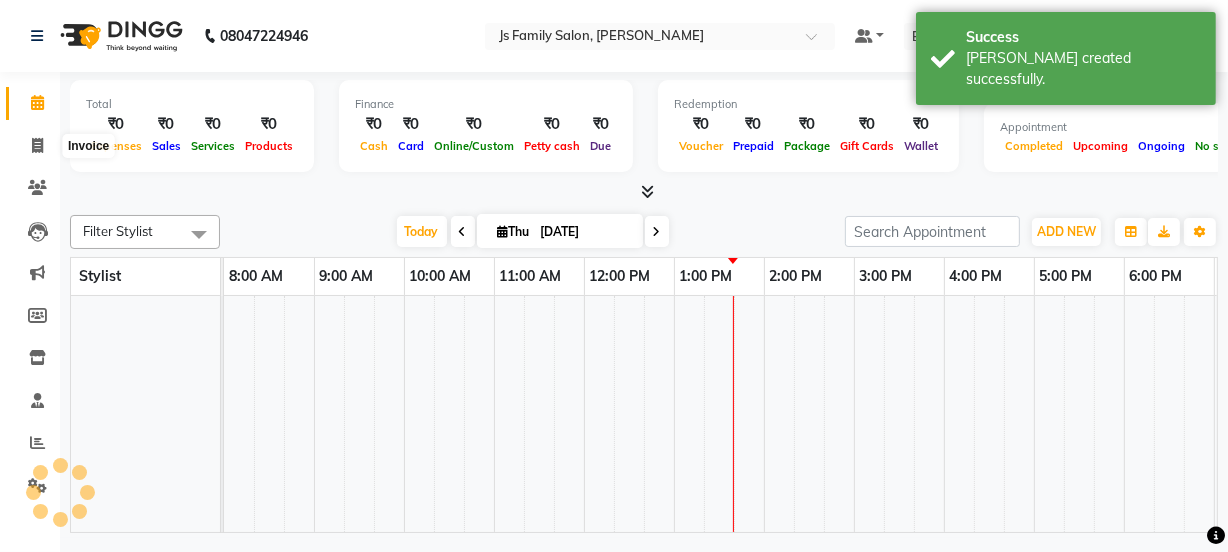 select on "service" 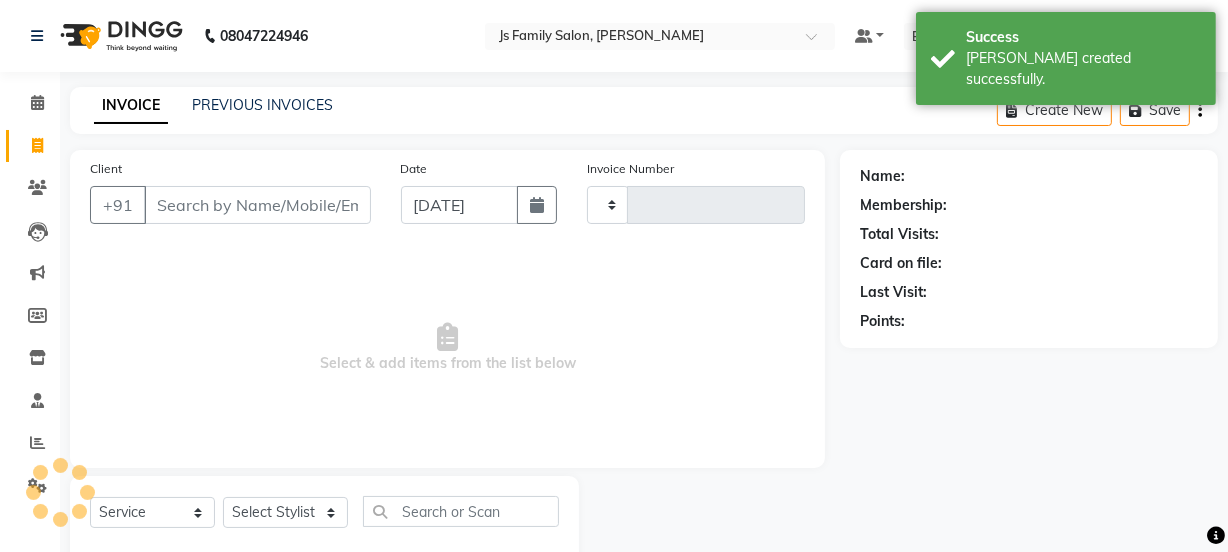 type on "4567" 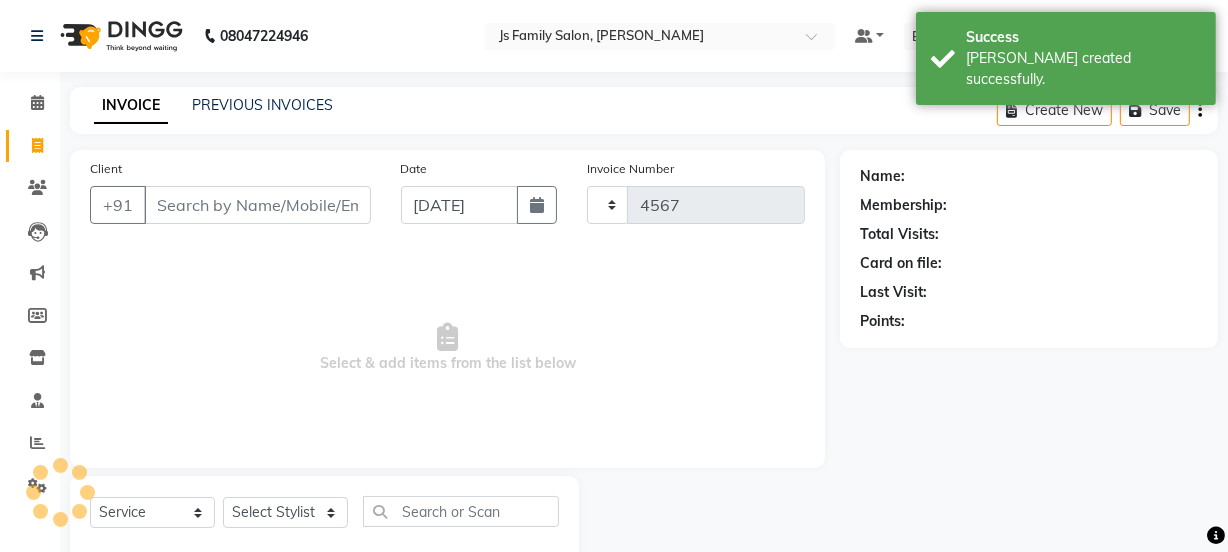select on "3729" 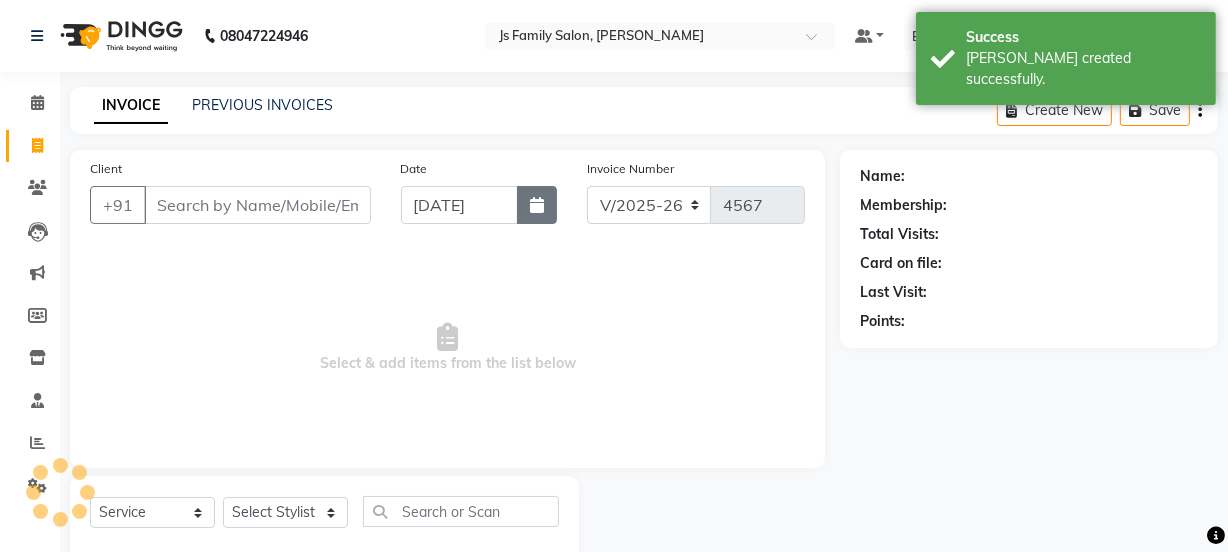 click 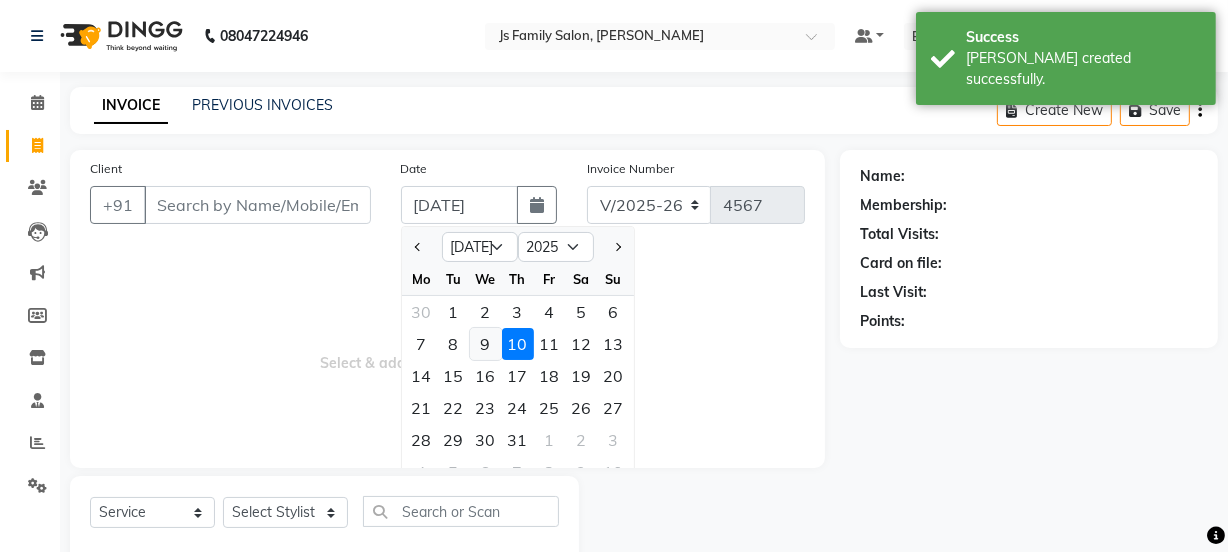 click on "9" 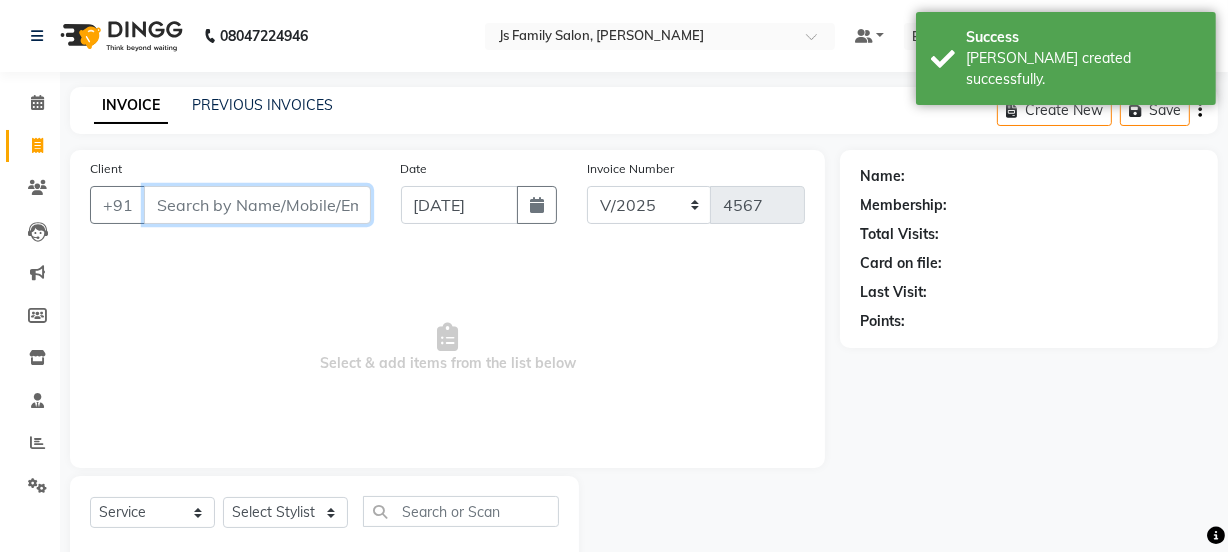 click on "Client" at bounding box center (257, 205) 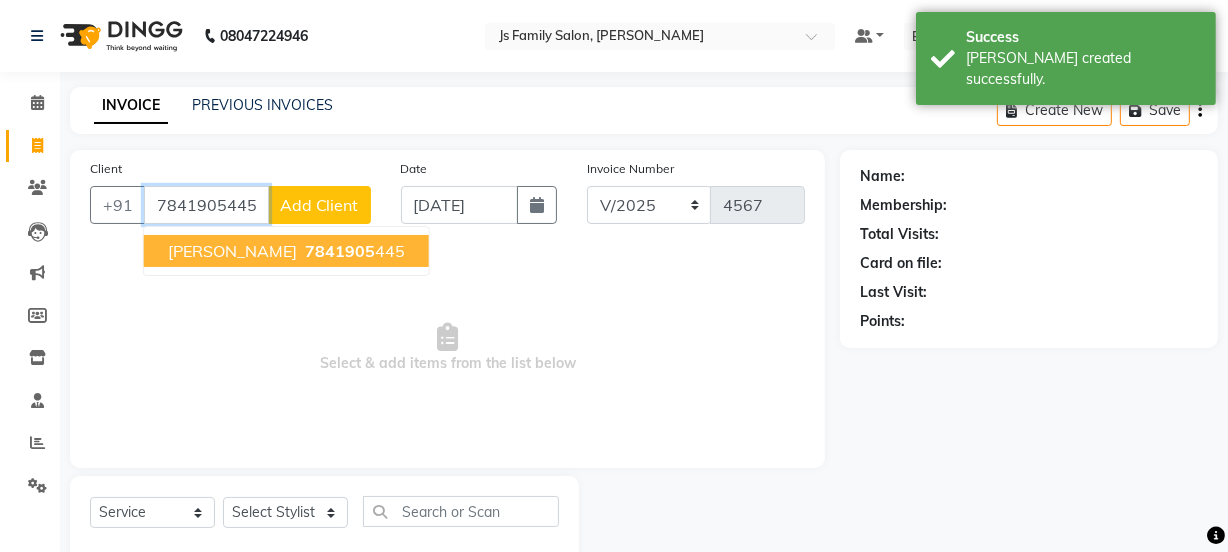 type on "7841905445" 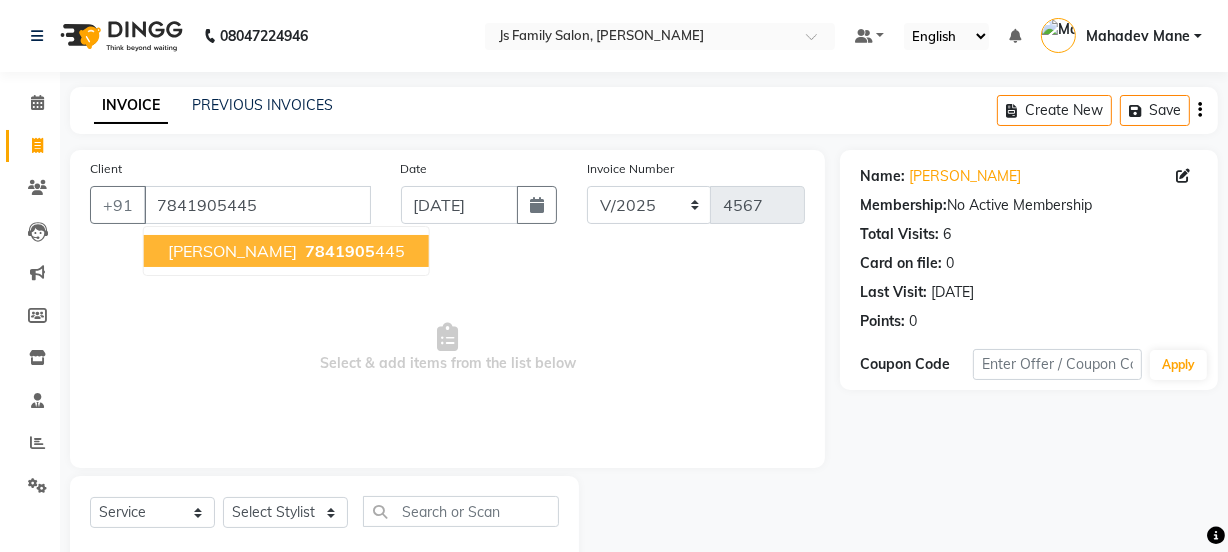 click on "7841905" at bounding box center (340, 251) 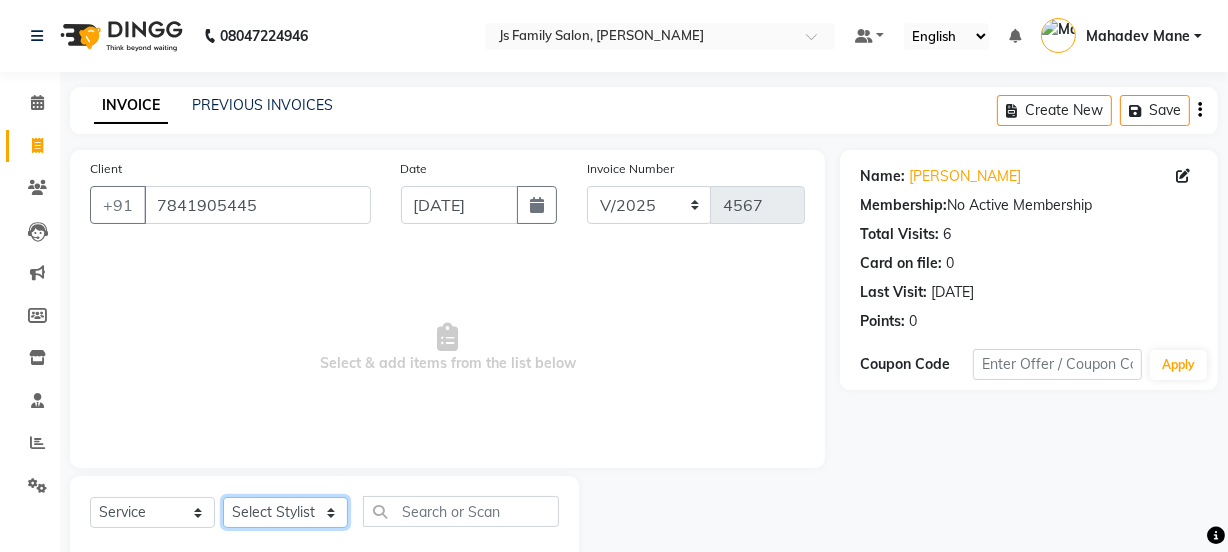 click on "Select Stylist [PERSON_NAME] Vaidyakar kokan  n Mahadev [PERSON_NAME] [PERSON_NAME] [PERSON_NAME]  Prem Mane Rajan Roma Rajput Sai [PERSON_NAME] Shop [PERSON_NAME] [PERSON_NAME] suport staff [PERSON_NAME]  [PERSON_NAME] [PERSON_NAME] [PERSON_NAME]" 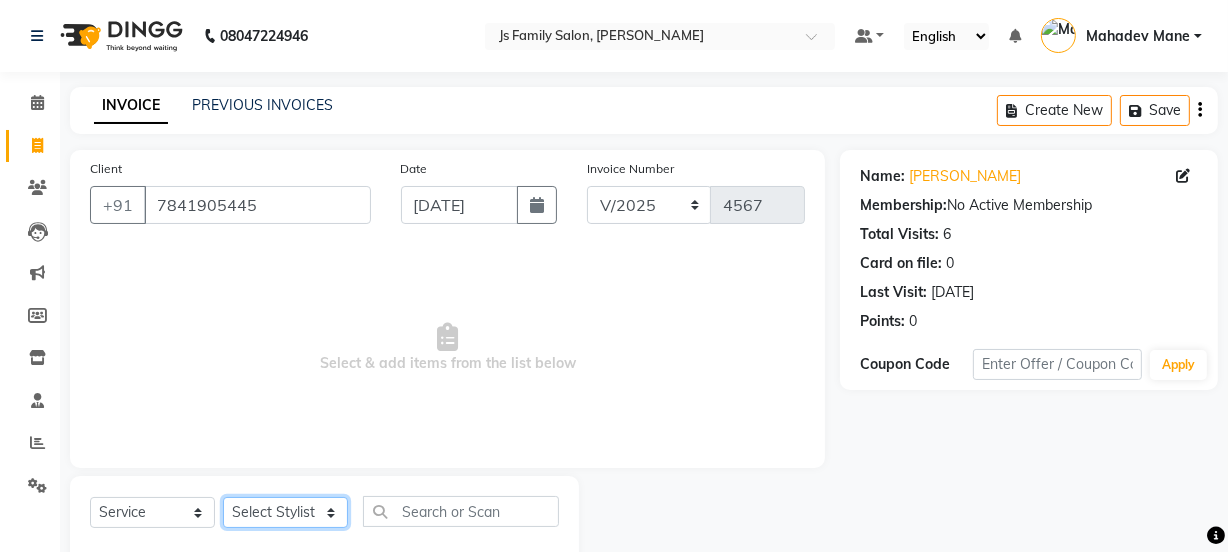 select on "20007" 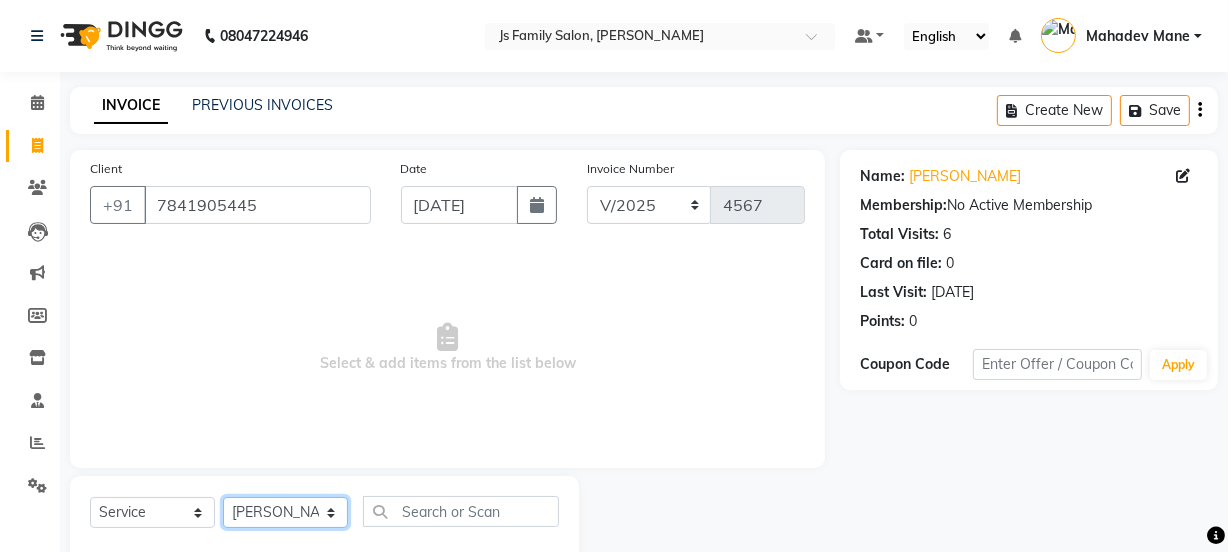 click on "Select Stylist [PERSON_NAME] Vaidyakar kokan  n Mahadev [PERSON_NAME] [PERSON_NAME] [PERSON_NAME]  Prem Mane Rajan Roma Rajput Sai [PERSON_NAME] Shop [PERSON_NAME] [PERSON_NAME] suport staff [PERSON_NAME]  [PERSON_NAME] [PERSON_NAME] [PERSON_NAME]" 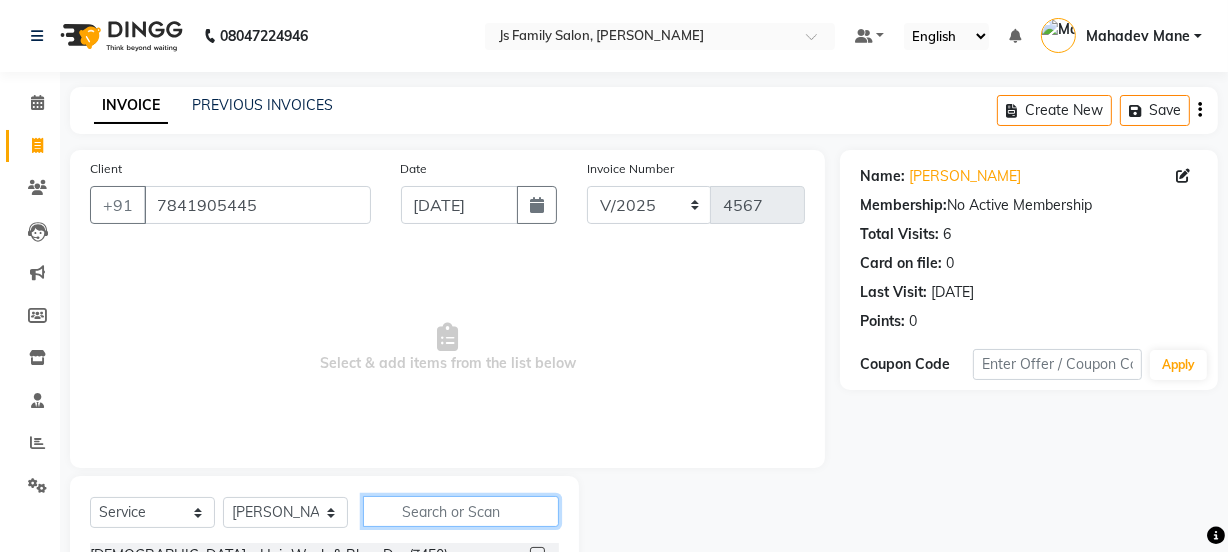 click 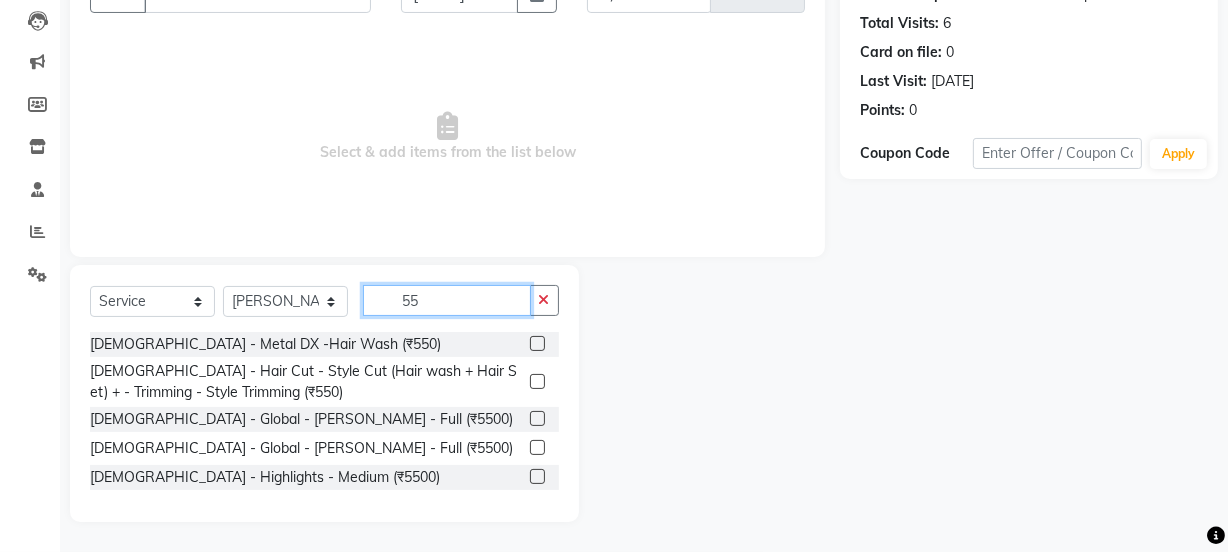 scroll, scrollTop: 211, scrollLeft: 0, axis: vertical 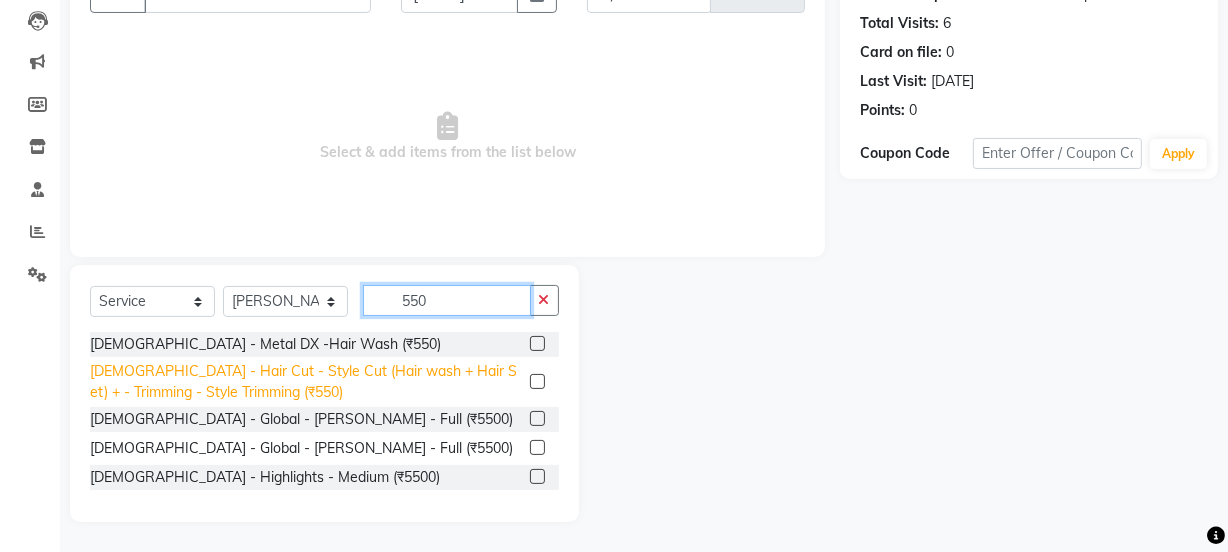 type on "550" 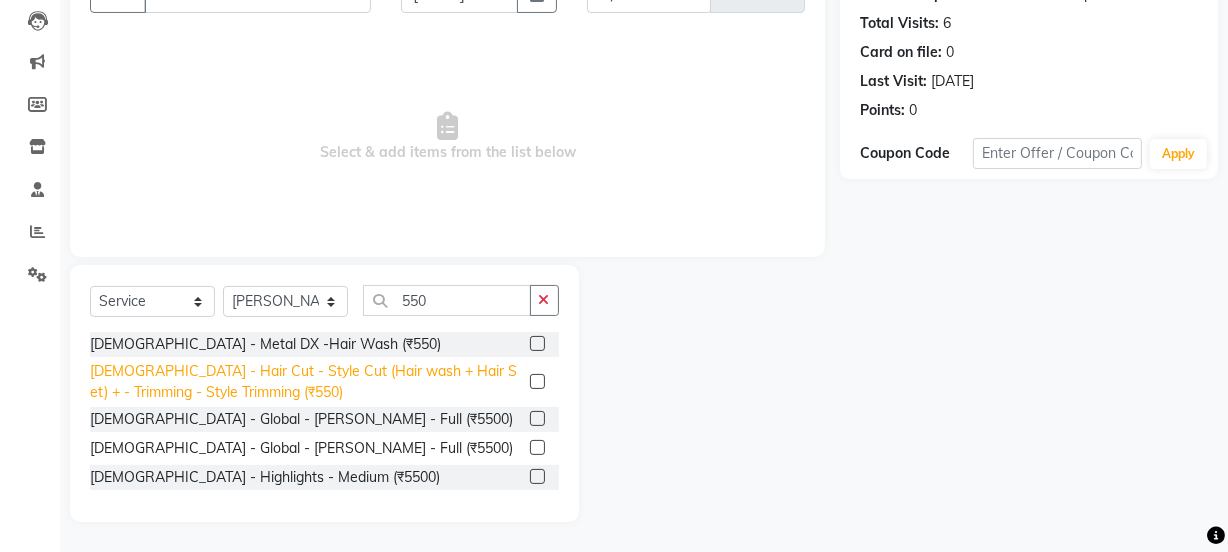 click on "[DEMOGRAPHIC_DATA] - Hair Cut - Style Cut (Hair wash + Hair Set) + - Trimming - Style Trimming (₹550)" 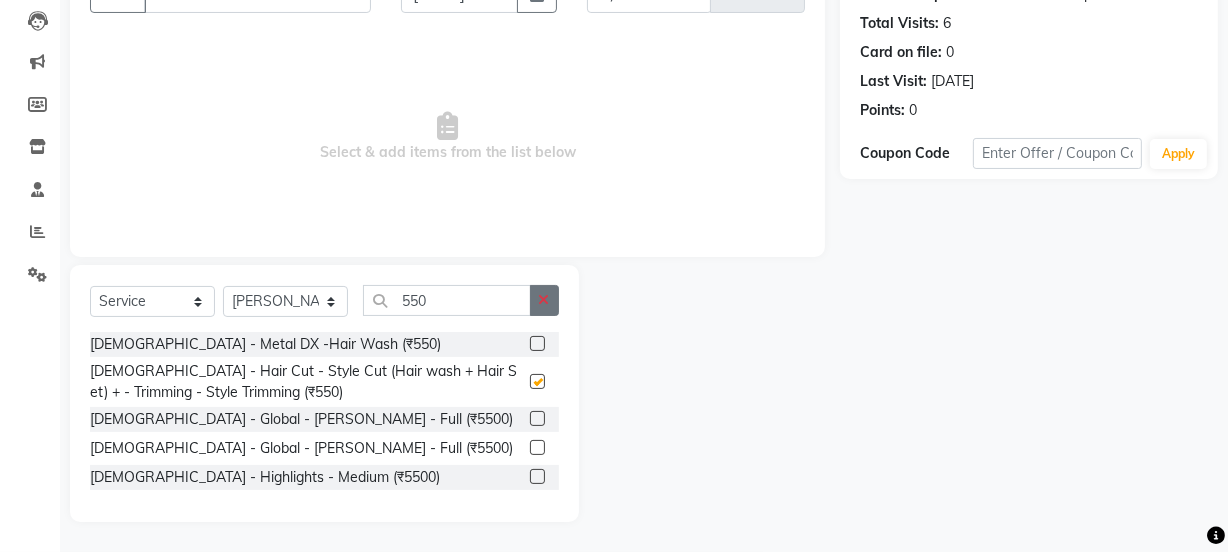 checkbox on "false" 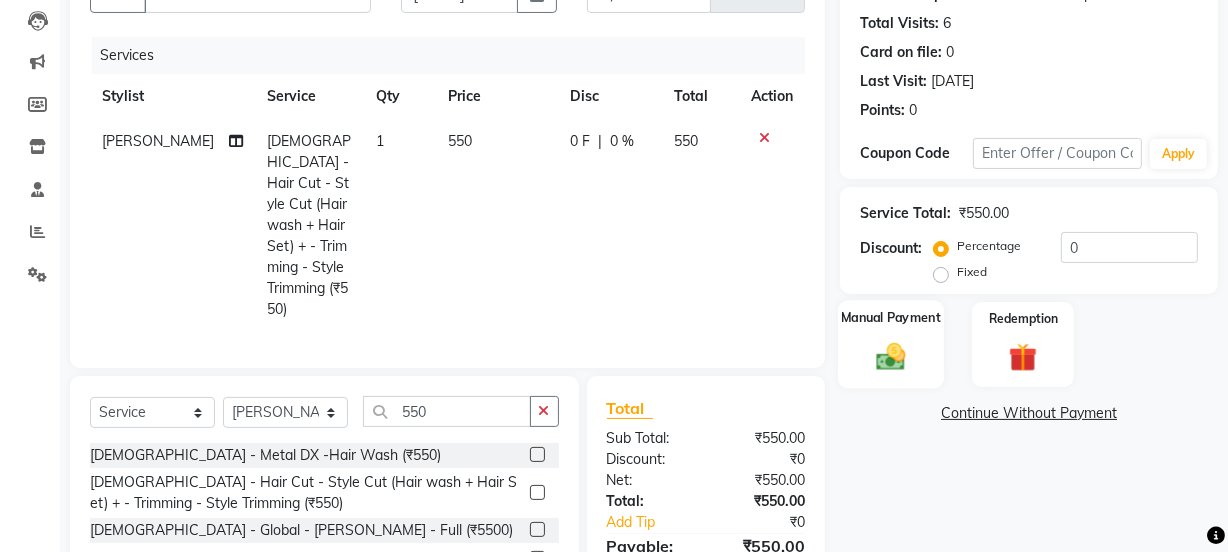 click on "Manual Payment" 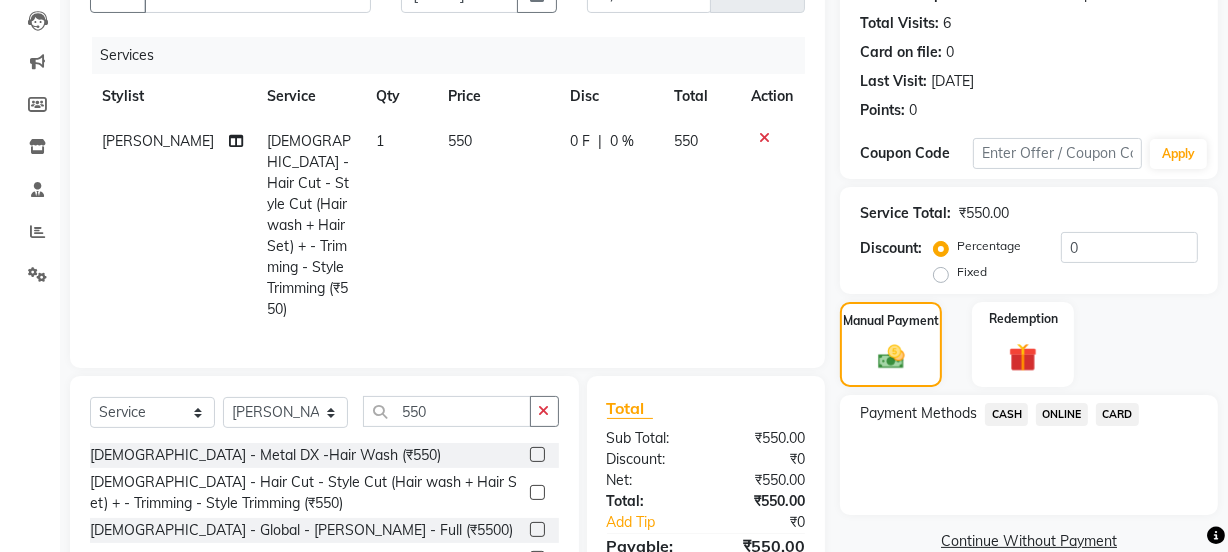click on "ONLINE" 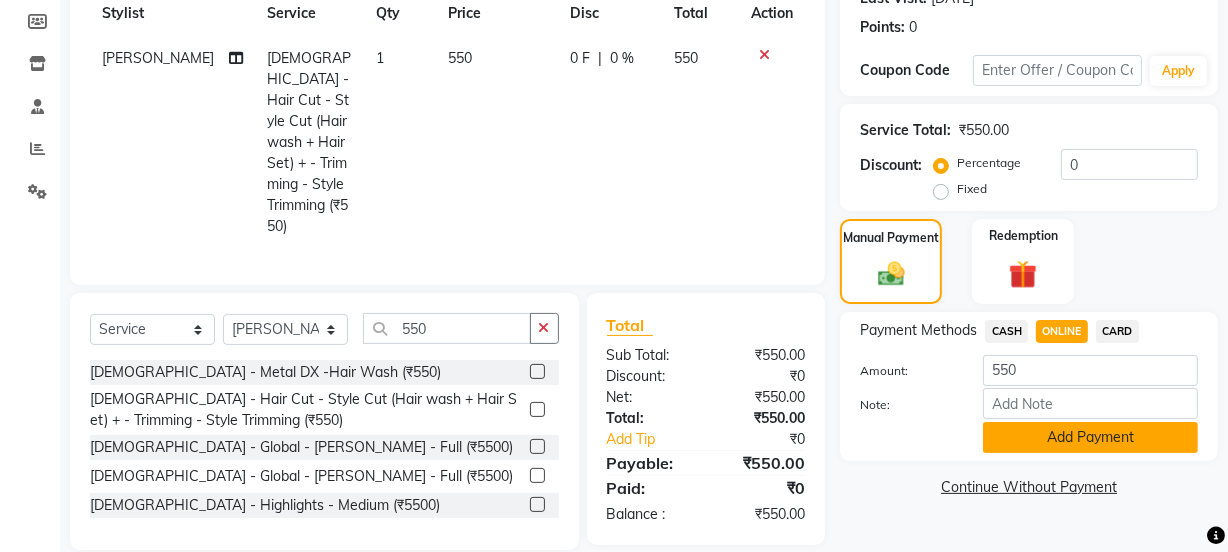 click on "Add Payment" 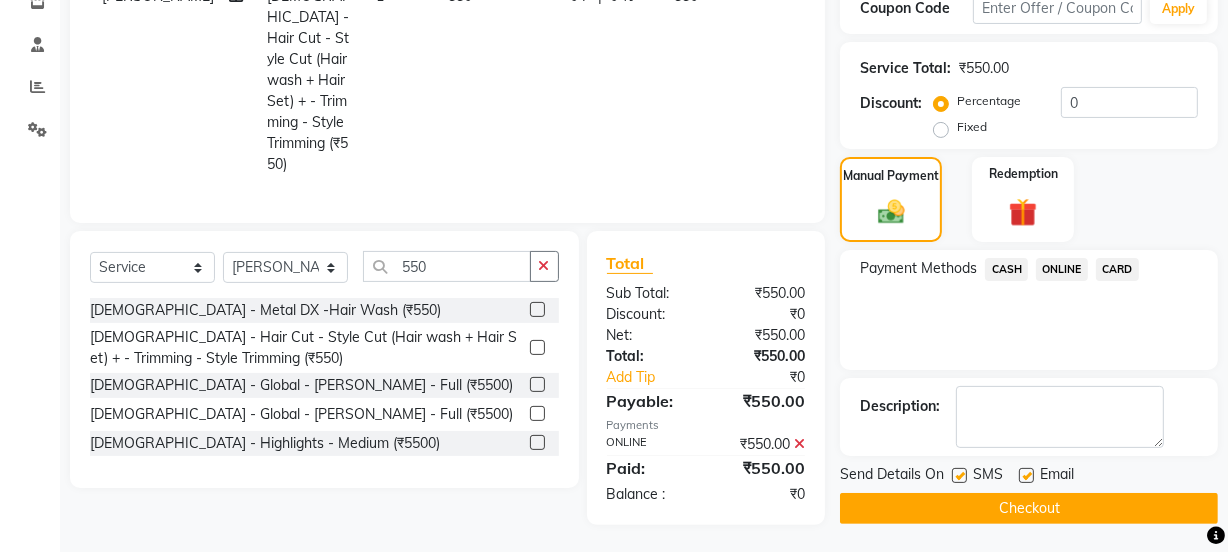scroll, scrollTop: 357, scrollLeft: 0, axis: vertical 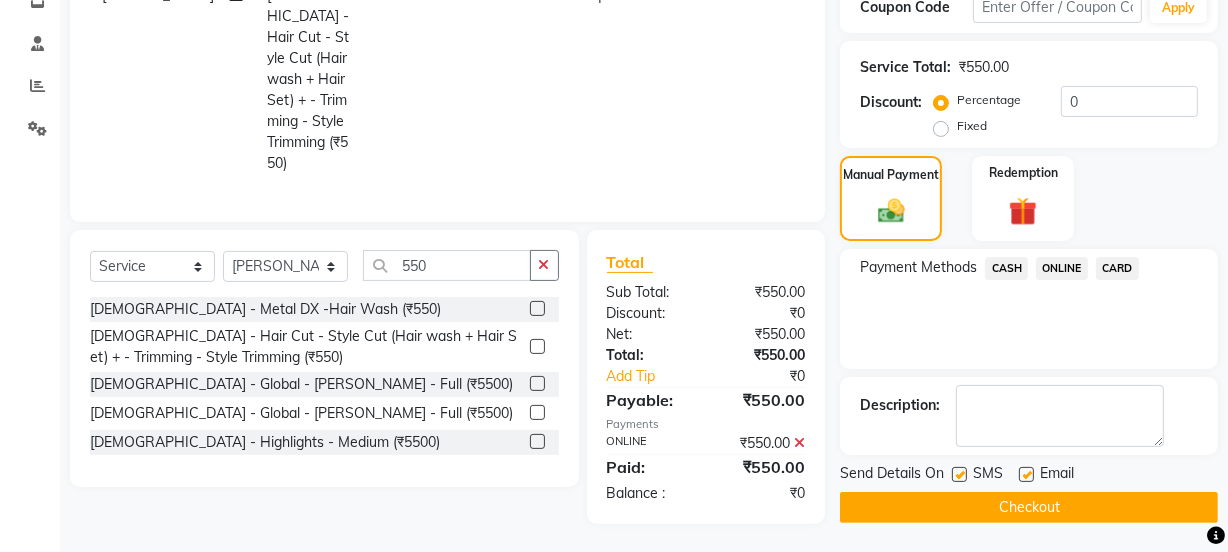 click on "Checkout" 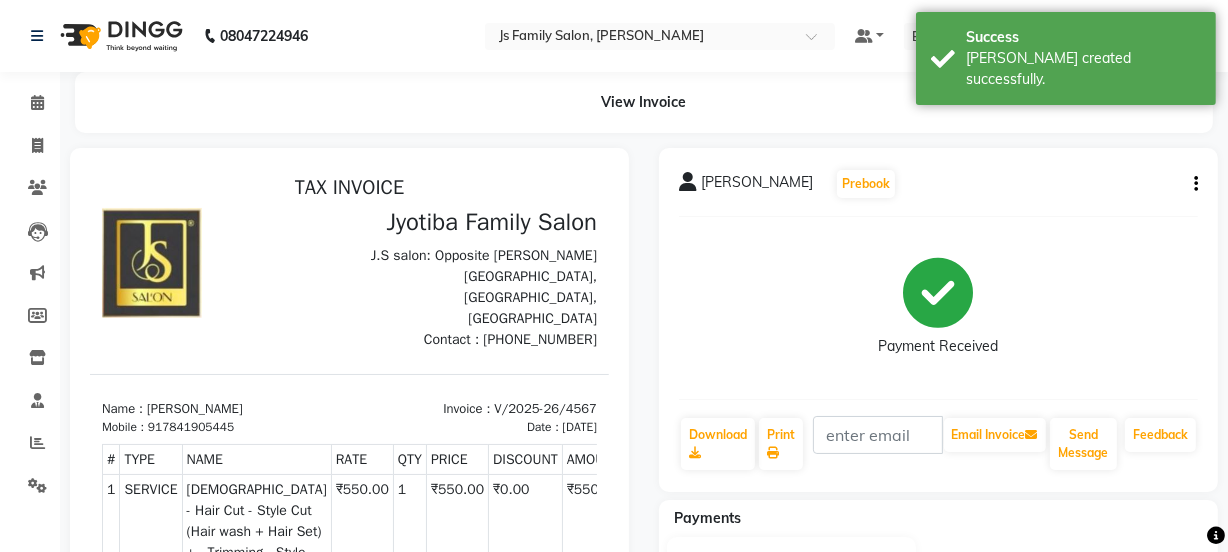 scroll, scrollTop: 0, scrollLeft: 0, axis: both 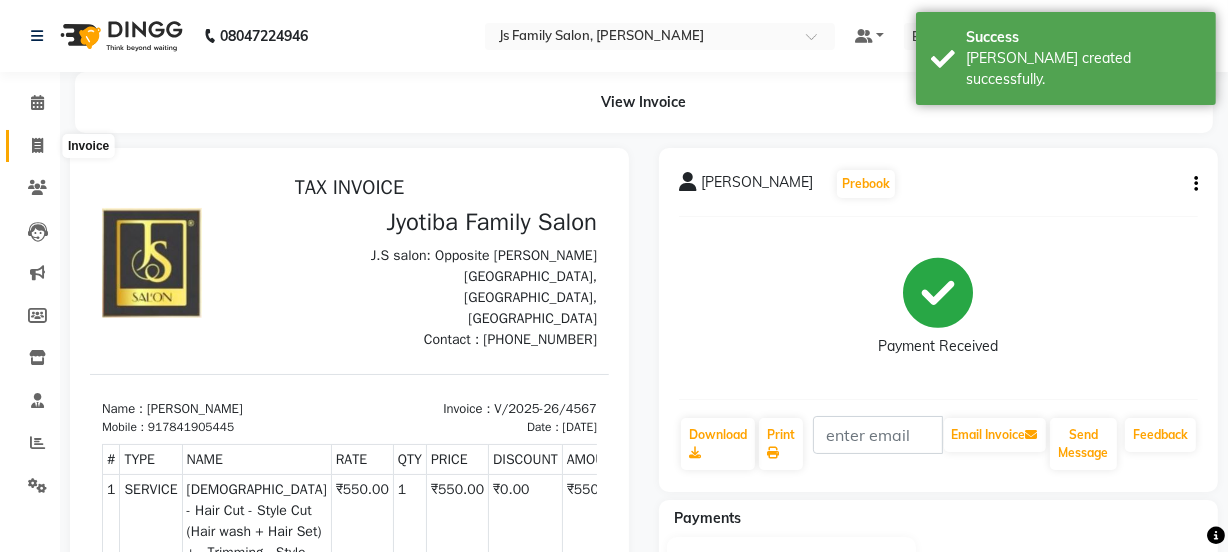 click 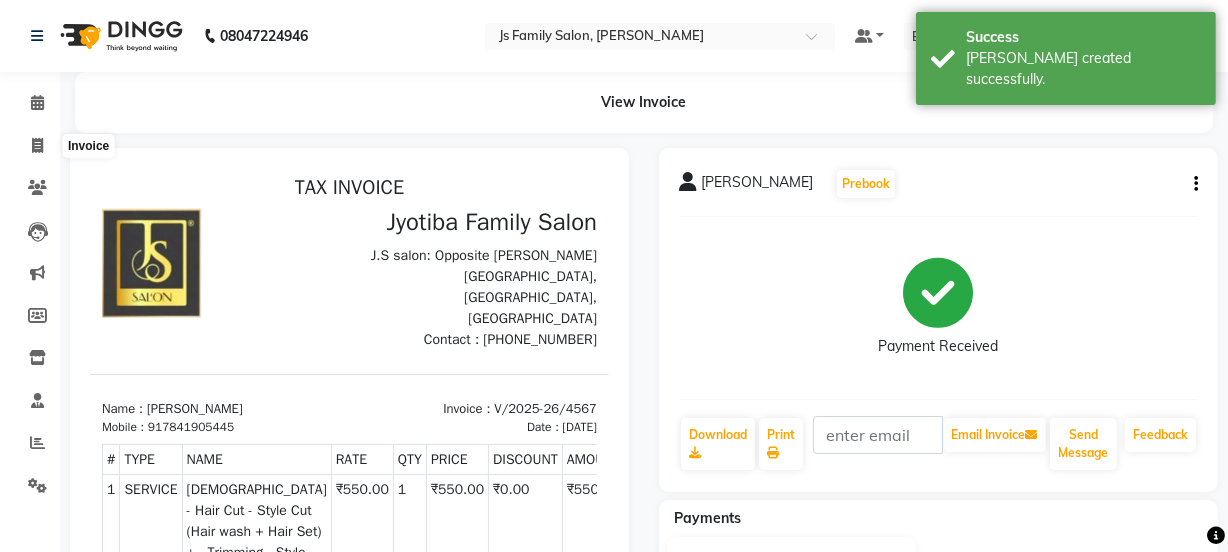 select on "service" 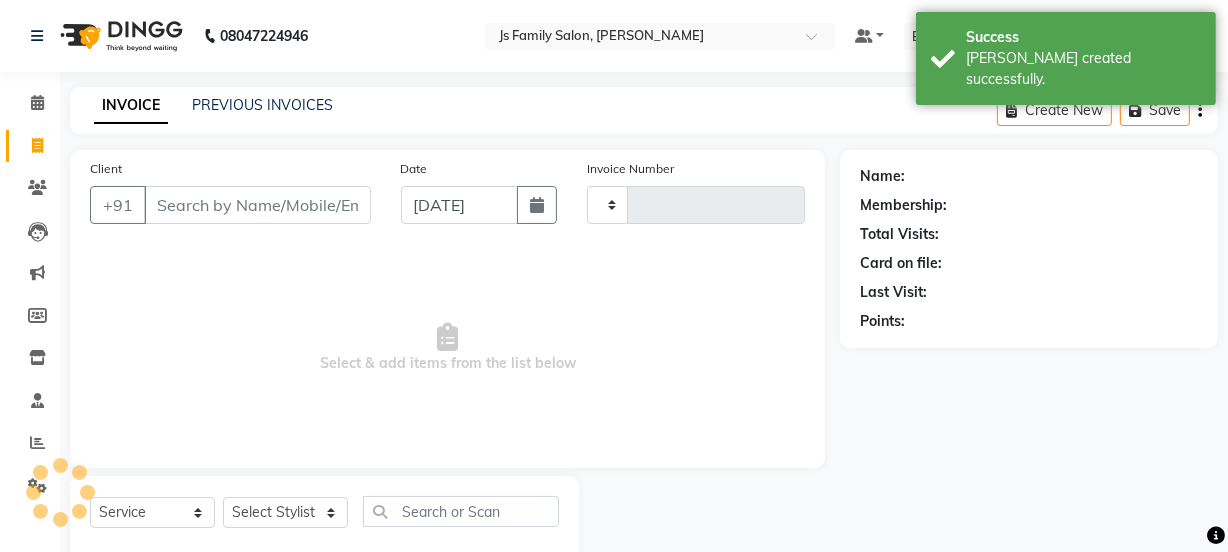 scroll, scrollTop: 50, scrollLeft: 0, axis: vertical 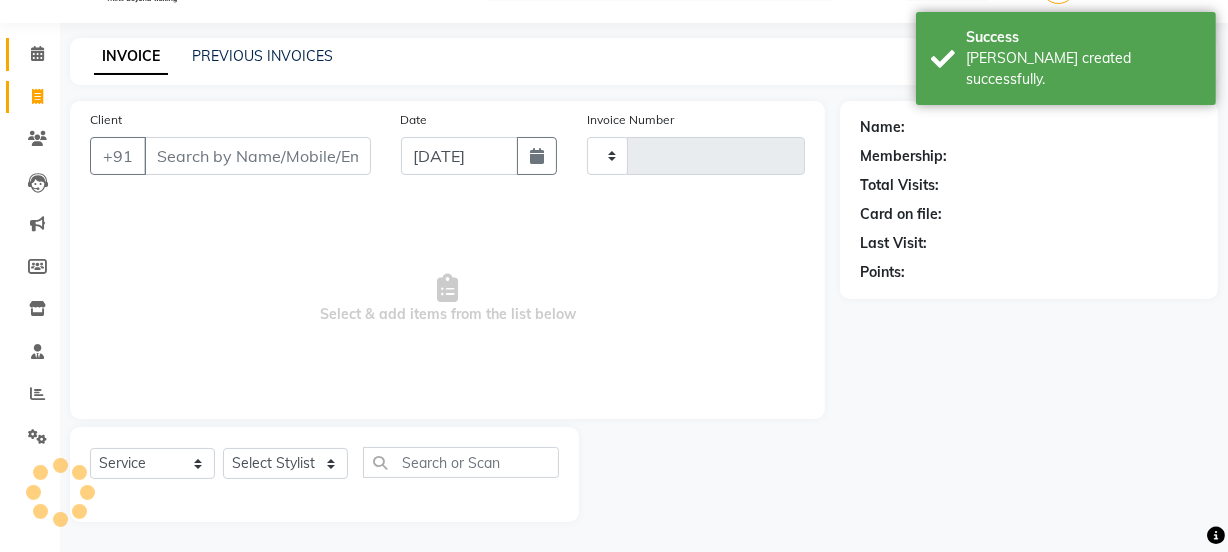 type on "4568" 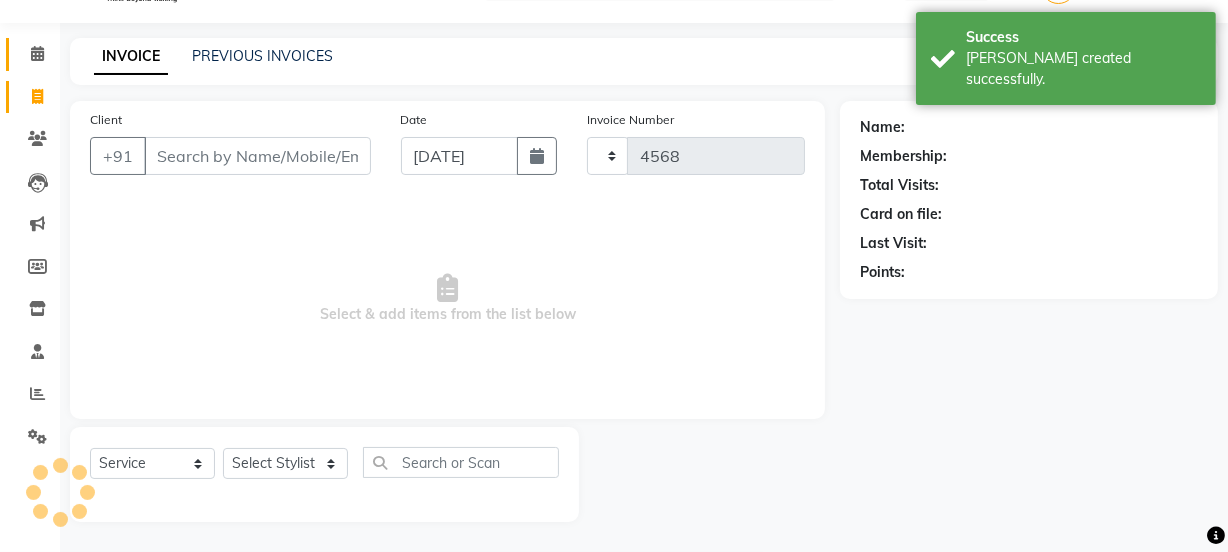 select on "3729" 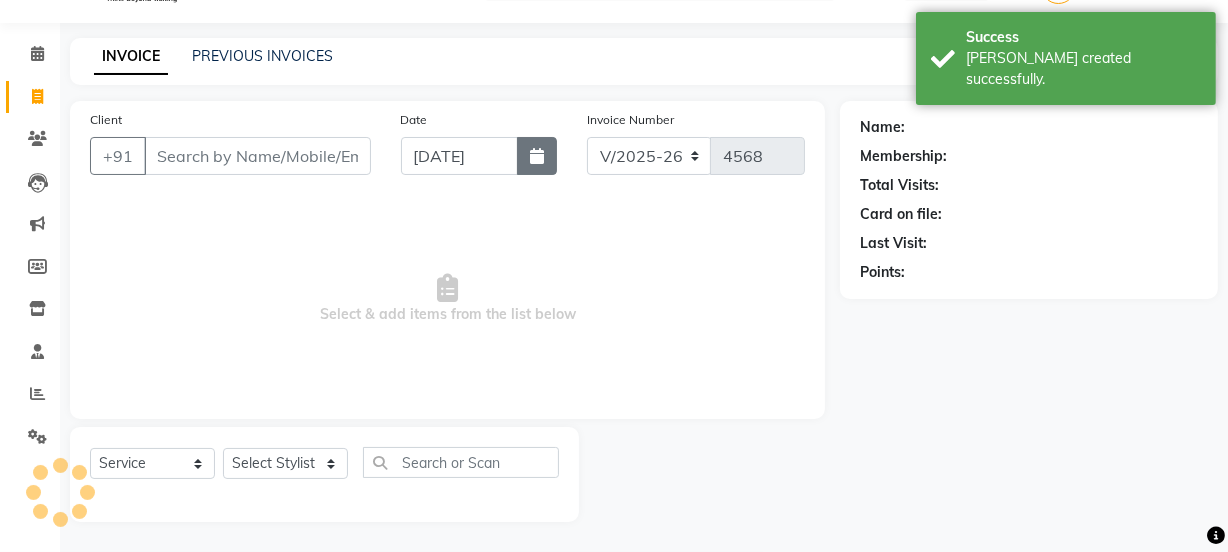 click 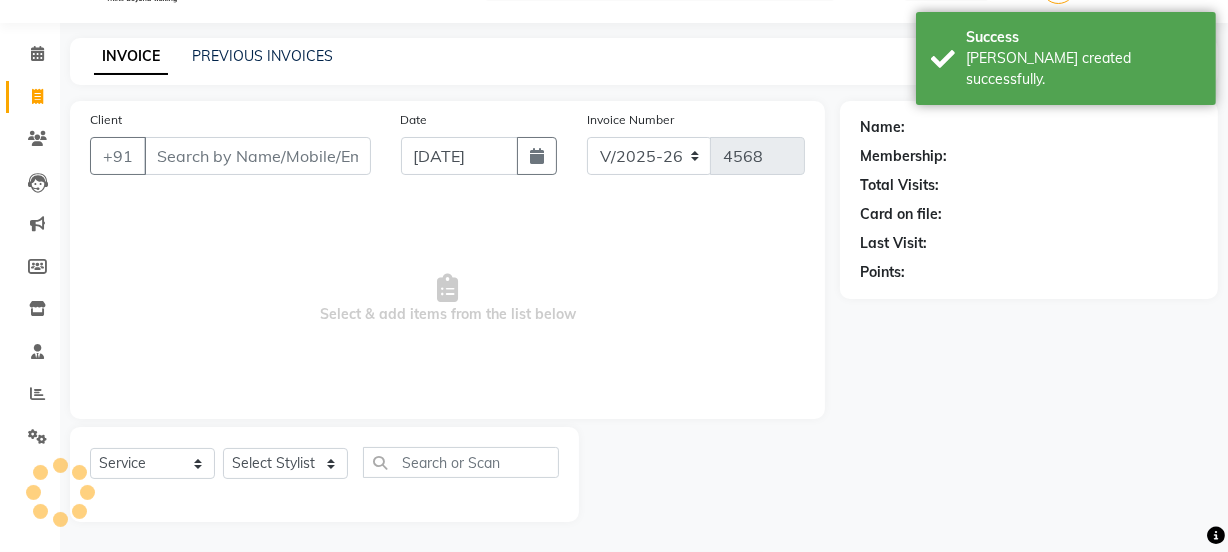 select on "7" 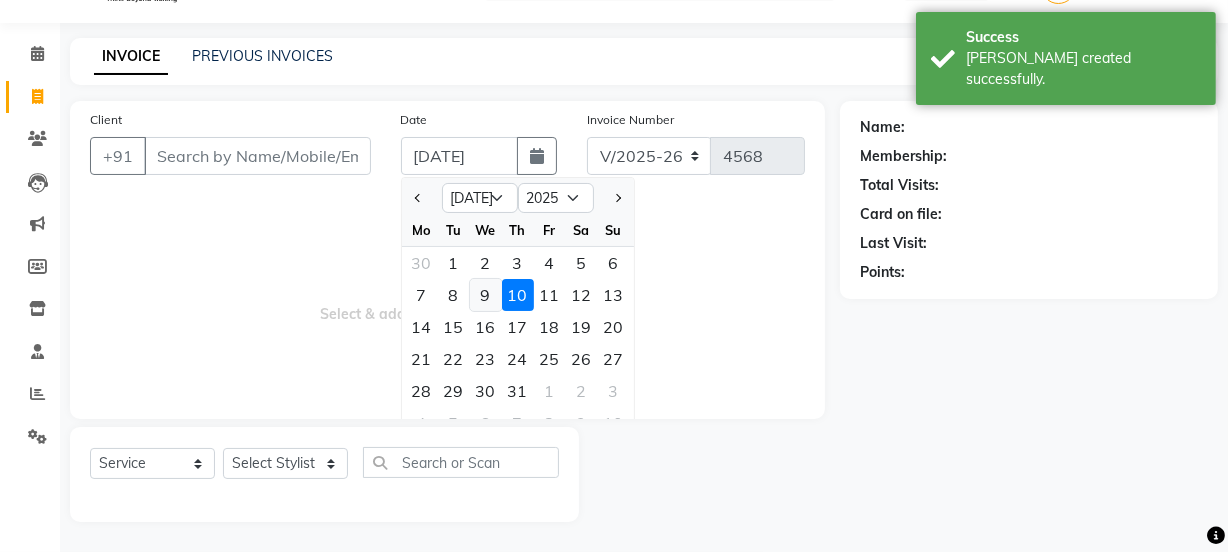 click on "9" 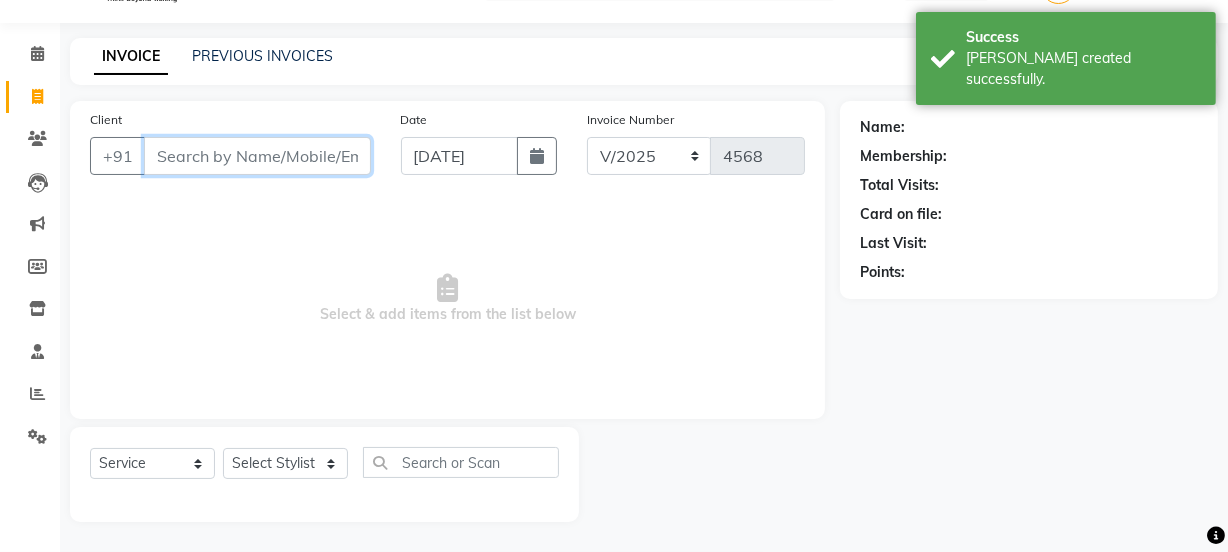 click on "Client" at bounding box center [257, 156] 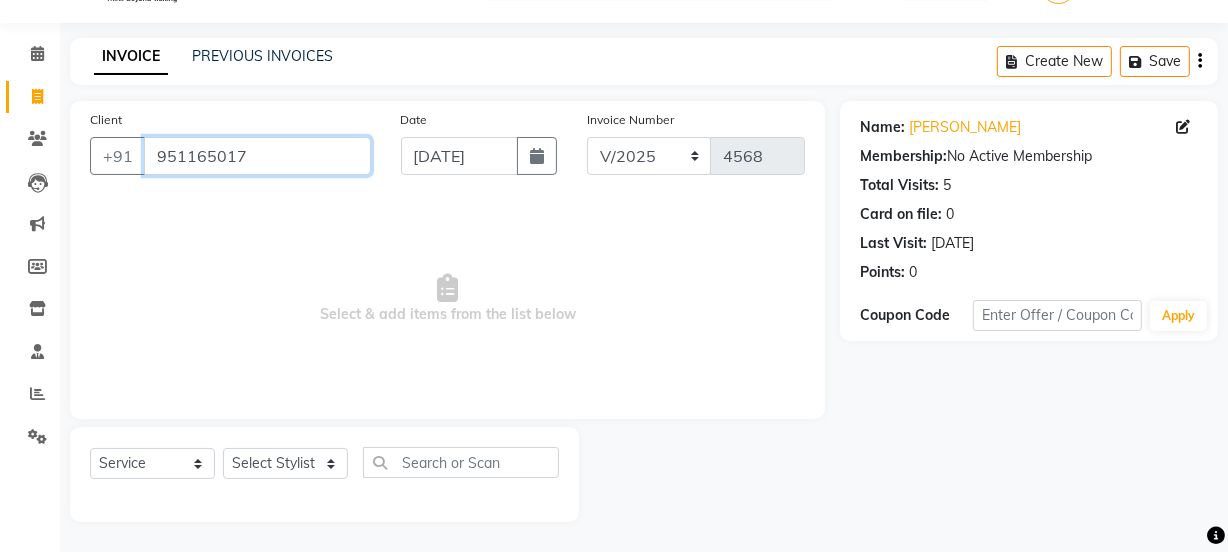 click on "951165017" at bounding box center [257, 156] 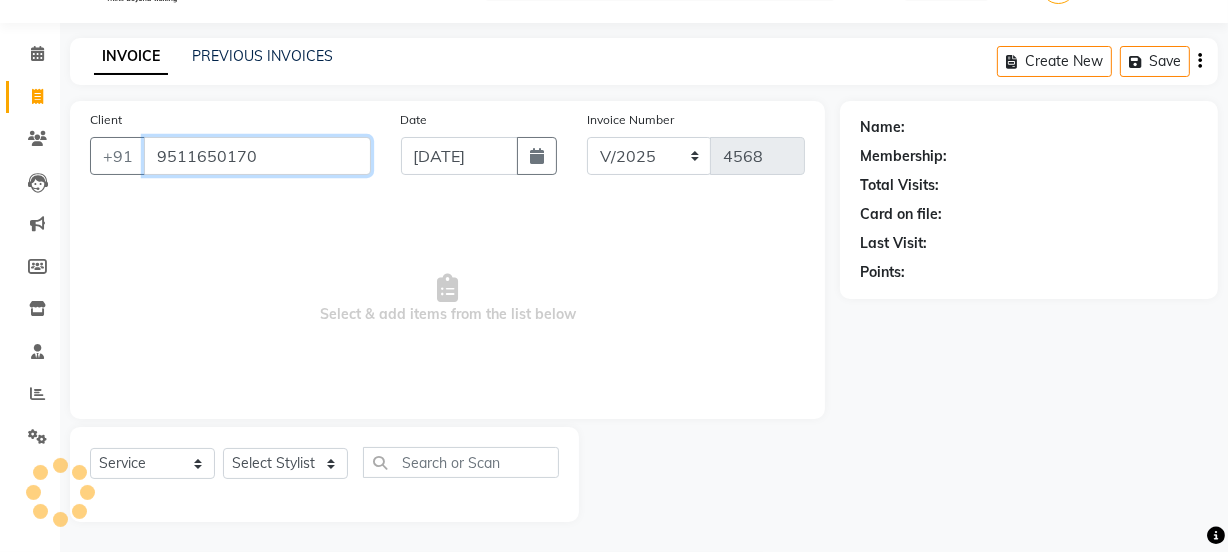 type on "9511650170" 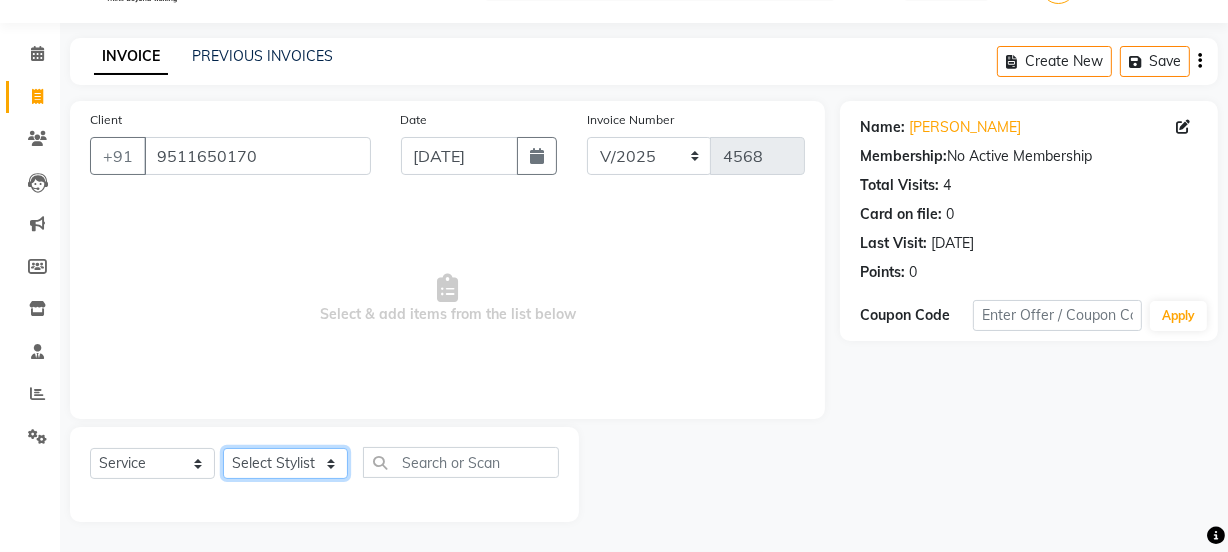 click on "Select Stylist [PERSON_NAME] Vaidyakar kokan  n Mahadev [PERSON_NAME] [PERSON_NAME] [PERSON_NAME]  Prem Mane Rajan Roma Rajput Sai [PERSON_NAME] Shop [PERSON_NAME] [PERSON_NAME] suport staff [PERSON_NAME]  [PERSON_NAME] [PERSON_NAME] [PERSON_NAME]" 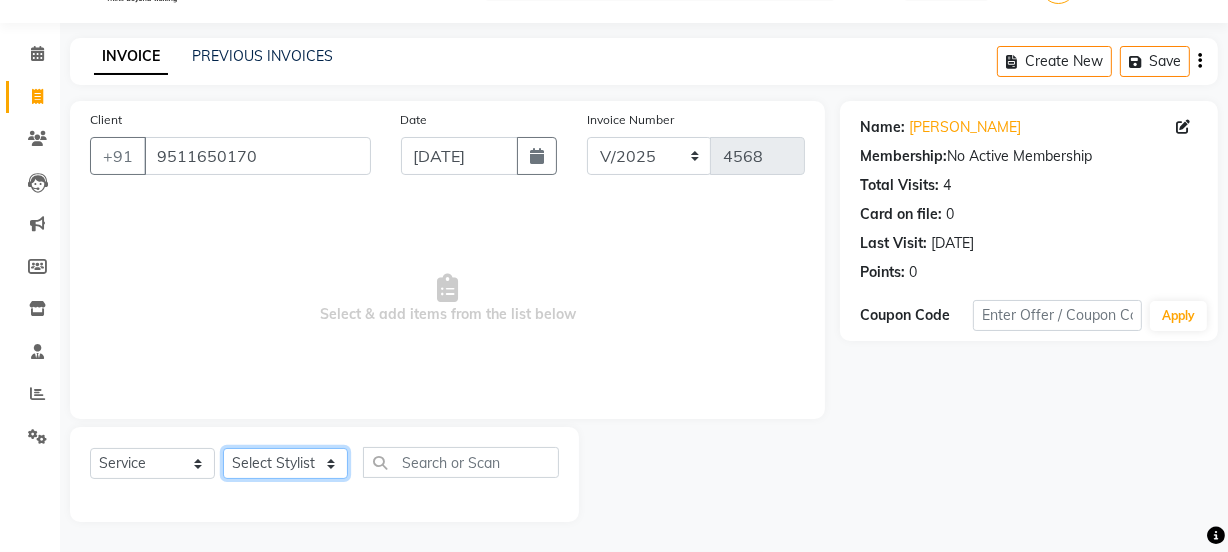select on "47417" 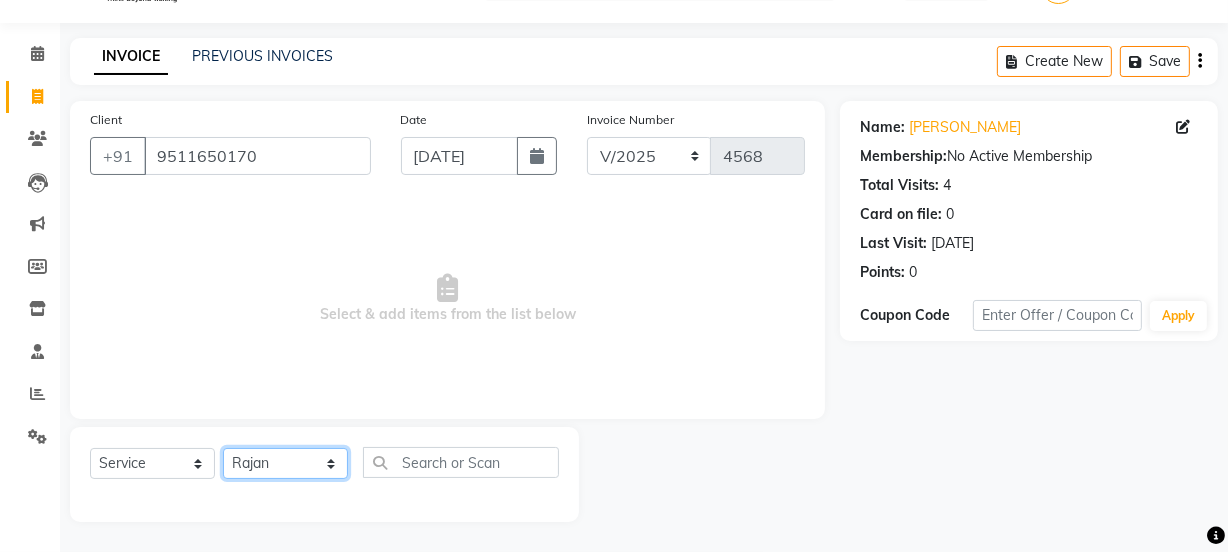click on "Select Stylist [PERSON_NAME] Vaidyakar kokan  n Mahadev [PERSON_NAME] [PERSON_NAME] [PERSON_NAME]  Prem Mane Rajan Roma Rajput Sai [PERSON_NAME] Shop [PERSON_NAME] [PERSON_NAME] suport staff [PERSON_NAME]  [PERSON_NAME] [PERSON_NAME] [PERSON_NAME]" 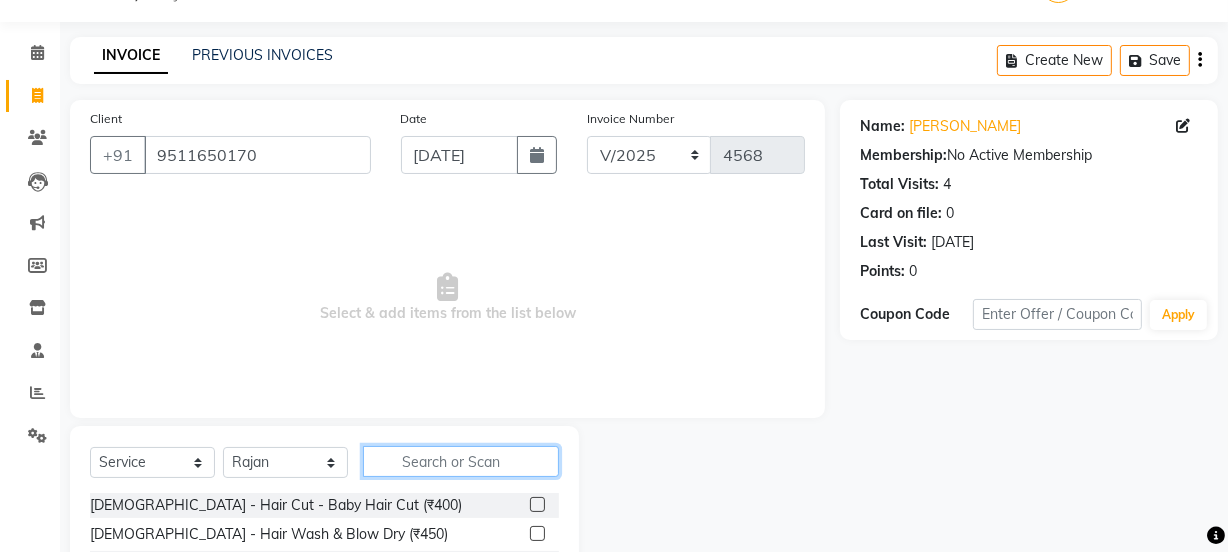 click 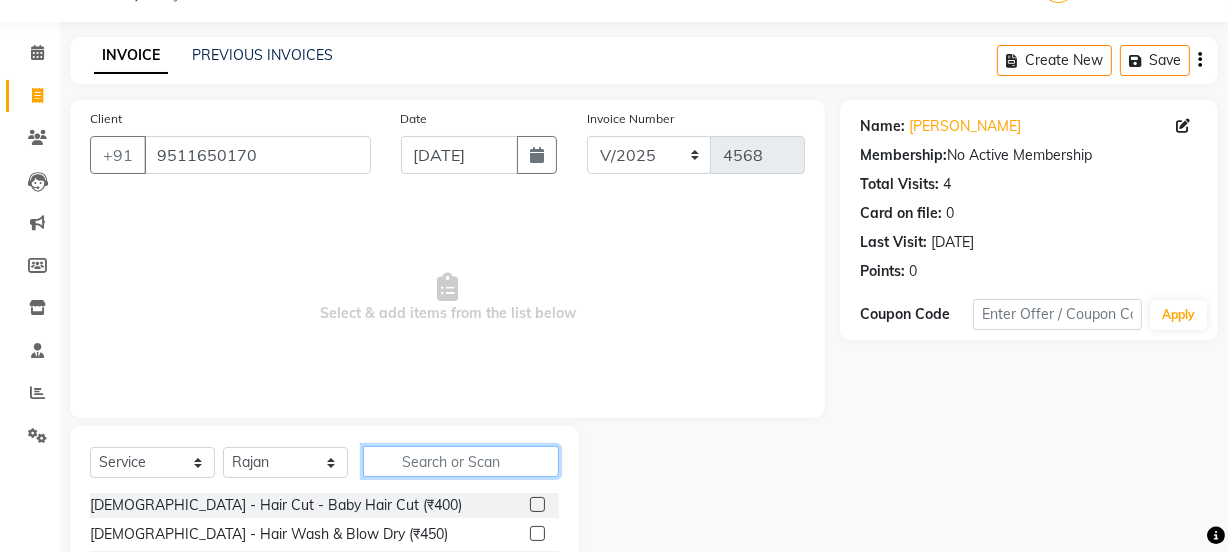type on "5" 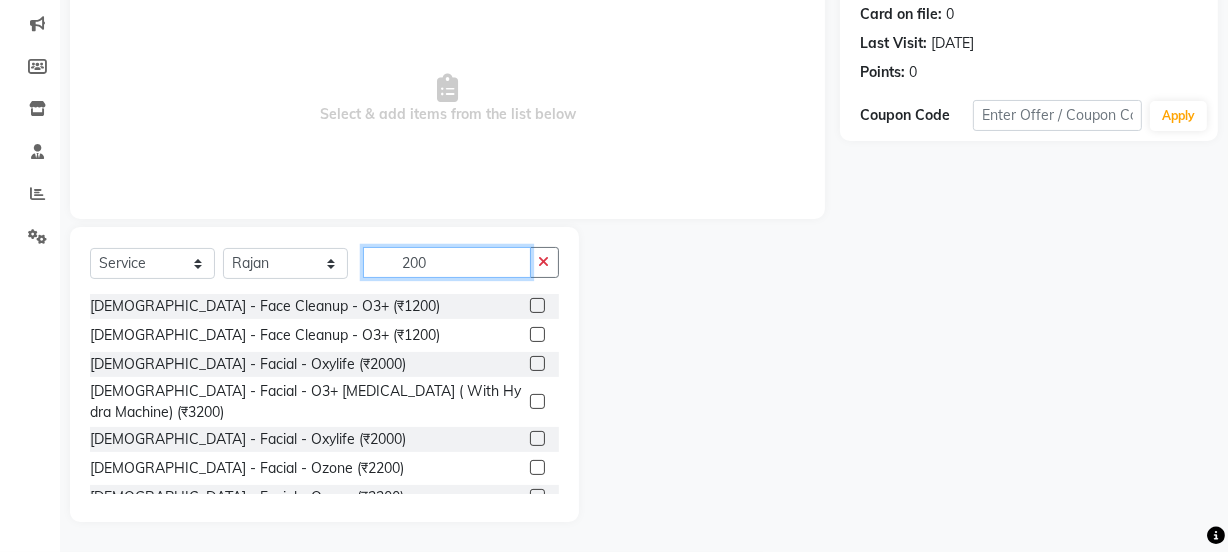 scroll, scrollTop: 250, scrollLeft: 0, axis: vertical 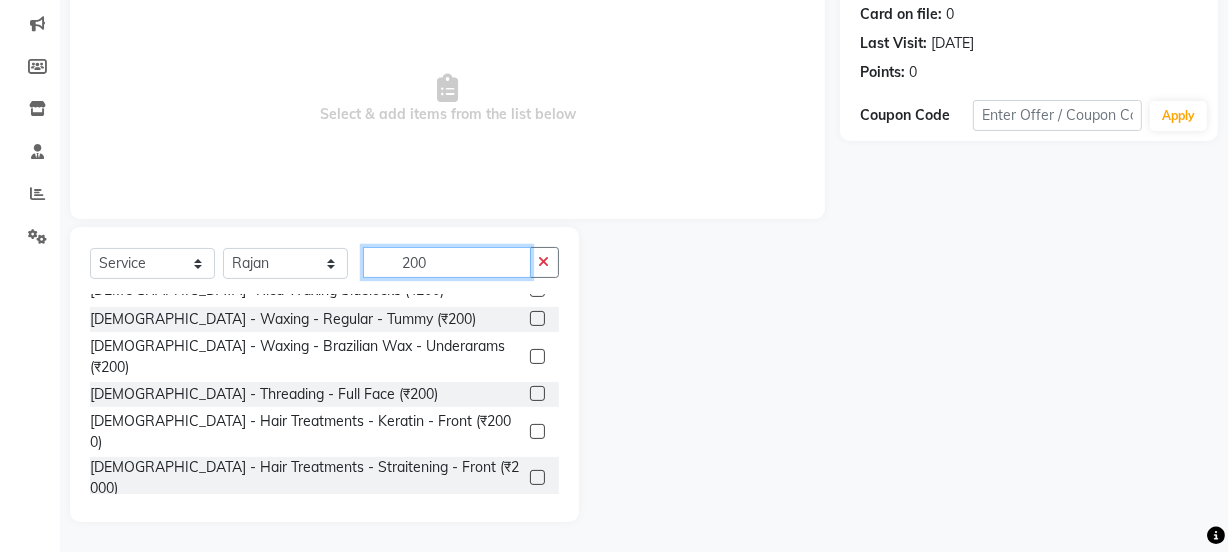 type on "200" 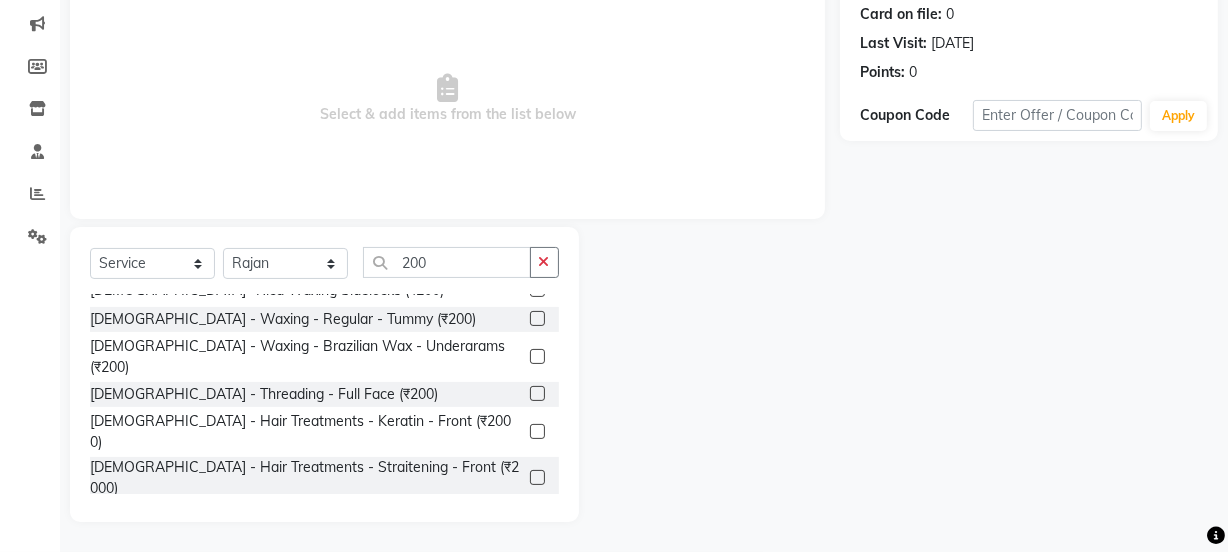 click on "[DEMOGRAPHIC_DATA] - Trimming - Style Trimming (₹200)" 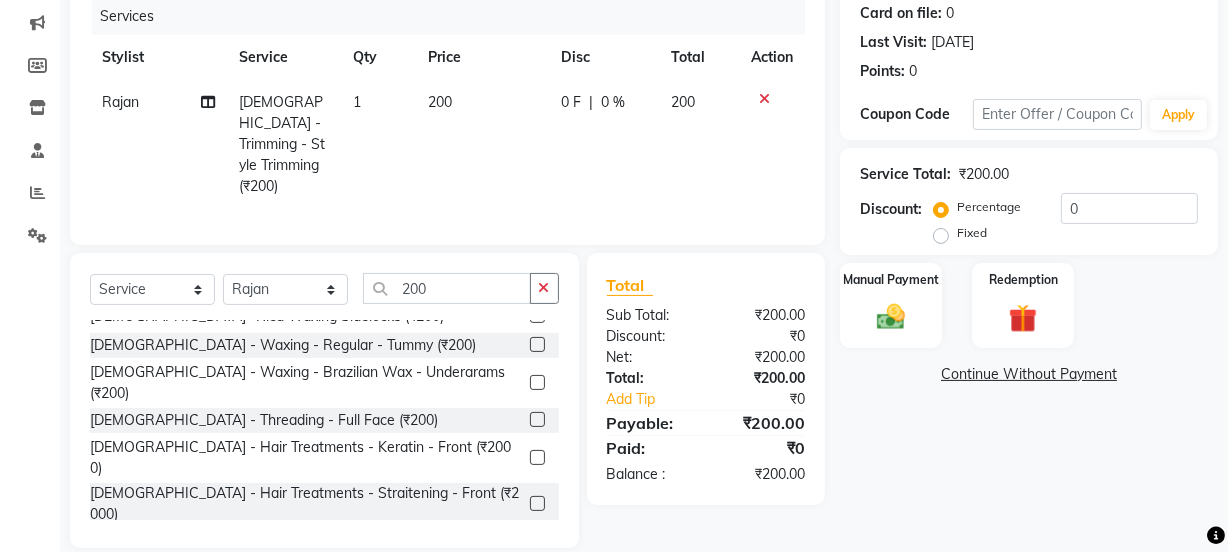 checkbox on "false" 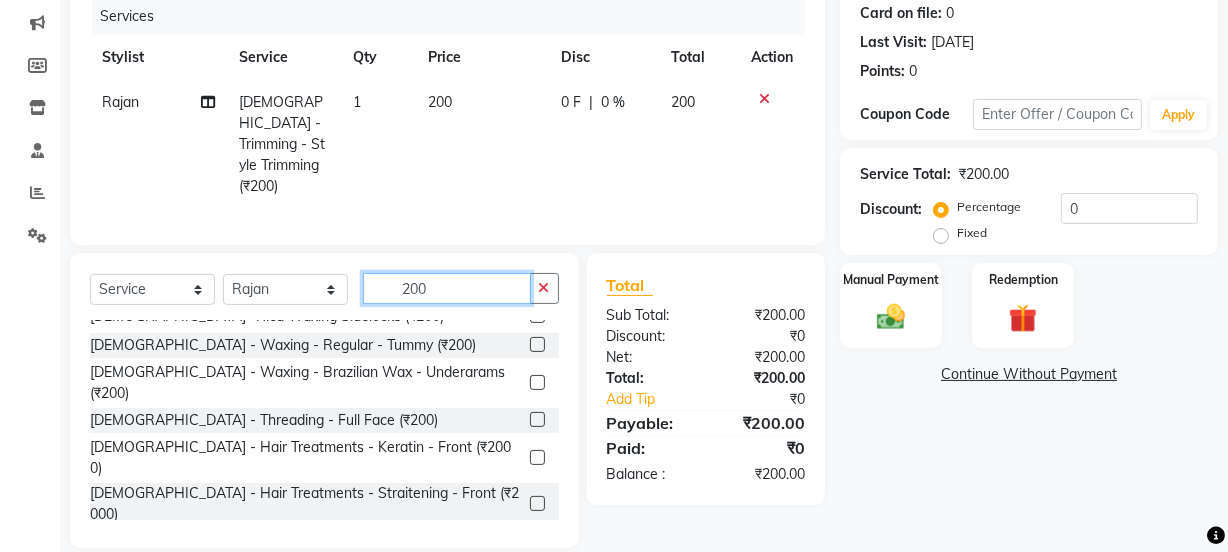 click on "200" 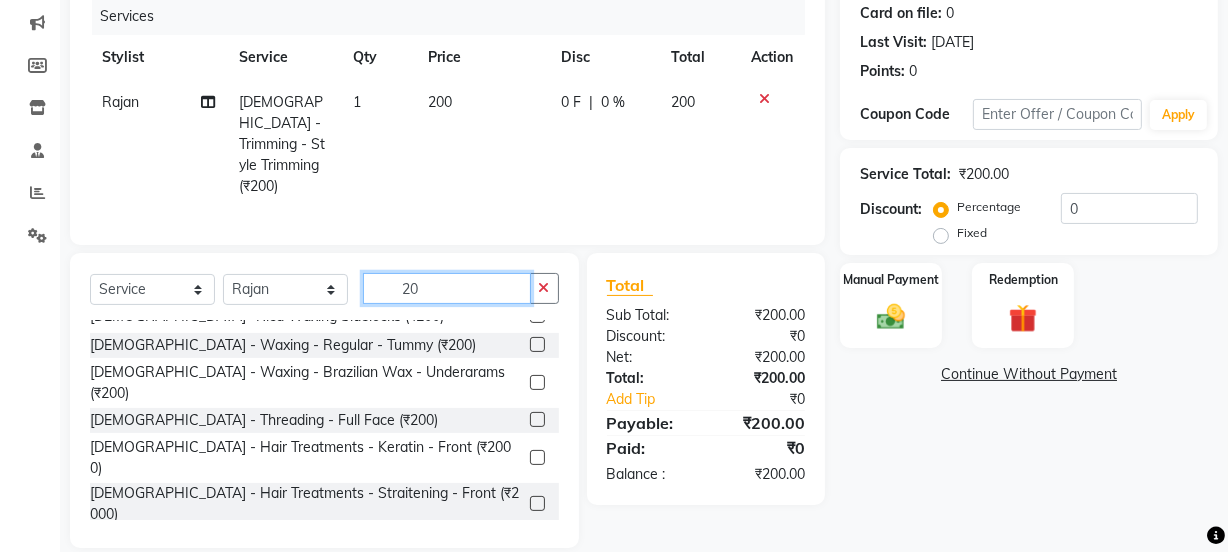 type on "2" 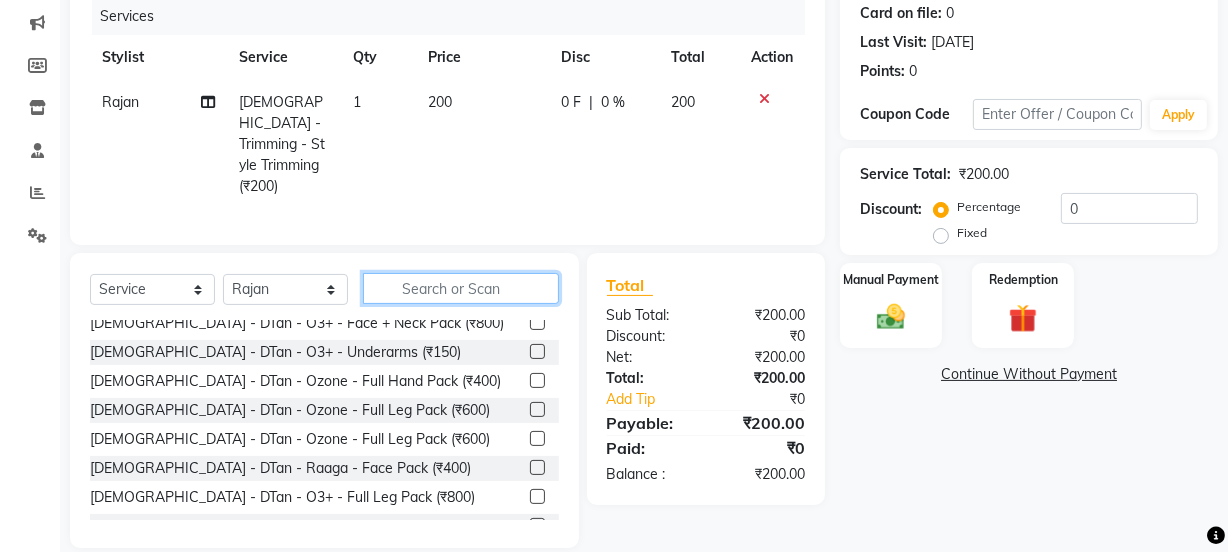 type 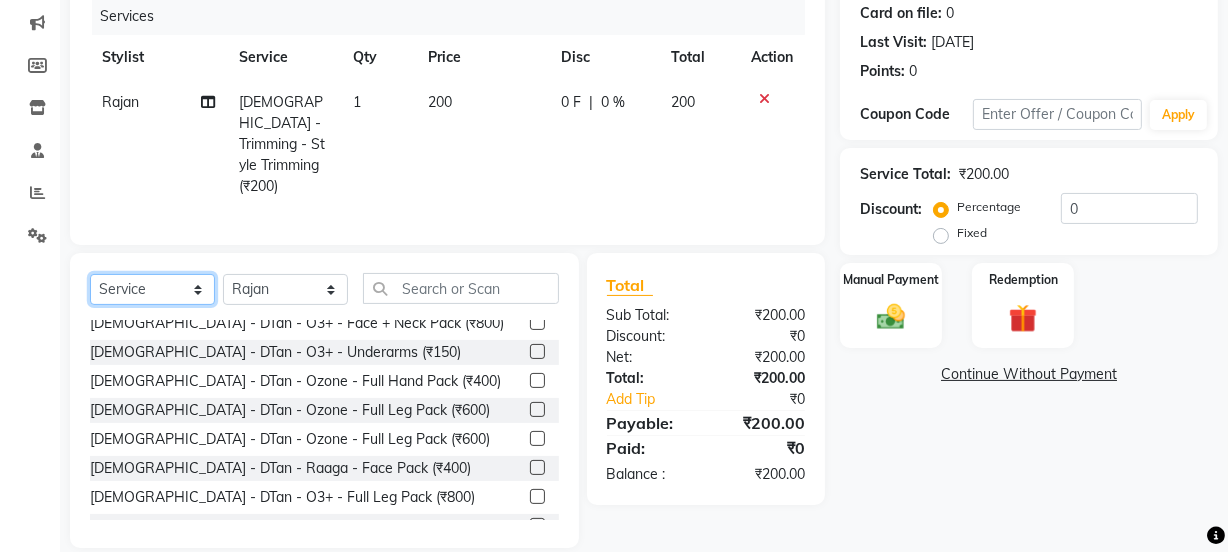 click on "Select  Service  Product  Membership  Package Voucher Prepaid Gift Card" 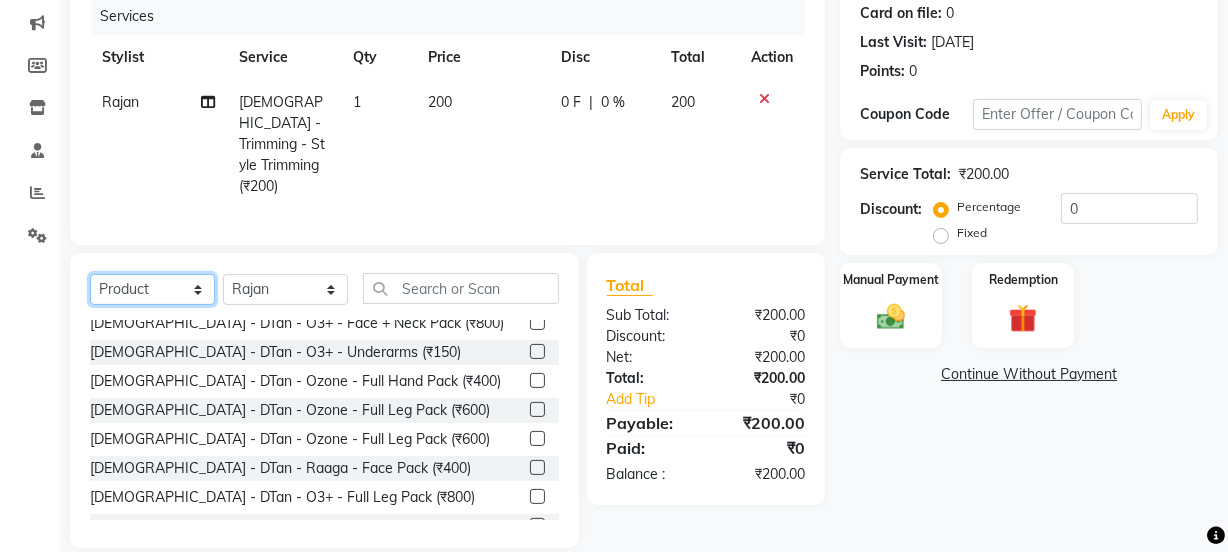 click on "Select  Service  Product  Membership  Package Voucher Prepaid Gift Card" 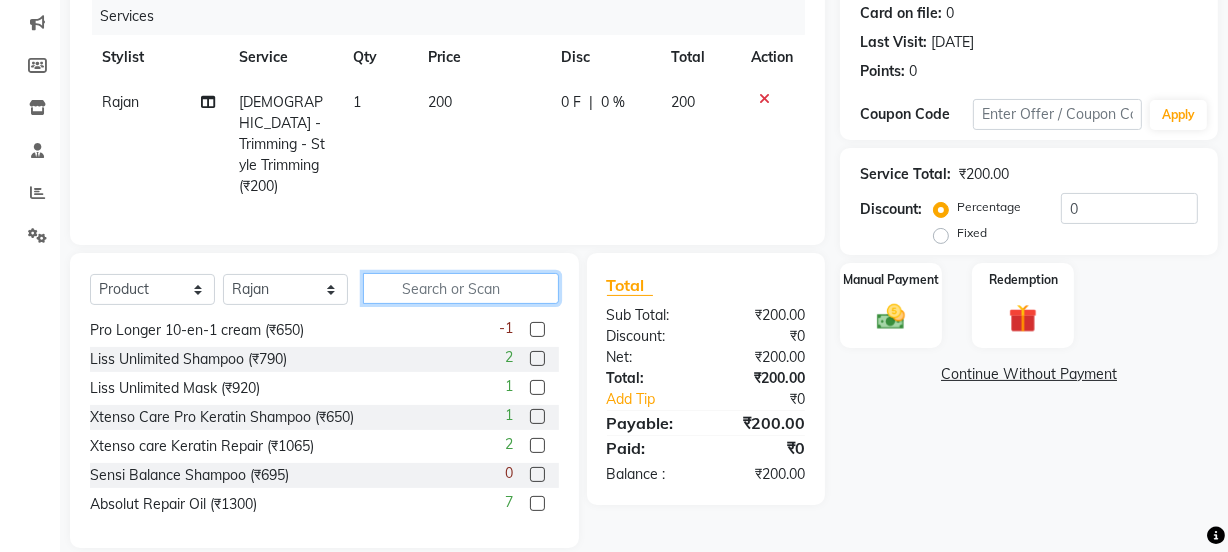 click 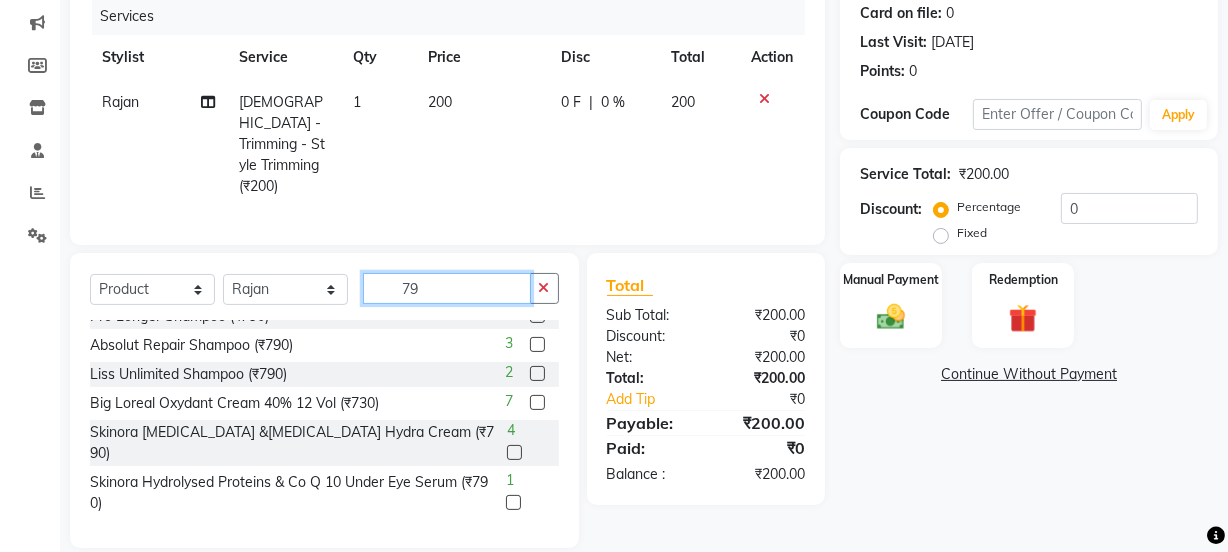 scroll, scrollTop: 0, scrollLeft: 0, axis: both 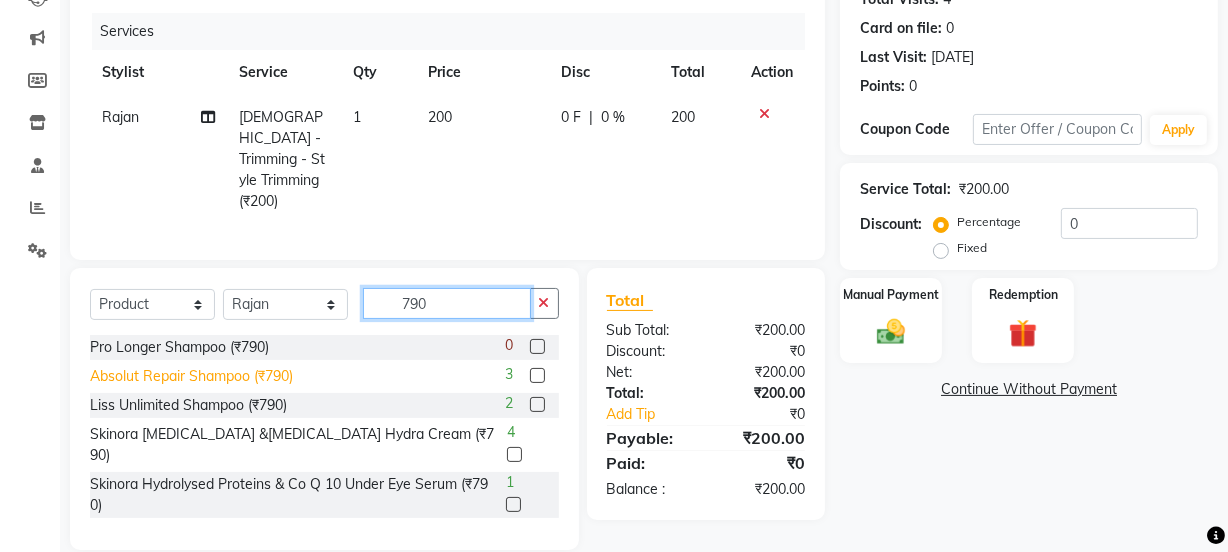 type on "790" 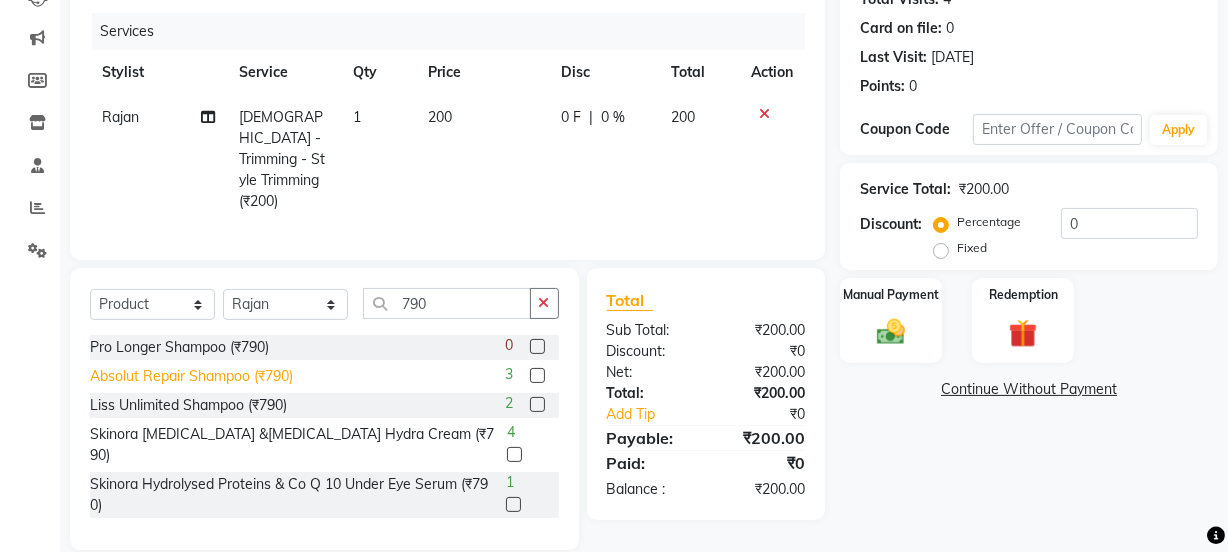 click on "Absolut Repair Shampoo (₹790)" 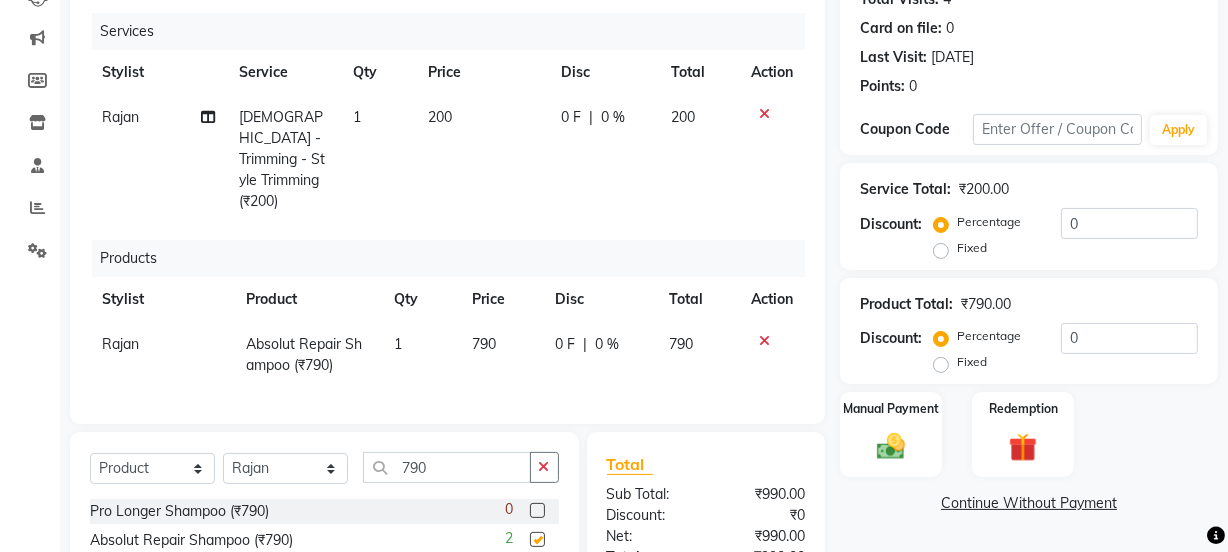 checkbox on "false" 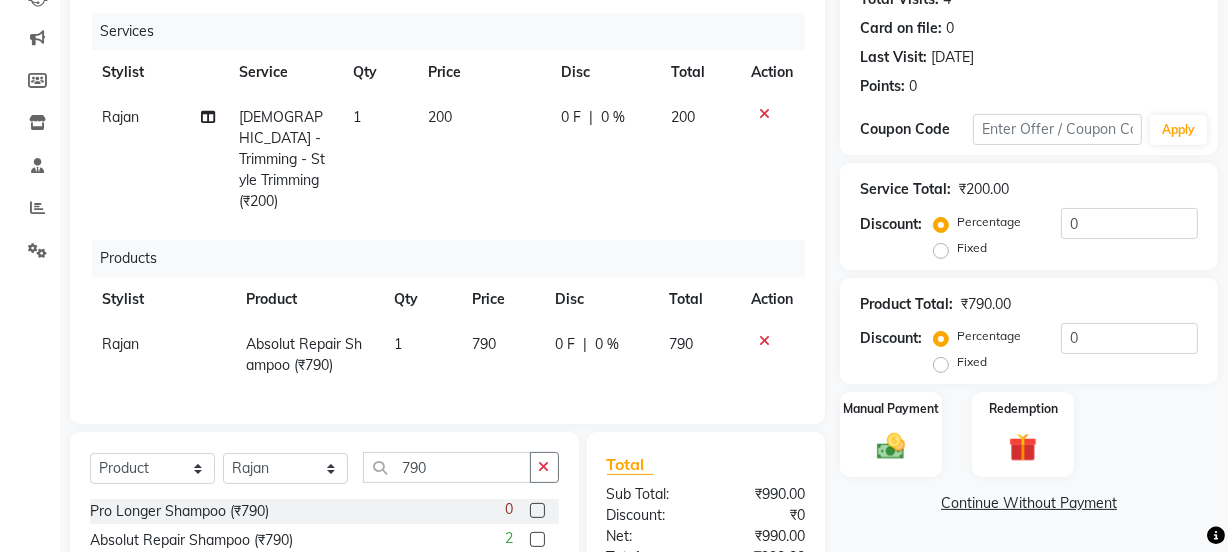 scroll, scrollTop: 399, scrollLeft: 0, axis: vertical 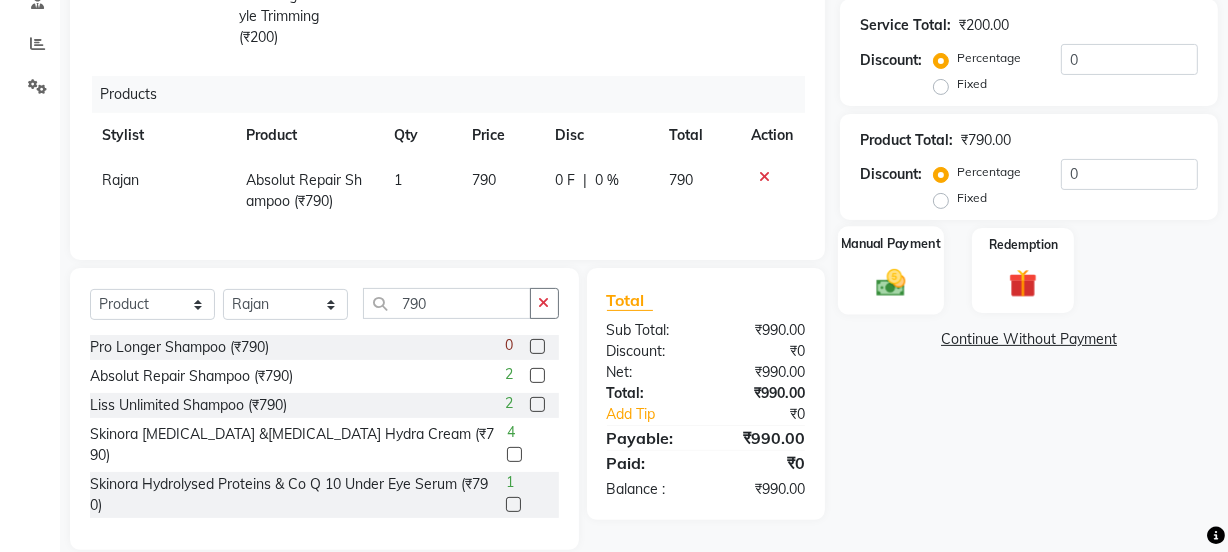 click 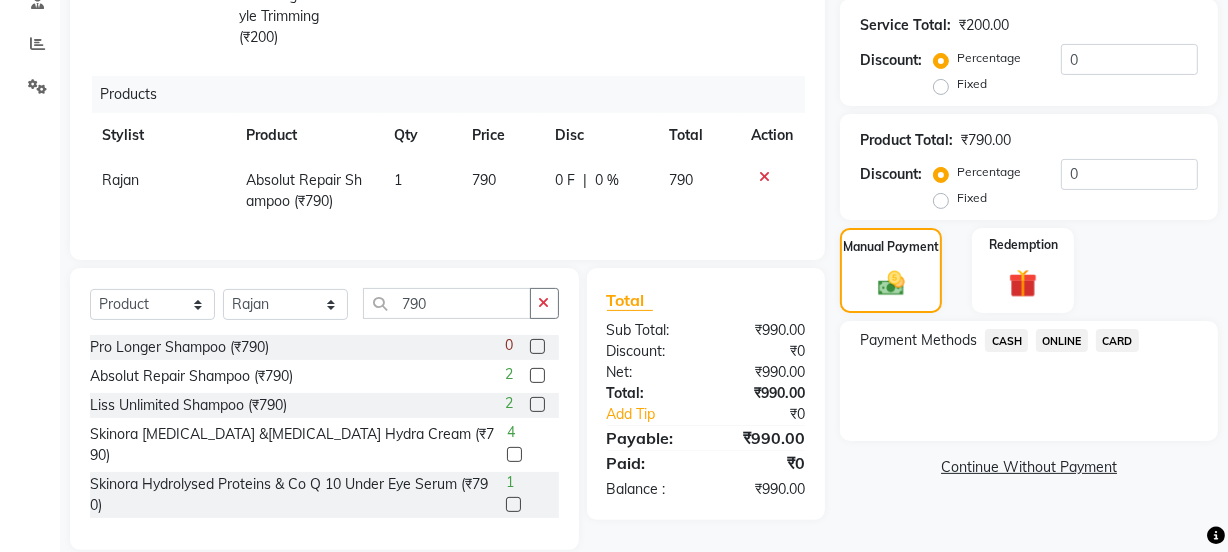 click on "ONLINE" 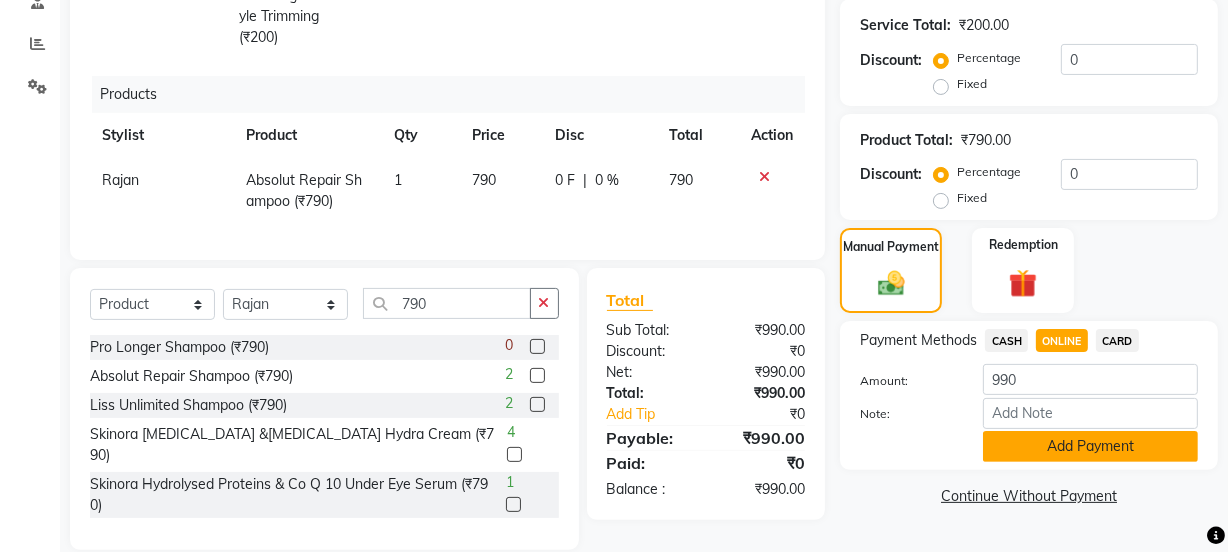 click on "Add Payment" 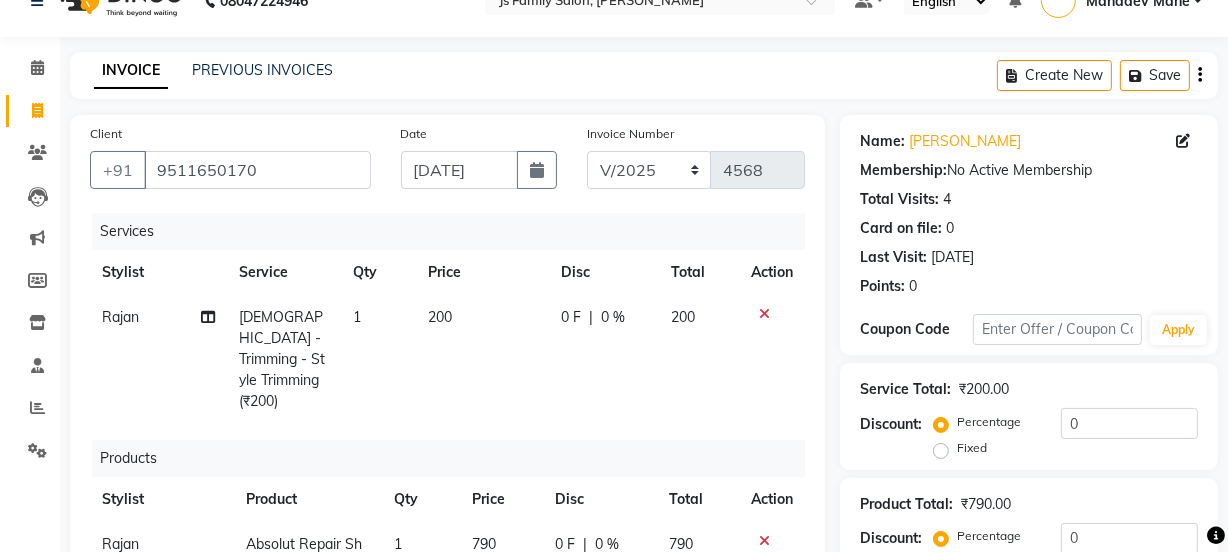 scroll, scrollTop: 471, scrollLeft: 0, axis: vertical 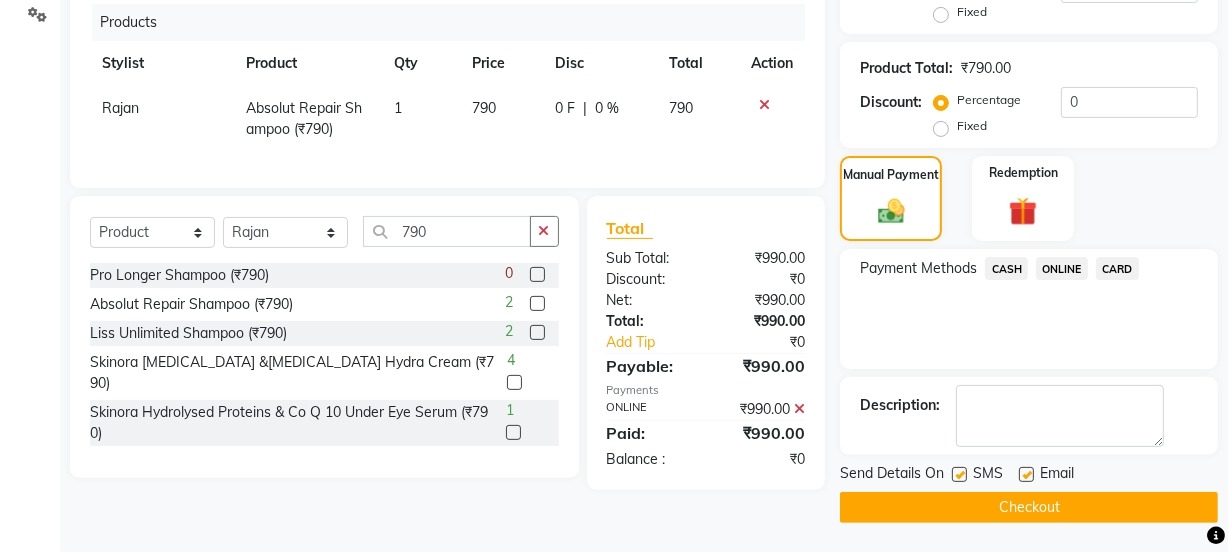 click on "Checkout" 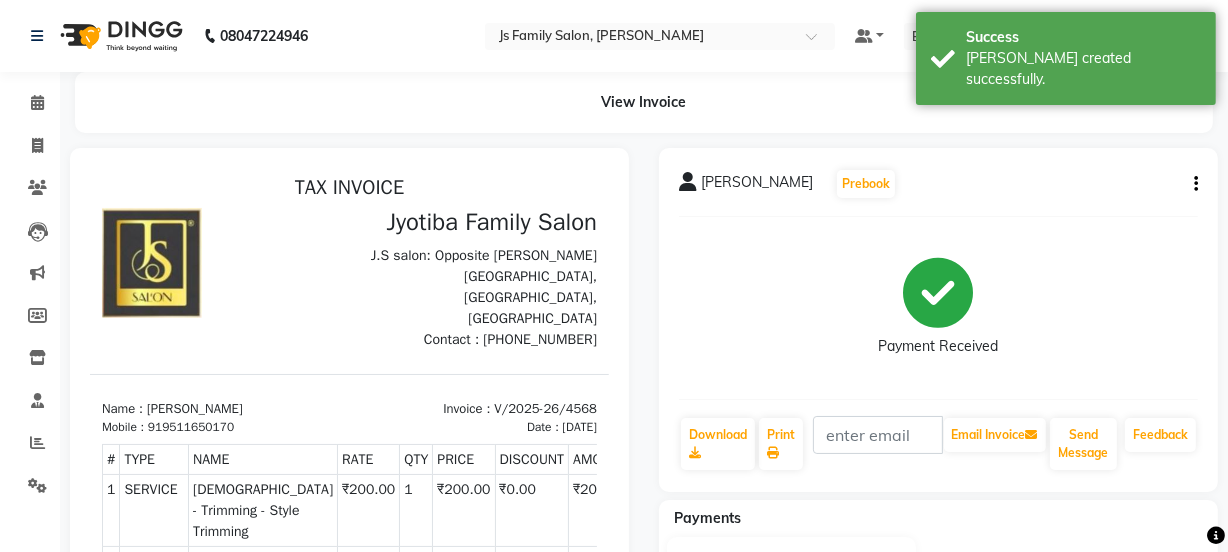 scroll, scrollTop: 0, scrollLeft: 0, axis: both 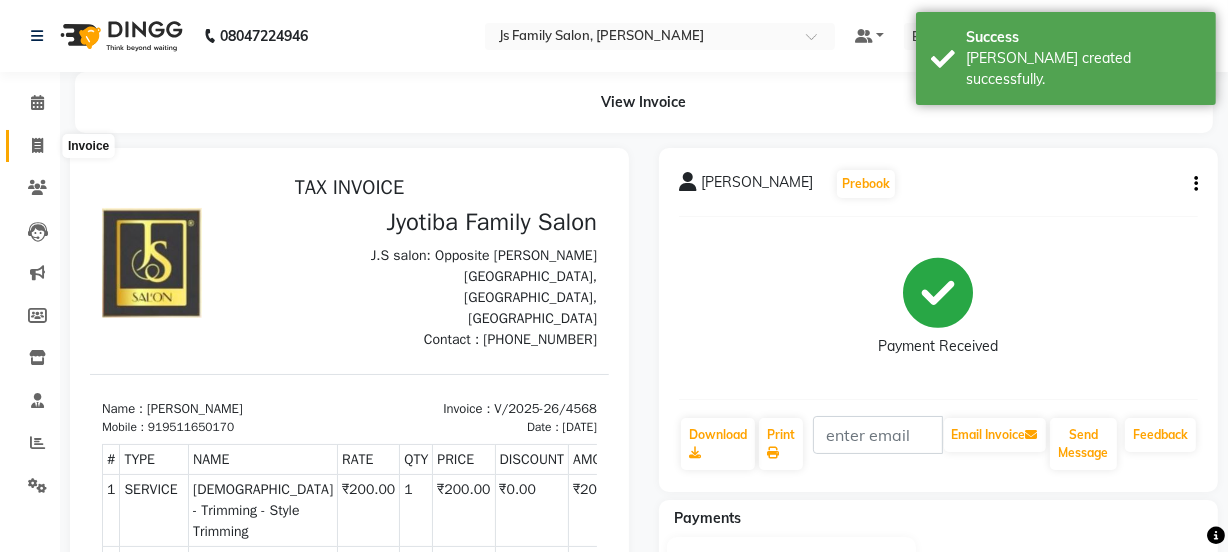 click 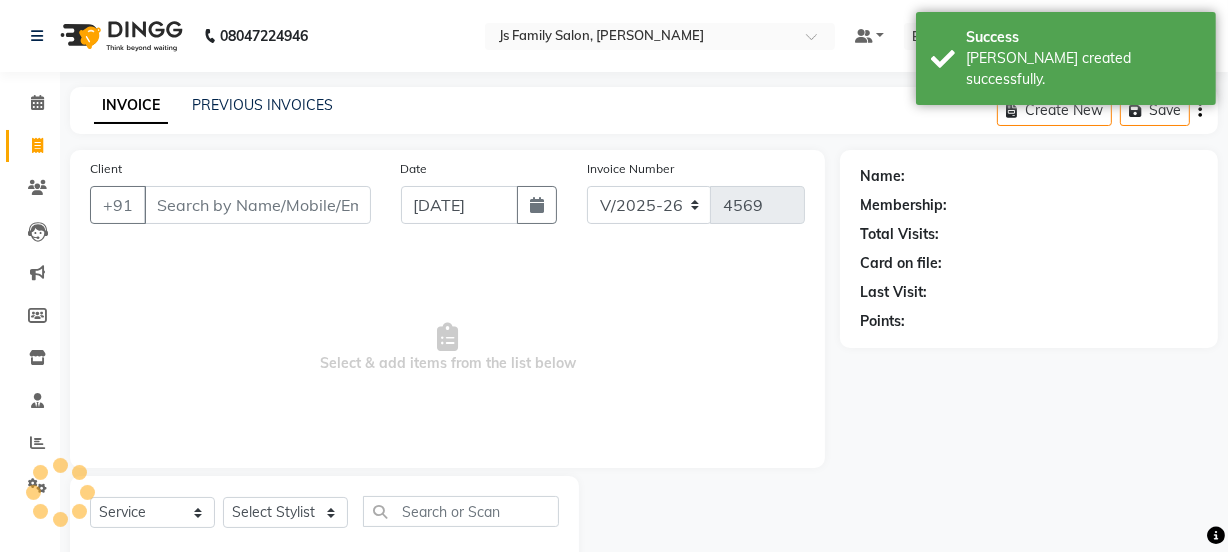 scroll, scrollTop: 50, scrollLeft: 0, axis: vertical 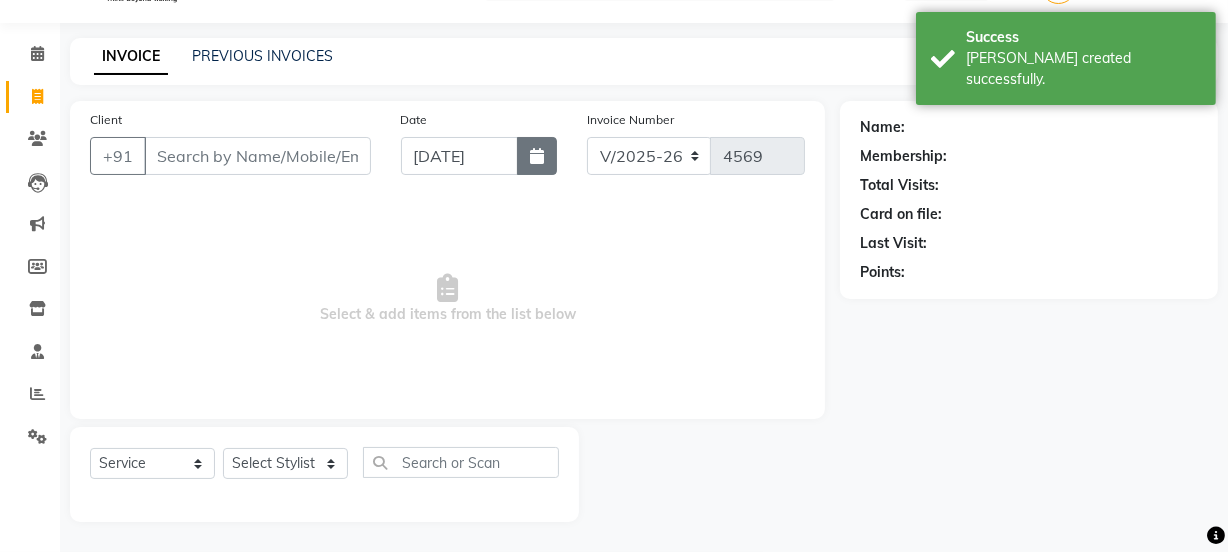 click 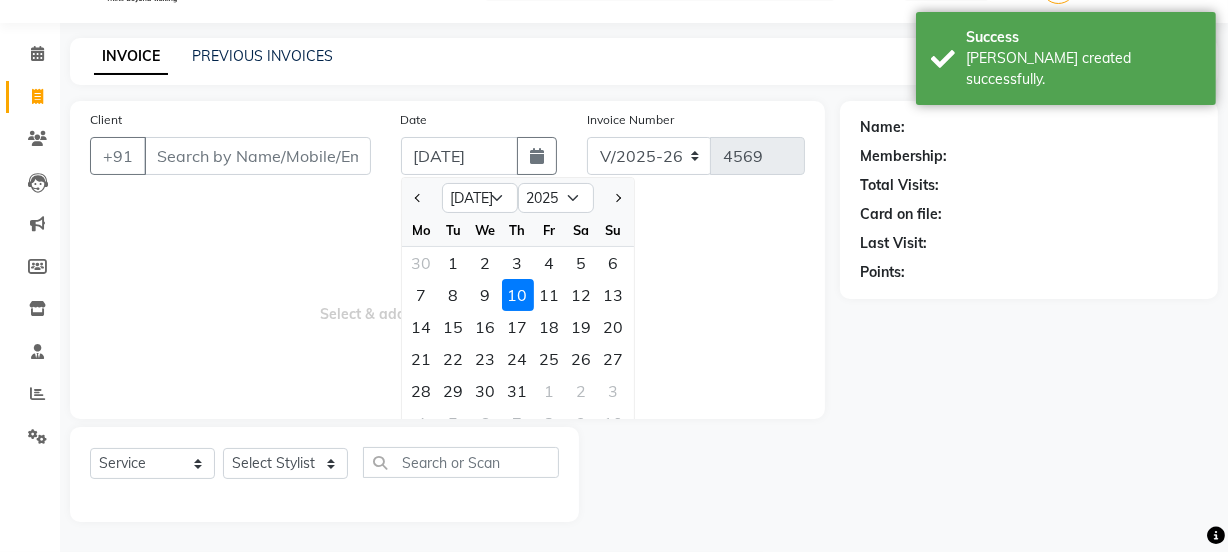 drag, startPoint x: 473, startPoint y: 295, endPoint x: 462, endPoint y: 287, distance: 13.601471 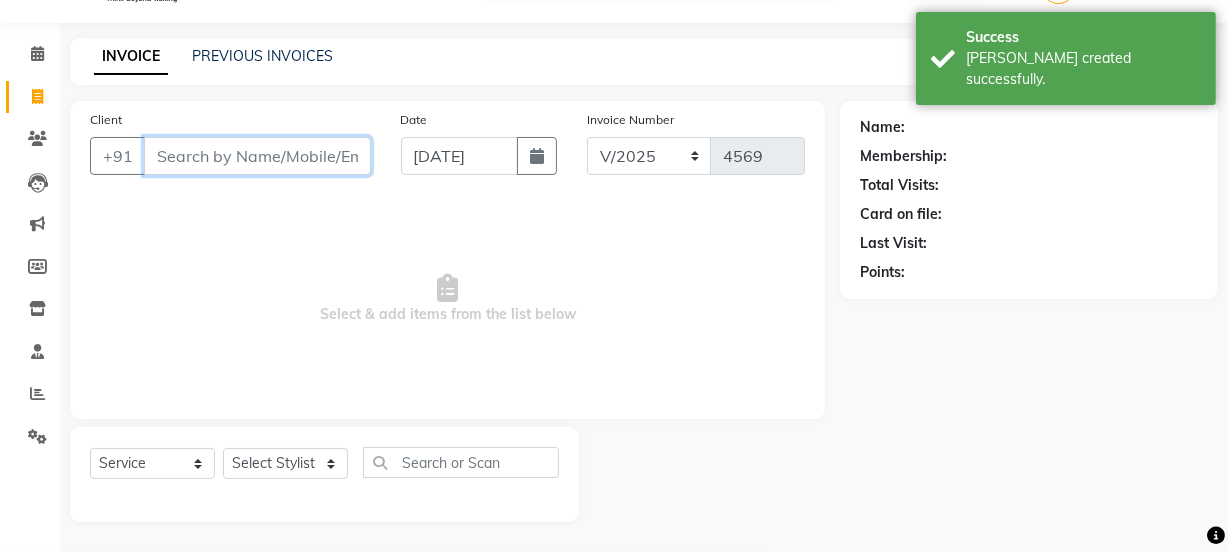click on "Client" at bounding box center [257, 156] 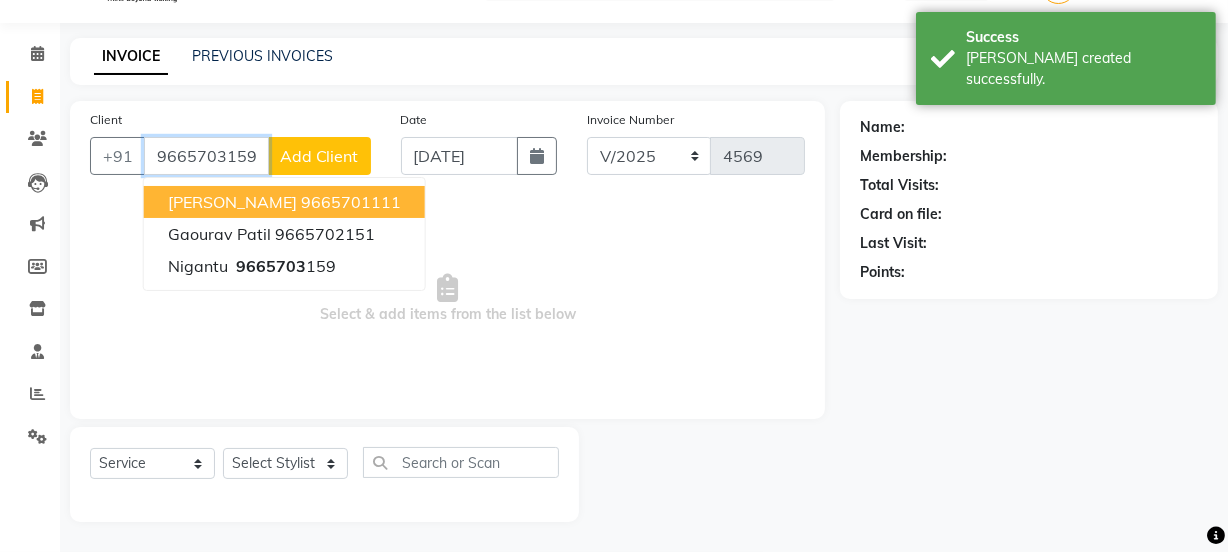 type on "9665703159" 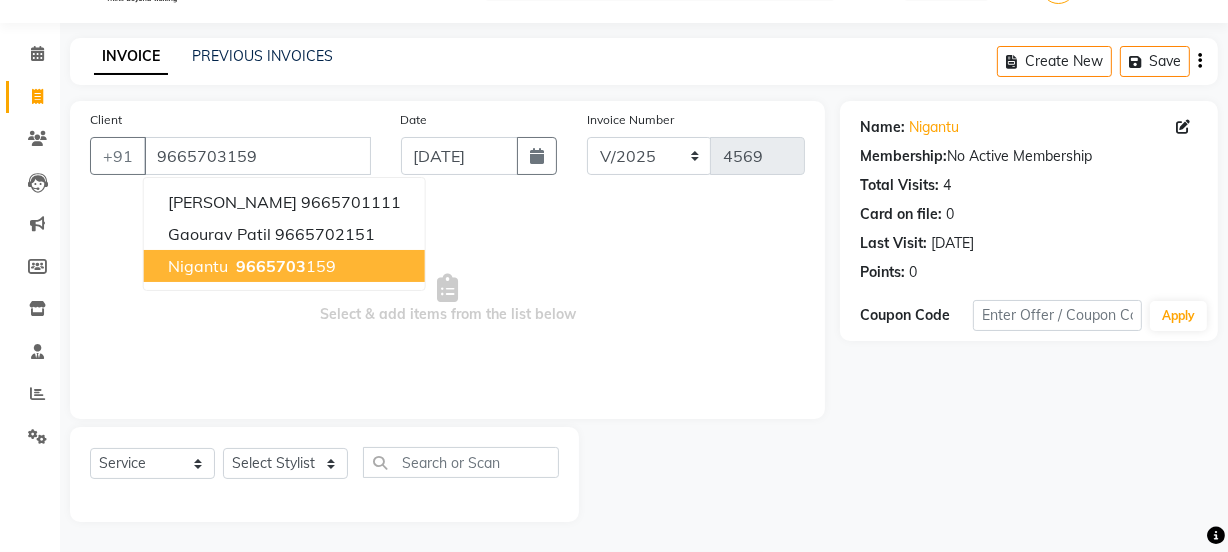 click on "9665703 159" at bounding box center [284, 266] 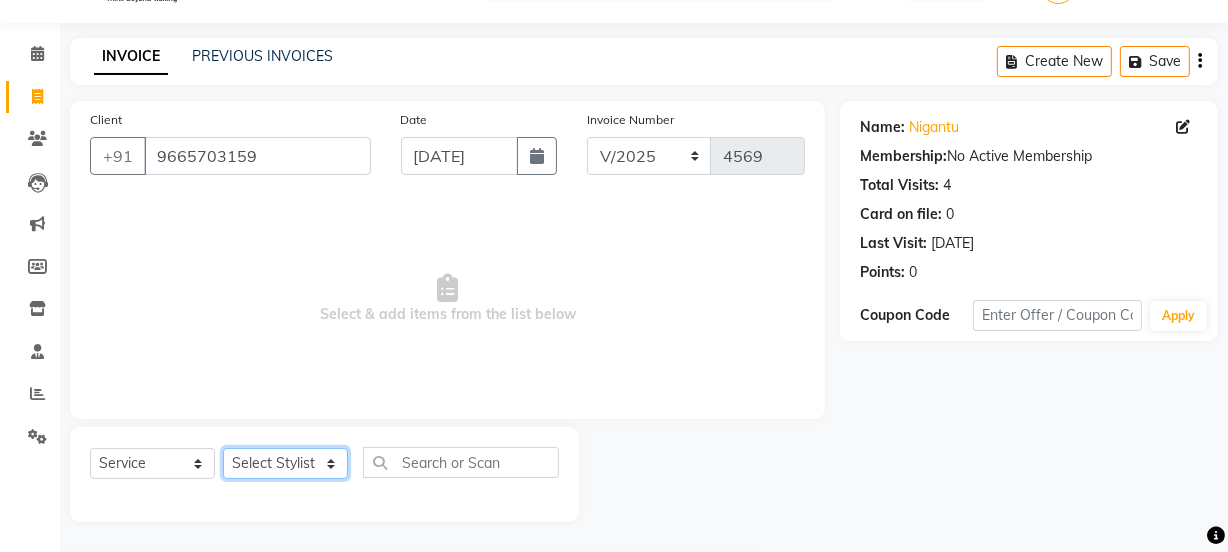 click on "Select Stylist [PERSON_NAME] Vaidyakar kokan  n Mahadev [PERSON_NAME] [PERSON_NAME] [PERSON_NAME]  Prem Mane Rajan Roma Rajput Sai [PERSON_NAME] Shop [PERSON_NAME] [PERSON_NAME] suport staff [PERSON_NAME]  [PERSON_NAME] [PERSON_NAME] [PERSON_NAME]" 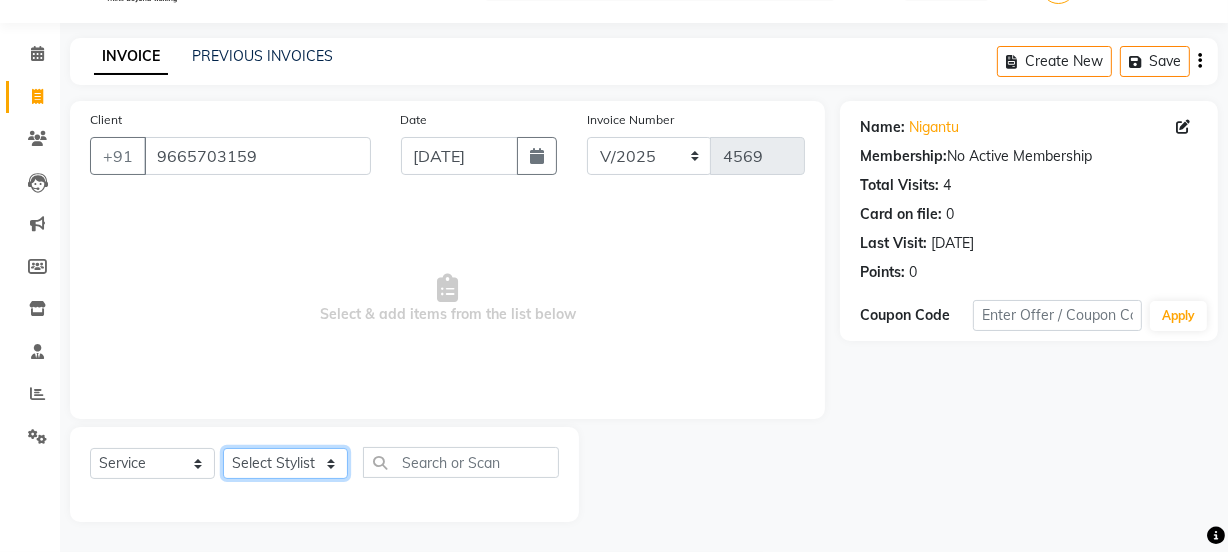 select on "58002" 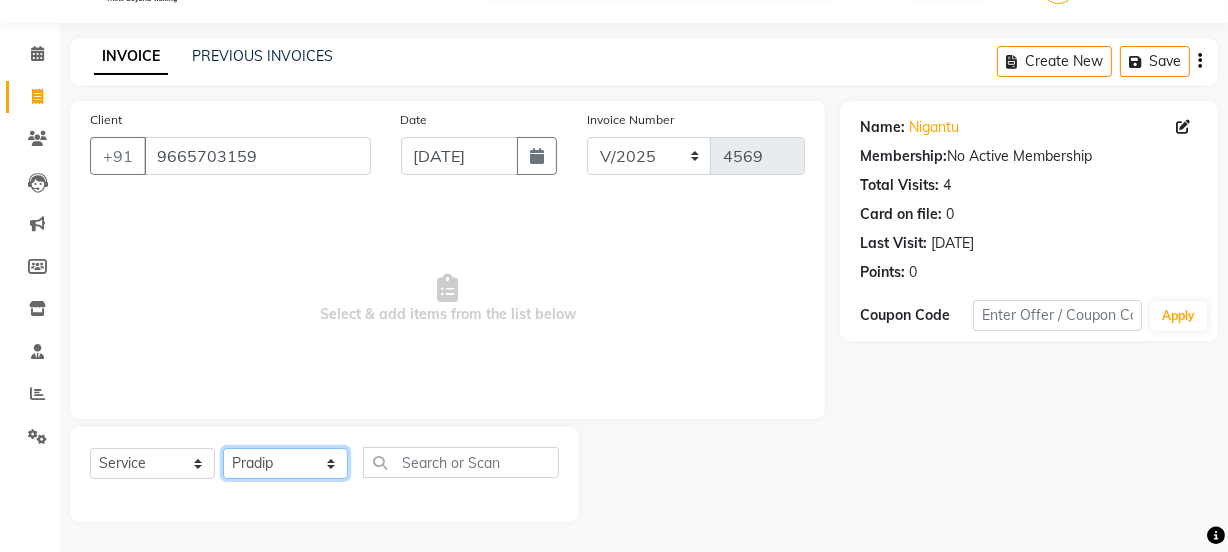 click on "Select Stylist [PERSON_NAME] Vaidyakar kokan  n Mahadev [PERSON_NAME] [PERSON_NAME] [PERSON_NAME]  Prem Mane Rajan Roma Rajput Sai [PERSON_NAME] Shop [PERSON_NAME] [PERSON_NAME] suport staff [PERSON_NAME]  [PERSON_NAME] [PERSON_NAME] [PERSON_NAME]" 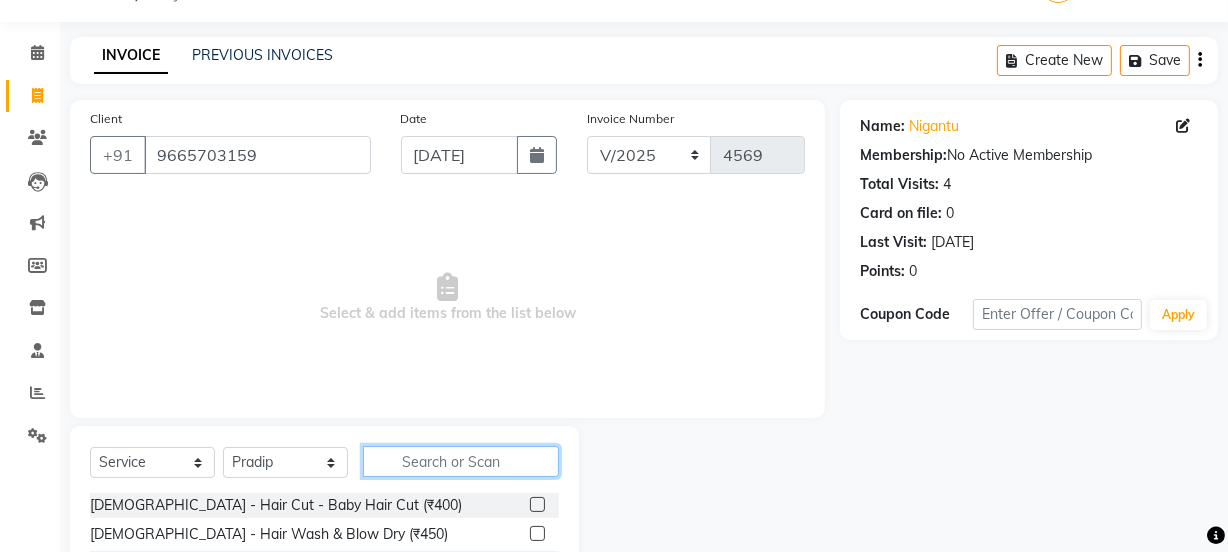 click 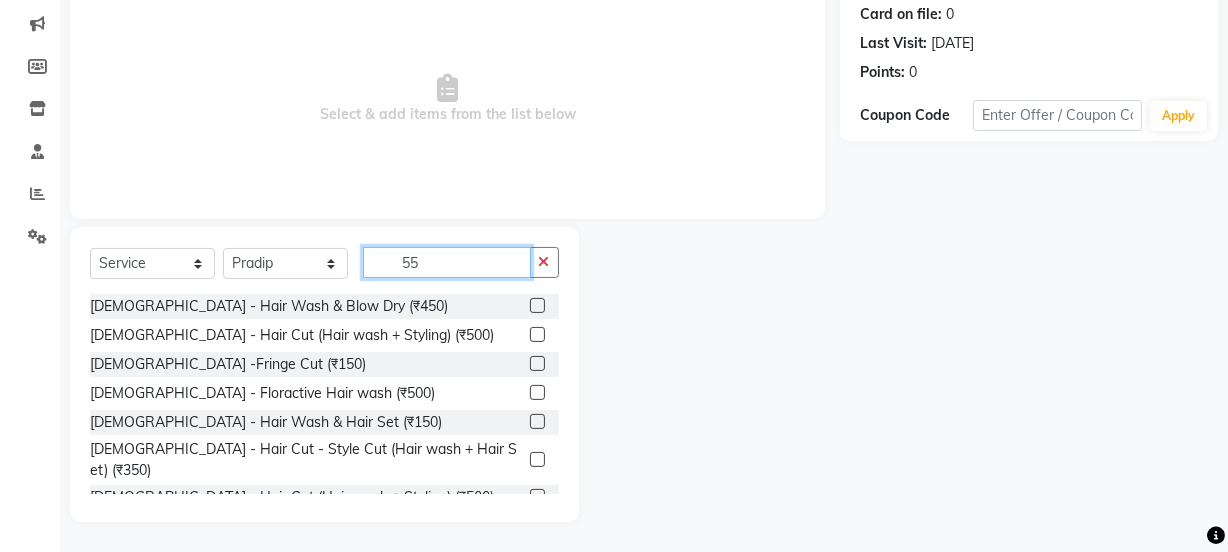 scroll, scrollTop: 211, scrollLeft: 0, axis: vertical 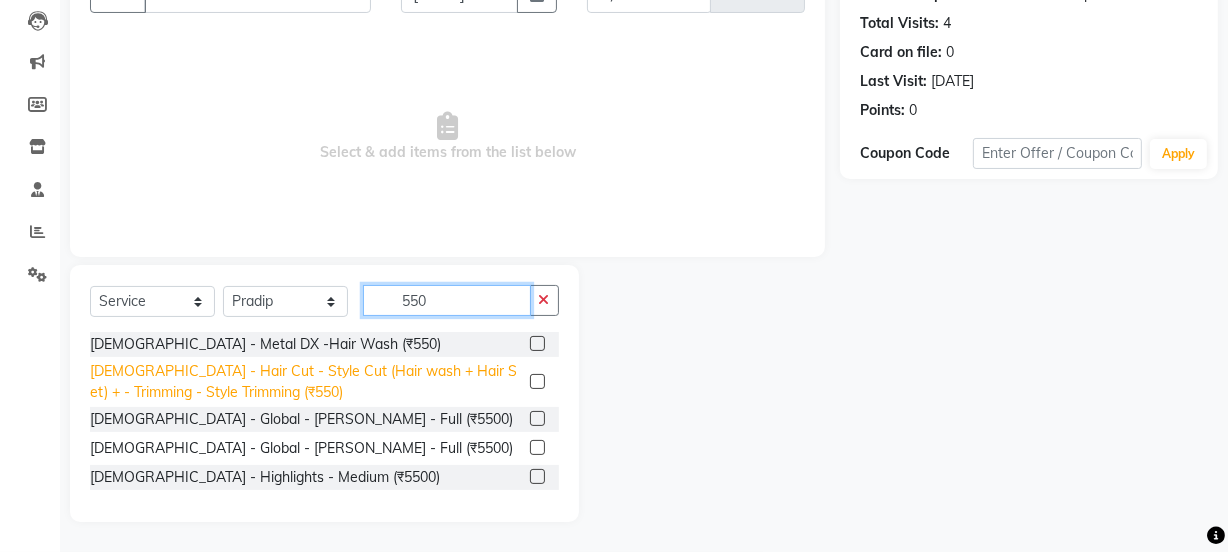 type on "550" 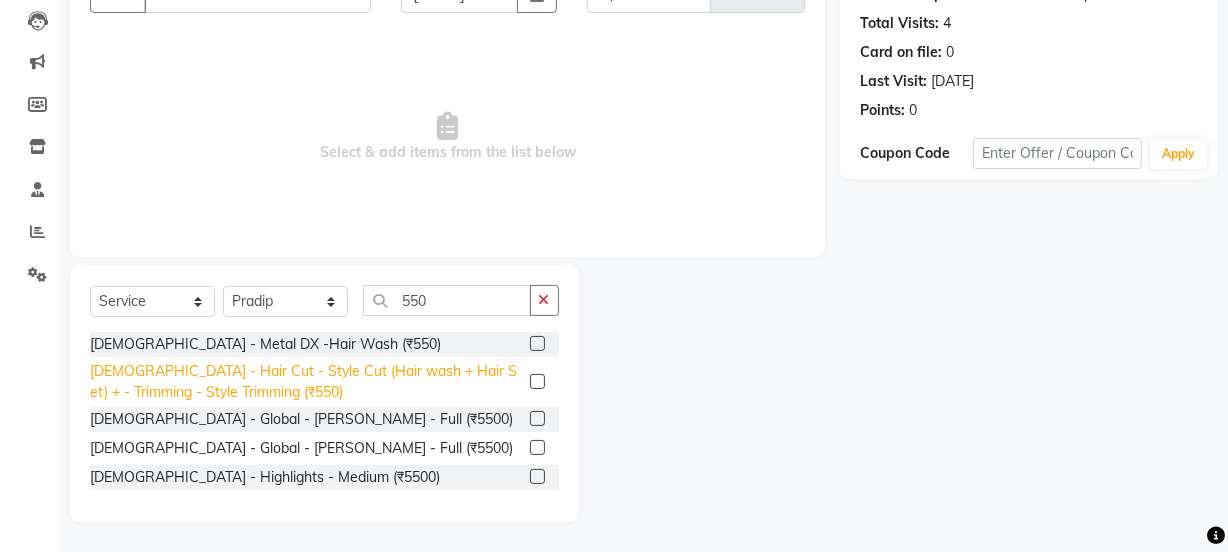 click on "[DEMOGRAPHIC_DATA] - Hair Cut - Style Cut (Hair wash + Hair Set) + - Trimming - Style Trimming (₹550)" 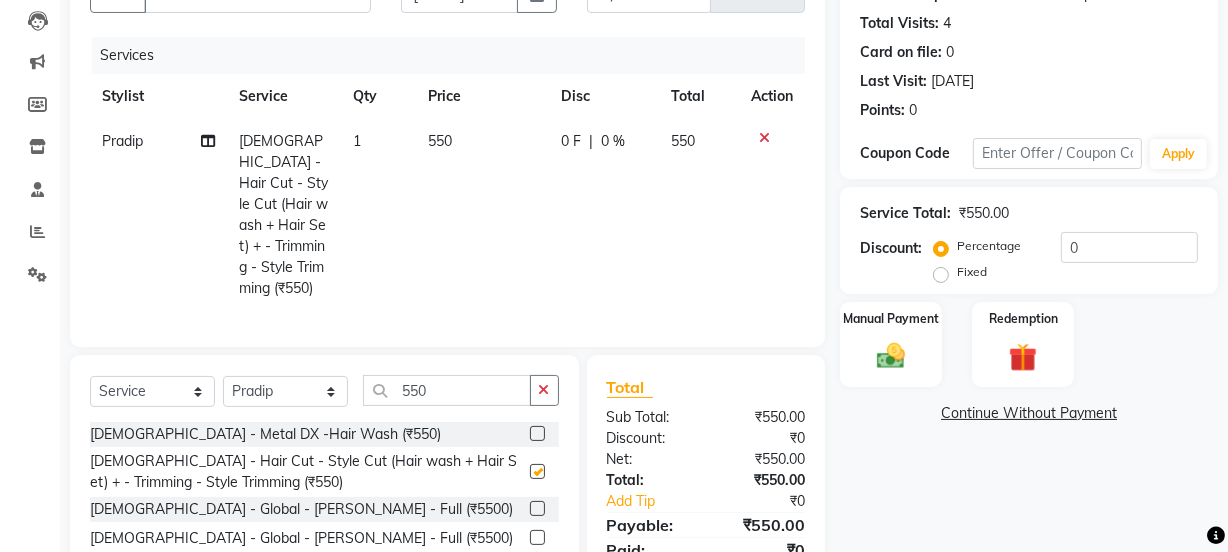 checkbox on "false" 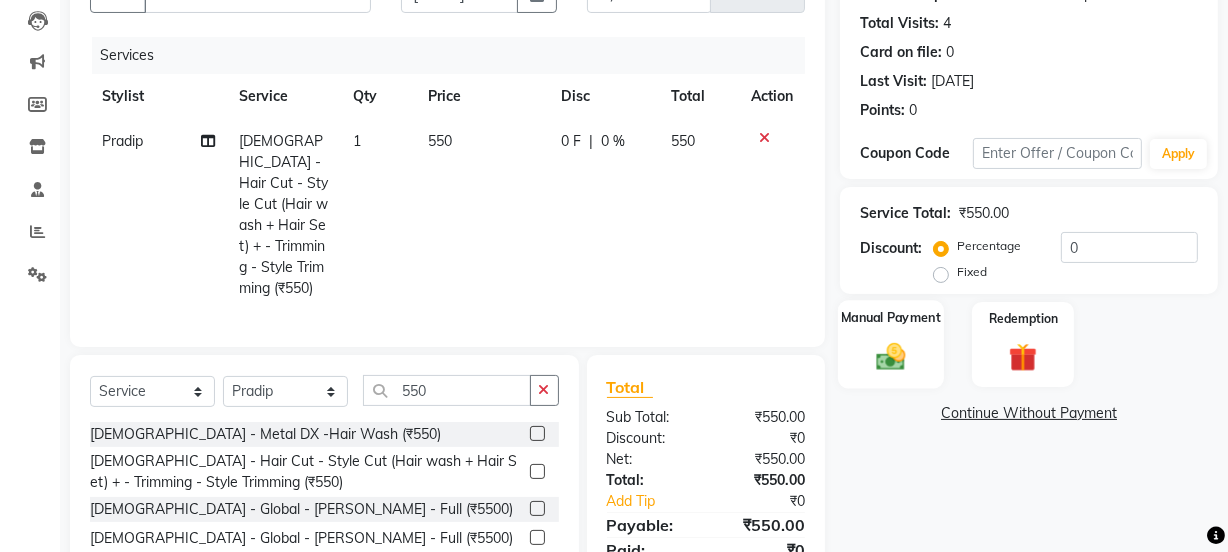 click 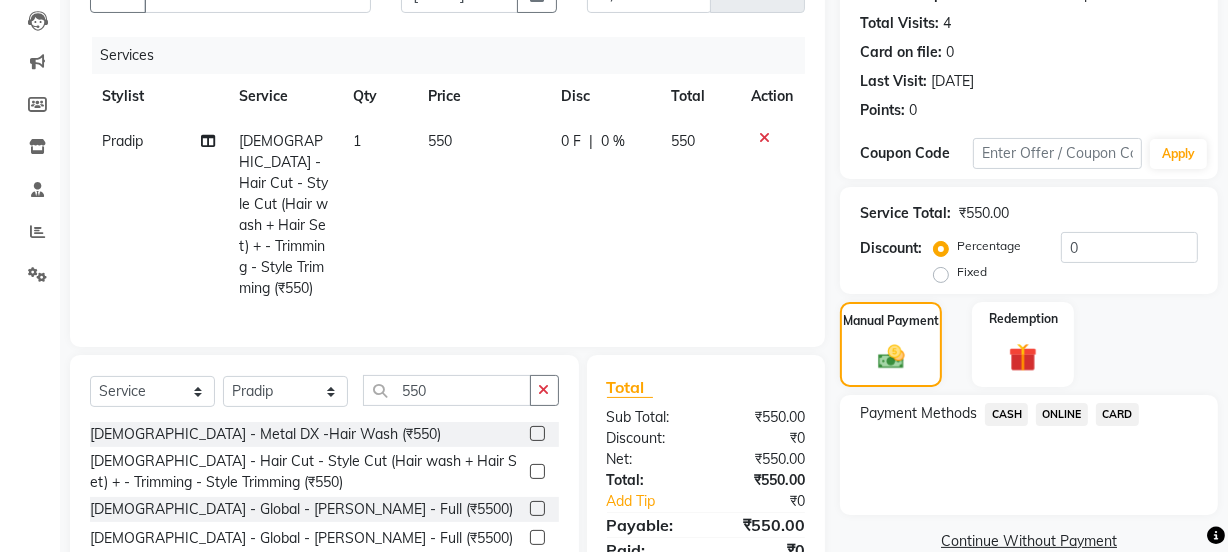 click on "ONLINE" 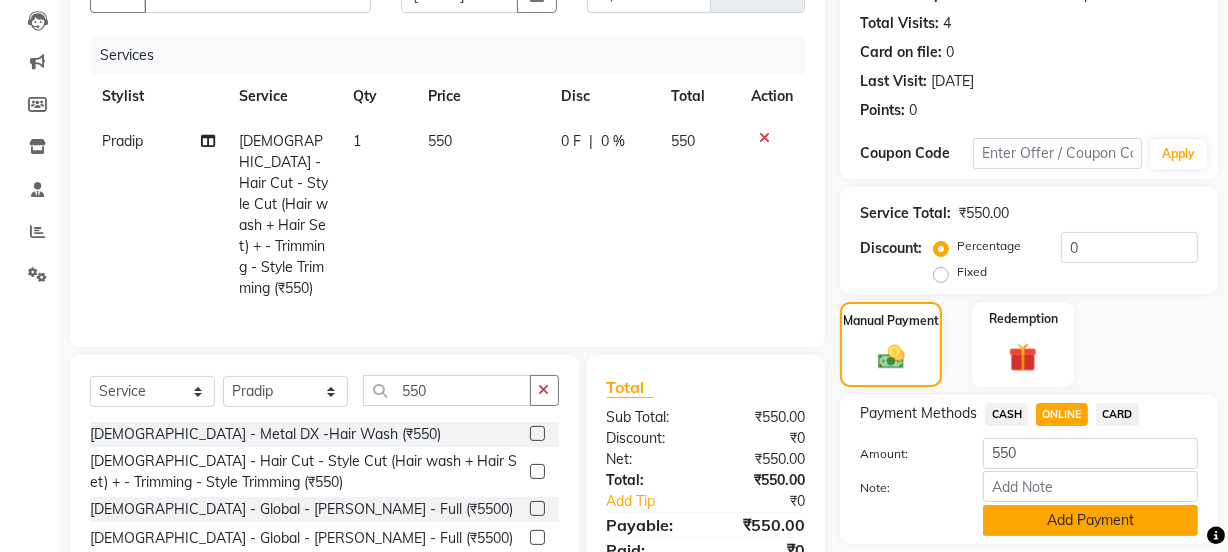 click on "Add Payment" 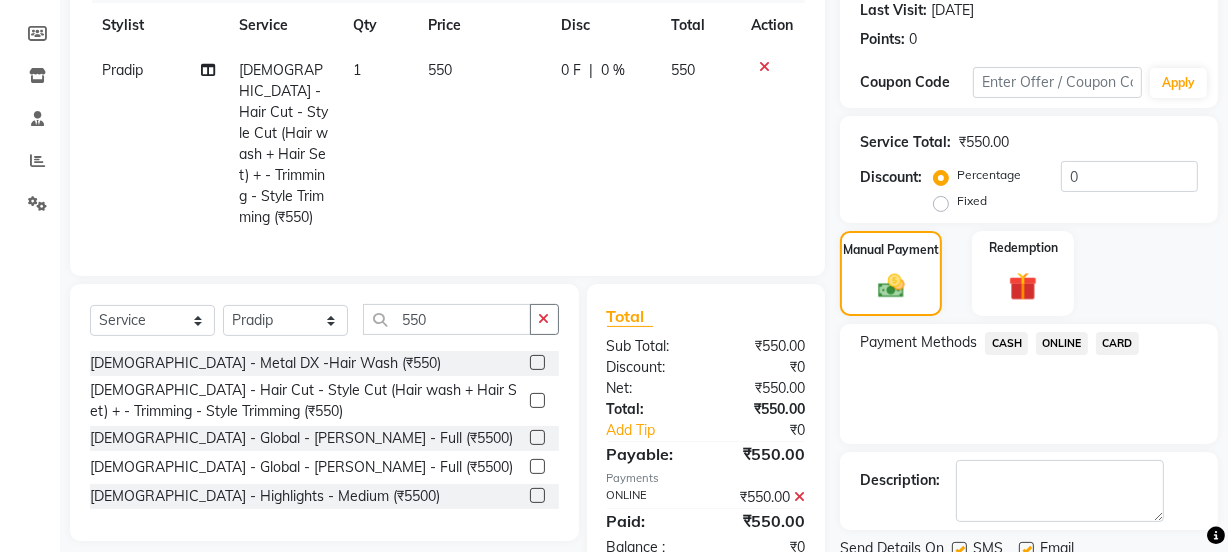 scroll, scrollTop: 357, scrollLeft: 0, axis: vertical 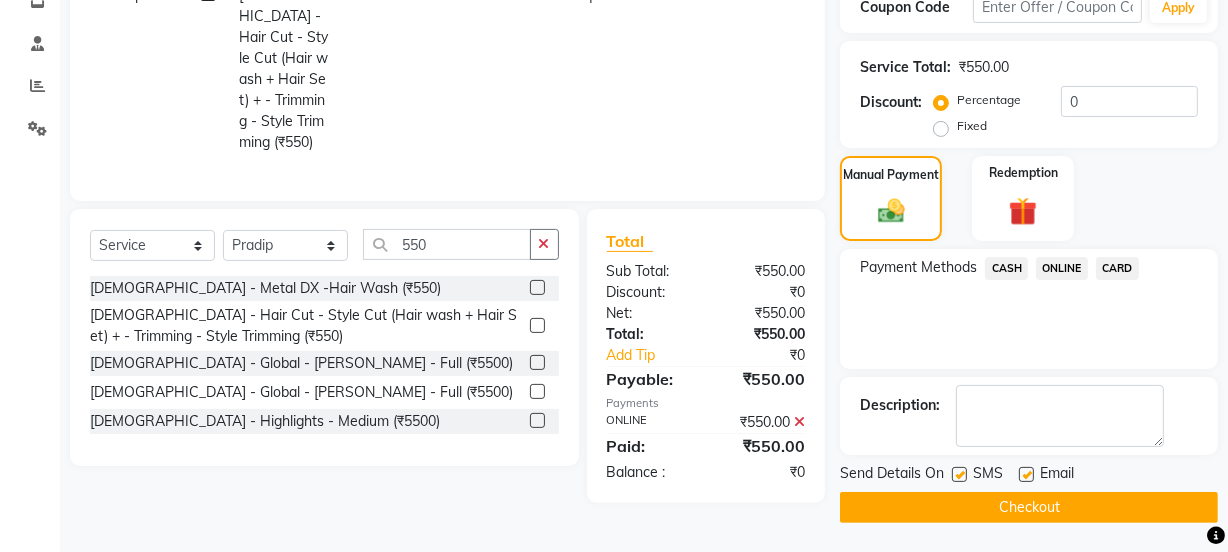 click on "Checkout" 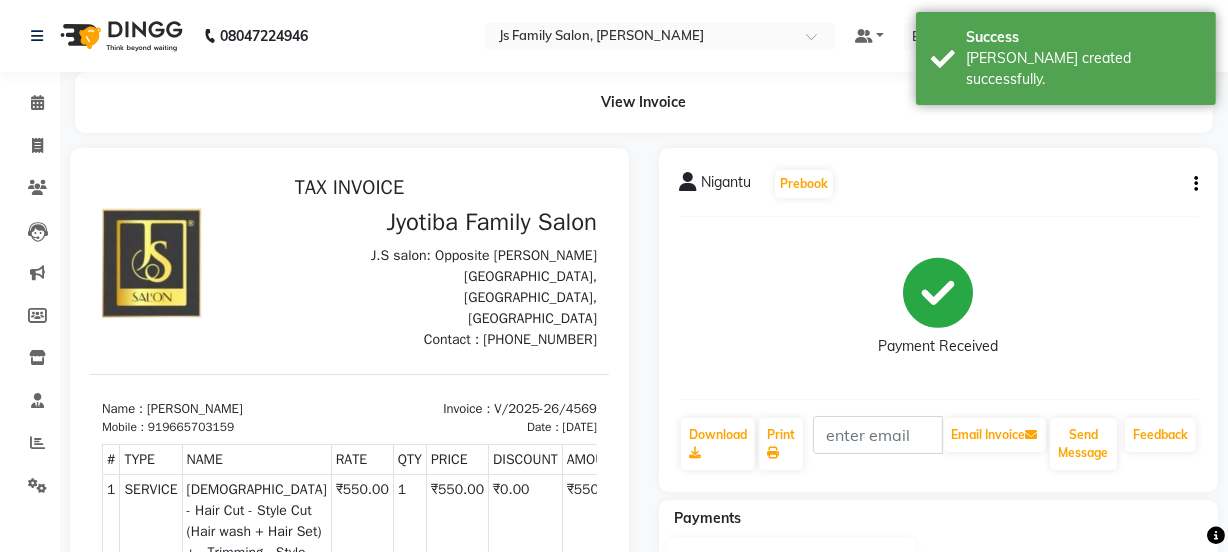 scroll, scrollTop: 0, scrollLeft: 0, axis: both 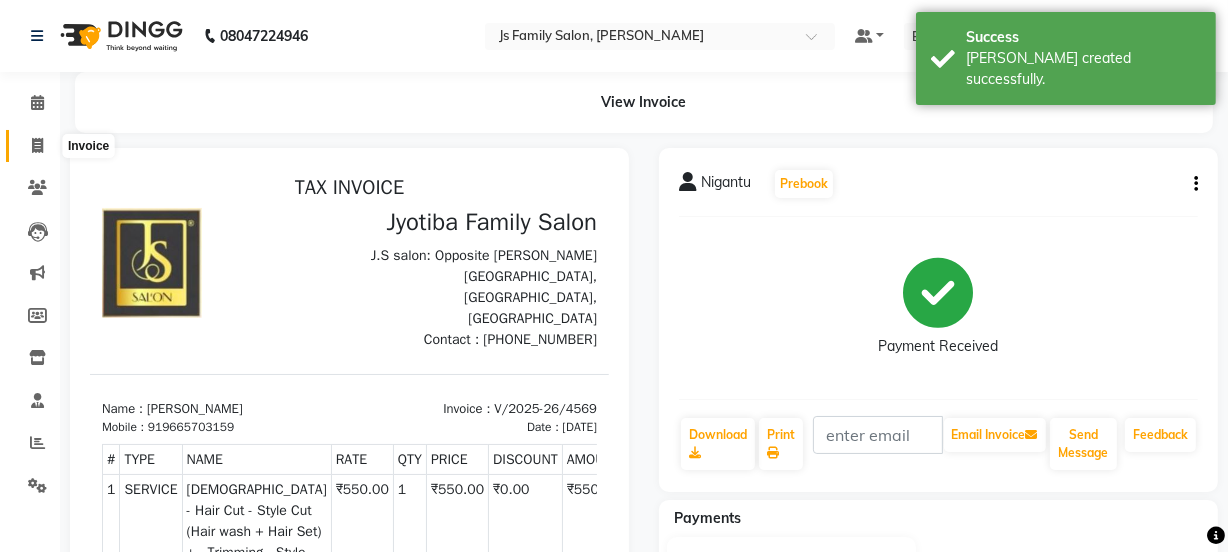 click 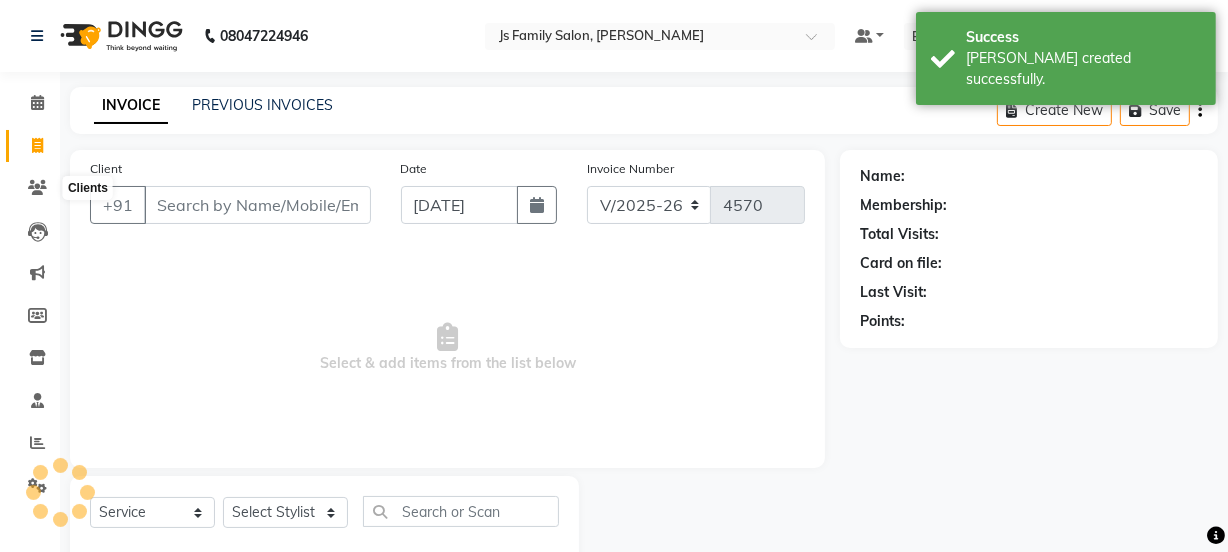 scroll, scrollTop: 50, scrollLeft: 0, axis: vertical 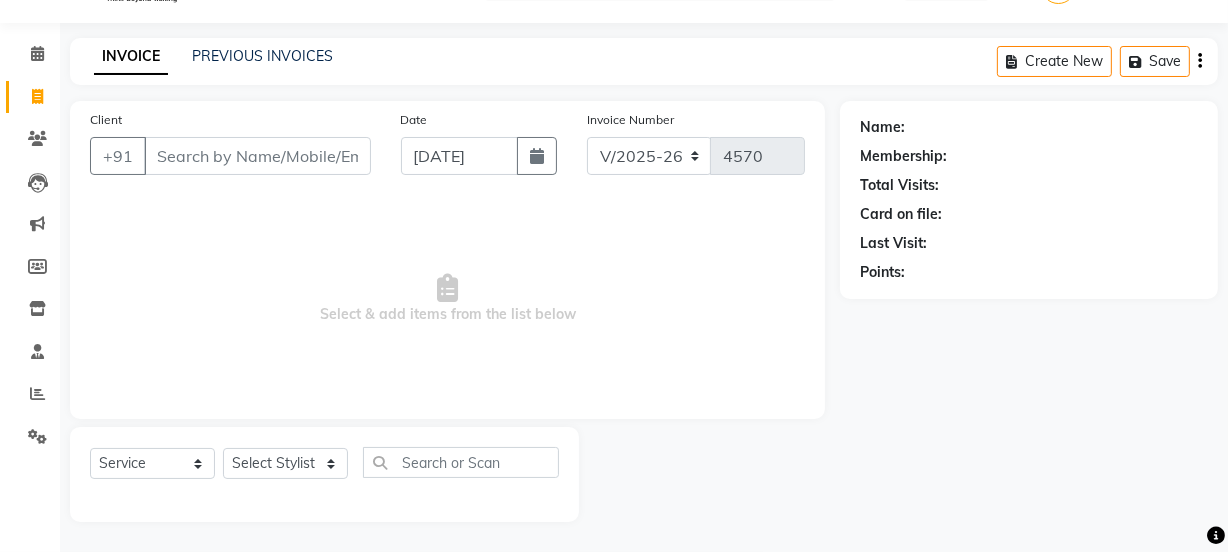 click on "Client" at bounding box center [257, 156] 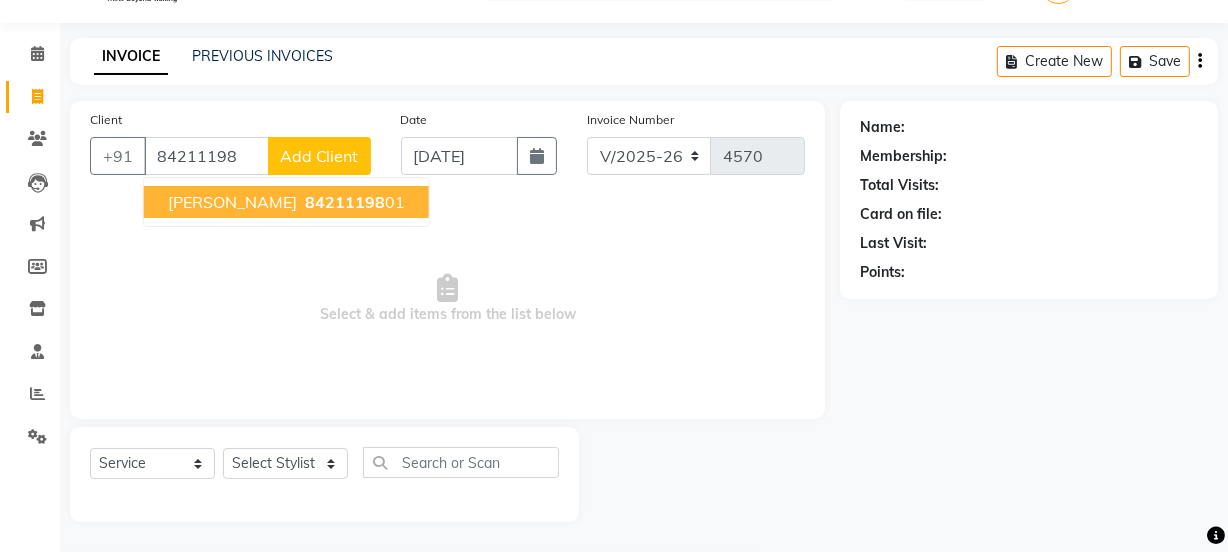 click on "[PERSON_NAME]" at bounding box center (232, 202) 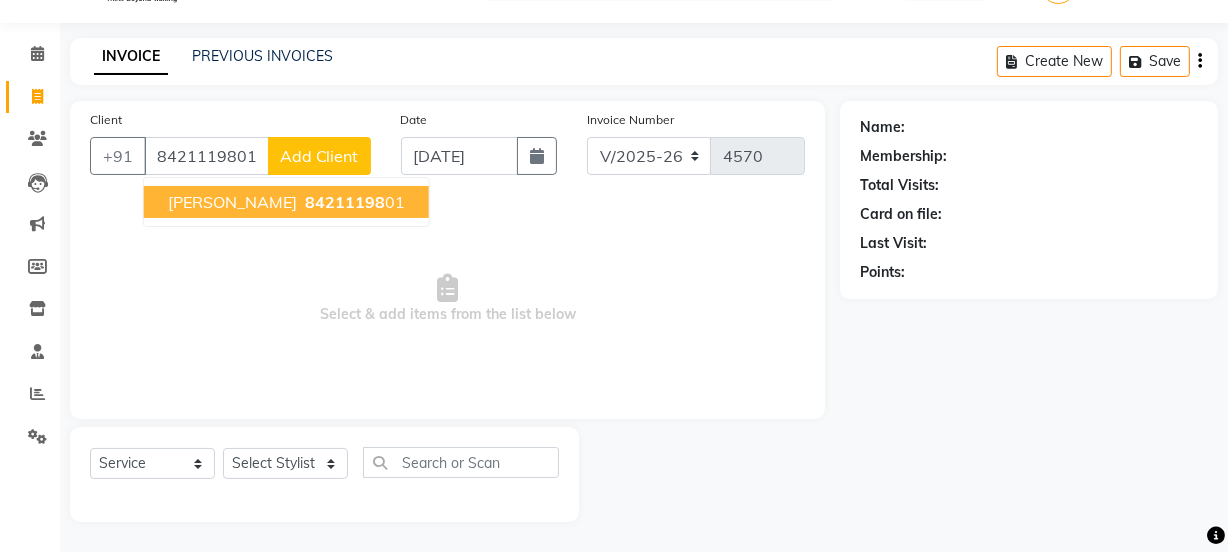 type on "8421119801" 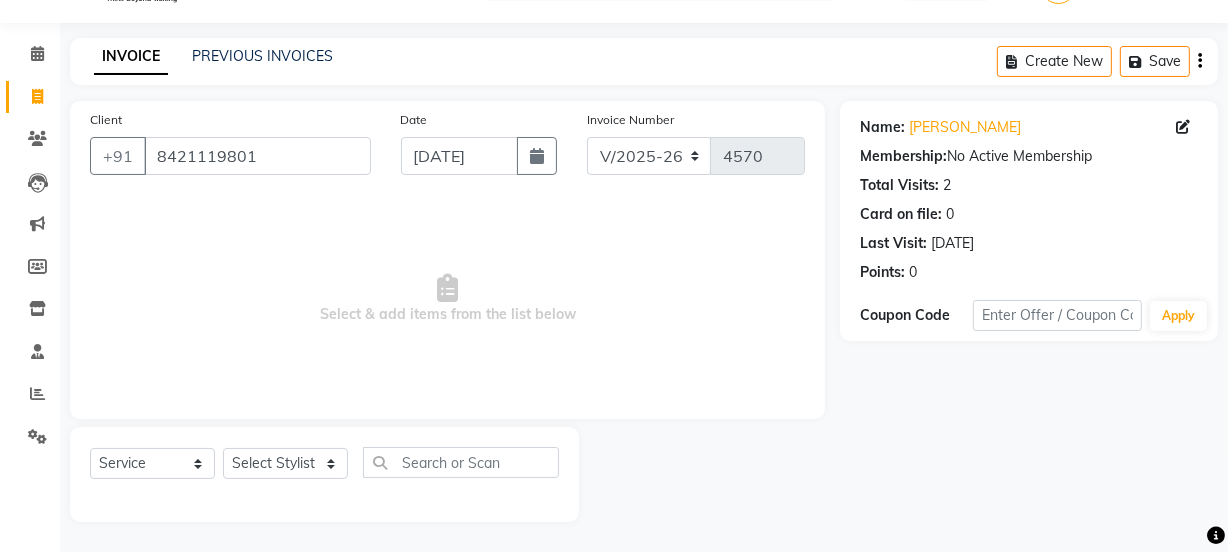 click on "Select  Service  Product  Membership  Package Voucher Prepaid Gift Card  Select Stylist [PERSON_NAME] Vaidyakar kokan  n Mahadev Mane Mosin [PERSON_NAME] [PERSON_NAME]  Prem Mane Rajan Roma Rajput Sai [PERSON_NAME] Shop [PERSON_NAME] [PERSON_NAME] suport staff [PERSON_NAME]  [PERSON_NAME] [PERSON_NAME] [PERSON_NAME]" 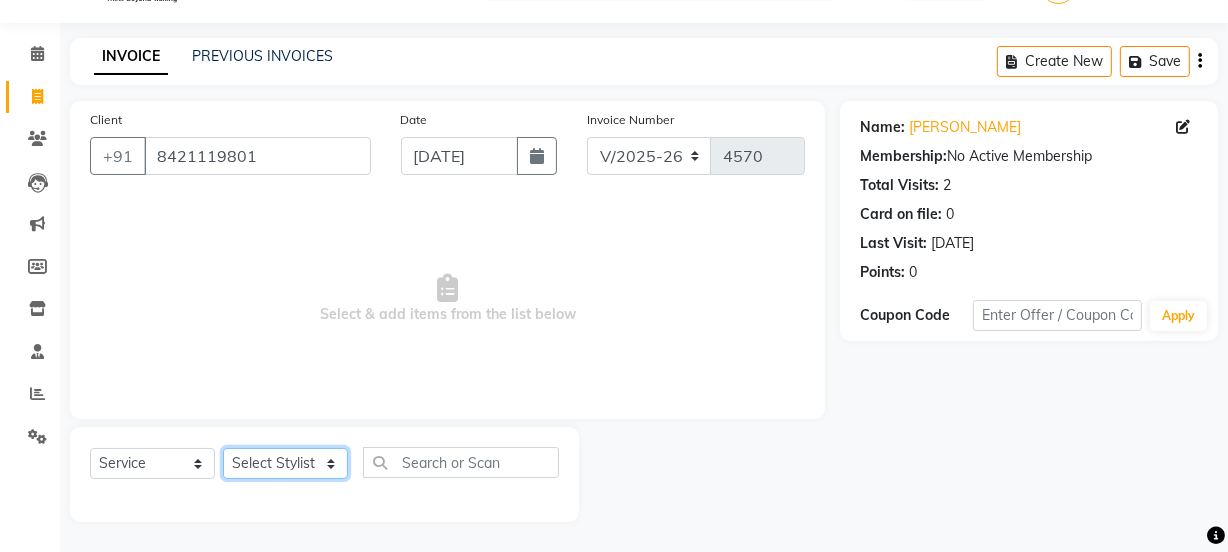 click on "Select Stylist [PERSON_NAME] Vaidyakar kokan  n Mahadev [PERSON_NAME] [PERSON_NAME] [PERSON_NAME]  Prem Mane Rajan Roma Rajput Sai [PERSON_NAME] Shop [PERSON_NAME] [PERSON_NAME] suport staff [PERSON_NAME]  [PERSON_NAME] [PERSON_NAME] [PERSON_NAME]" 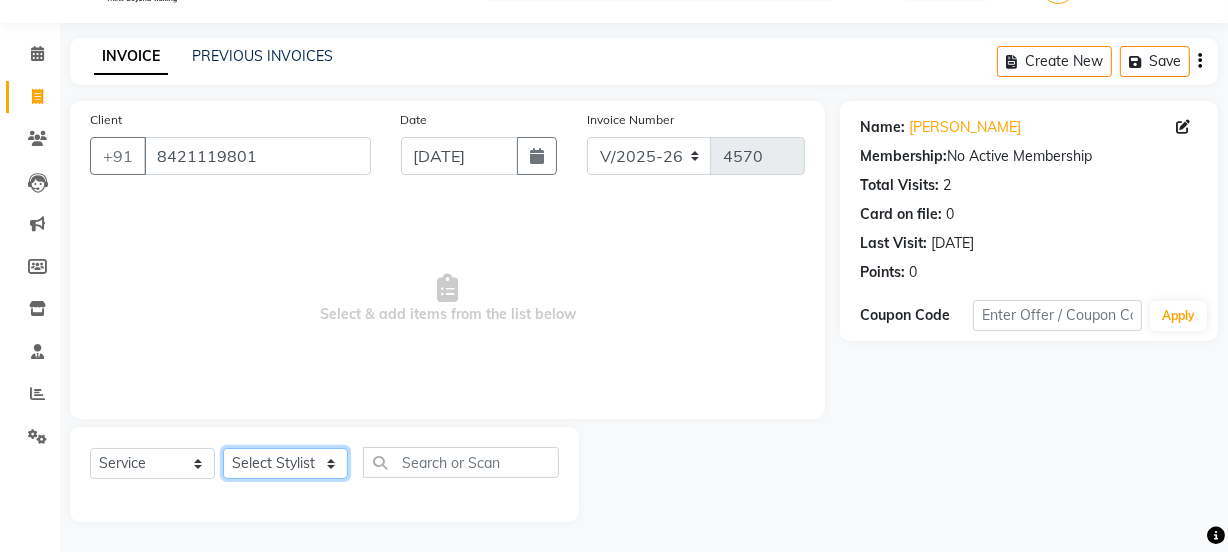 select on "22902" 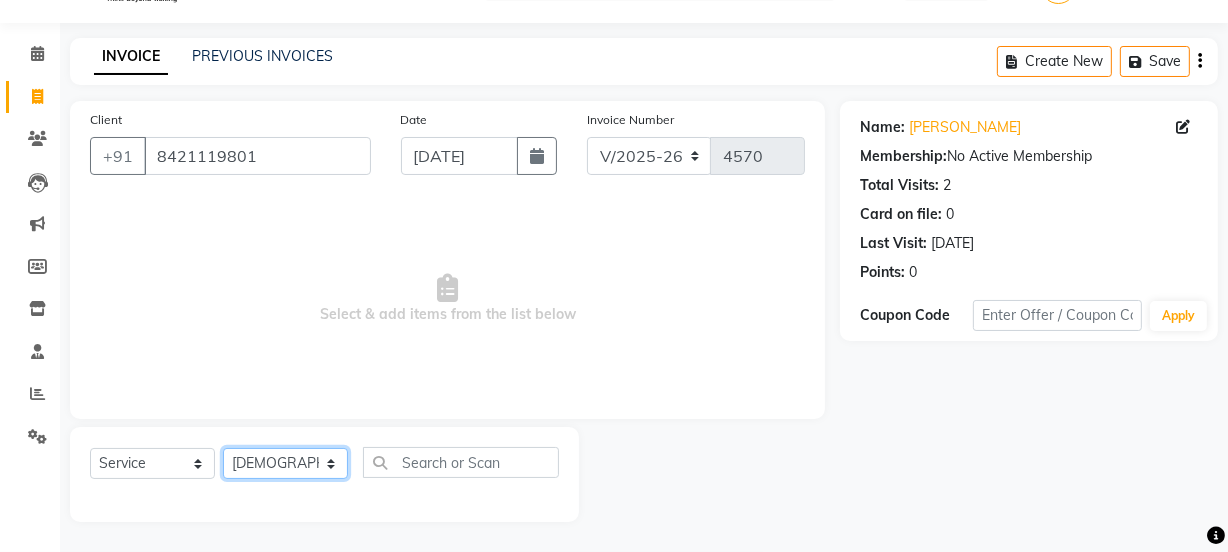 click on "Select Stylist [PERSON_NAME] Vaidyakar kokan  n Mahadev [PERSON_NAME] [PERSON_NAME] [PERSON_NAME]  Prem Mane Rajan Roma Rajput Sai [PERSON_NAME] Shop [PERSON_NAME] [PERSON_NAME] suport staff [PERSON_NAME]  [PERSON_NAME] [PERSON_NAME] [PERSON_NAME]" 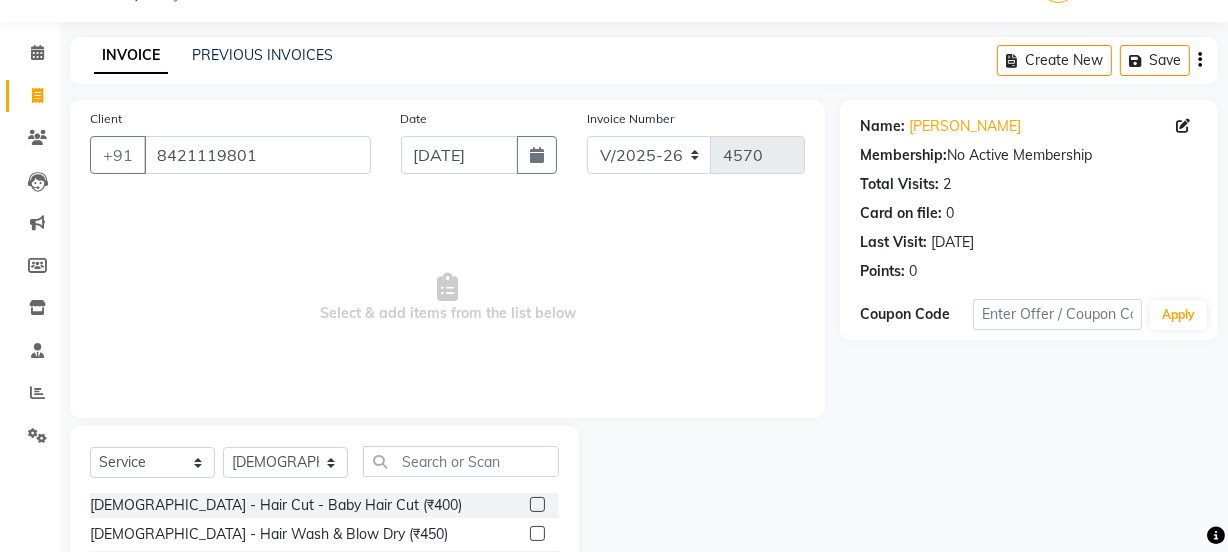 click on "Select  Service  Product  Membership  Package Voucher Prepaid Gift Card  Select Stylist [PERSON_NAME] Vaidyakar kokan  n Mahadev Mane Mosin [PERSON_NAME] [PERSON_NAME]  Prem Mane Rajan Roma Rajput Sai [PERSON_NAME] Shop [PERSON_NAME] [PERSON_NAME] suport staff [PERSON_NAME]  [PERSON_NAME] [PERSON_NAME] [PERSON_NAME] [DEMOGRAPHIC_DATA] - Hair Cut - Baby Hair Cut (₹400)  [DEMOGRAPHIC_DATA]  - Hair Wash & Blow Dry (₹450)  [DEMOGRAPHIC_DATA] - Hair Cut (Hair wash + Styling) (₹500)  [DEMOGRAPHIC_DATA] - Hair wash (₹300)  [DEMOGRAPHIC_DATA] - Shampoo Wash With Ola Plex (₹600)  [DEMOGRAPHIC_DATA] -Fringe Cut (₹150)  [DEMOGRAPHIC_DATA] - Floractive Hair wash (₹500)  [DEMOGRAPHIC_DATA] - Hair Wash & Hair Set (₹150)  [DEMOGRAPHIC_DATA] - Hair Cut - Baby Hair Cut (₹300)  [DEMOGRAPHIC_DATA] - Hair Cut - Style Cut (Hair wash + Hair Set) (₹350)  [DEMOGRAPHIC_DATA] - Hair Cut (Hair wash + Styling) (₹500)  [DEMOGRAPHIC_DATA] - Metal DX -Hair Wash (₹550)  [DEMOGRAPHIC_DATA] - Hair Cut - Style Cut (Hair wash + Hair Set)  Senior Stylish (₹499)  [DEMOGRAPHIC_DATA] - Hair Cut - Style Cut (Hair wash + Hair Set) + - Trimming - Style Trimming (₹550)  [DEMOGRAPHIC_DATA] - Bridal - Full Body Wax (₹5000)" 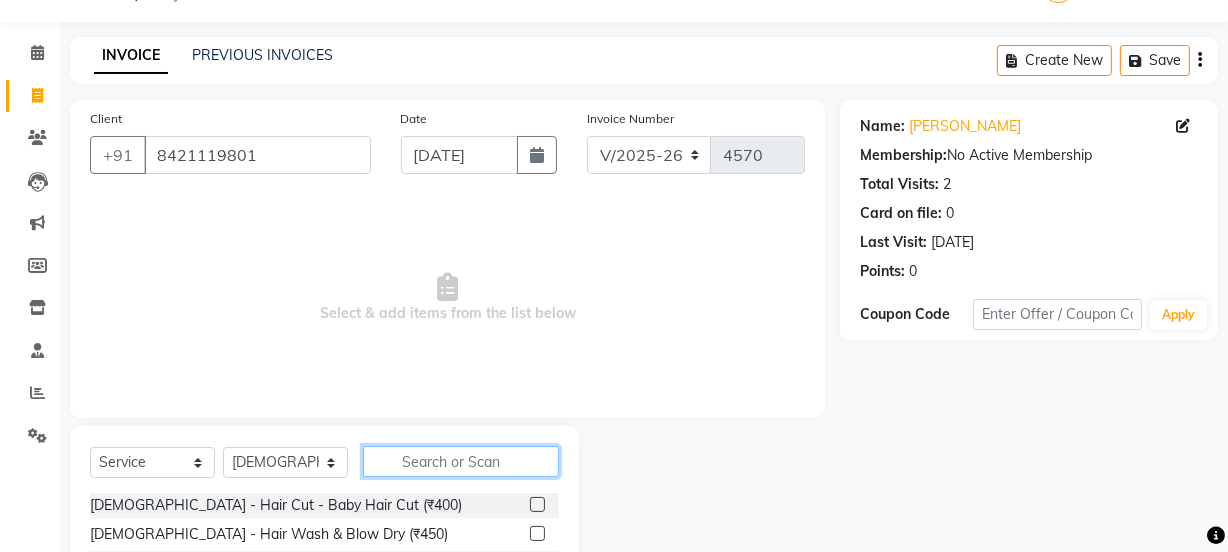click 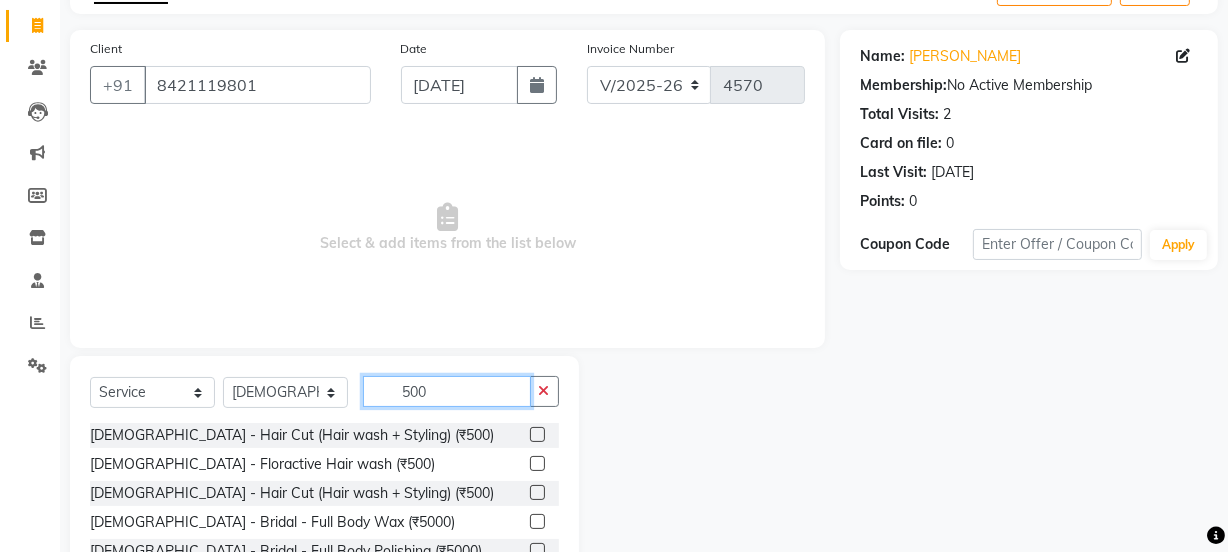 scroll, scrollTop: 250, scrollLeft: 0, axis: vertical 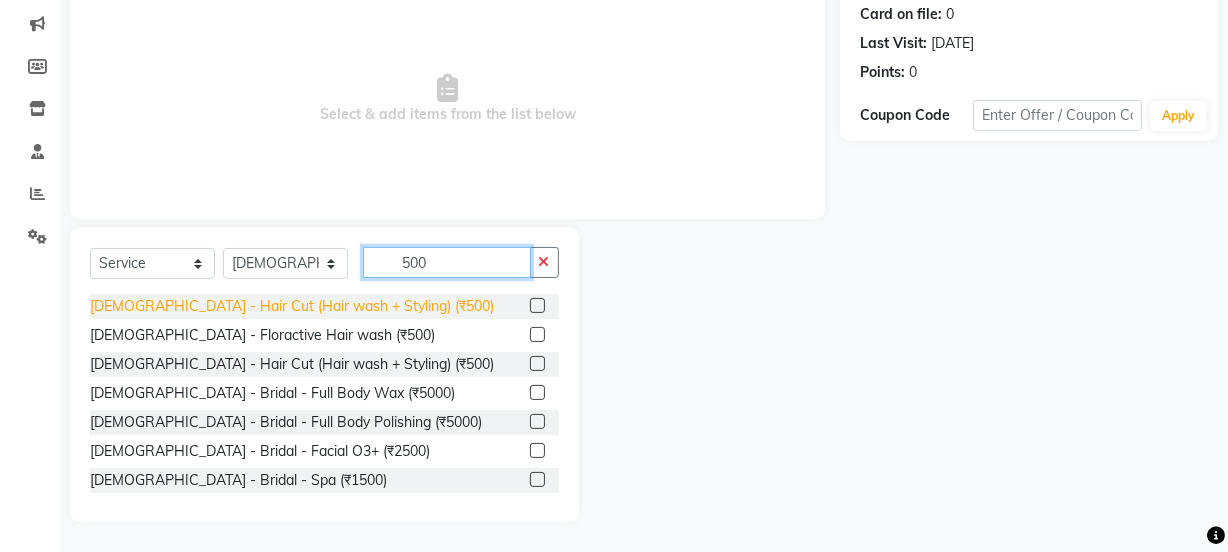 type on "500" 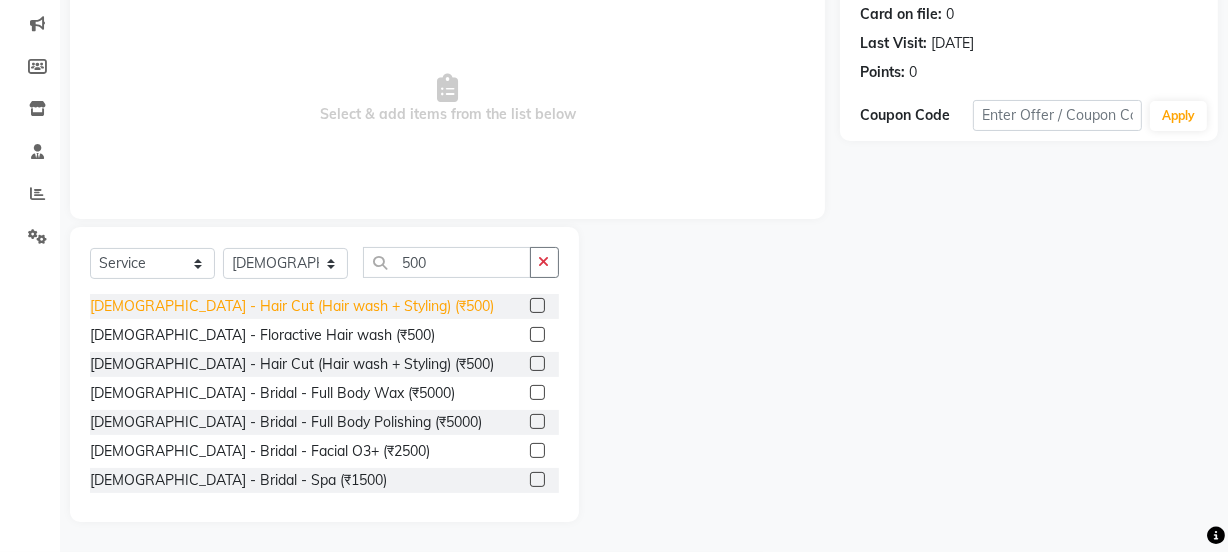 click on "[DEMOGRAPHIC_DATA] - Hair Cut (Hair wash + Styling) (₹500)" 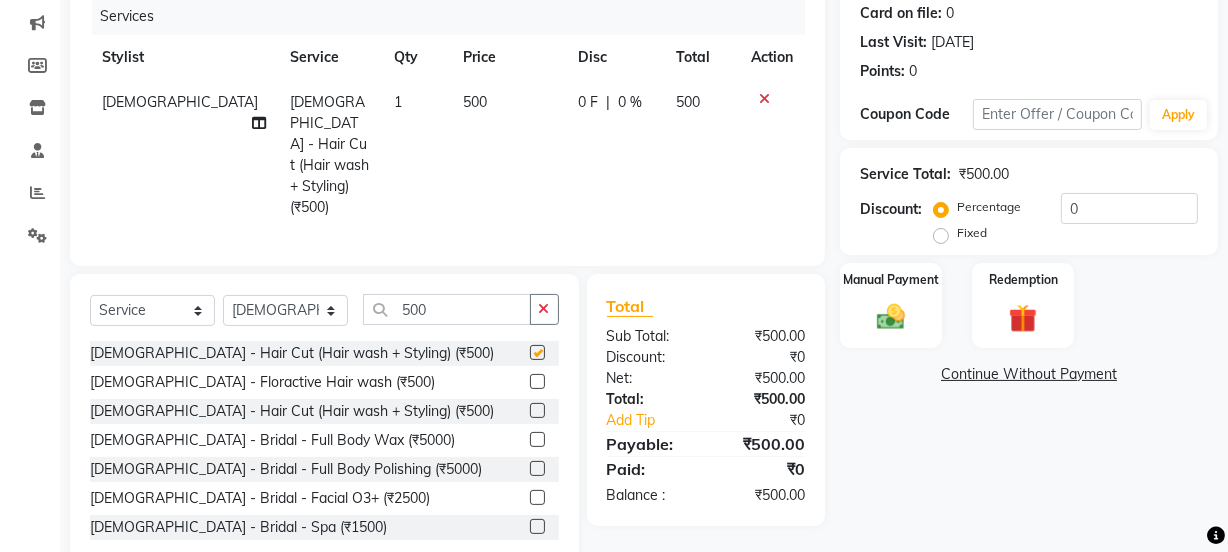 checkbox on "false" 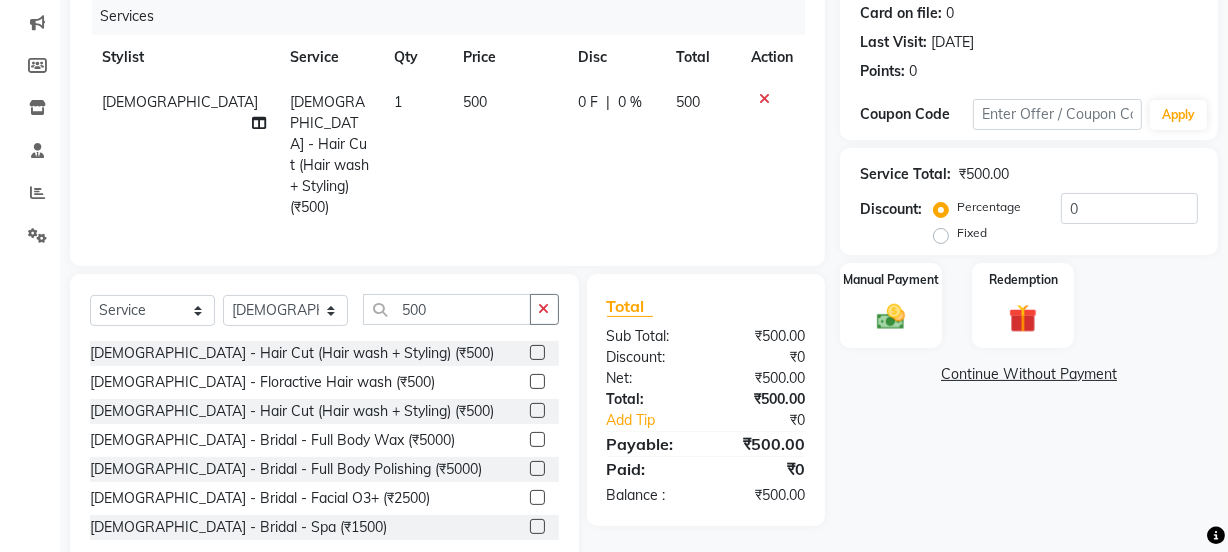 click on "0 F | 0 %" 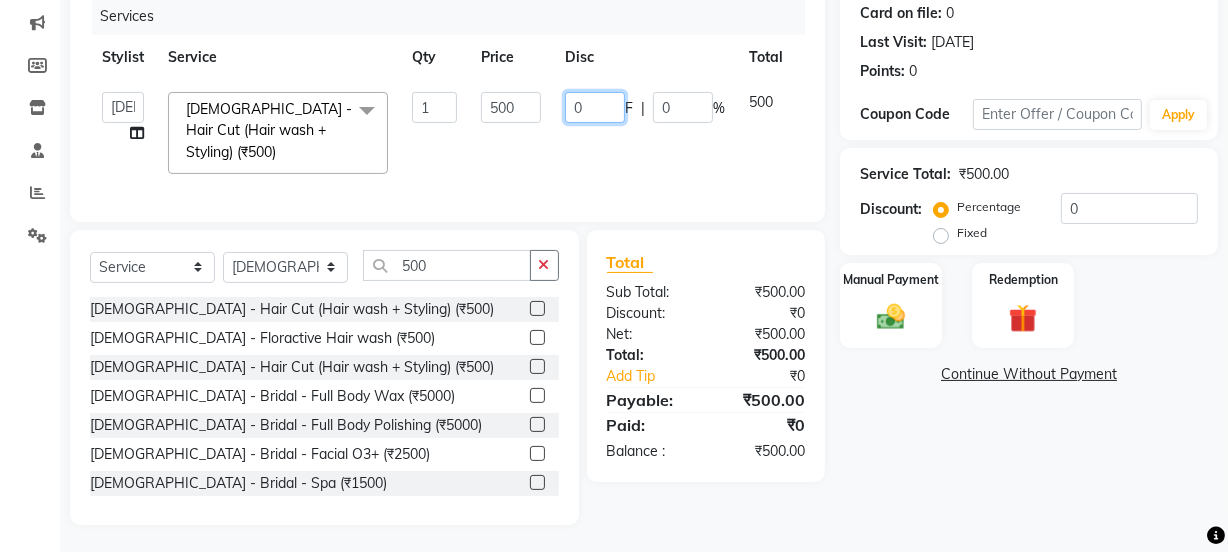 click on "0" 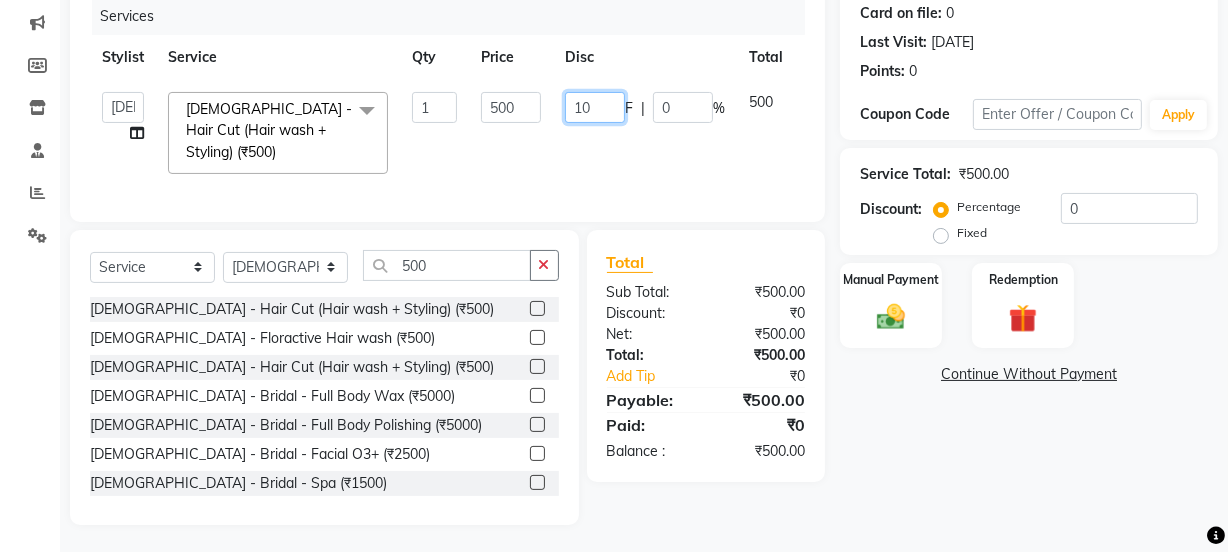 type on "100" 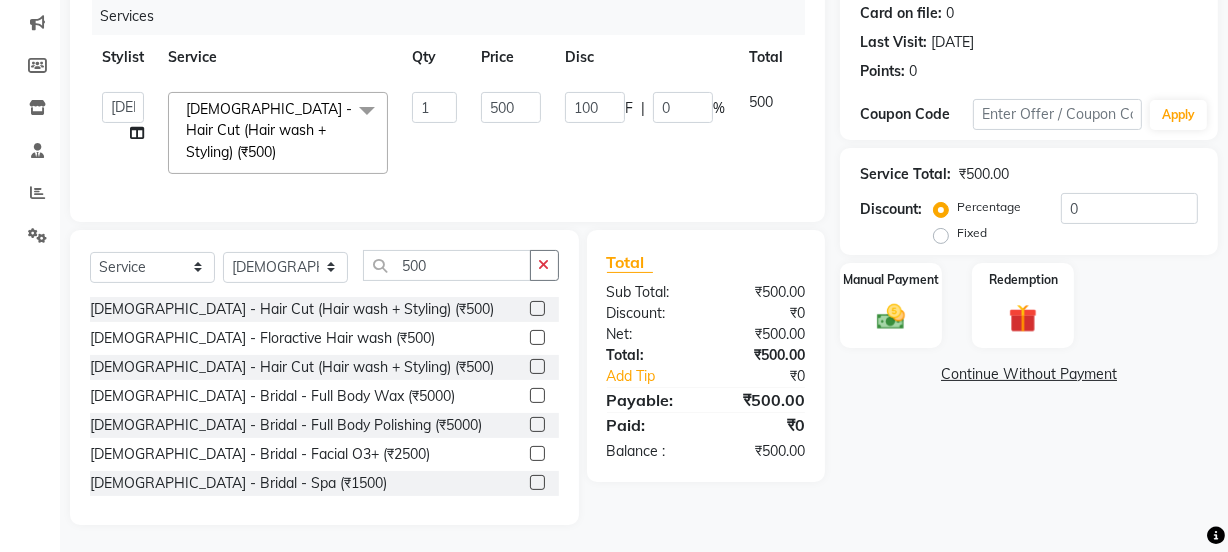 click on "100 F | 0 %" 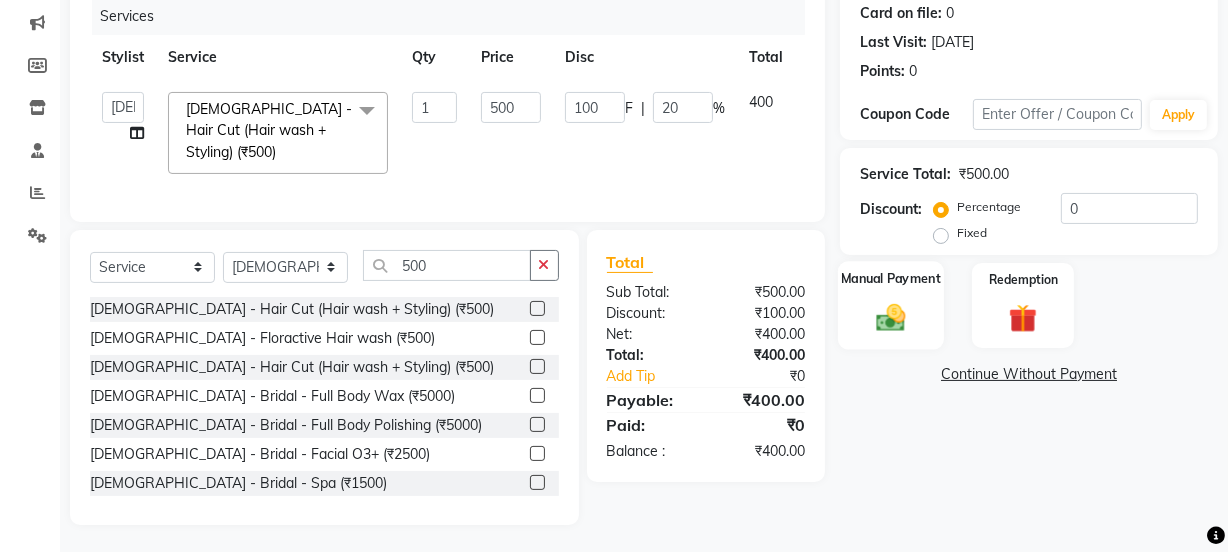 click on "Manual Payment" 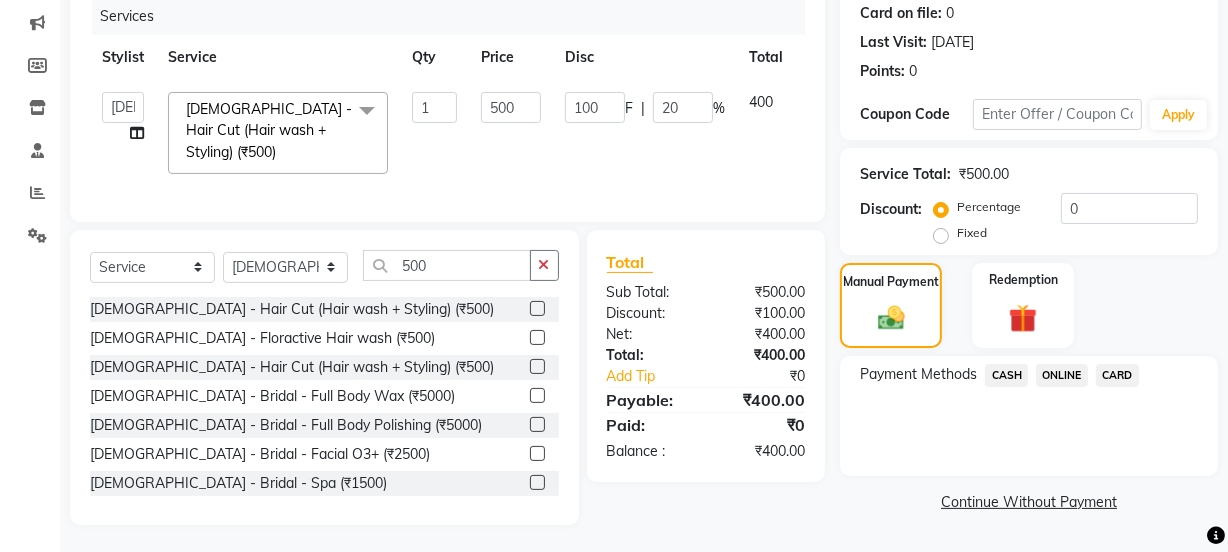 click on "CASH" 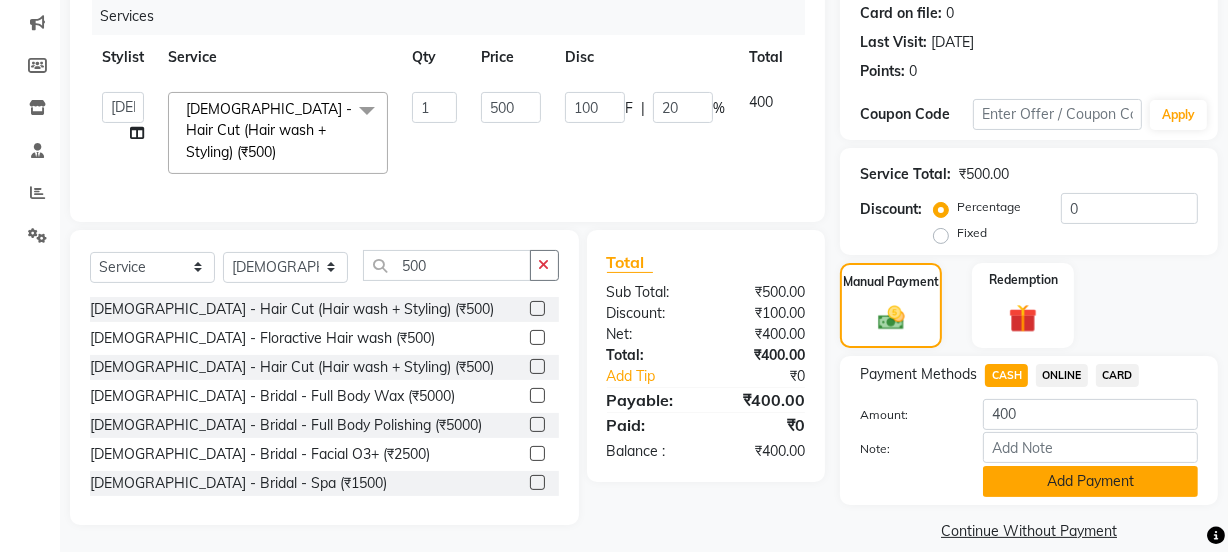 click on "Add Payment" 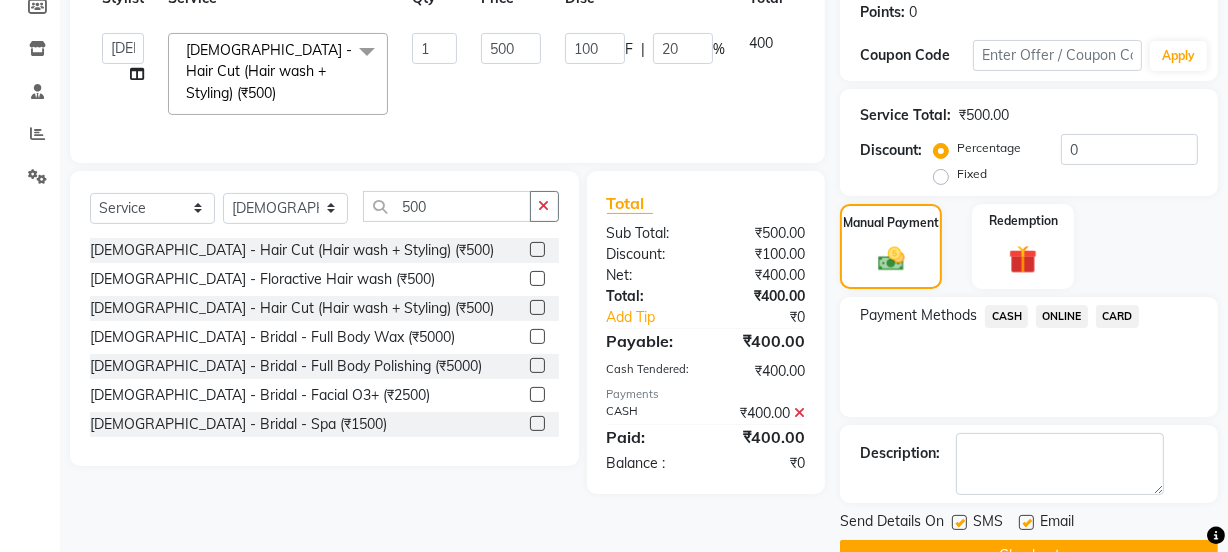 scroll, scrollTop: 357, scrollLeft: 0, axis: vertical 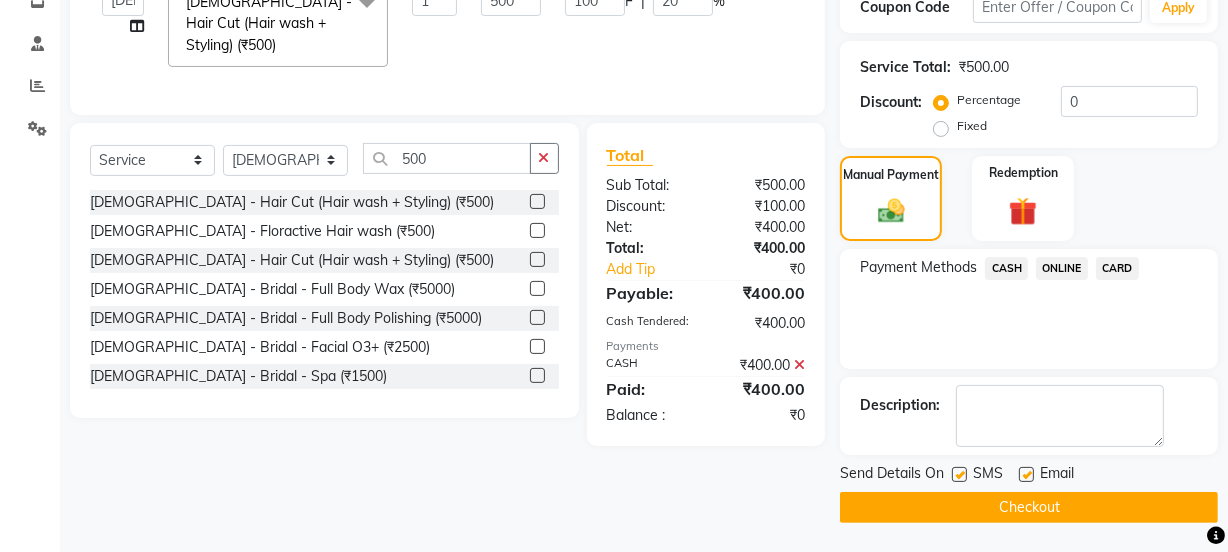click on "Checkout" 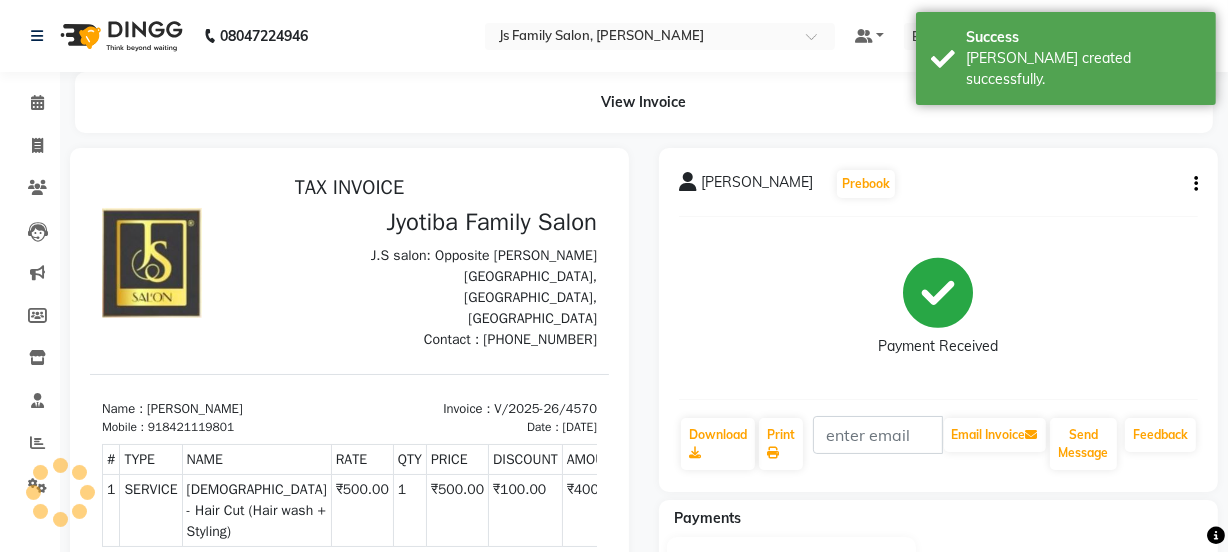 scroll, scrollTop: 0, scrollLeft: 0, axis: both 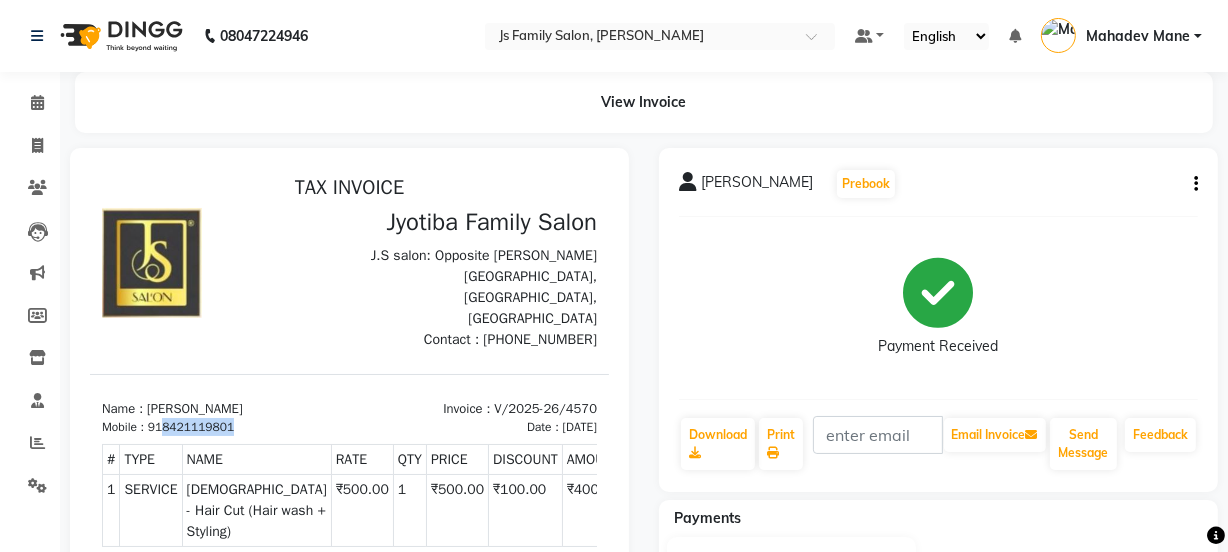 drag, startPoint x: 163, startPoint y: 405, endPoint x: 244, endPoint y: 398, distance: 81.3019 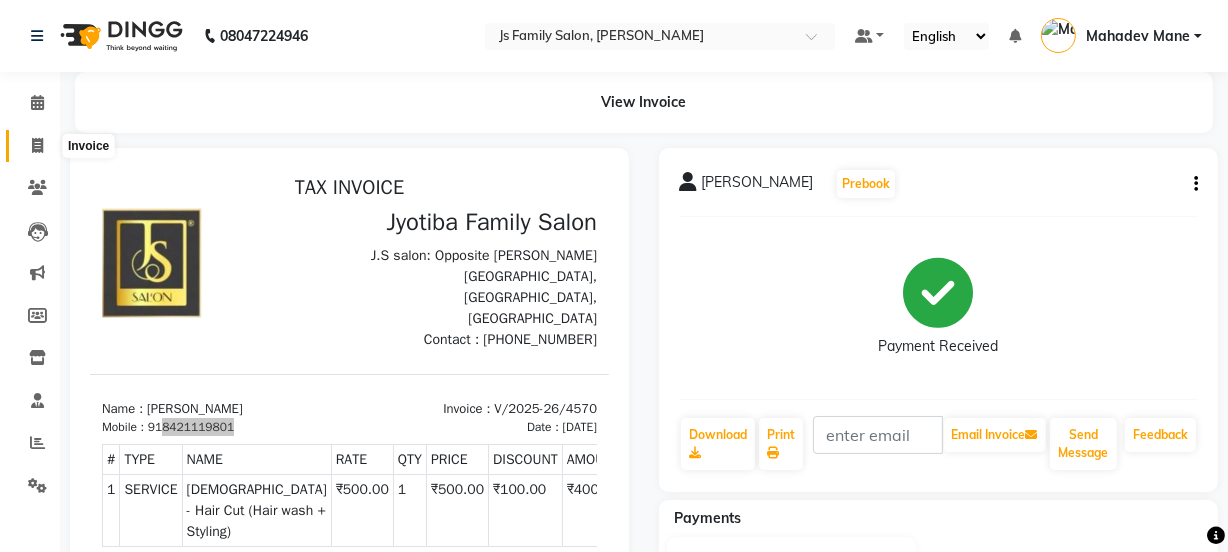 click 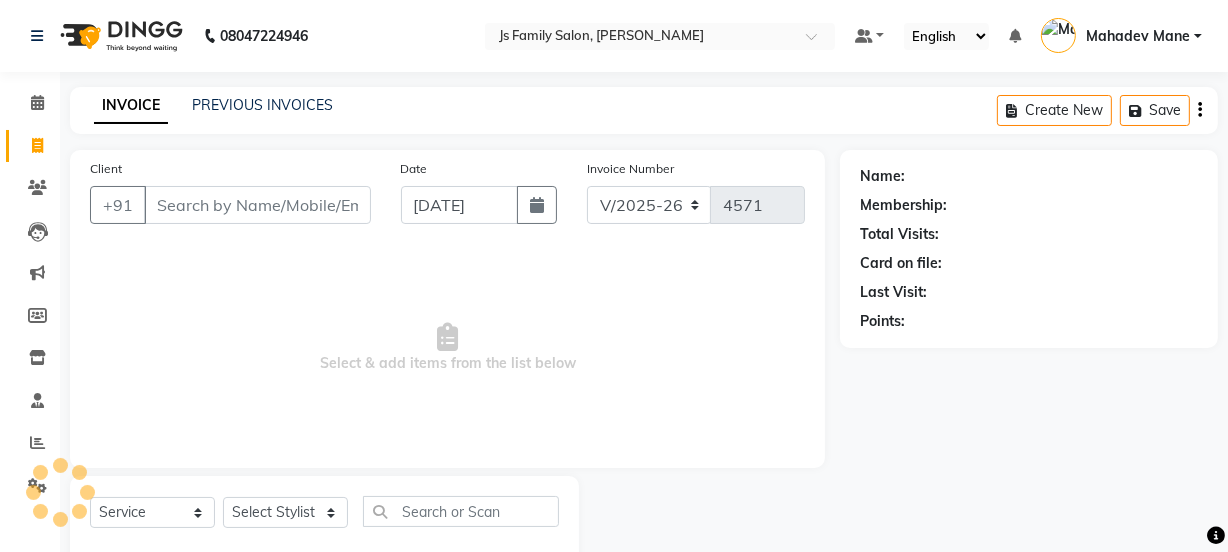 scroll, scrollTop: 50, scrollLeft: 0, axis: vertical 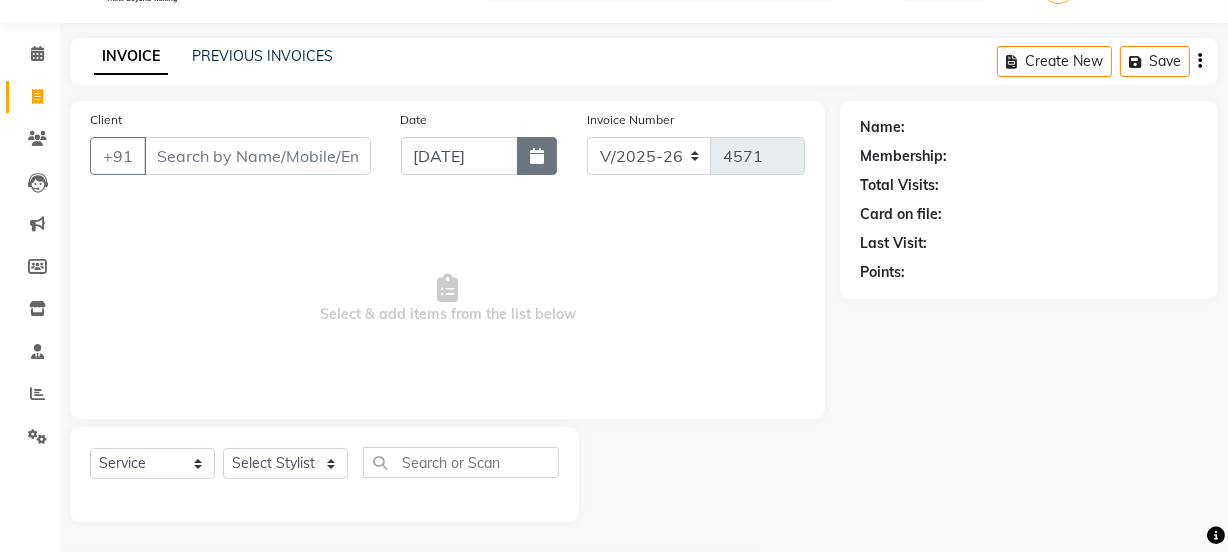 click 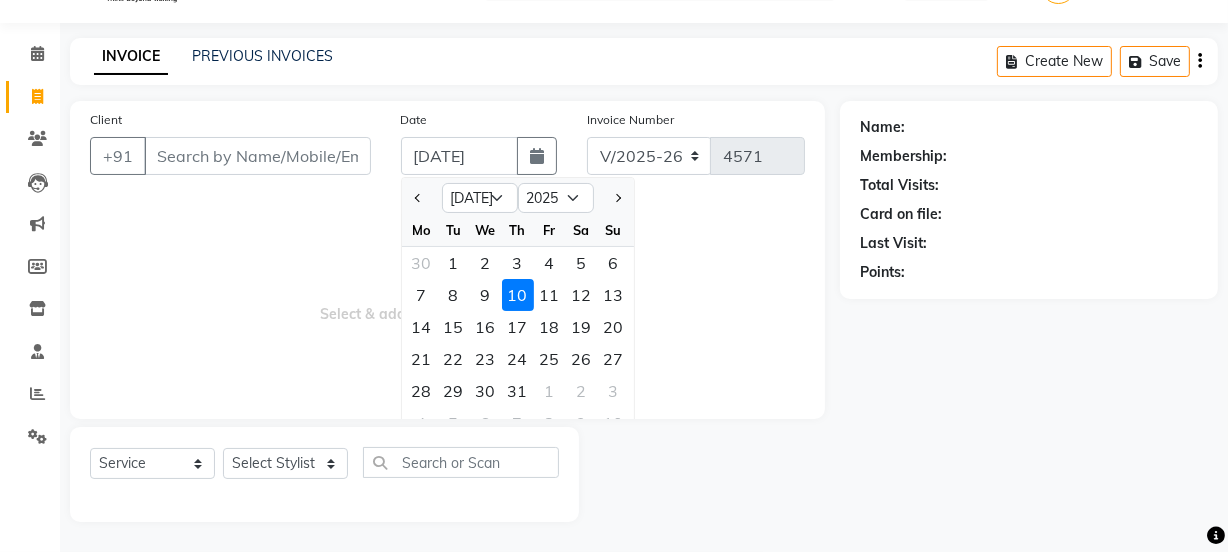click on "9" 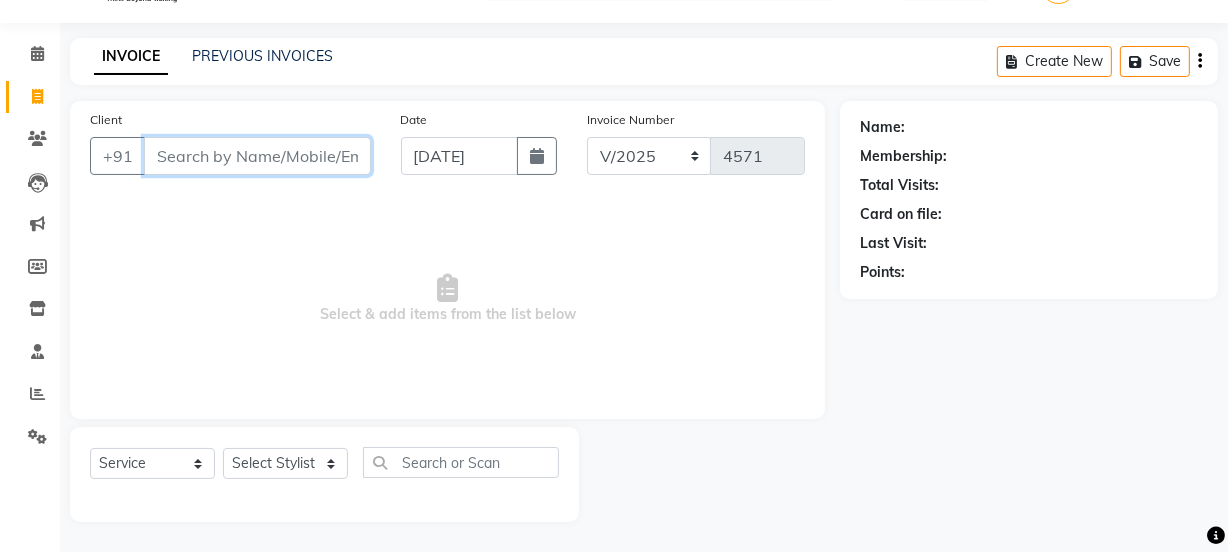 click on "Client" at bounding box center [257, 156] 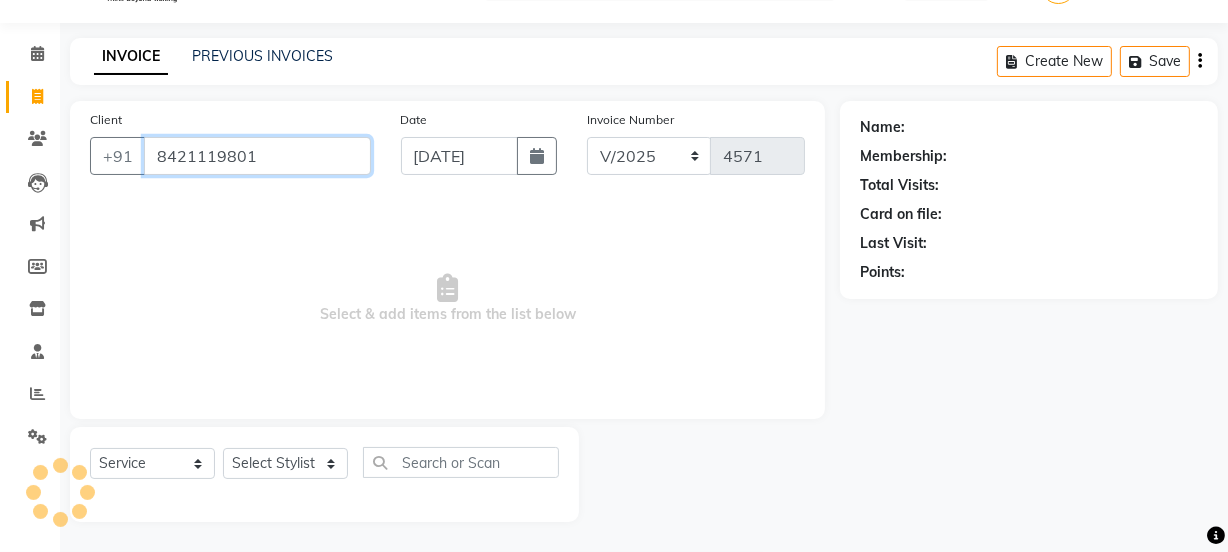 type on "8421119801" 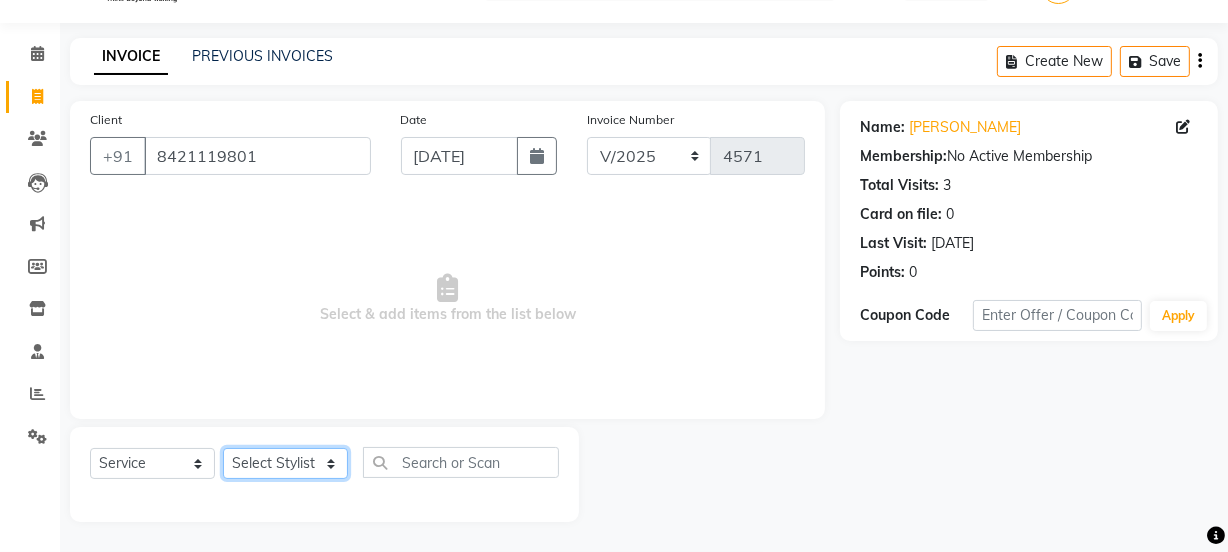 click on "Select Stylist [PERSON_NAME] Vaidyakar kokan  n Mahadev [PERSON_NAME] [PERSON_NAME] [PERSON_NAME]  Prem Mane Rajan Roma Rajput Sai [PERSON_NAME] Shop [PERSON_NAME] [PERSON_NAME] suport staff [PERSON_NAME]  [PERSON_NAME] [PERSON_NAME] [PERSON_NAME]" 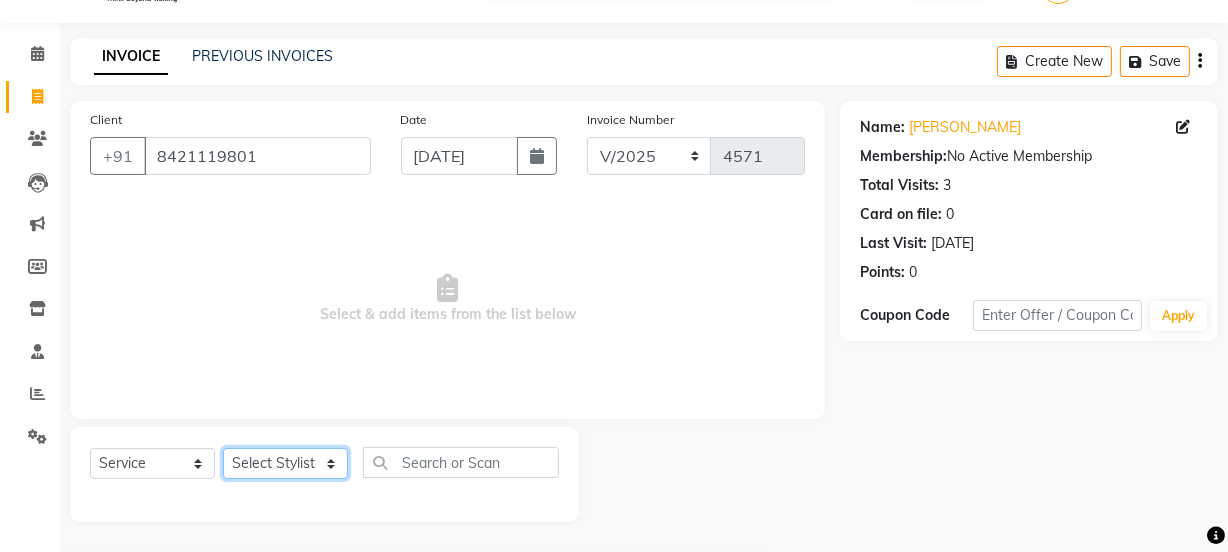 select on "22902" 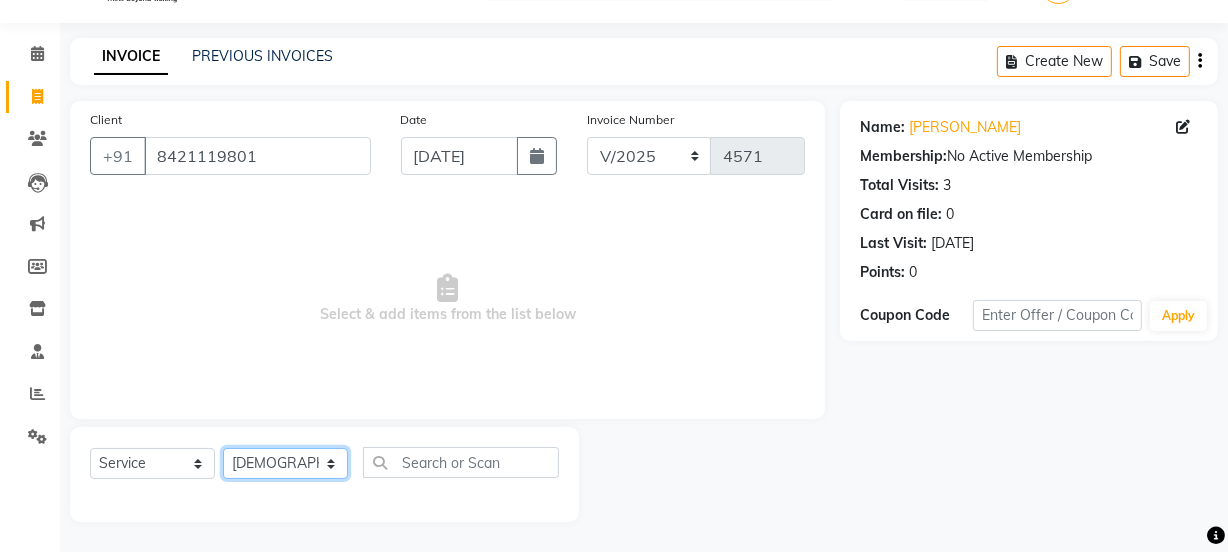 click on "Select Stylist [PERSON_NAME] Vaidyakar kokan  n Mahadev [PERSON_NAME] [PERSON_NAME] [PERSON_NAME]  Prem Mane Rajan Roma Rajput Sai [PERSON_NAME] Shop [PERSON_NAME] [PERSON_NAME] suport staff [PERSON_NAME]  [PERSON_NAME] [PERSON_NAME] [PERSON_NAME]" 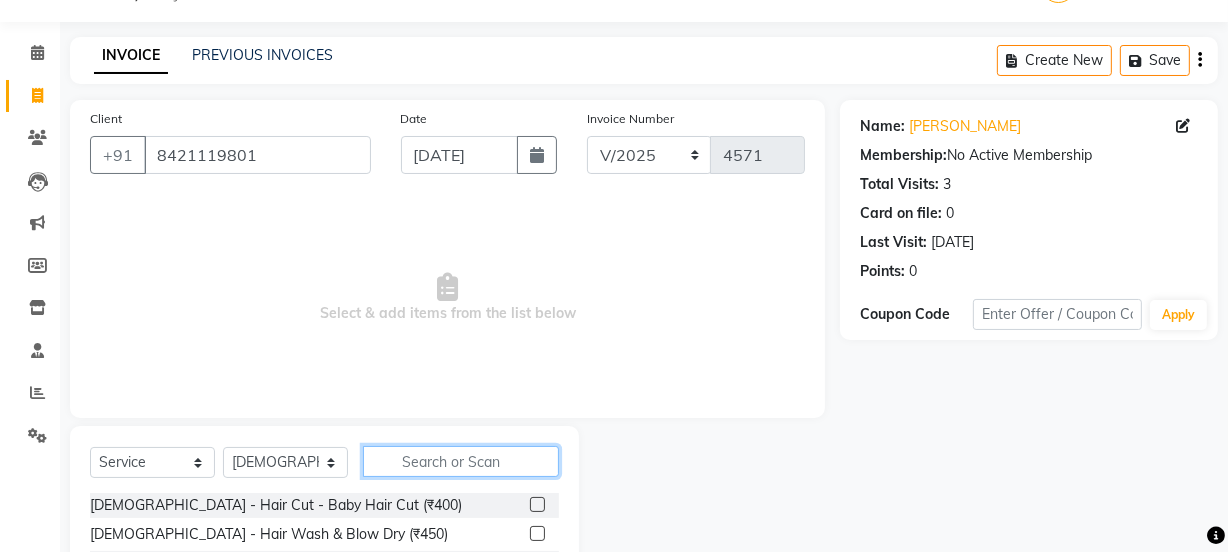 click 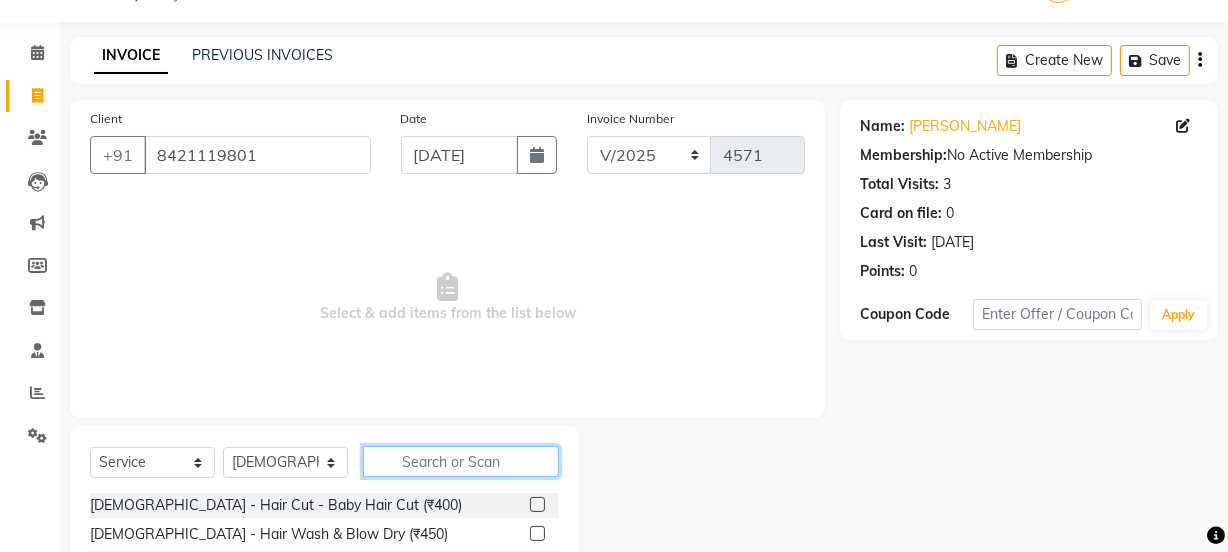 type on "0" 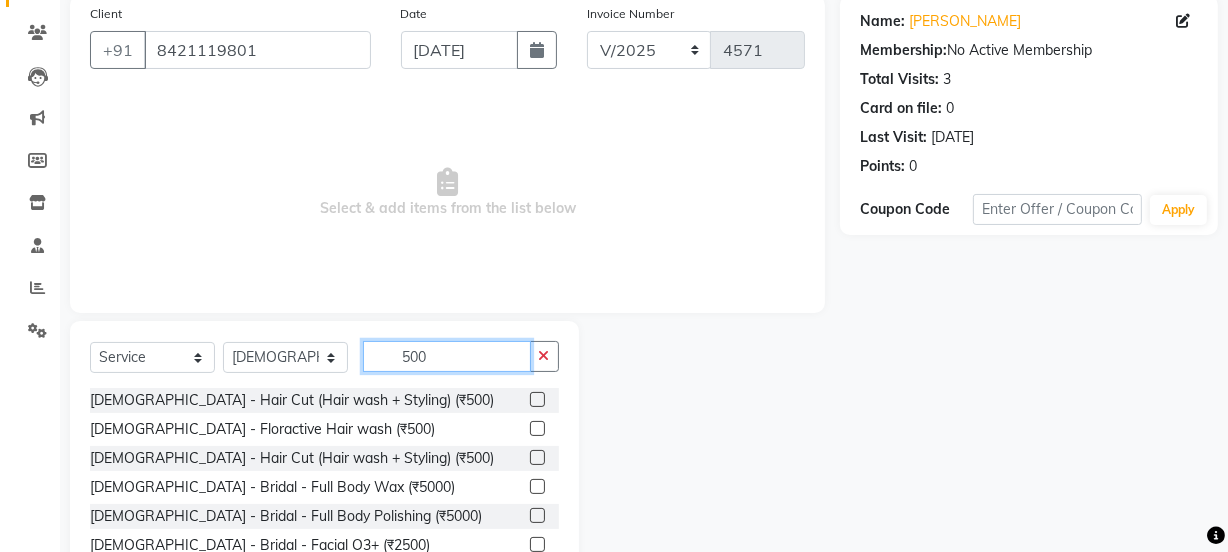 scroll, scrollTop: 250, scrollLeft: 0, axis: vertical 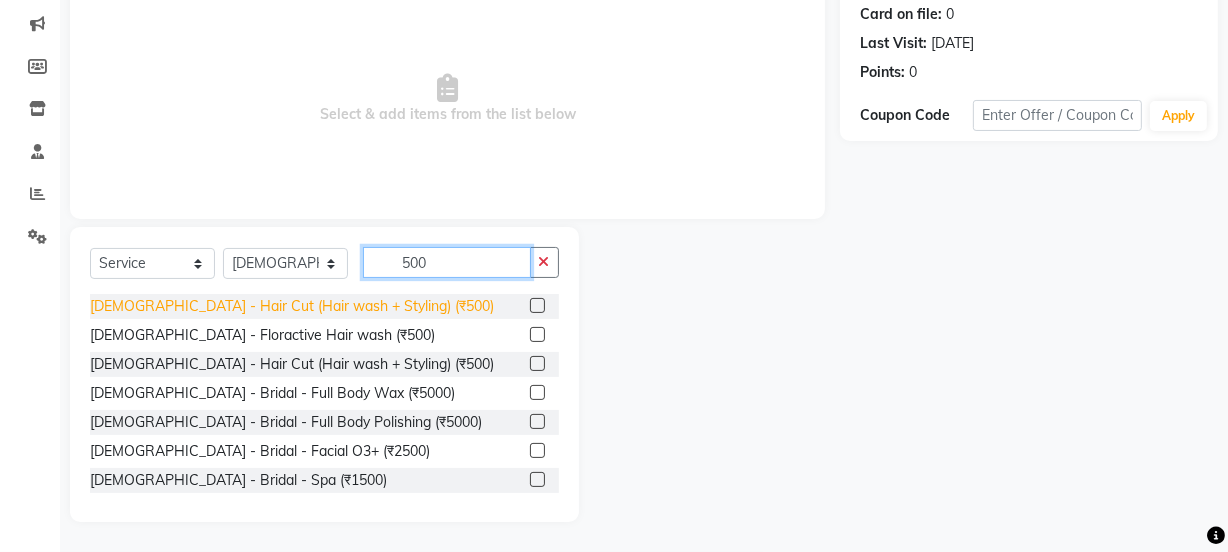 type on "500" 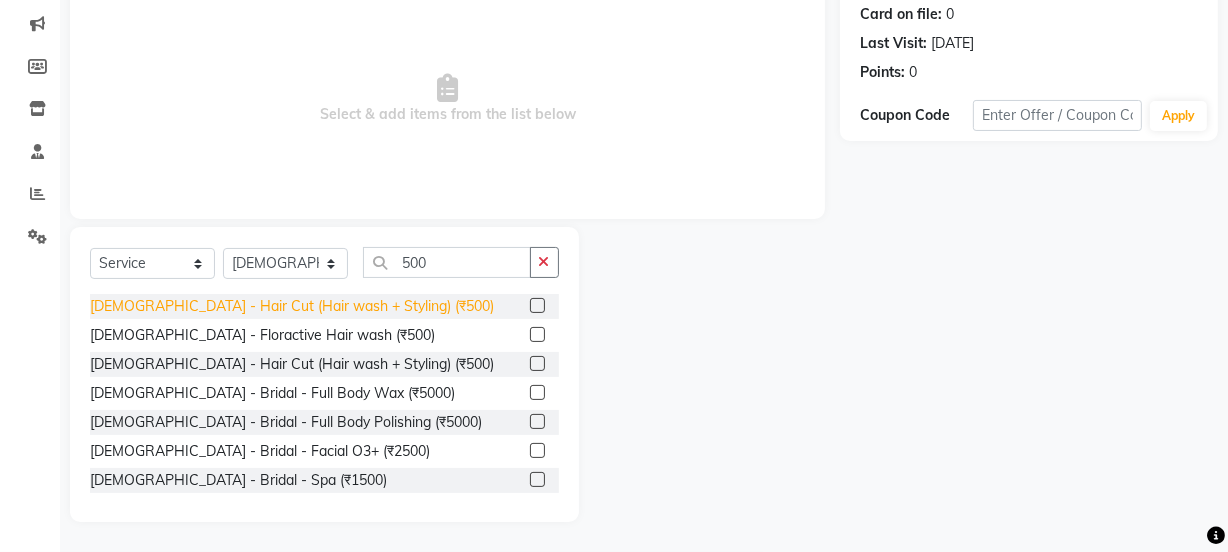 click on "[DEMOGRAPHIC_DATA] - Hair Cut (Hair wash + Styling) (₹500)" 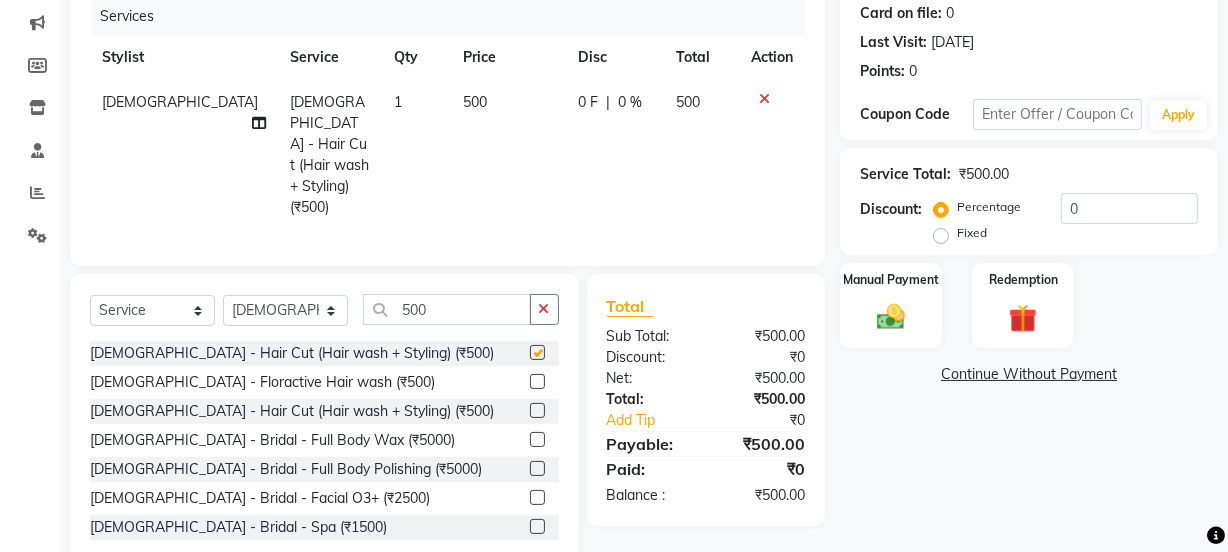checkbox on "false" 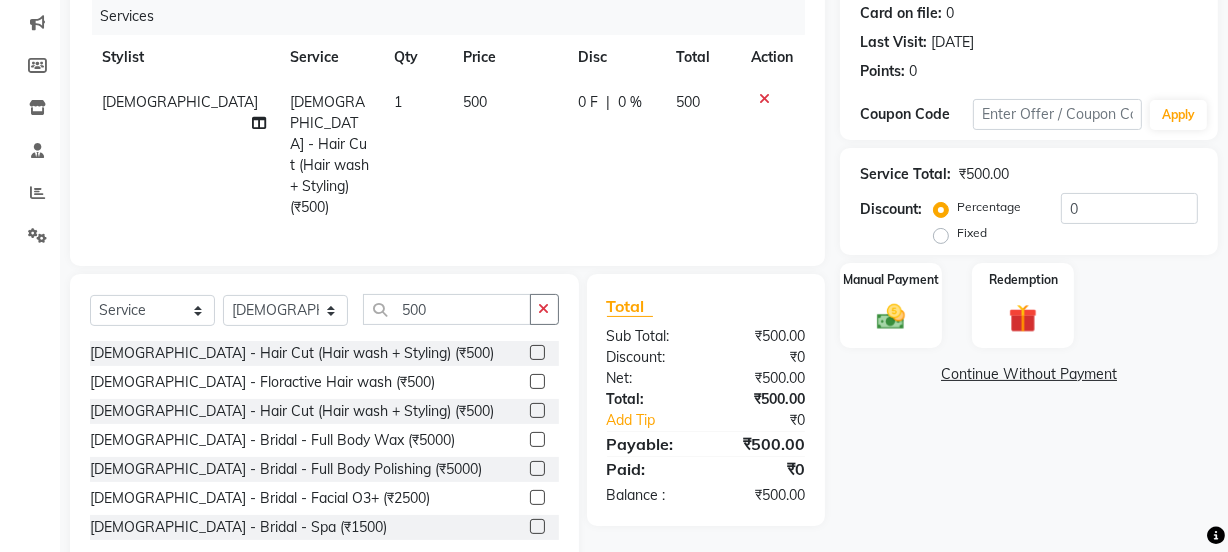 click on "0 F | 0 %" 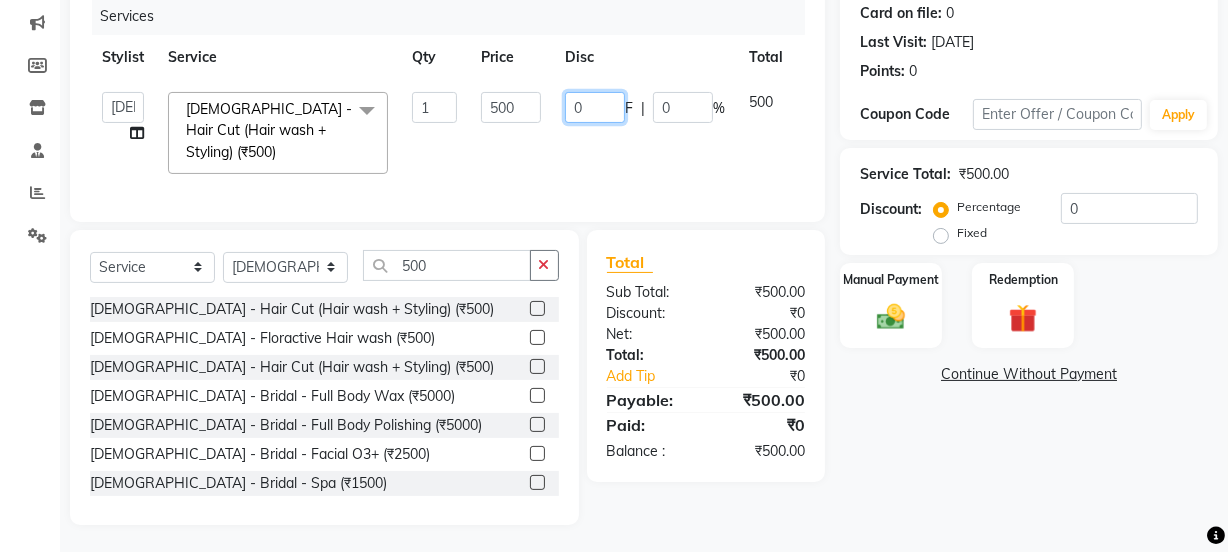 click on "0" 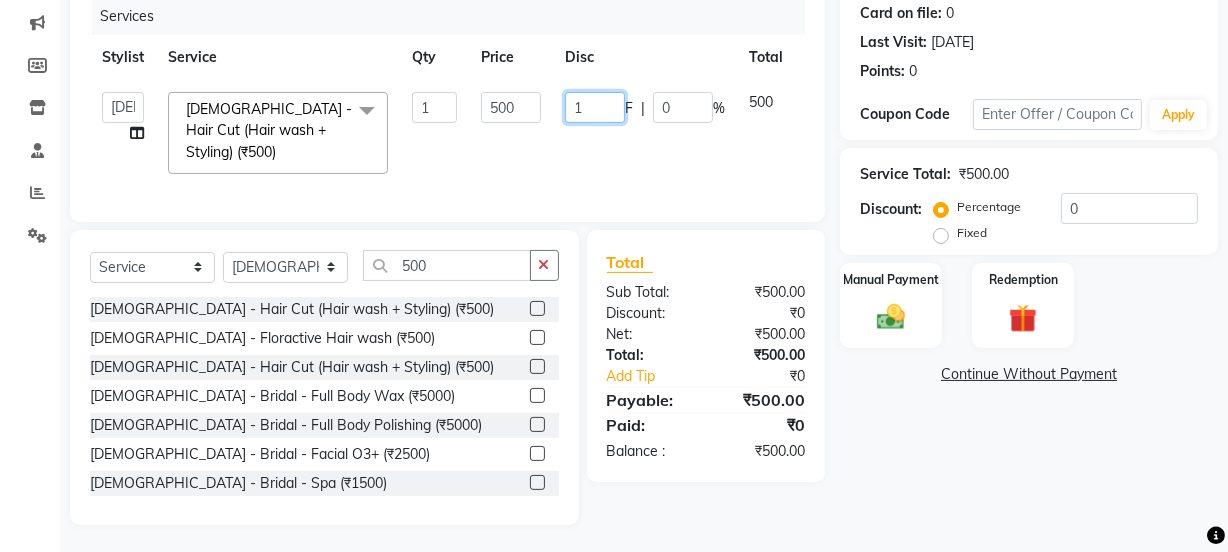 type on "10" 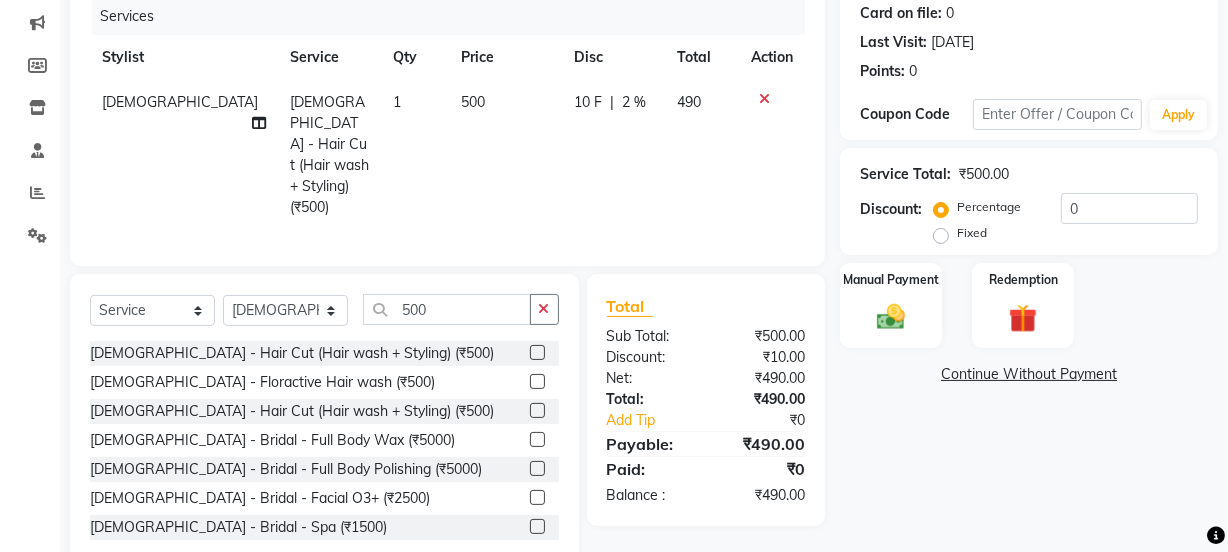 click on "Services Stylist Service Qty Price Disc Total Action Umesh [DEMOGRAPHIC_DATA] - Hair Cut (Hair wash + Styling) (₹500) 1 500 10 F | 2 % 490" 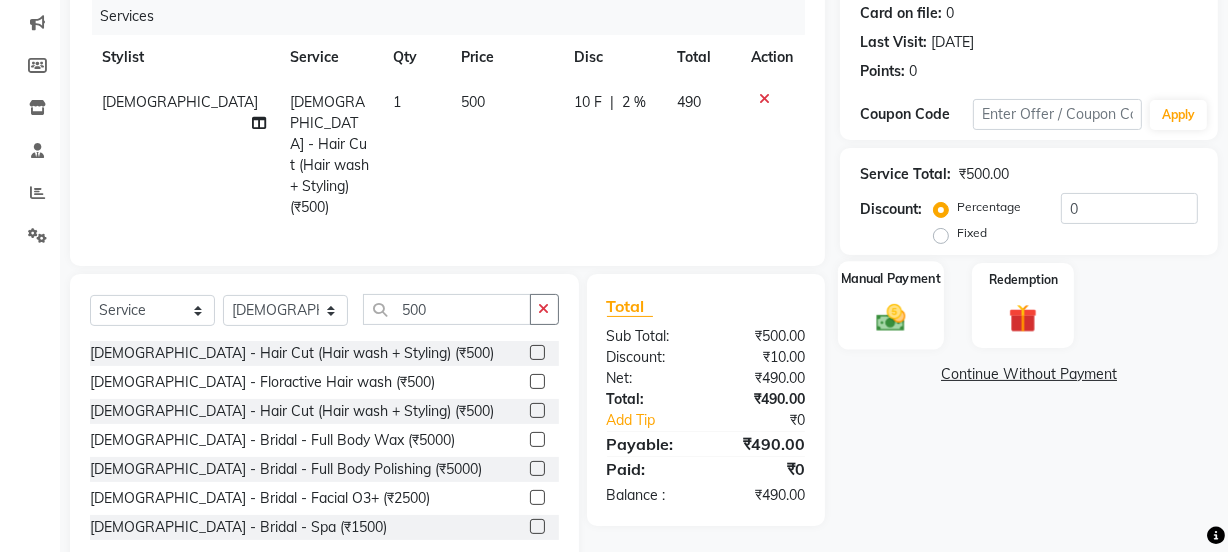 click on "Manual Payment" 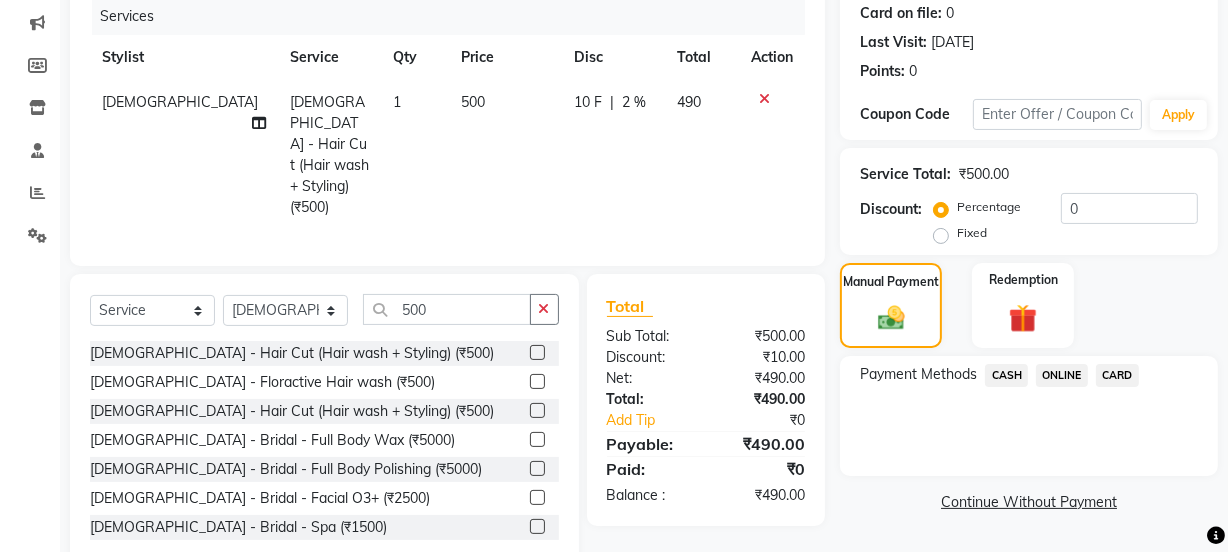 click on "10 F | 2 %" 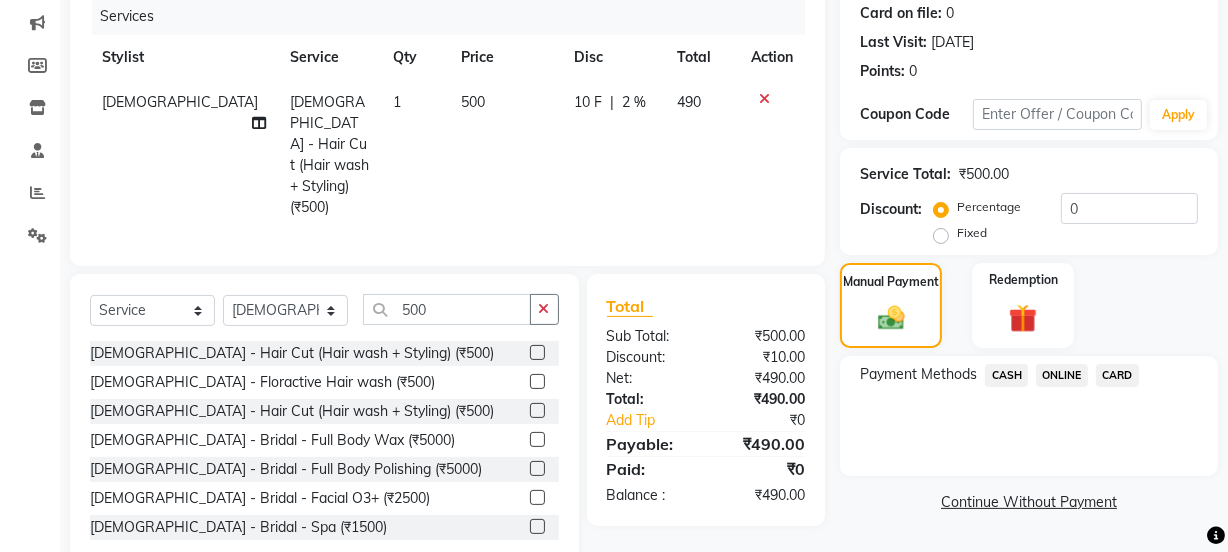 select on "22902" 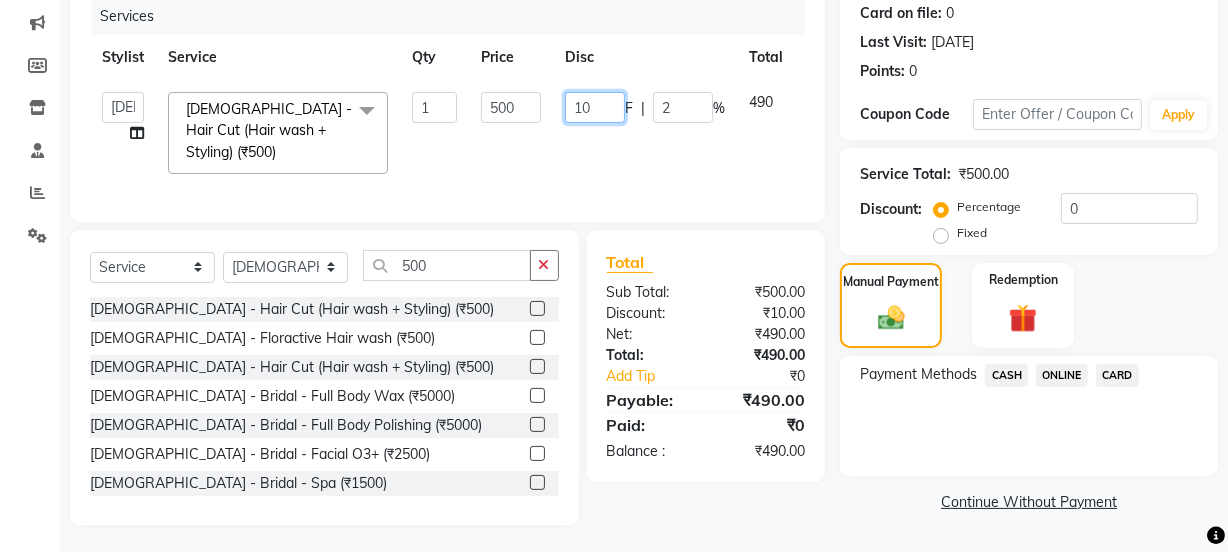 click on "10" 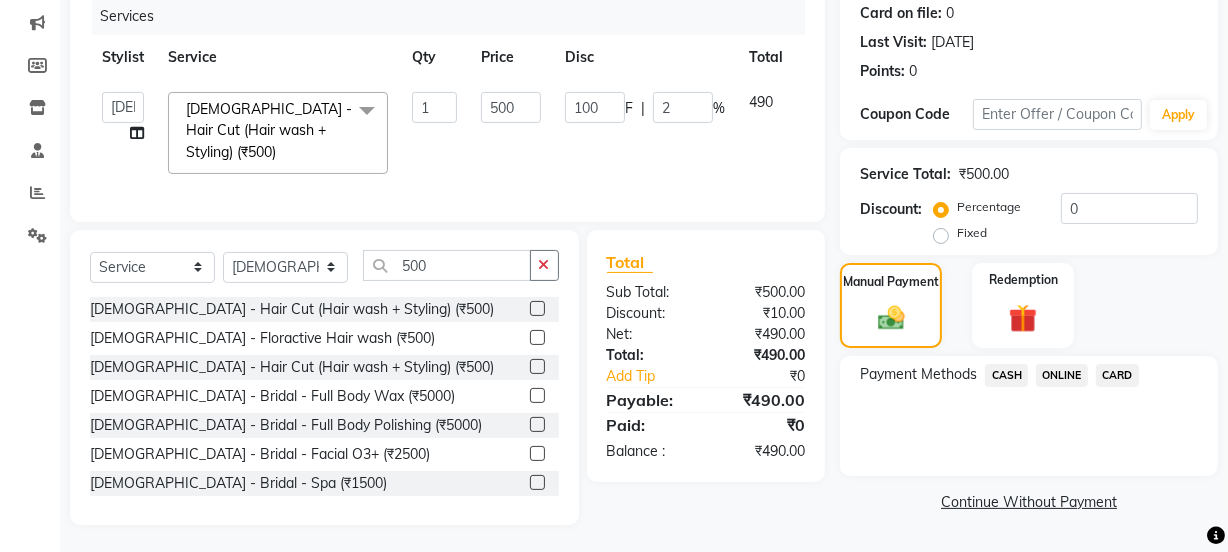 click on "100 F | 2 %" 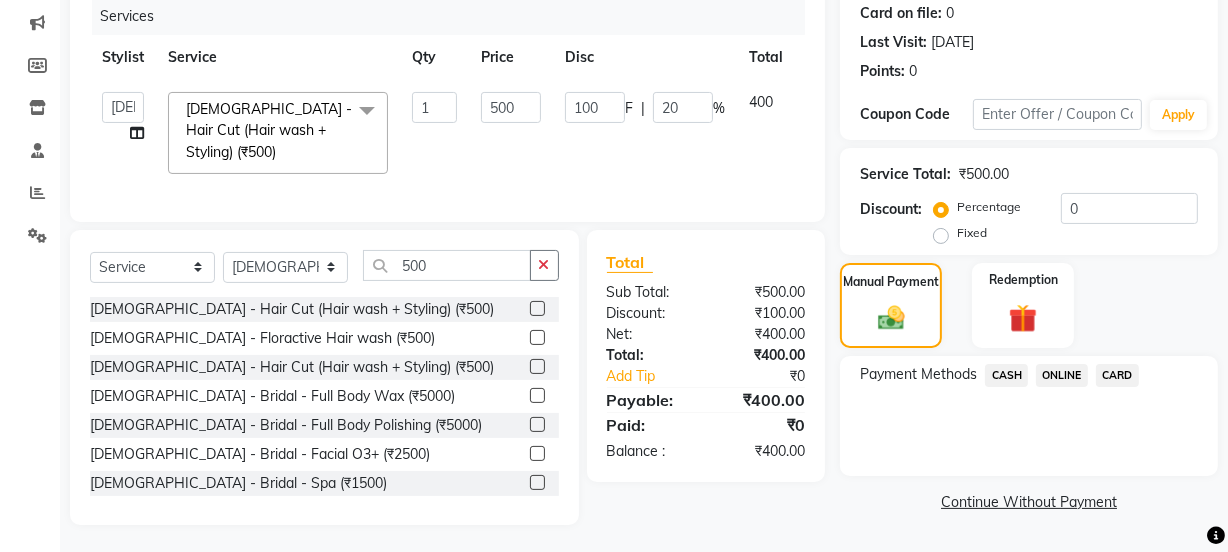 click on "ONLINE" 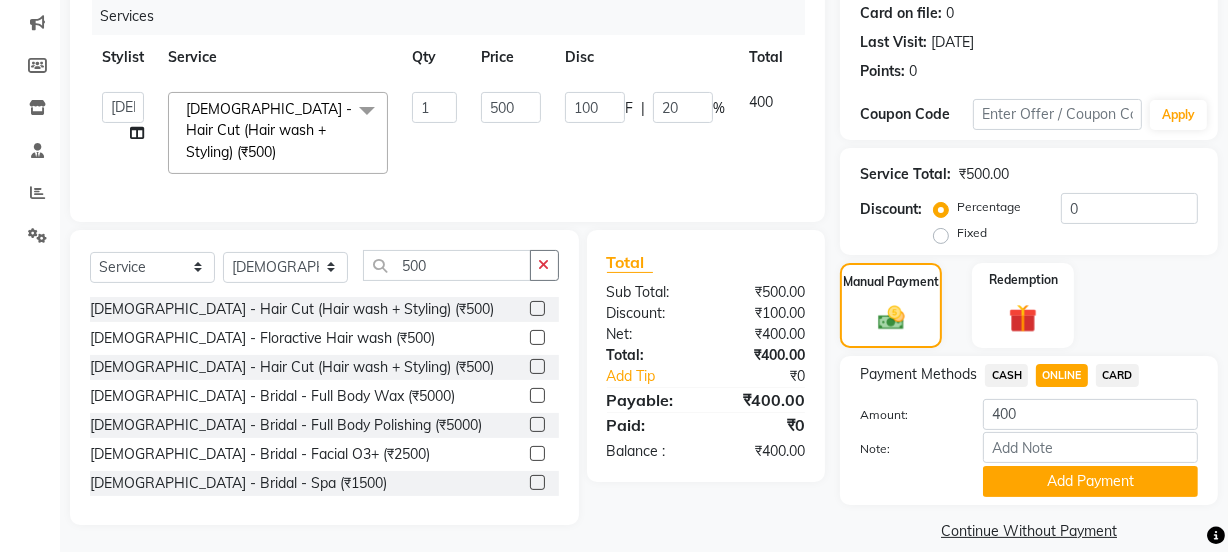 click on "CASH" 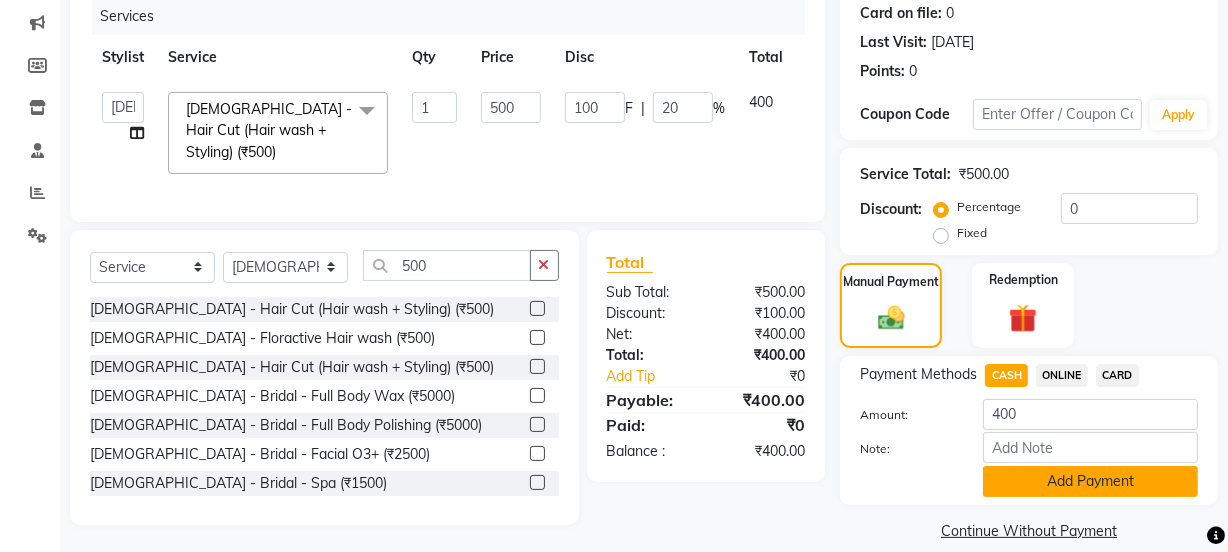click on "Add Payment" 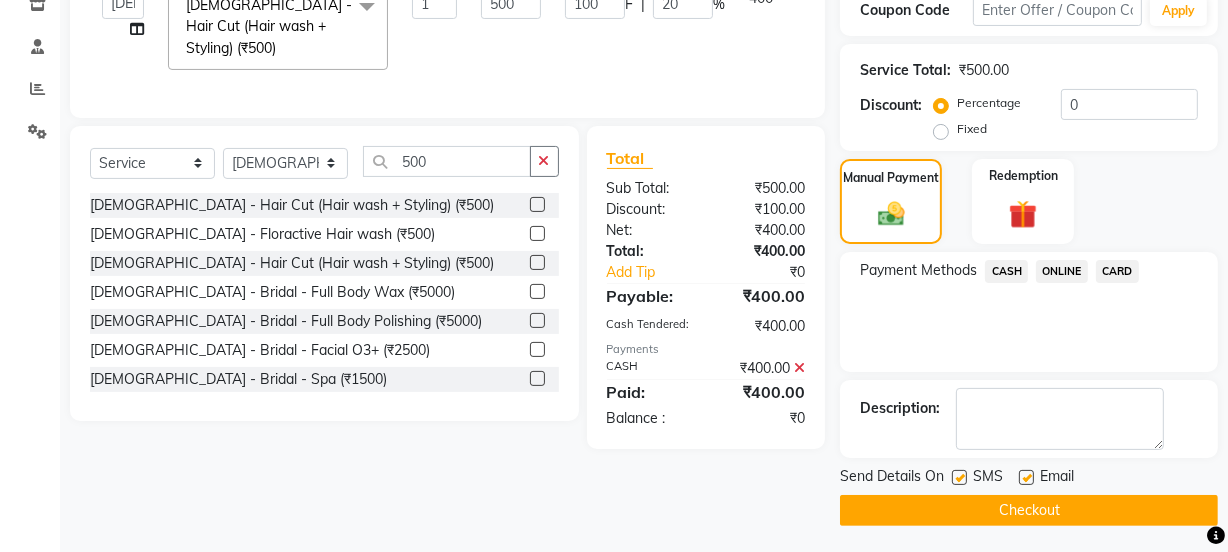 scroll, scrollTop: 357, scrollLeft: 0, axis: vertical 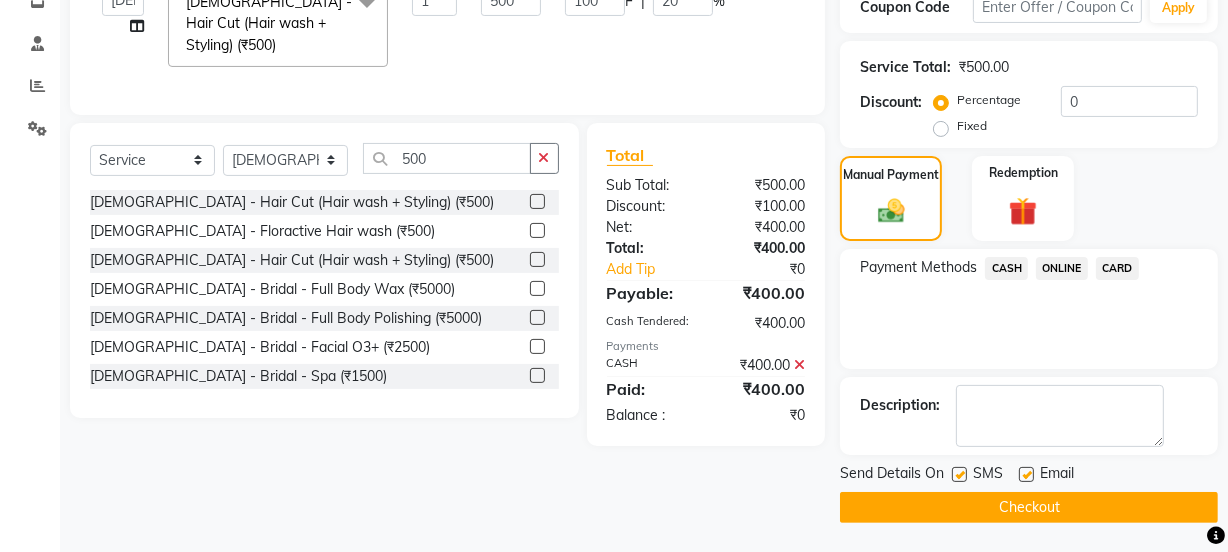 click on "Checkout" 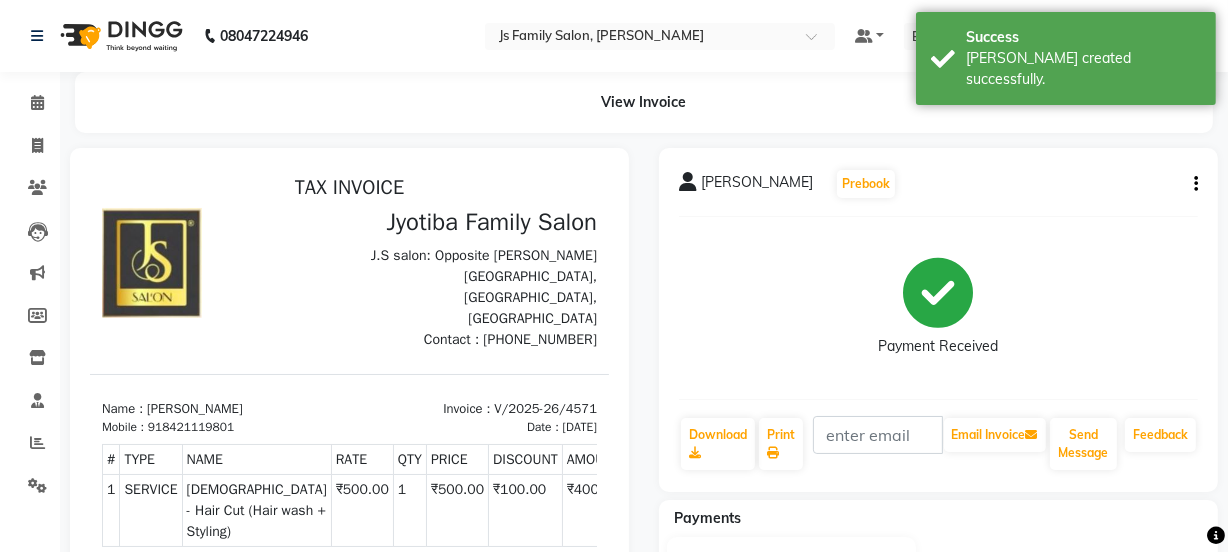 scroll, scrollTop: 0, scrollLeft: 0, axis: both 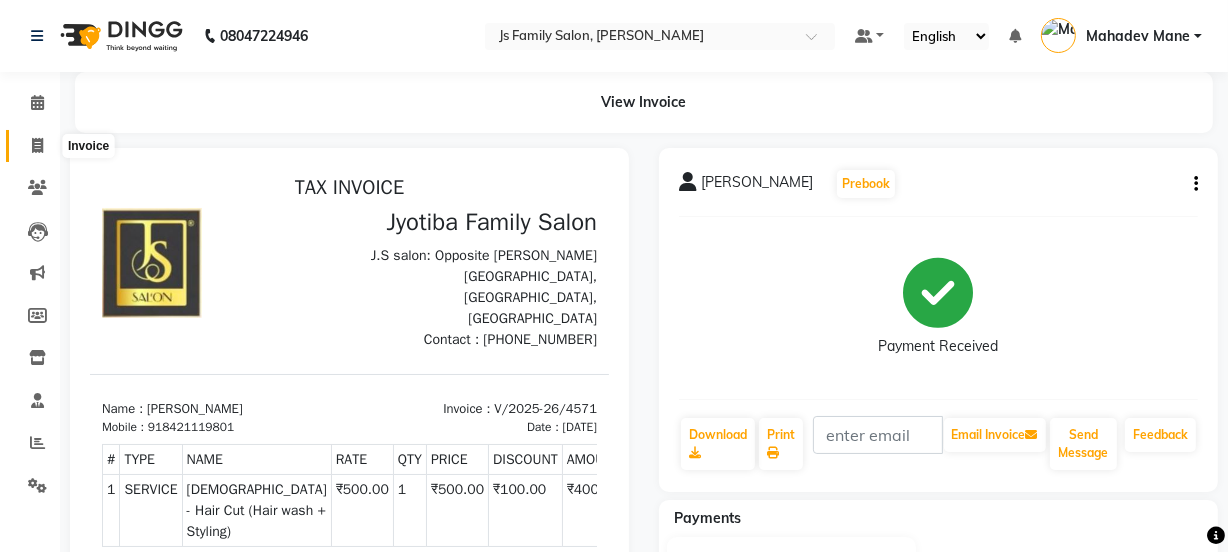 click 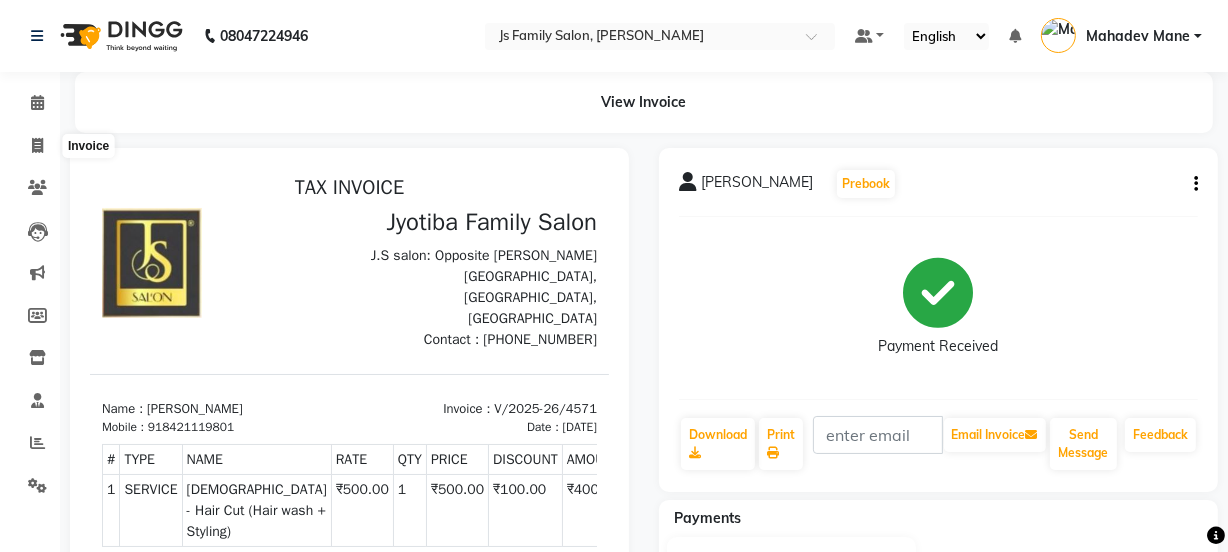 select on "3729" 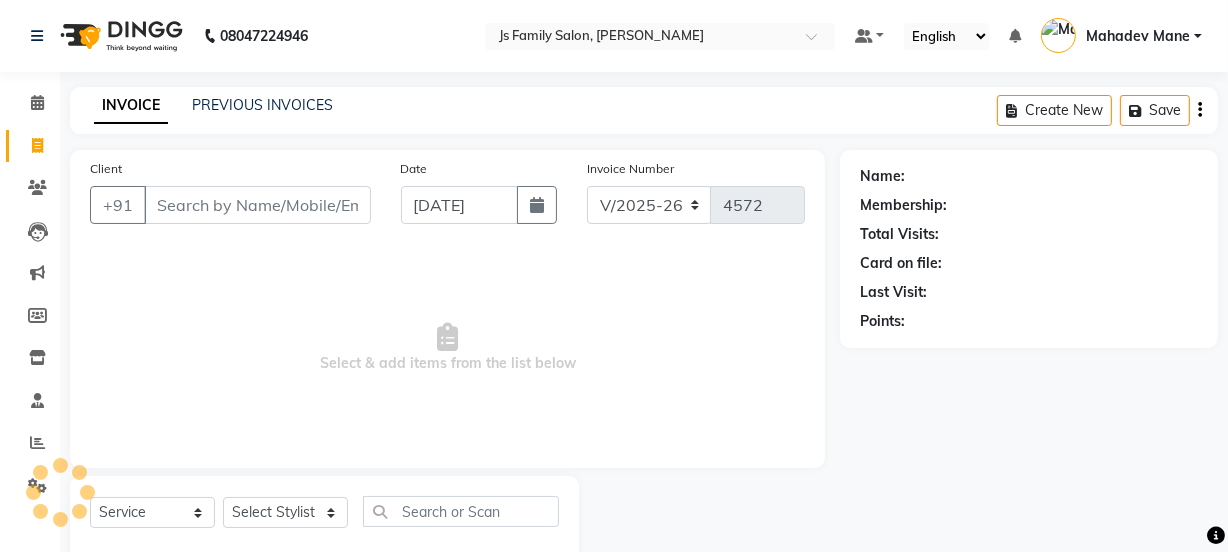 scroll, scrollTop: 50, scrollLeft: 0, axis: vertical 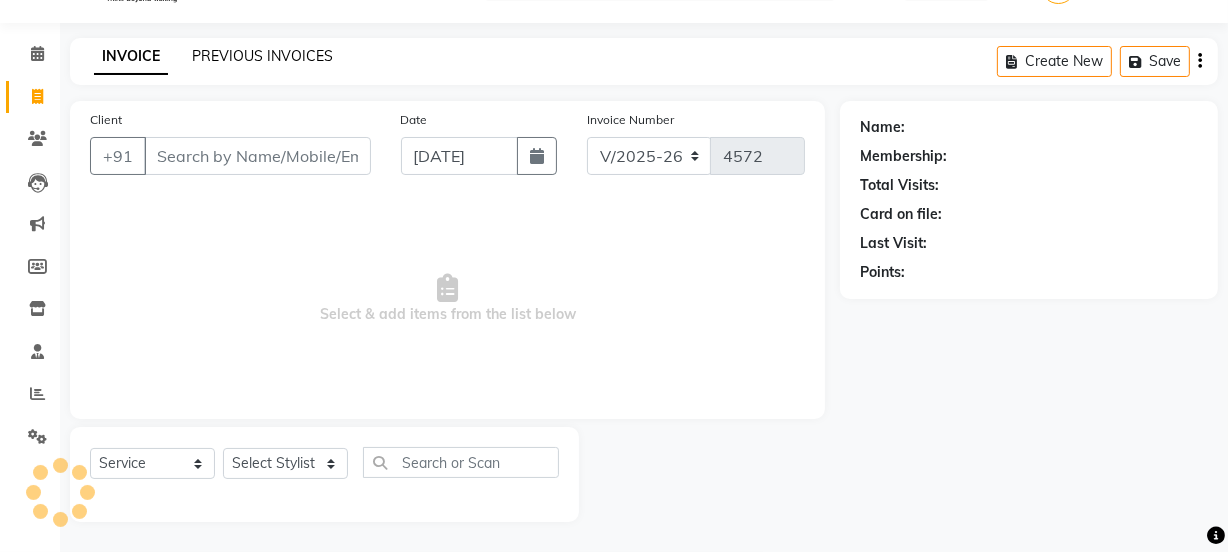 click on "PREVIOUS INVOICES" 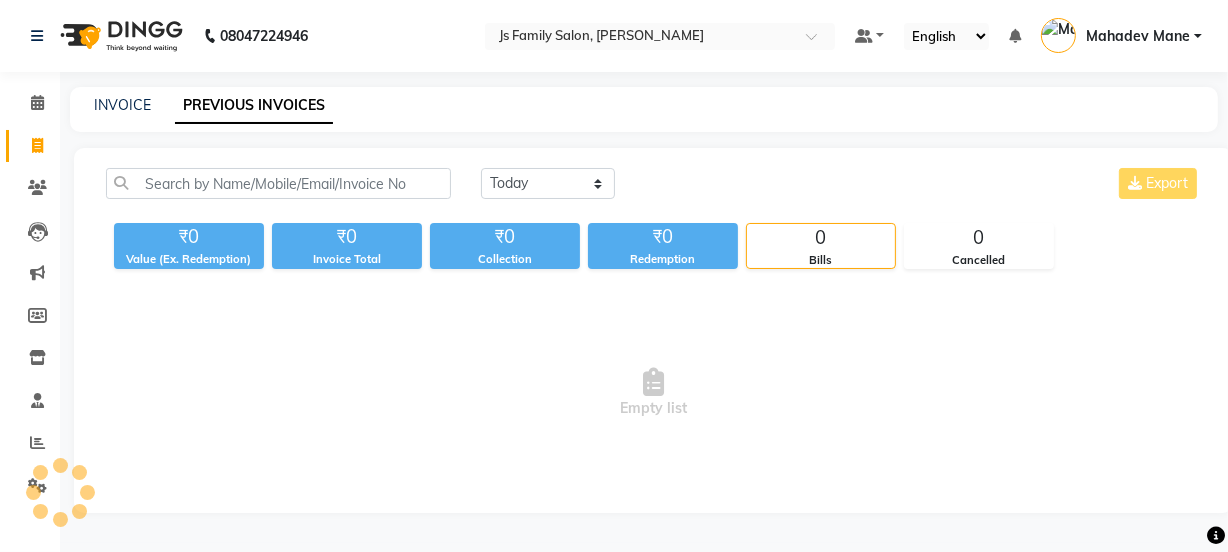 scroll, scrollTop: 0, scrollLeft: 0, axis: both 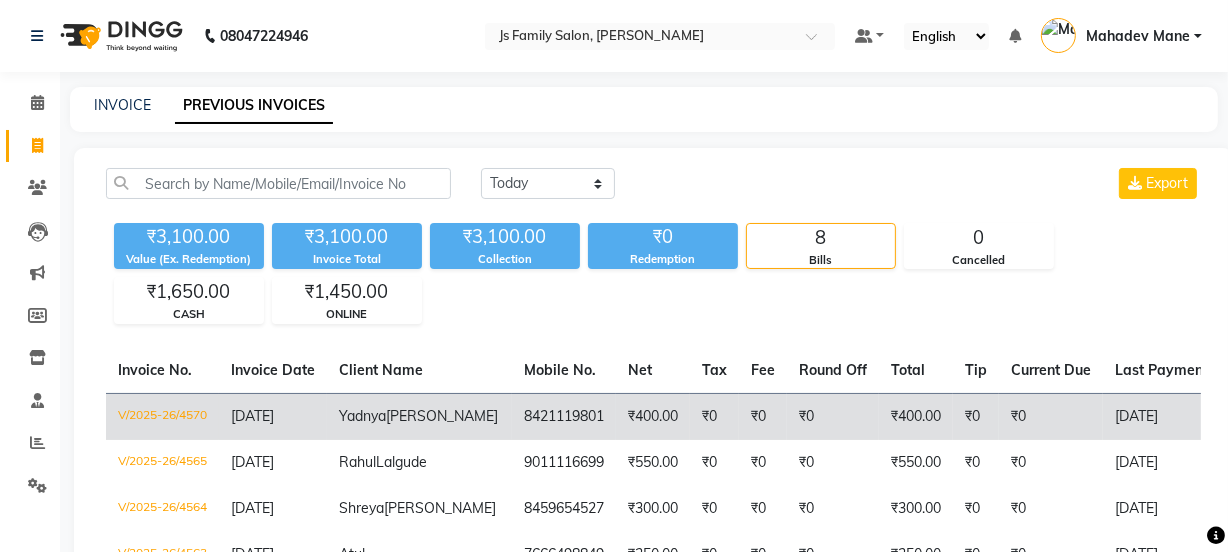 click on "₹400.00" 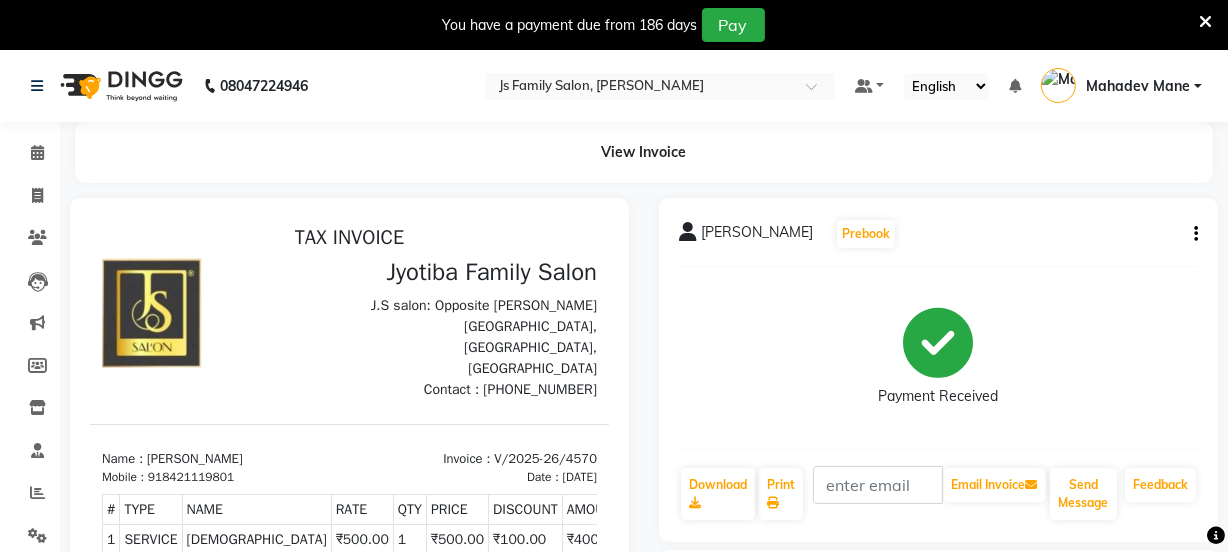 scroll, scrollTop: 0, scrollLeft: 0, axis: both 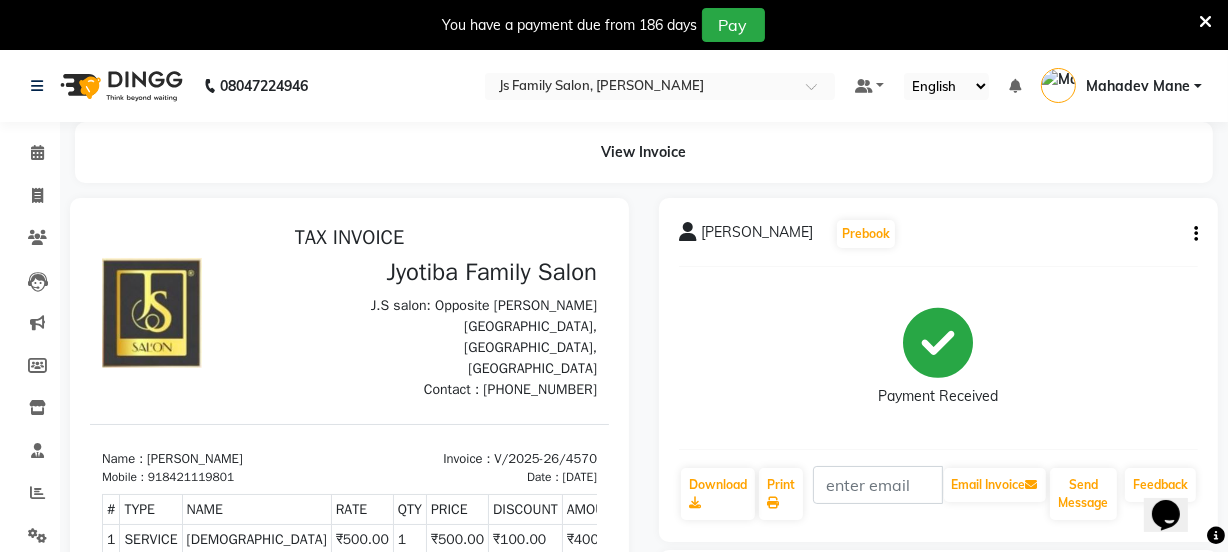 click 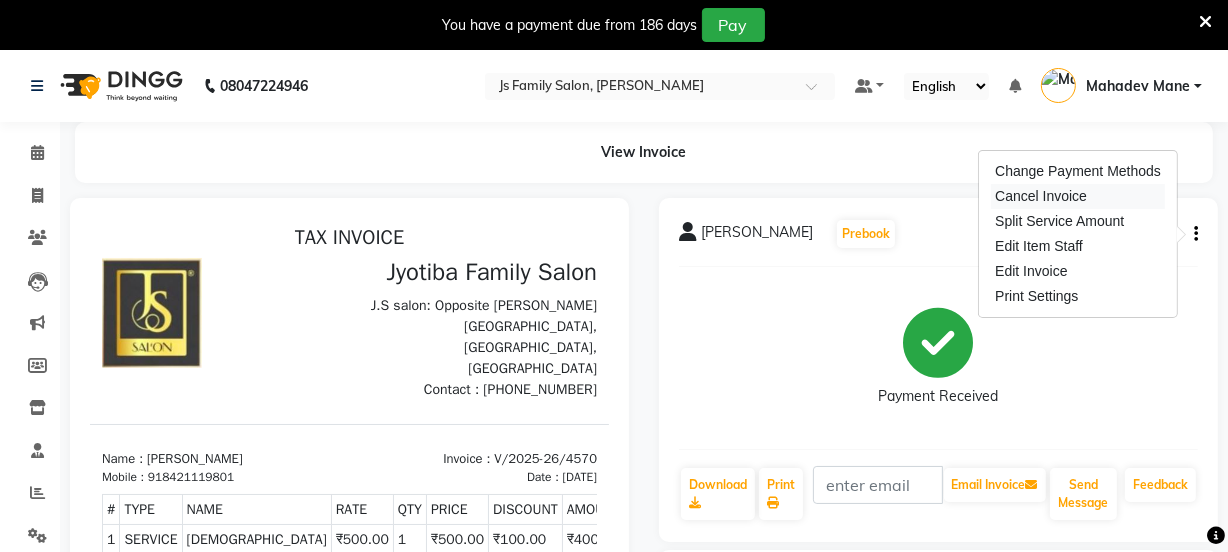 click on "Cancel Invoice" at bounding box center [1078, 196] 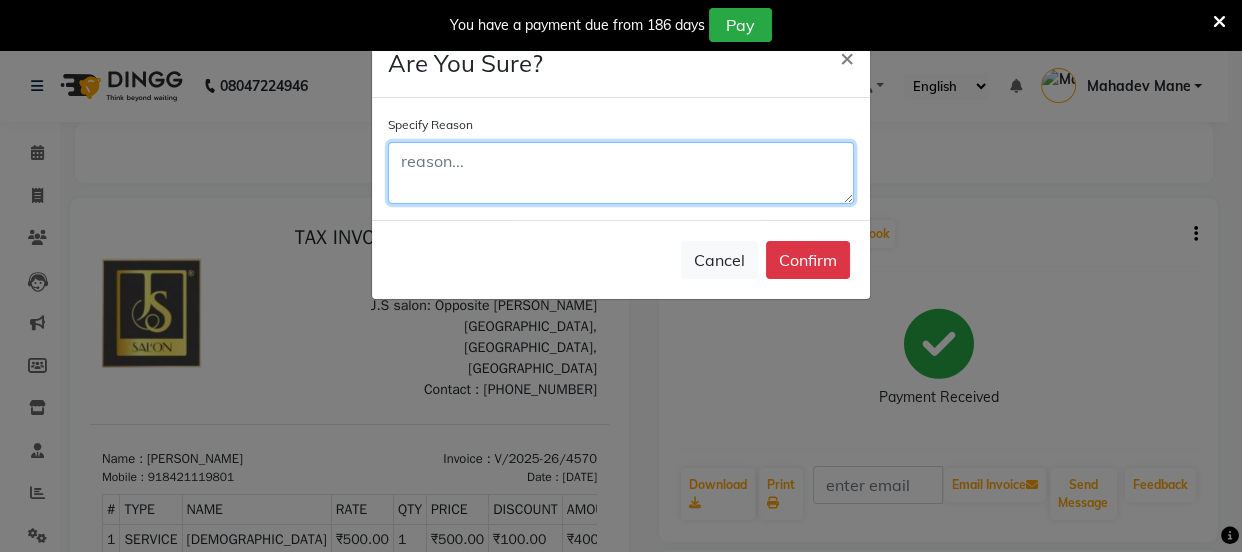 click 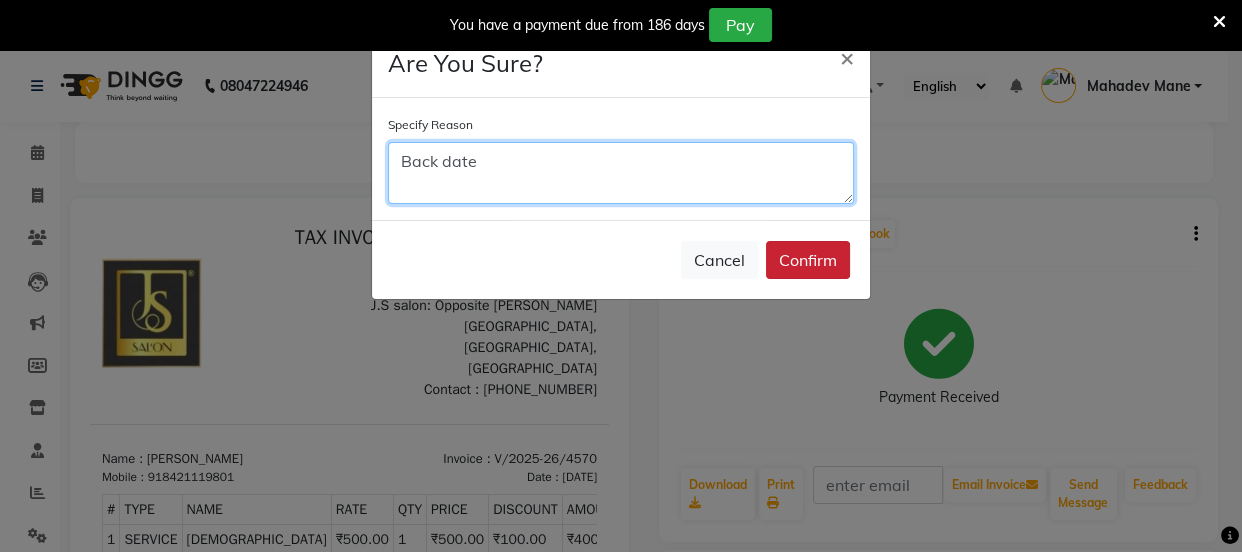 type on "Back date" 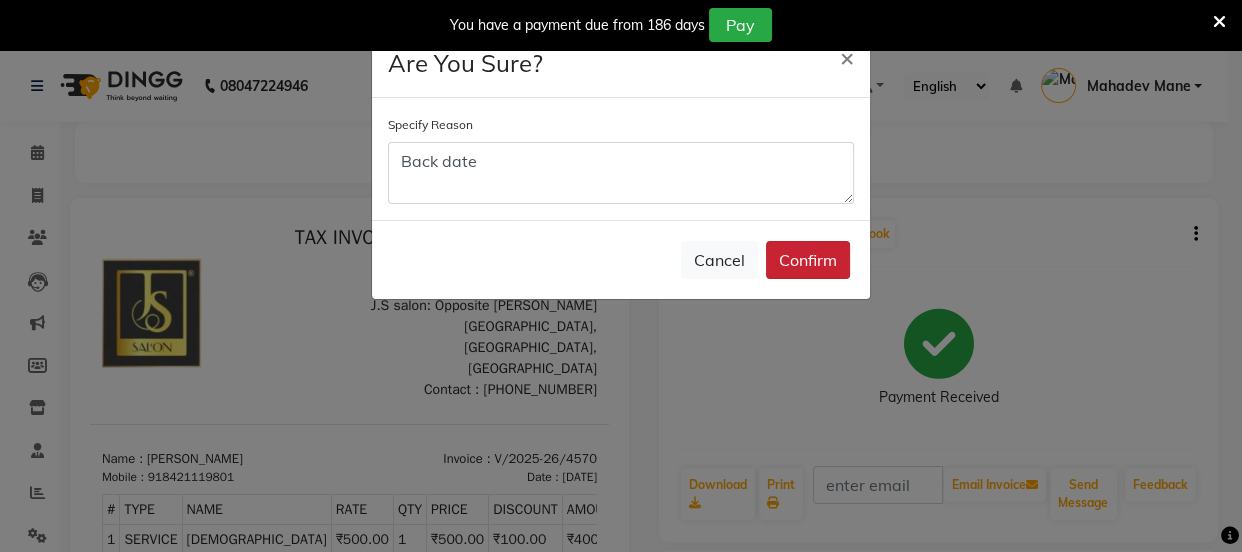 click on "Confirm" 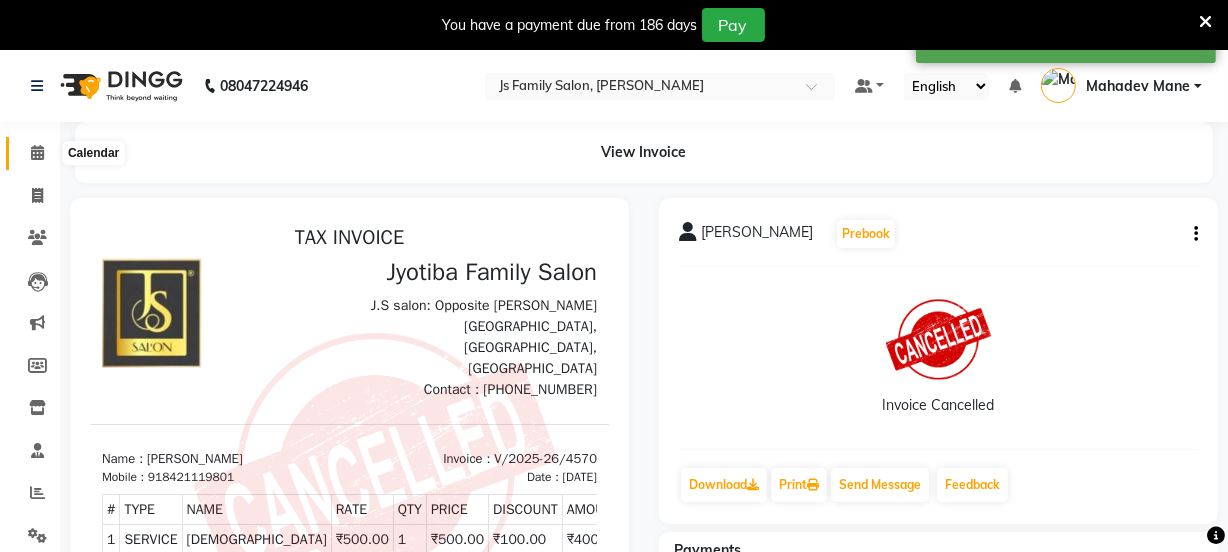 click 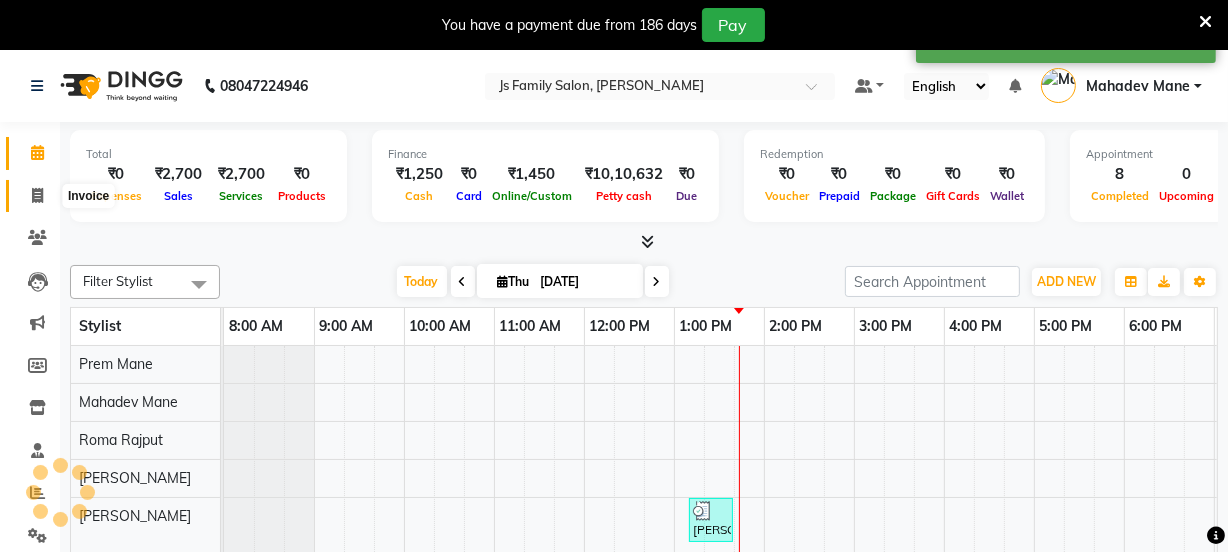 scroll, scrollTop: 0, scrollLeft: 0, axis: both 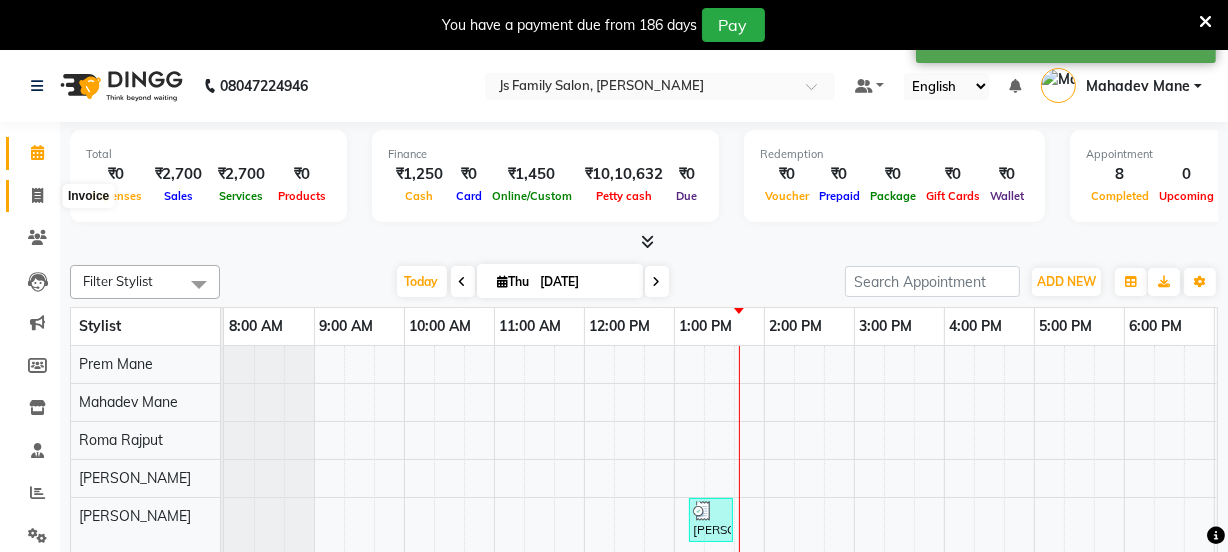 click 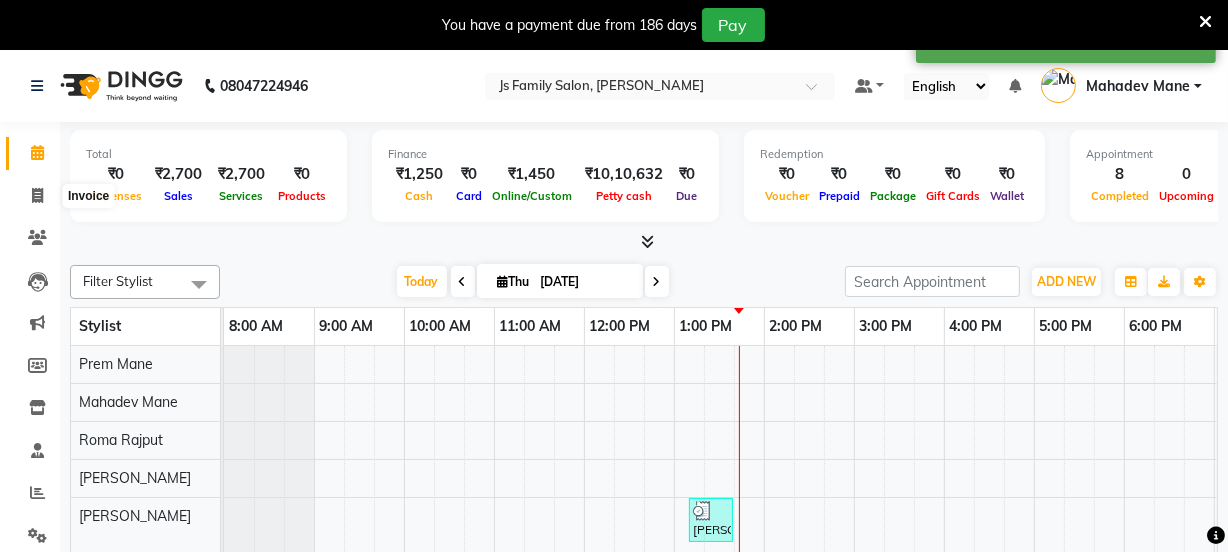 select on "3729" 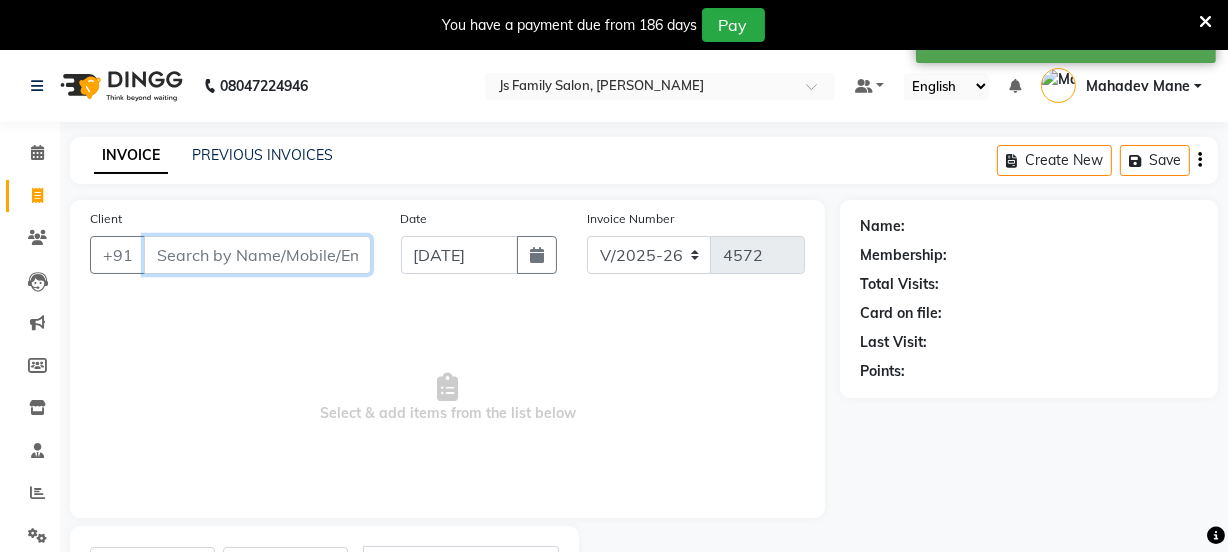 click on "Client" at bounding box center (257, 255) 